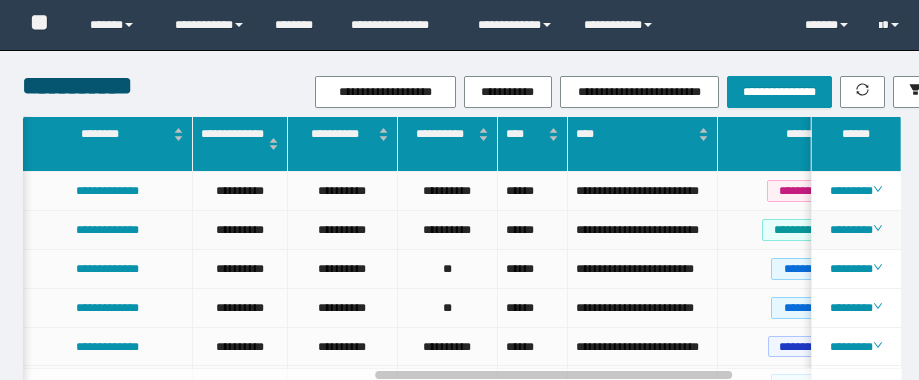 scroll, scrollTop: 0, scrollLeft: 26, axis: horizontal 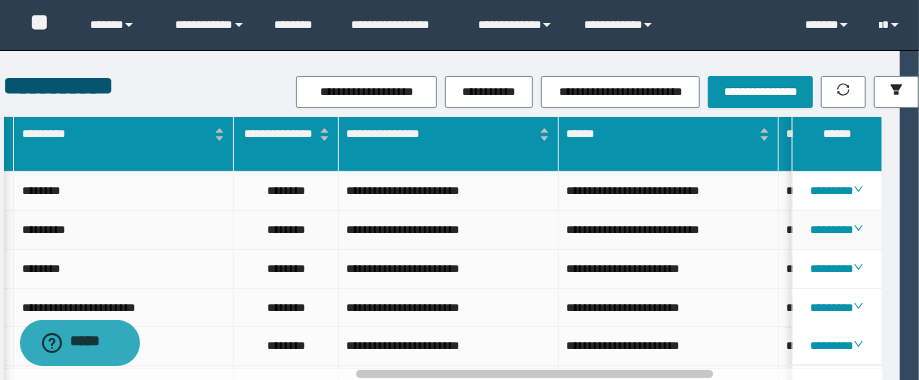 click on "**********" at bounding box center (449, 230) 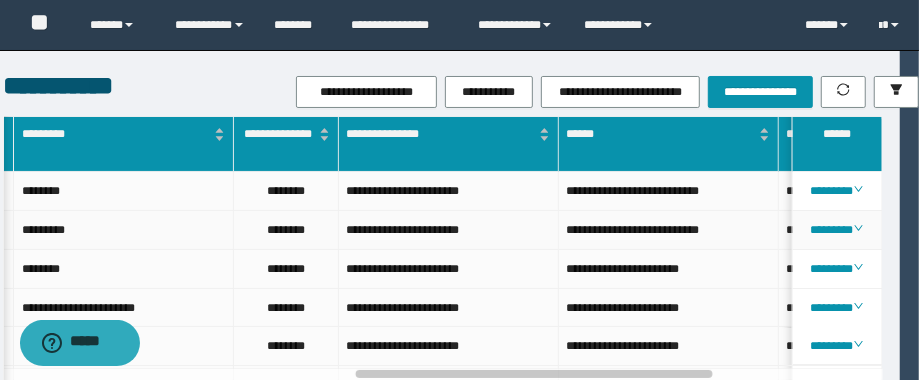 scroll, scrollTop: 0, scrollLeft: 835, axis: horizontal 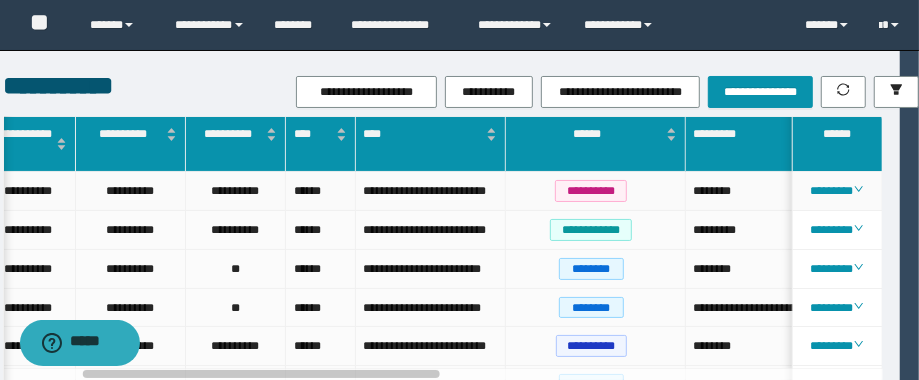 click on "**********" at bounding box center (590, 191) 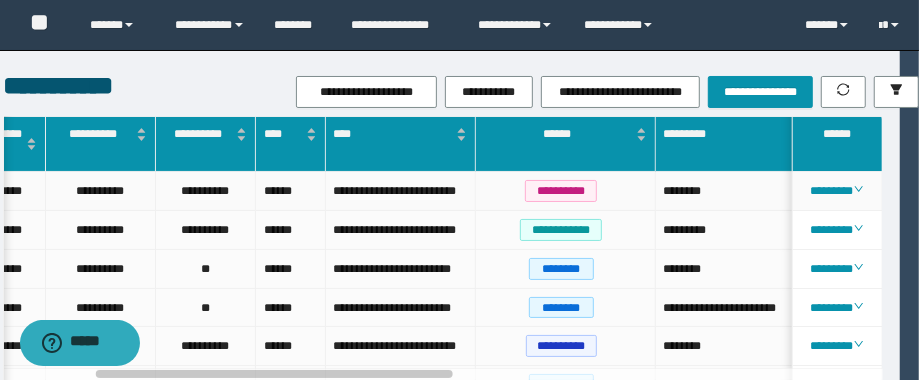scroll, scrollTop: 0, scrollLeft: 225, axis: horizontal 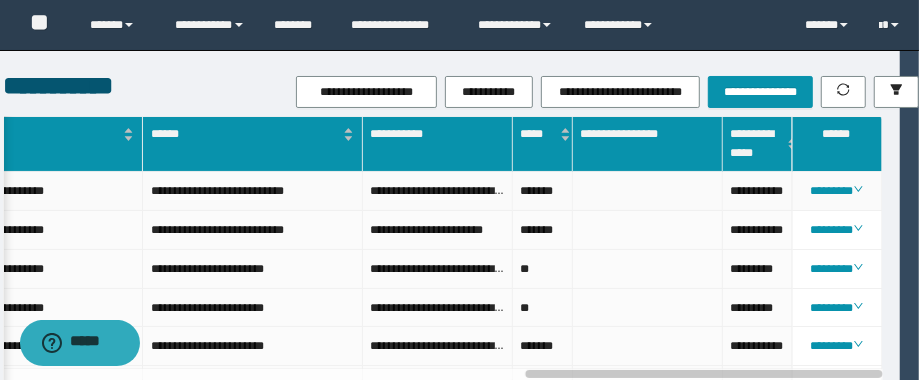 click on "**********" at bounding box center (253, 191) 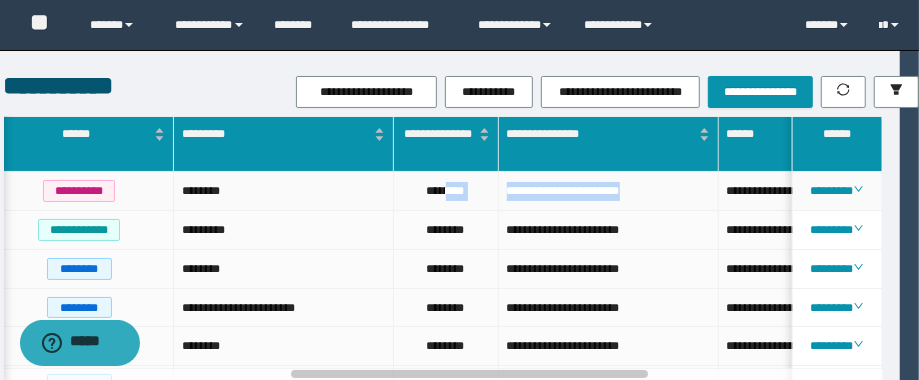 drag, startPoint x: 657, startPoint y: 190, endPoint x: 442, endPoint y: 205, distance: 215.52261 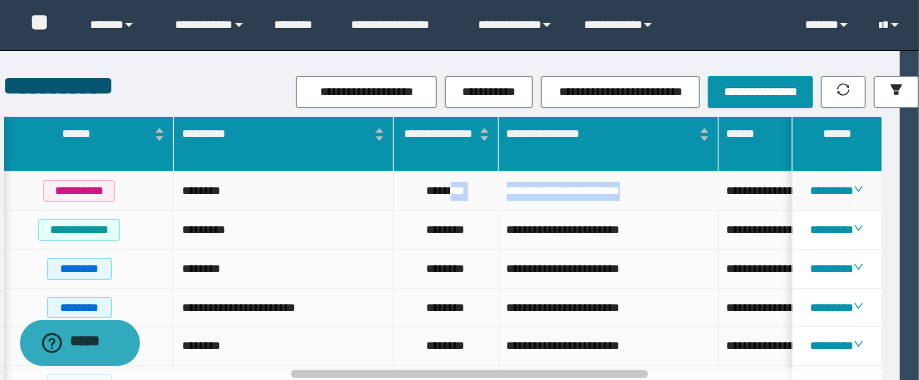 copy on "**********" 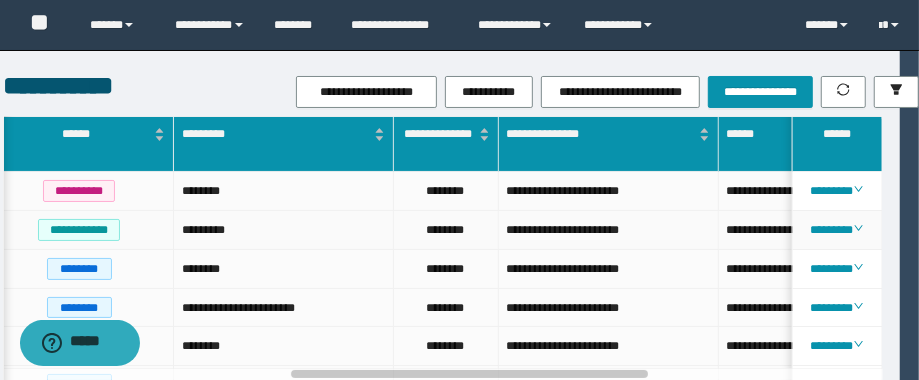 drag, startPoint x: 627, startPoint y: 247, endPoint x: 647, endPoint y: 229, distance: 26.907248 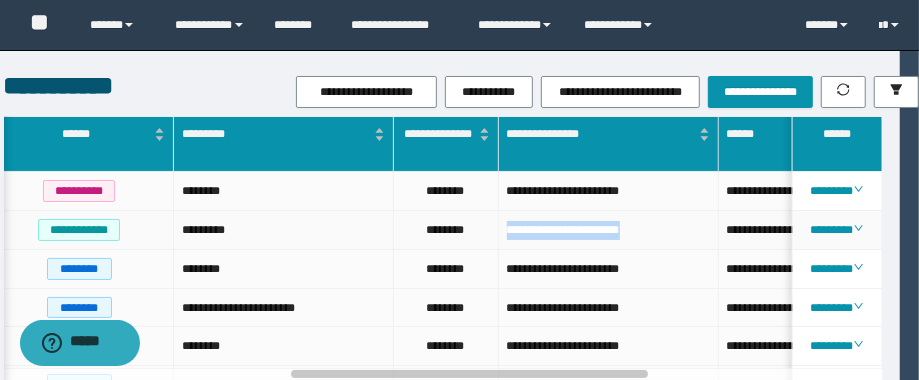 drag, startPoint x: 660, startPoint y: 244, endPoint x: 475, endPoint y: 245, distance: 185.0027 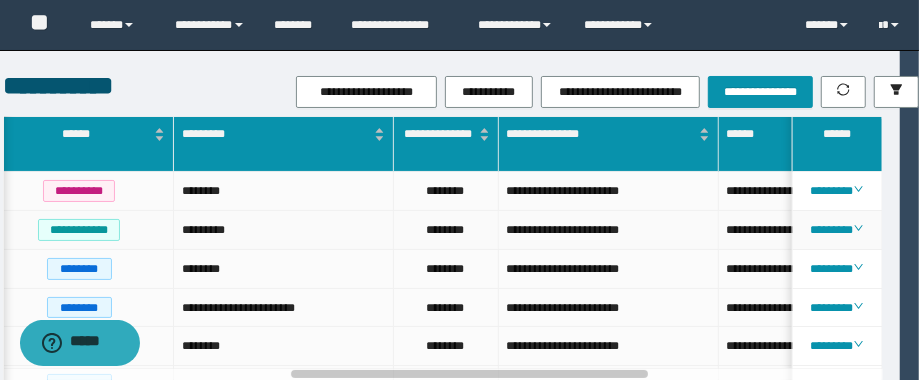 click on "**********" at bounding box center (829, 230) 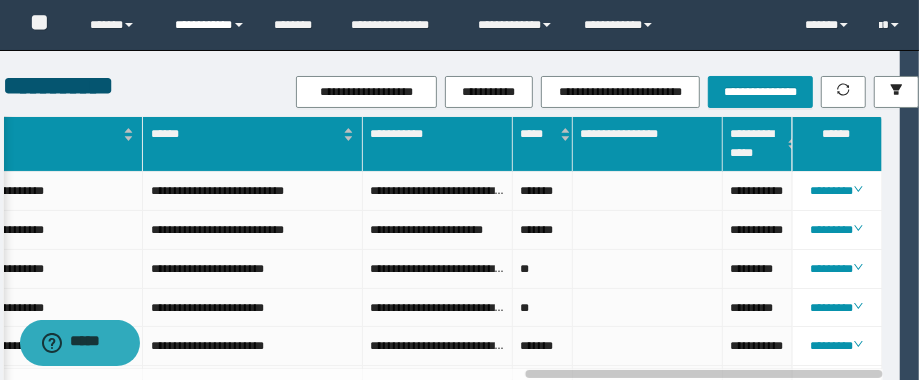 click on "**********" at bounding box center (210, 25) 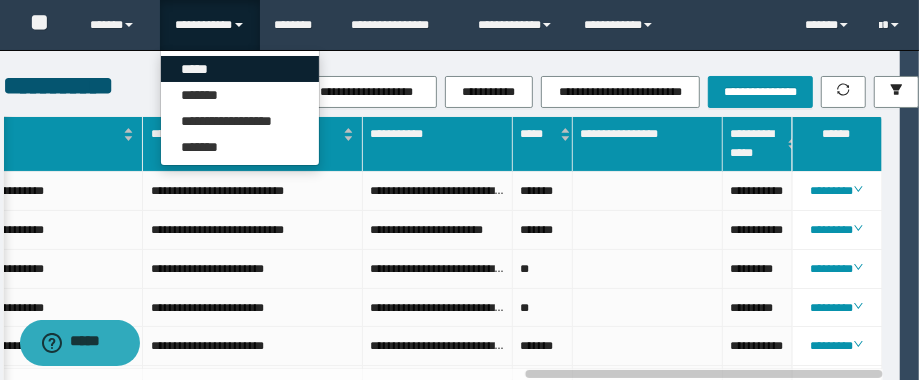 click on "*****" at bounding box center [240, 69] 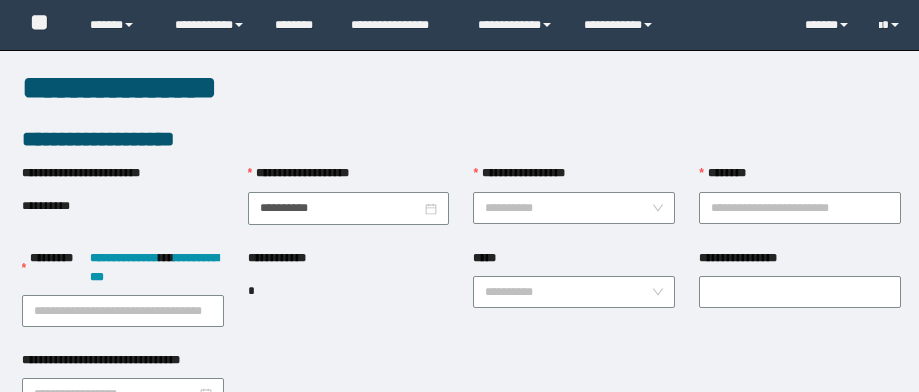 scroll, scrollTop: 0, scrollLeft: 0, axis: both 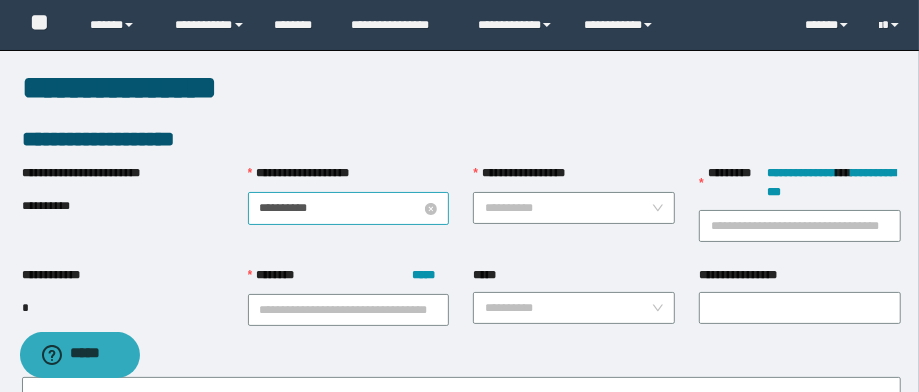 click on "**********" at bounding box center [341, 208] 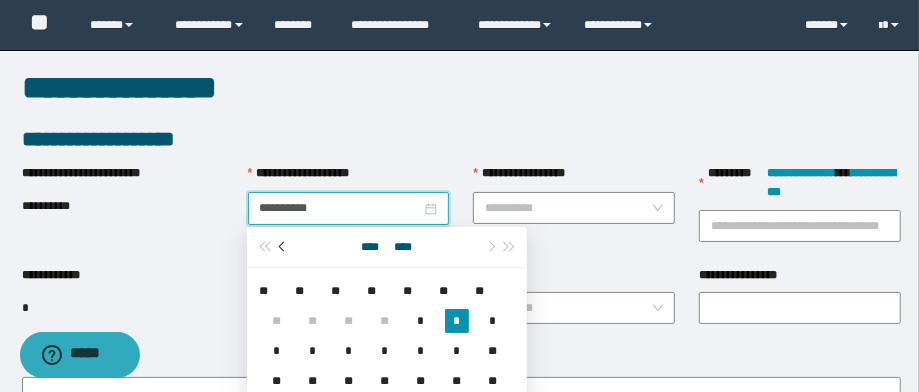 click at bounding box center (283, 247) 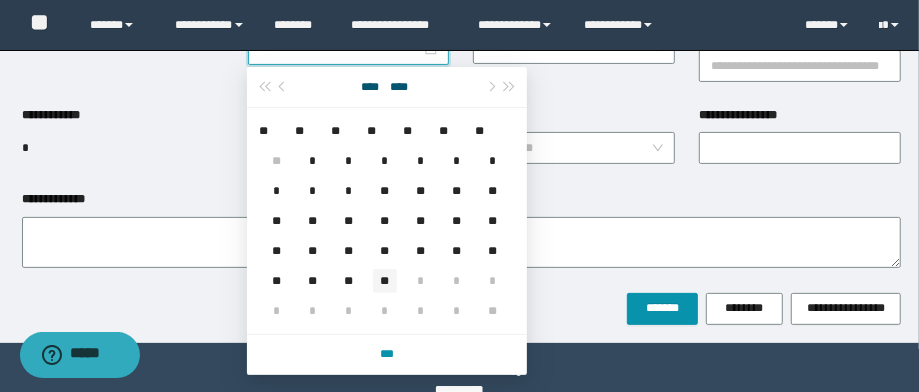 type on "**********" 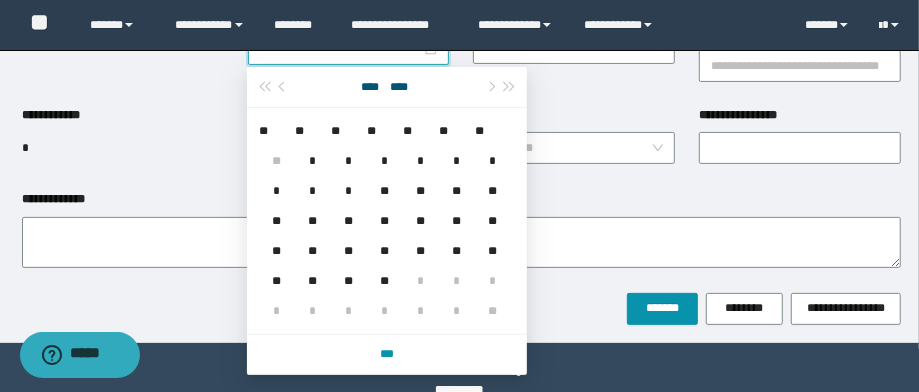 drag, startPoint x: 387, startPoint y: 283, endPoint x: 416, endPoint y: 274, distance: 30.364452 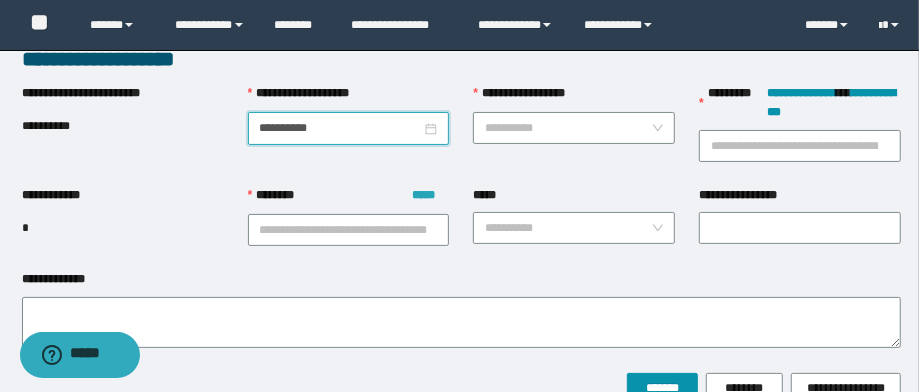 scroll, scrollTop: 0, scrollLeft: 0, axis: both 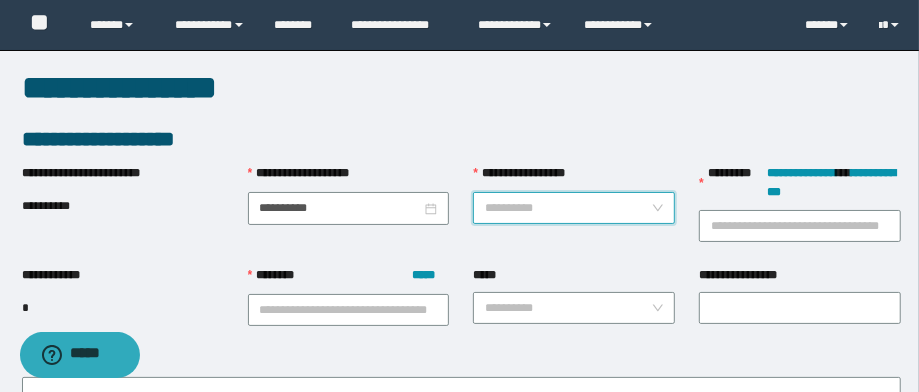 click on "**********" at bounding box center [568, 208] 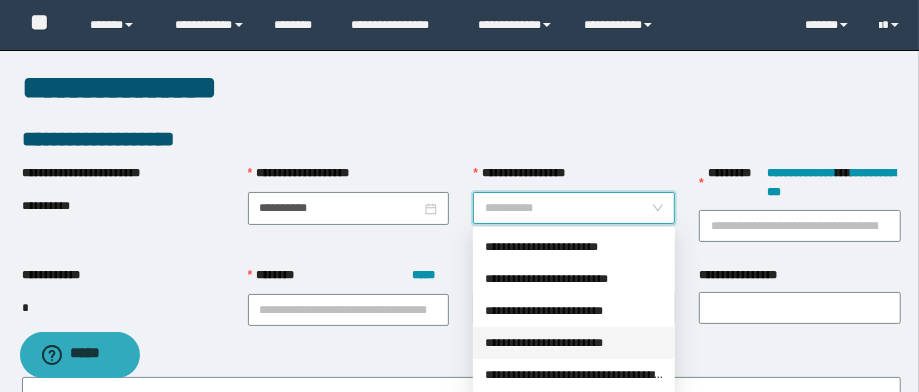 click on "**********" at bounding box center [574, 343] 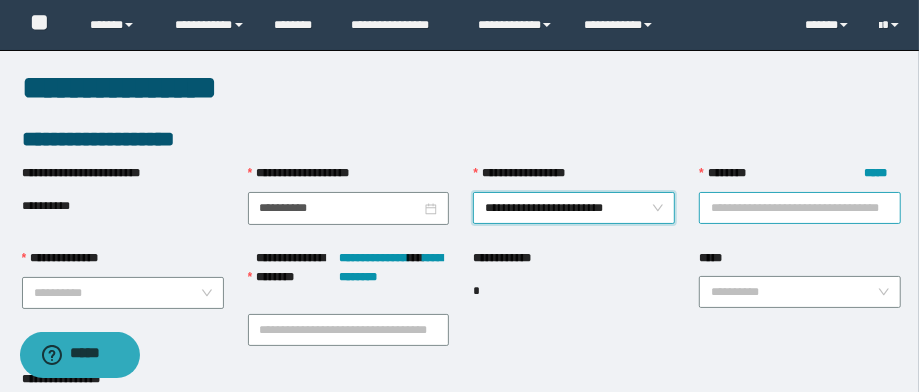 click on "******** *****" at bounding box center (800, 208) 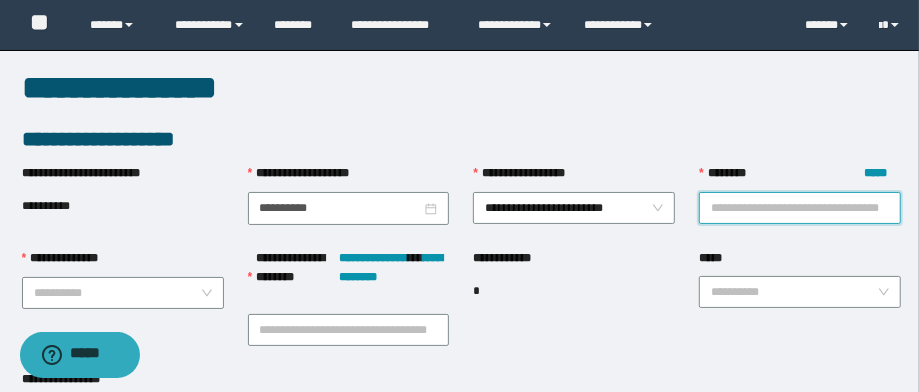 paste on "**********" 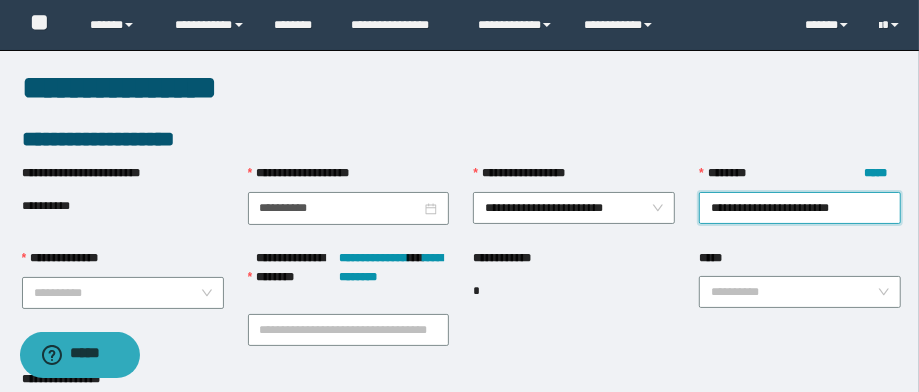 scroll, scrollTop: 0, scrollLeft: 9, axis: horizontal 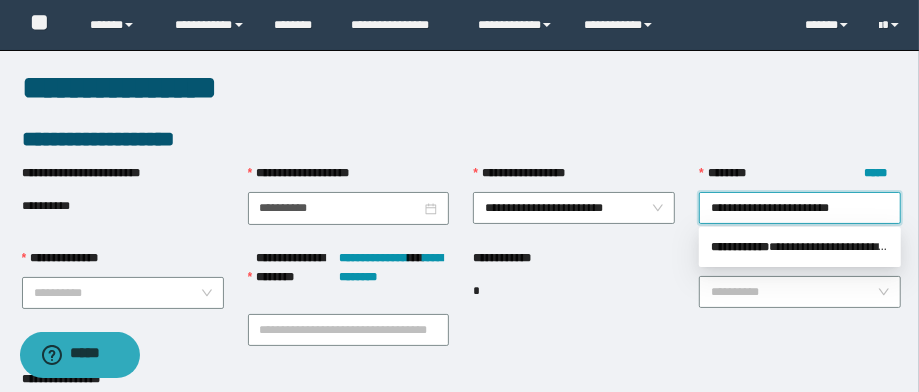 drag, startPoint x: 793, startPoint y: 250, endPoint x: 487, endPoint y: 313, distance: 312.418 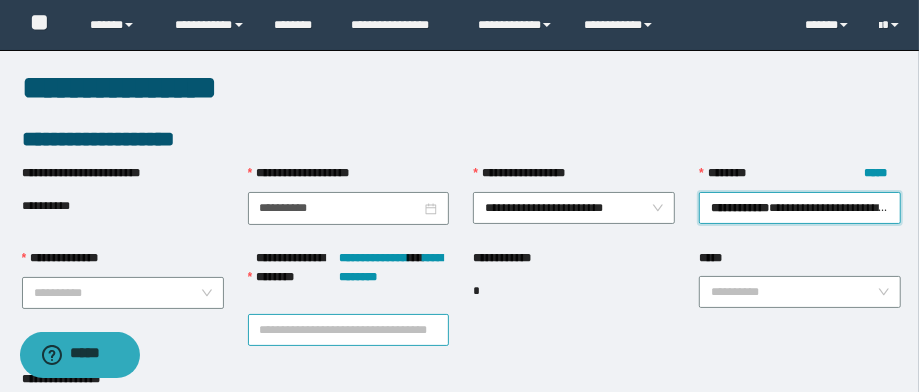 scroll, scrollTop: 0, scrollLeft: 0, axis: both 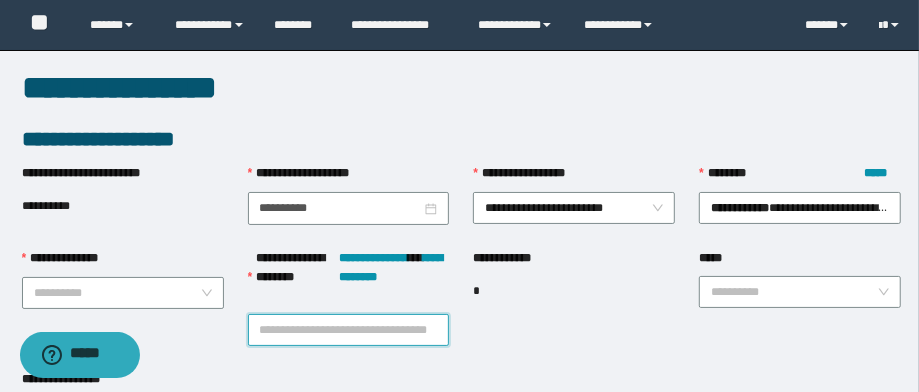 paste on "**********" 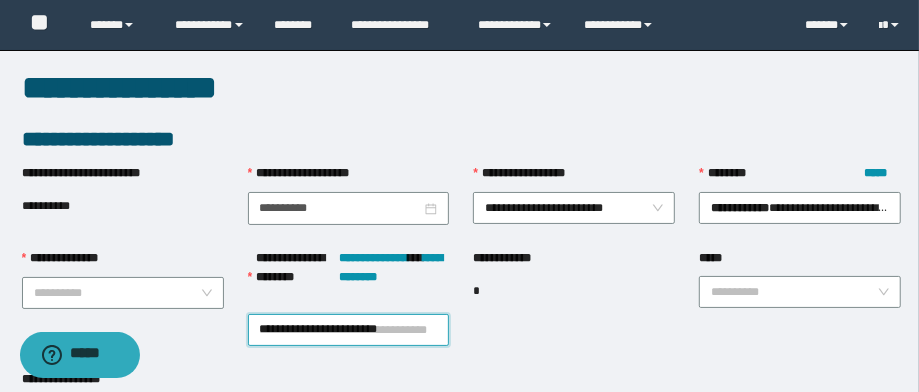 scroll, scrollTop: 0, scrollLeft: 9, axis: horizontal 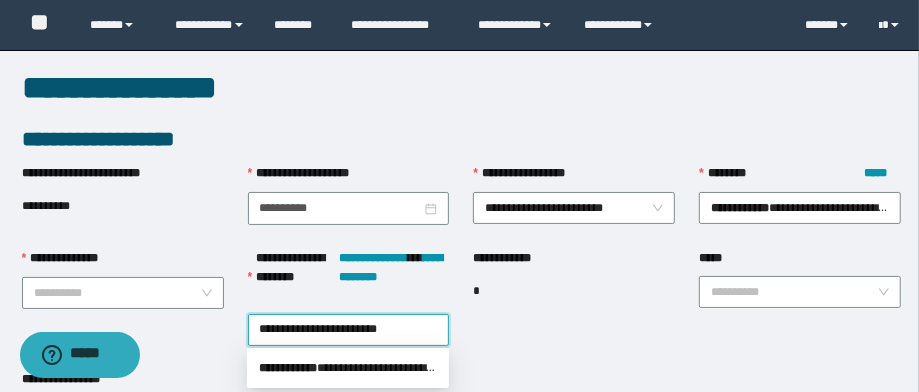 click on "** *   ********" at bounding box center [288, 368] 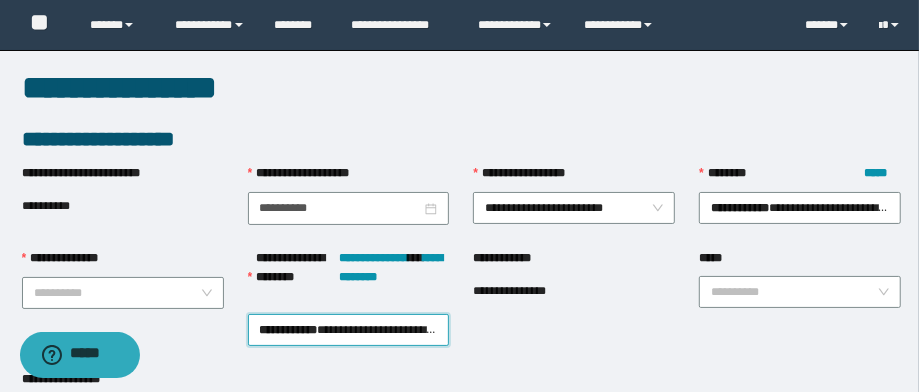scroll, scrollTop: 0, scrollLeft: 0, axis: both 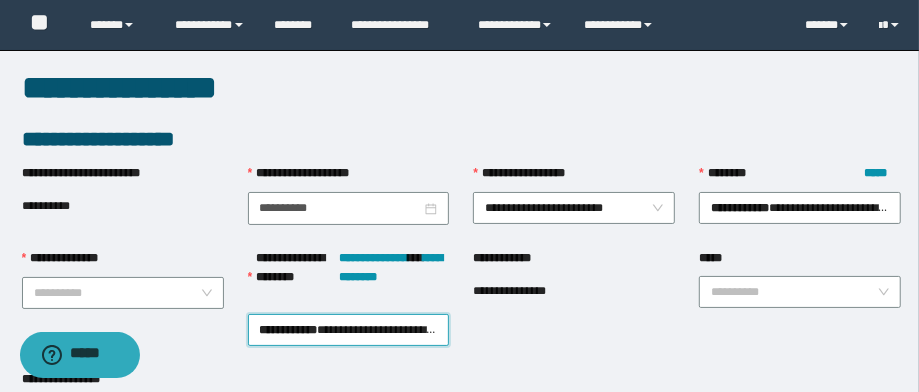 drag, startPoint x: 146, startPoint y: 291, endPoint x: 146, endPoint y: 309, distance: 18 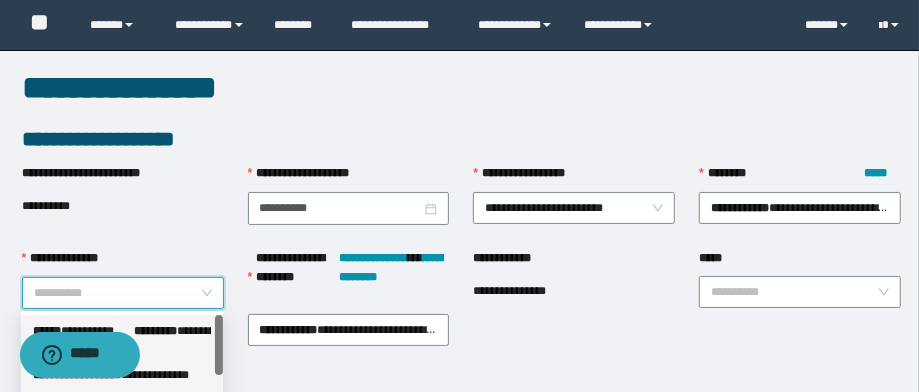 click on "**********" at bounding box center [205, 331] 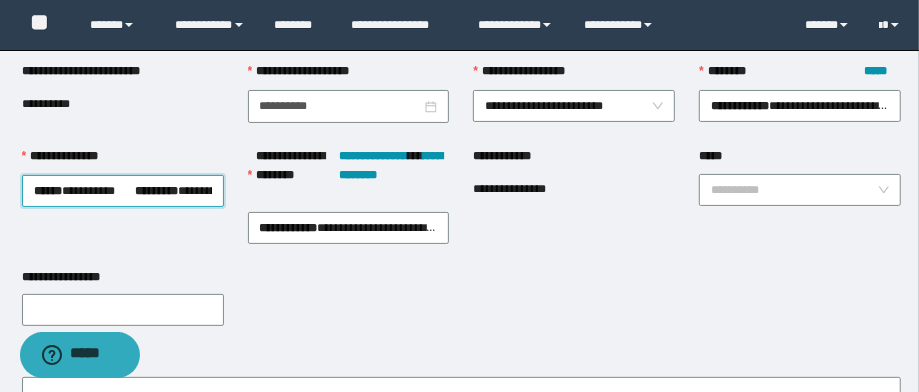scroll, scrollTop: 240, scrollLeft: 0, axis: vertical 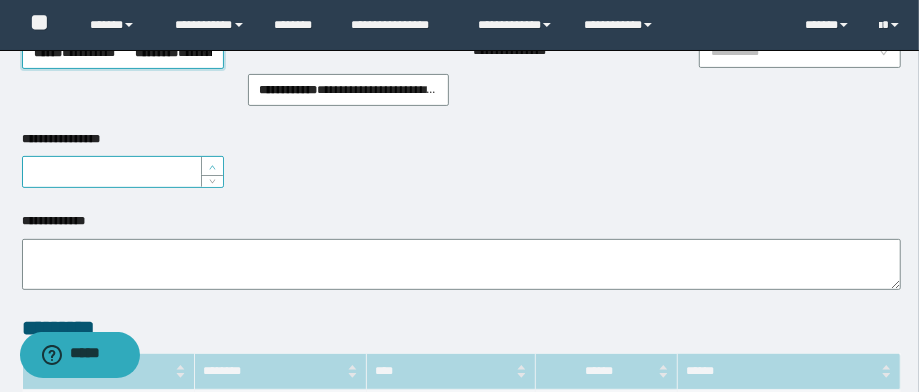 type on "*" 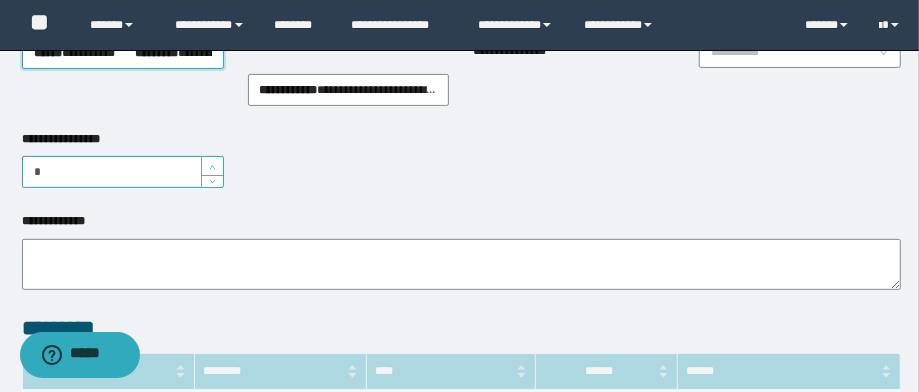 click at bounding box center (212, 166) 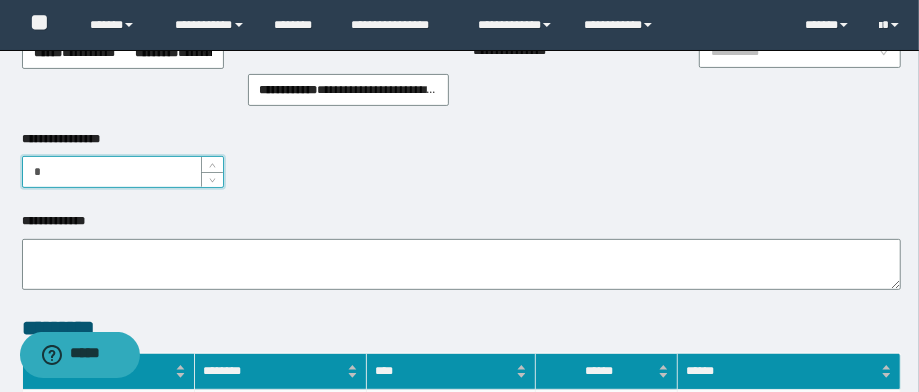 scroll, scrollTop: 0, scrollLeft: 0, axis: both 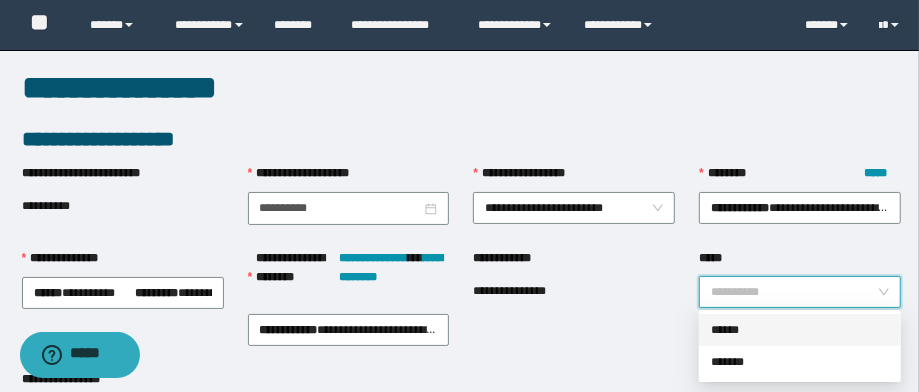 click on "*****" at bounding box center [794, 292] 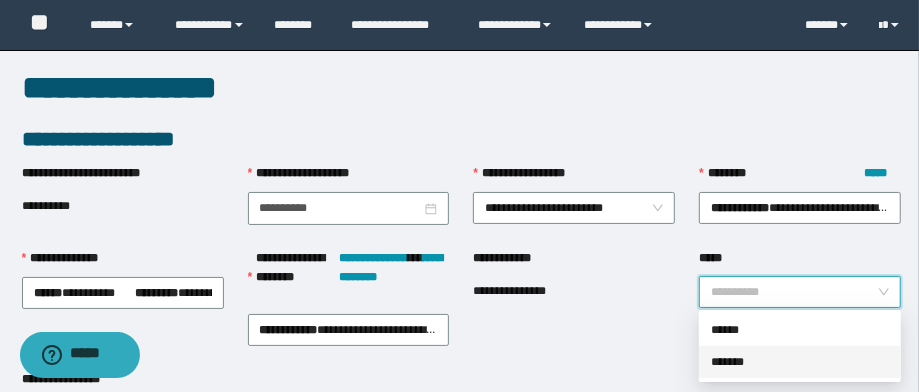 click on "*******" at bounding box center [800, 362] 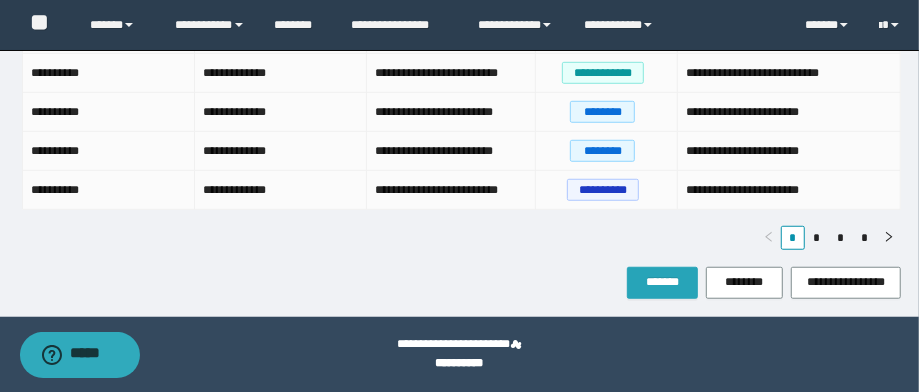 click on "*******" at bounding box center (662, 283) 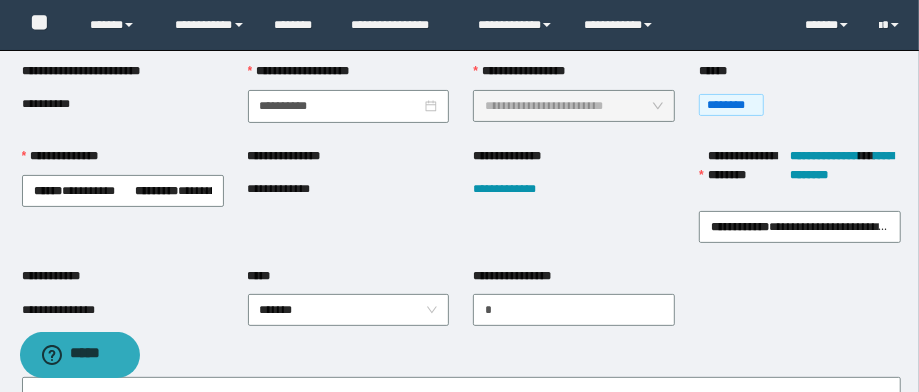 scroll, scrollTop: 160, scrollLeft: 0, axis: vertical 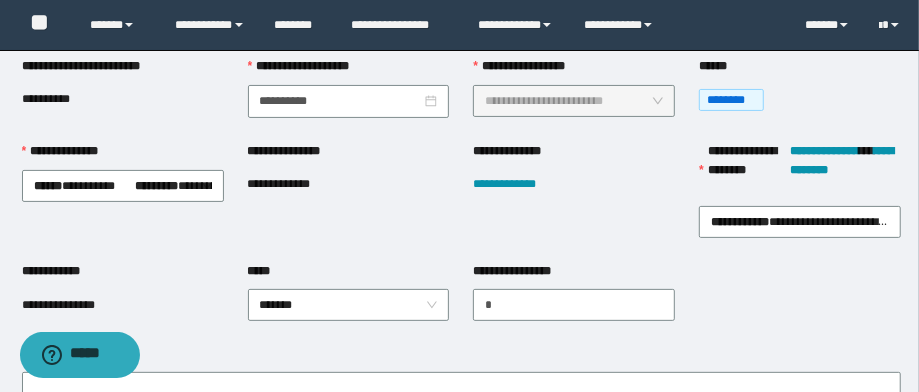 click on "**********" at bounding box center (294, 184) 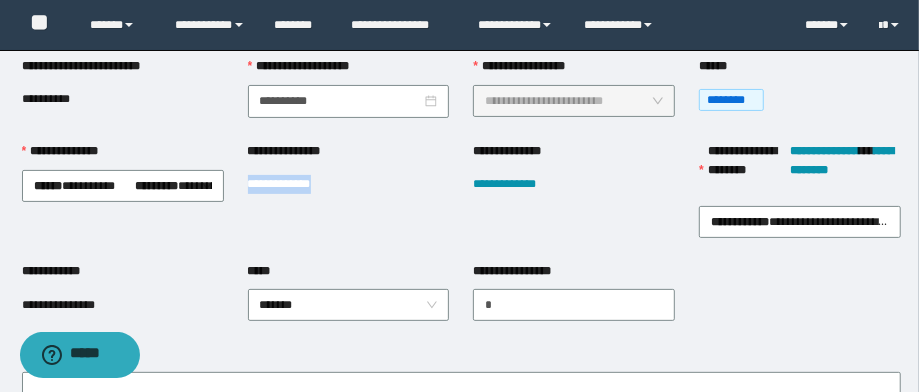 click on "**********" at bounding box center [294, 184] 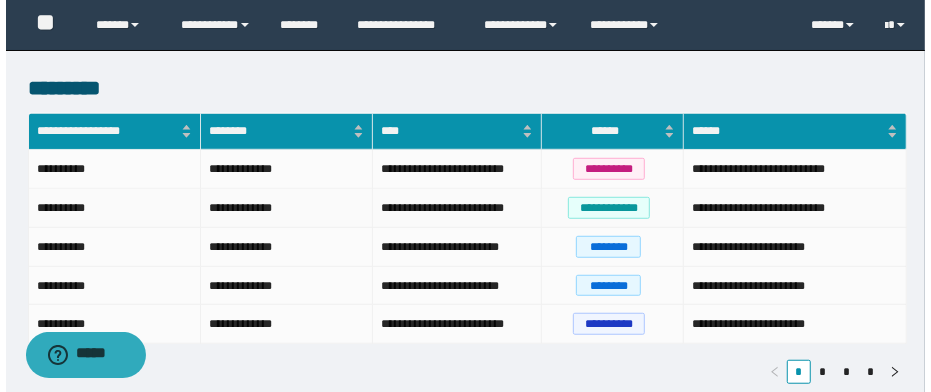 scroll, scrollTop: 720, scrollLeft: 0, axis: vertical 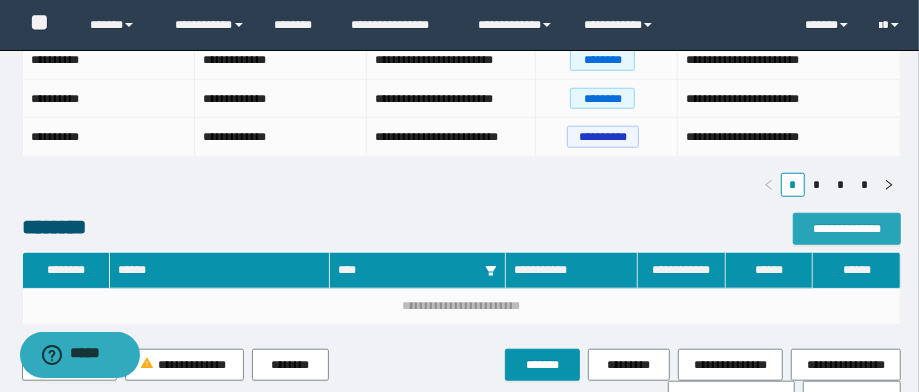 click on "**********" at bounding box center [847, 229] 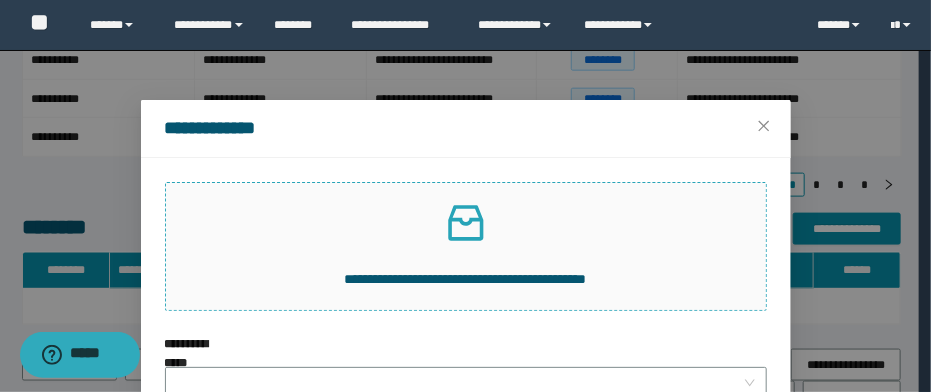 click 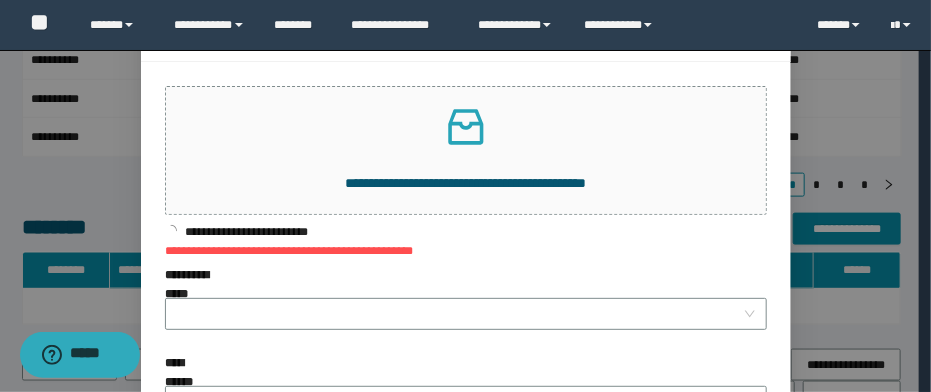 scroll, scrollTop: 160, scrollLeft: 0, axis: vertical 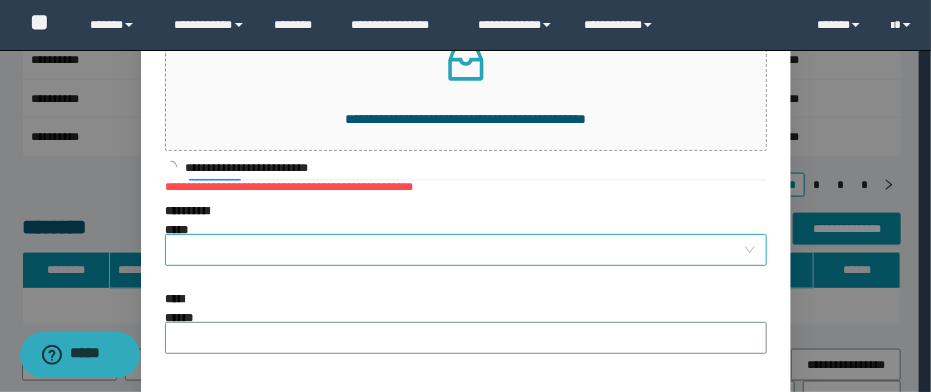 click on "**********" at bounding box center [460, 250] 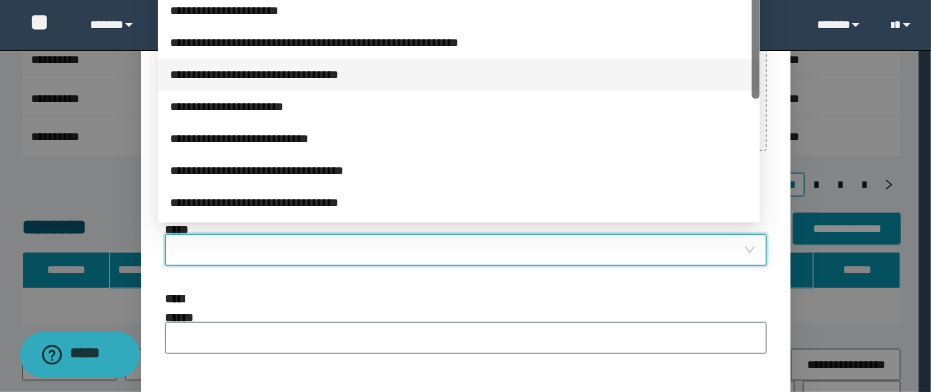 click on "**********" at bounding box center [459, 43] 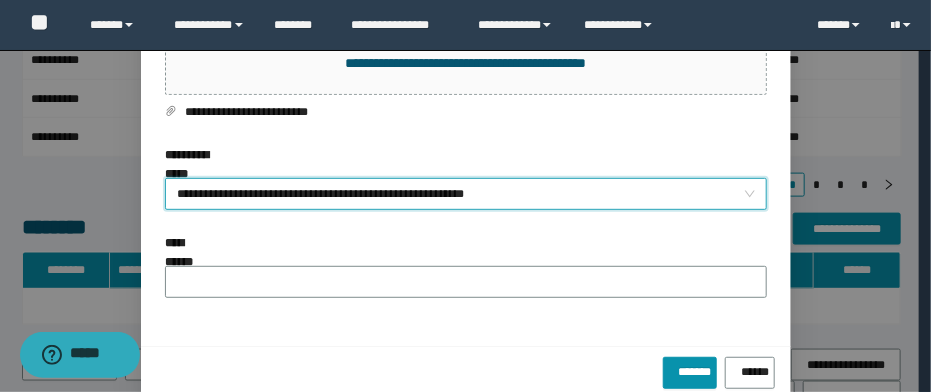scroll, scrollTop: 235, scrollLeft: 0, axis: vertical 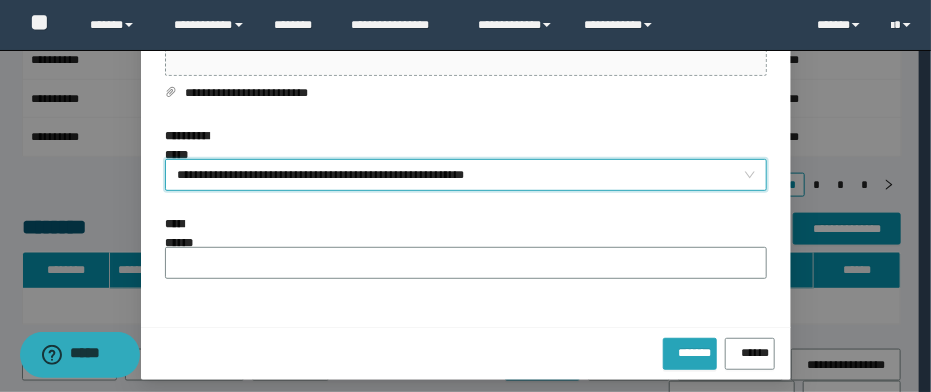 click on "*******" at bounding box center (690, 354) 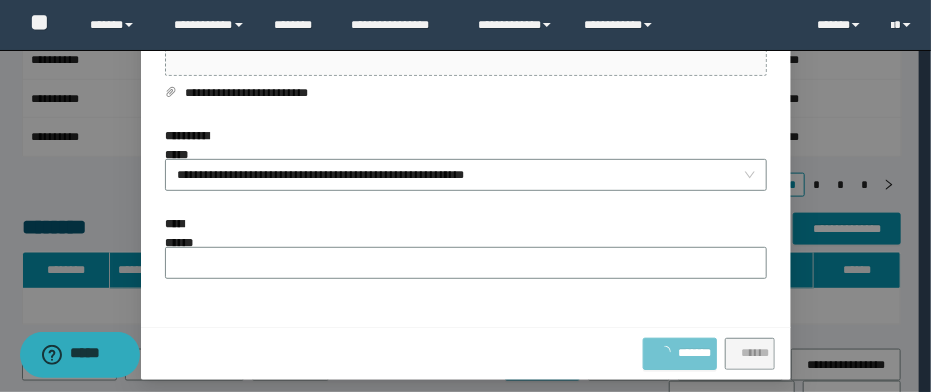 scroll, scrollTop: 123, scrollLeft: 0, axis: vertical 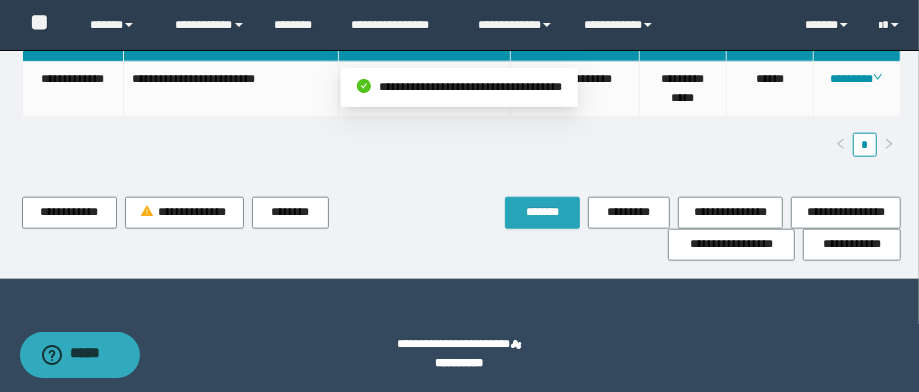 click on "*******" at bounding box center [542, 213] 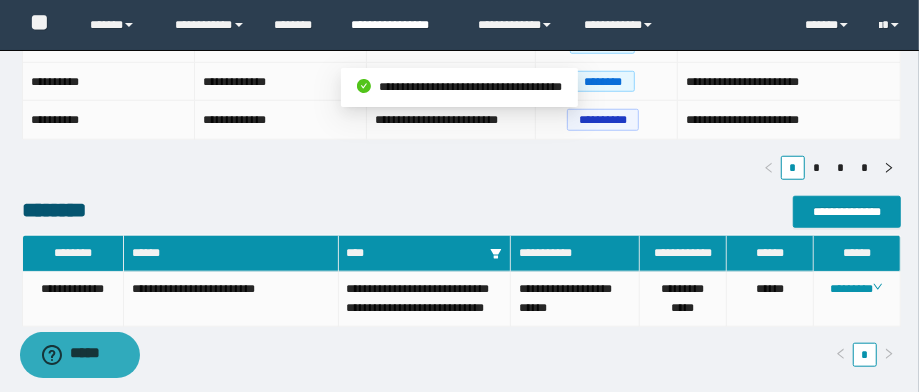 scroll, scrollTop: 496, scrollLeft: 0, axis: vertical 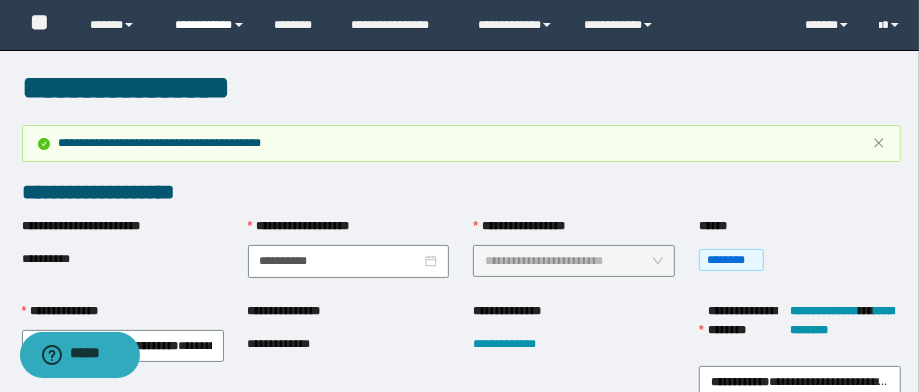 click on "**********" at bounding box center (210, 25) 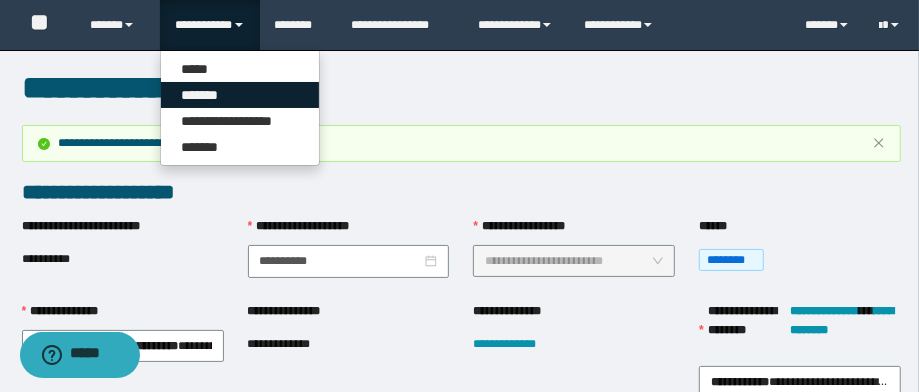 click on "*******" at bounding box center [240, 95] 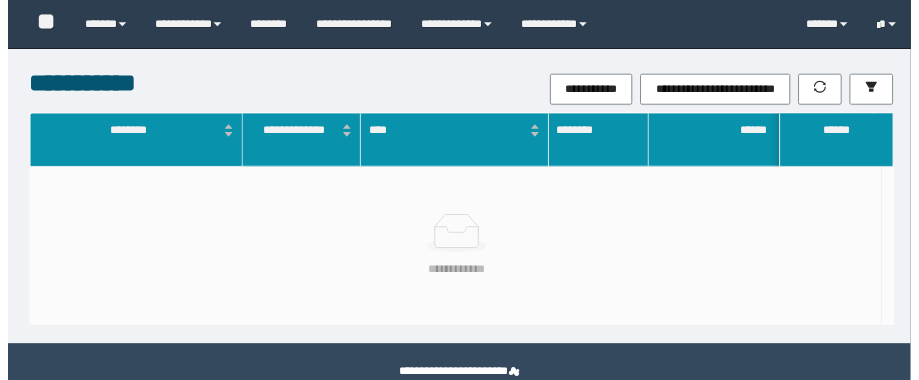 scroll, scrollTop: 0, scrollLeft: 0, axis: both 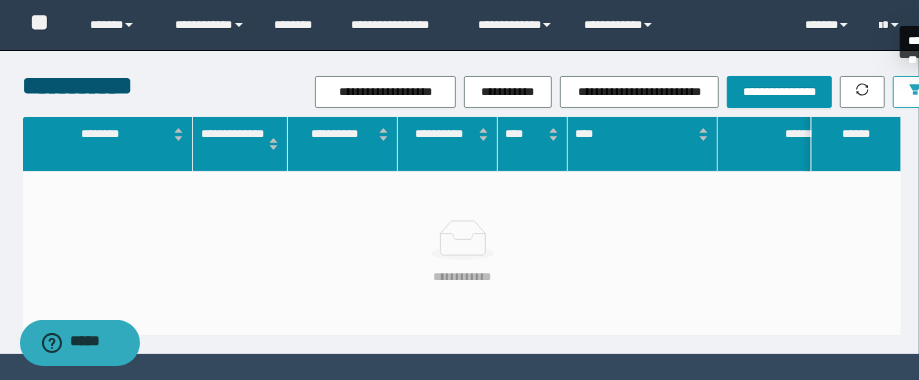 click at bounding box center (915, 92) 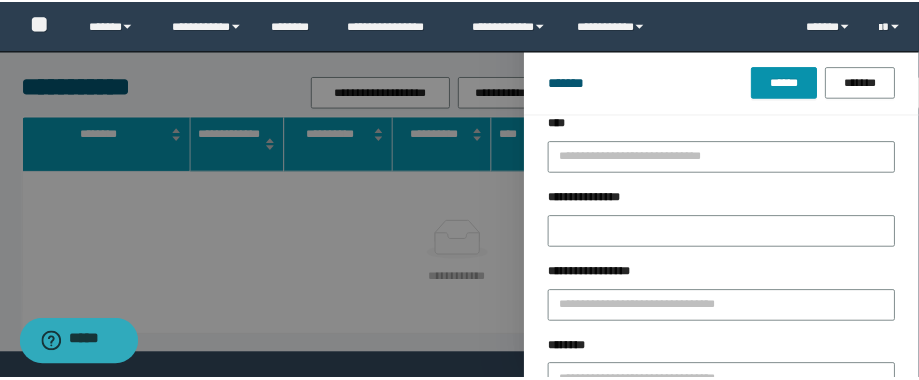 scroll, scrollTop: 80, scrollLeft: 0, axis: vertical 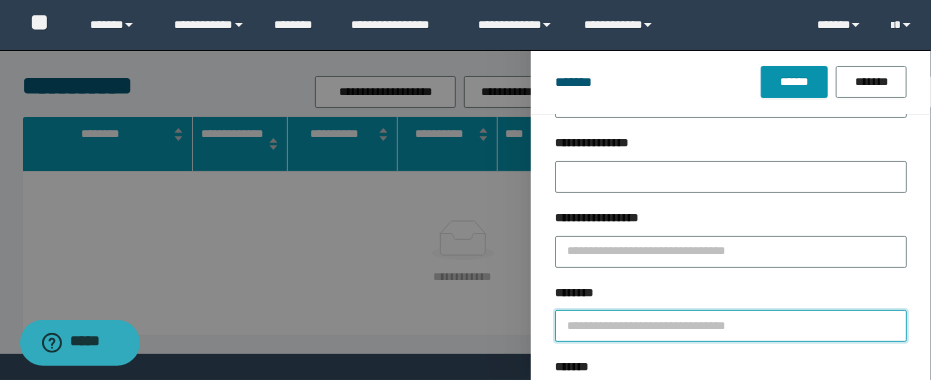 click on "********" at bounding box center (731, 326) 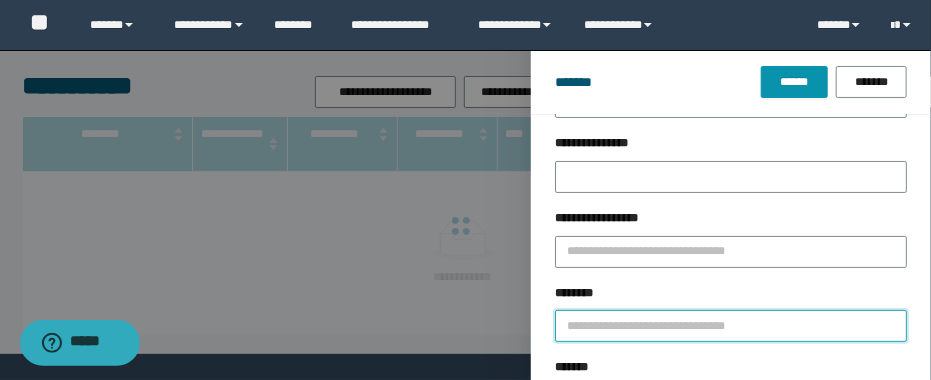 paste on "********" 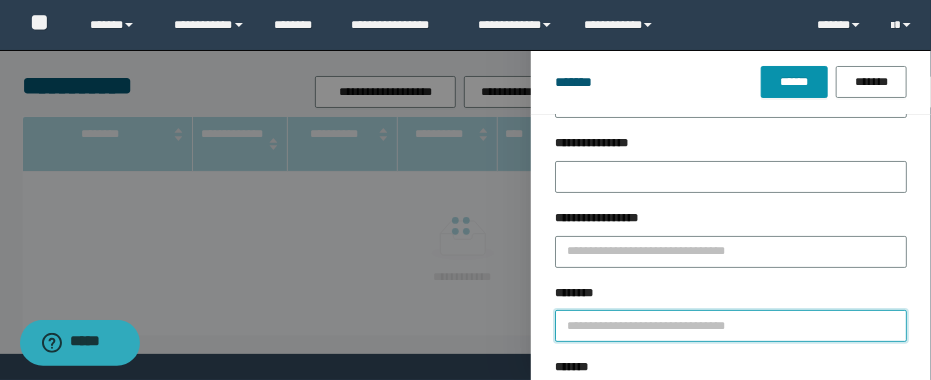 type 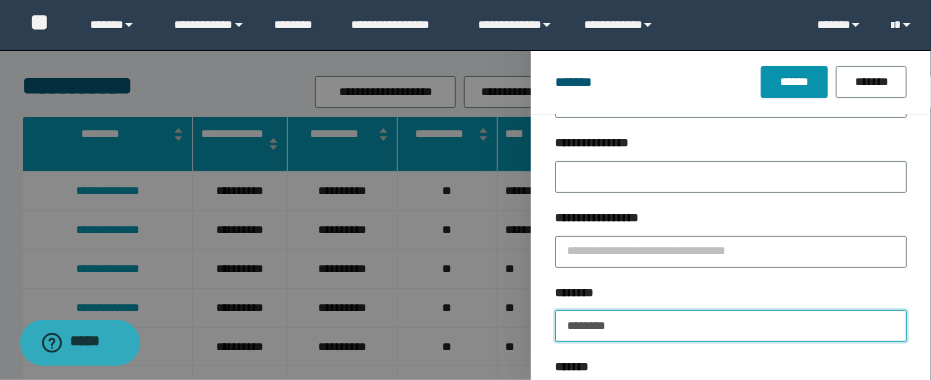 type on "********" 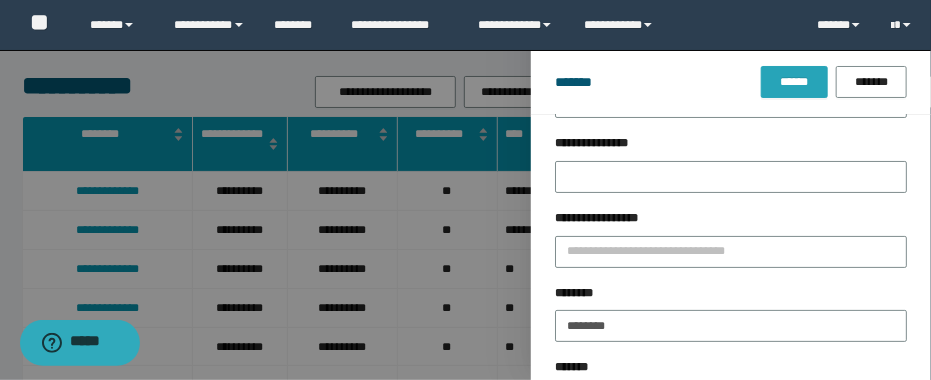 click on "******* ****** *******" at bounding box center [731, 82] 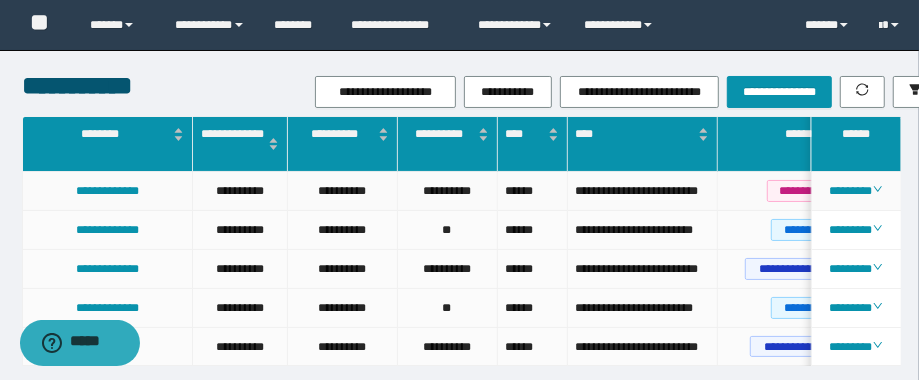 click on "**********" at bounding box center [642, 191] 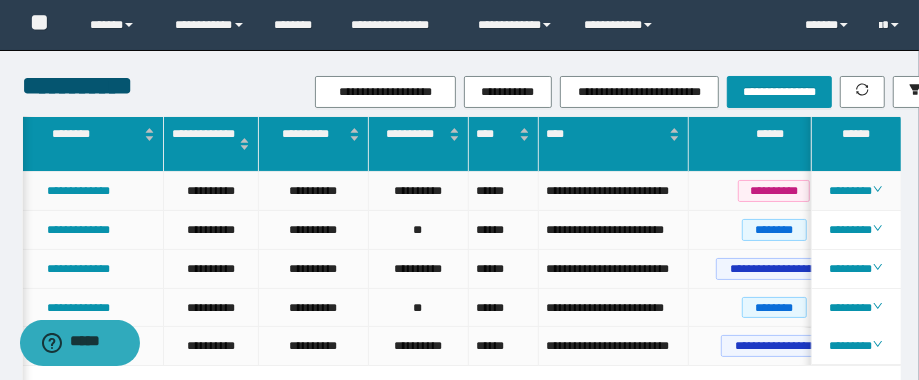 scroll, scrollTop: 0, scrollLeft: 32, axis: horizontal 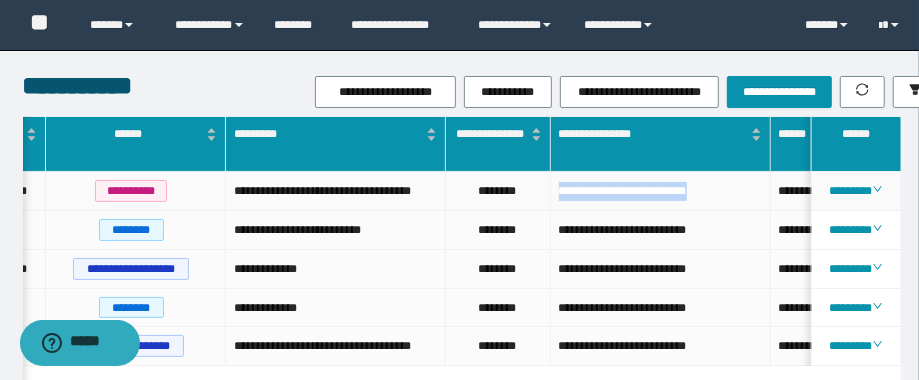 drag, startPoint x: 752, startPoint y: 193, endPoint x: 534, endPoint y: 177, distance: 218.58636 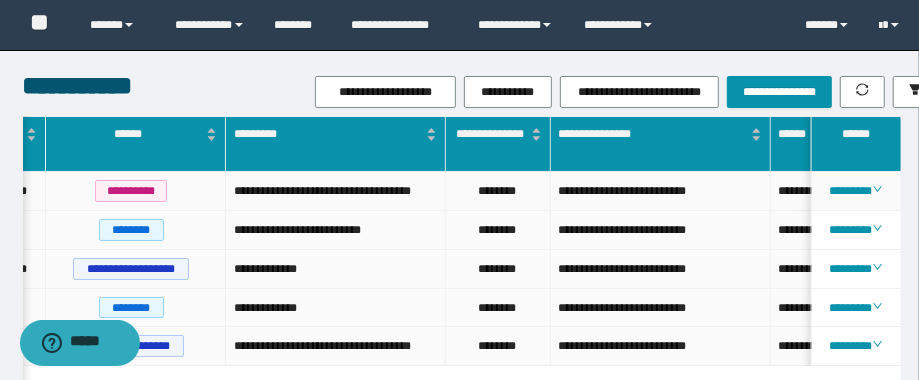 click on "********" at bounding box center [498, 191] 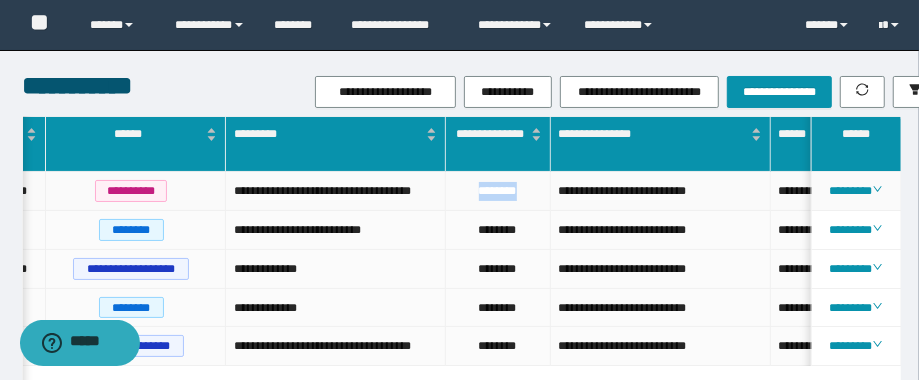 click on "********" at bounding box center (498, 191) 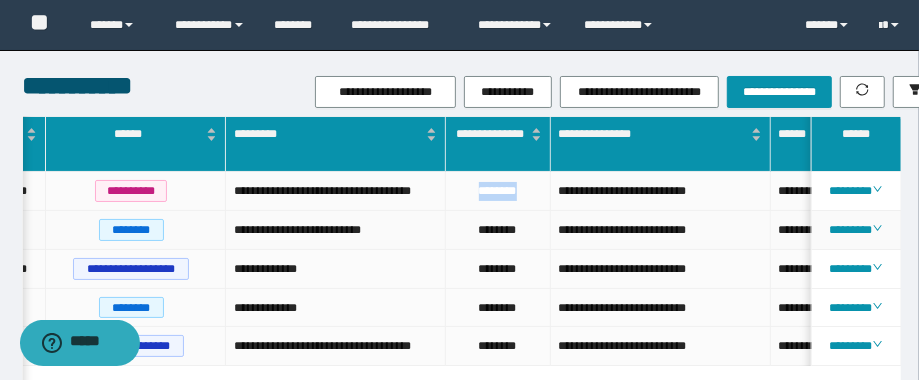 scroll, scrollTop: 0, scrollLeft: 640, axis: horizontal 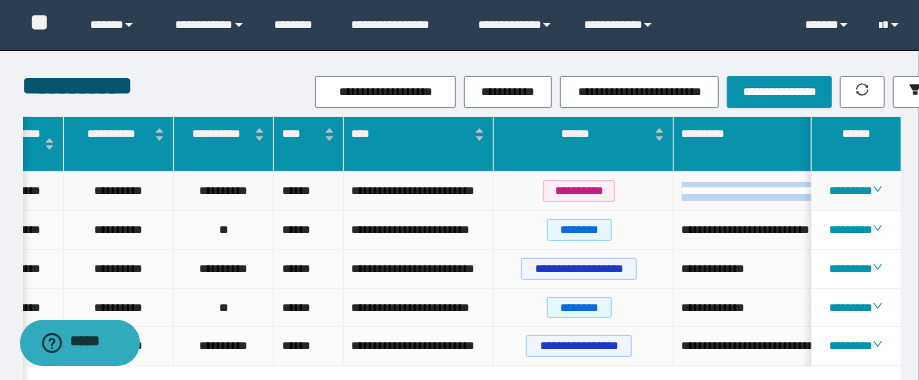 drag, startPoint x: 731, startPoint y: 206, endPoint x: 672, endPoint y: 184, distance: 62.968246 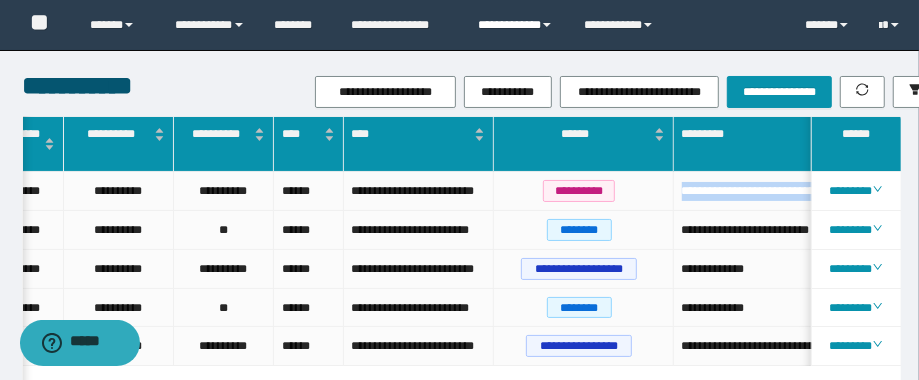 copy on "**********" 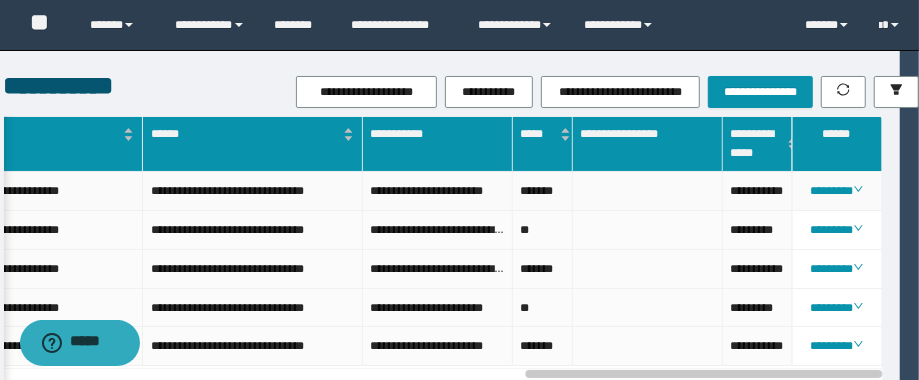 click on "**********" at bounding box center (758, 191) 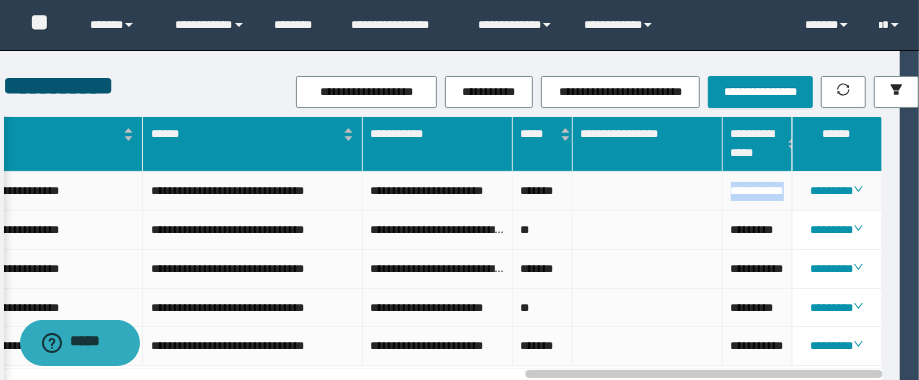 click on "**********" at bounding box center (758, 191) 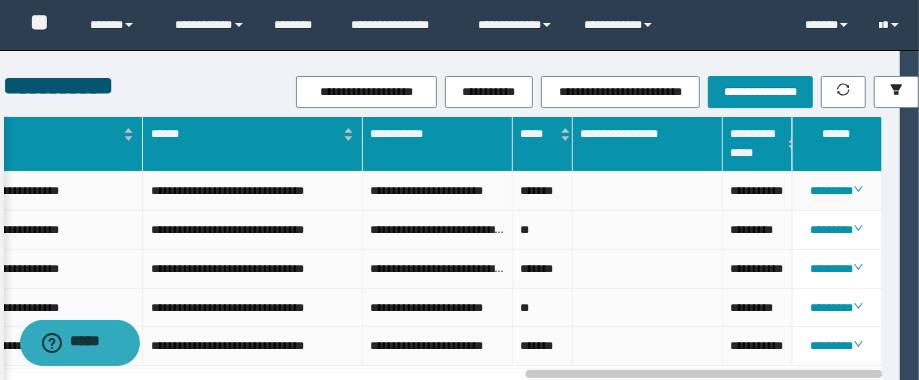 click on "**********" at bounding box center (253, 191) 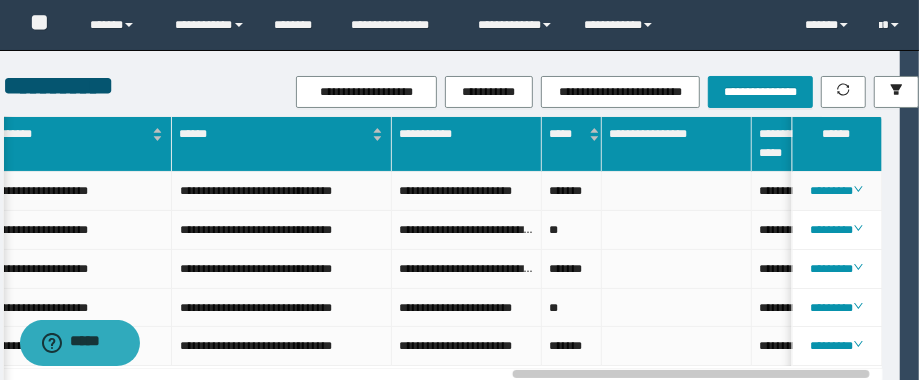 scroll, scrollTop: 0, scrollLeft: 1249, axis: horizontal 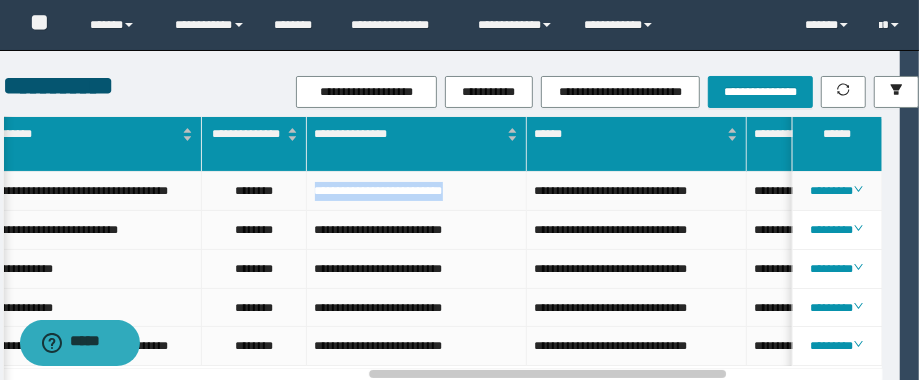 drag, startPoint x: 432, startPoint y: 185, endPoint x: 279, endPoint y: 198, distance: 153.5513 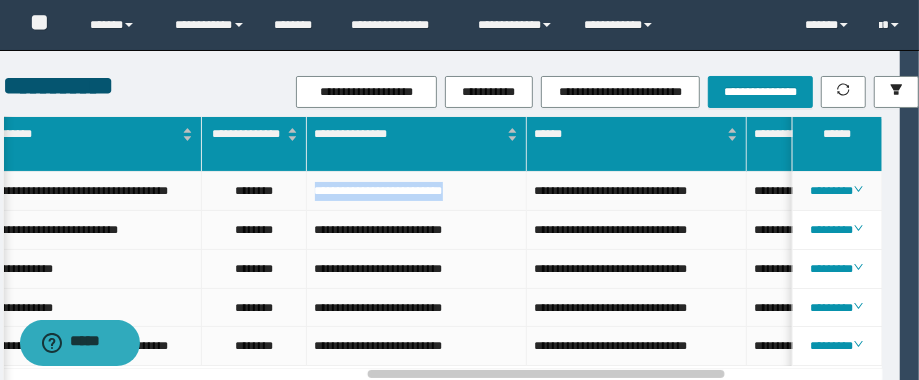 scroll, scrollTop: 0, scrollLeft: 865, axis: horizontal 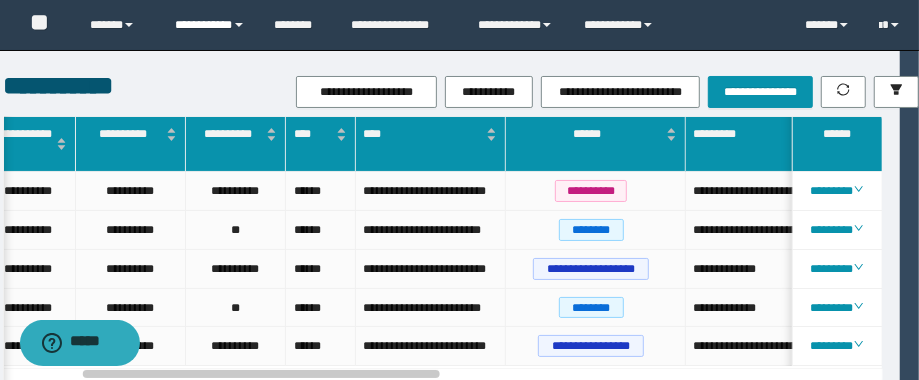 click on "**********" at bounding box center (210, 25) 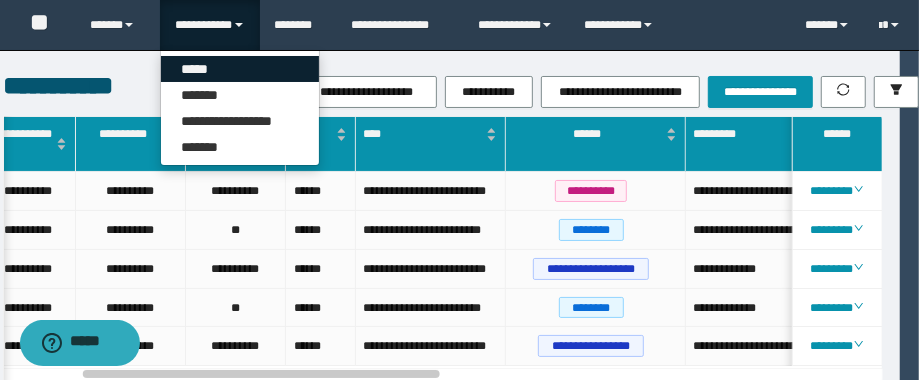 click on "*****" at bounding box center (240, 69) 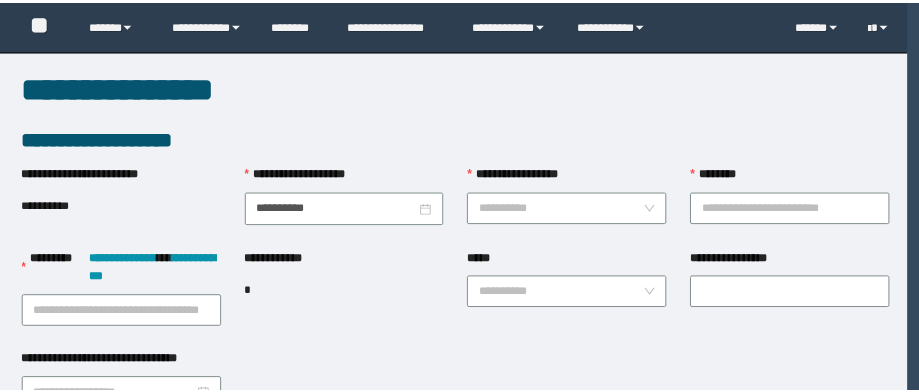 scroll, scrollTop: 0, scrollLeft: 0, axis: both 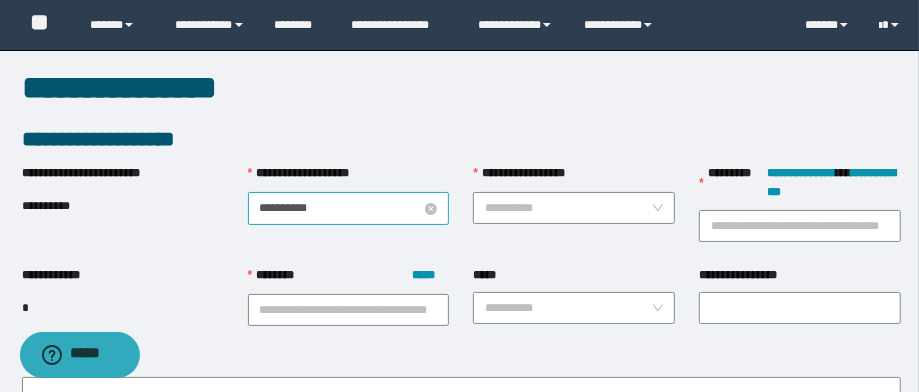 click on "**********" at bounding box center (341, 208) 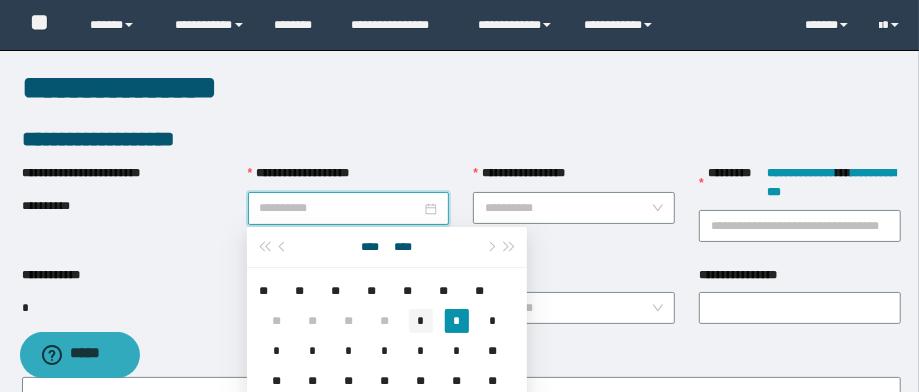 type on "**********" 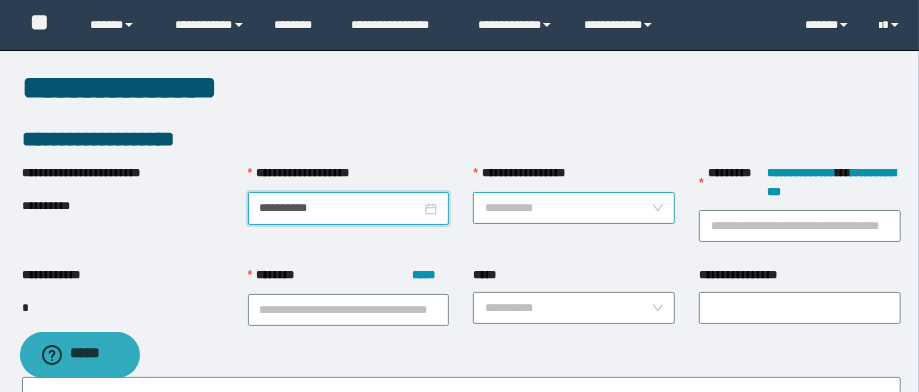 click on "**********" at bounding box center (568, 208) 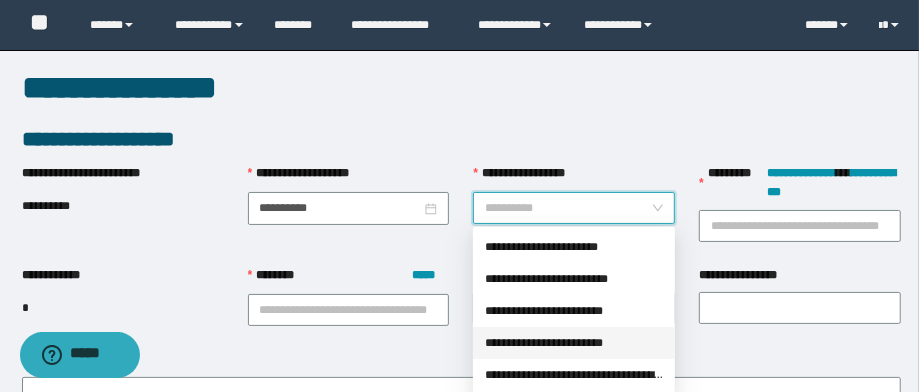 click on "**********" at bounding box center (574, 343) 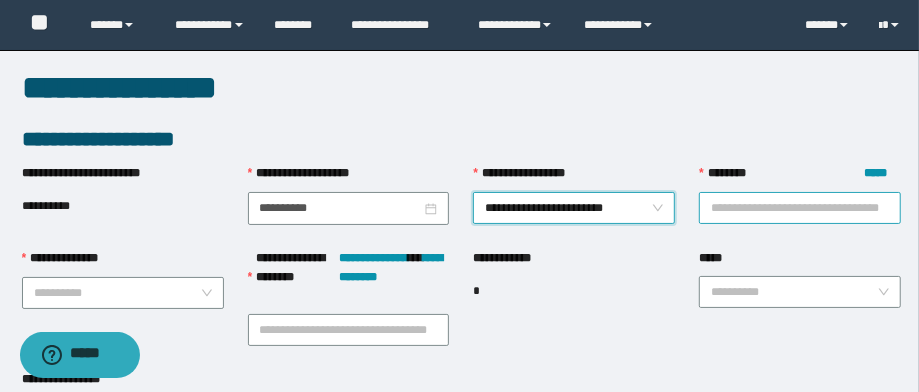 click on "**********" at bounding box center [800, 208] 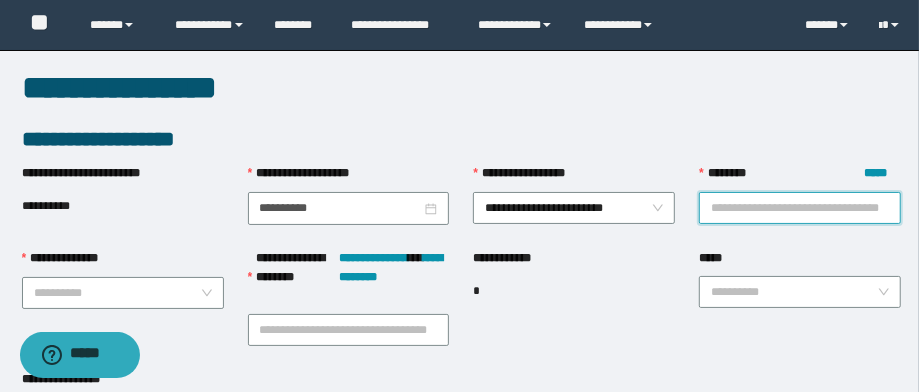 paste on "**********" 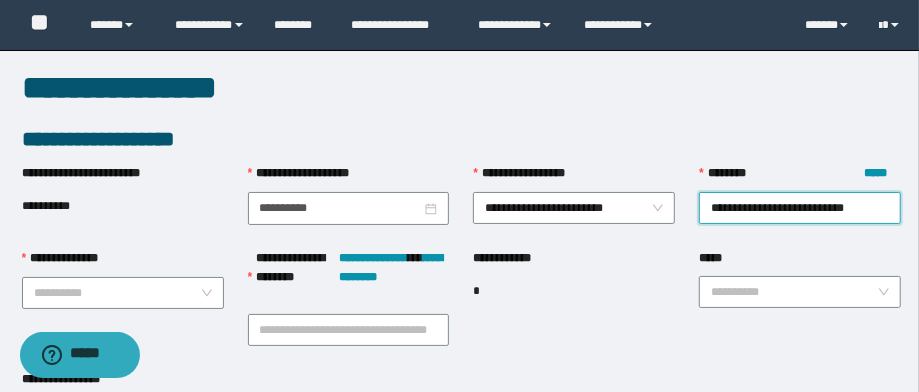 scroll, scrollTop: 0, scrollLeft: 32, axis: horizontal 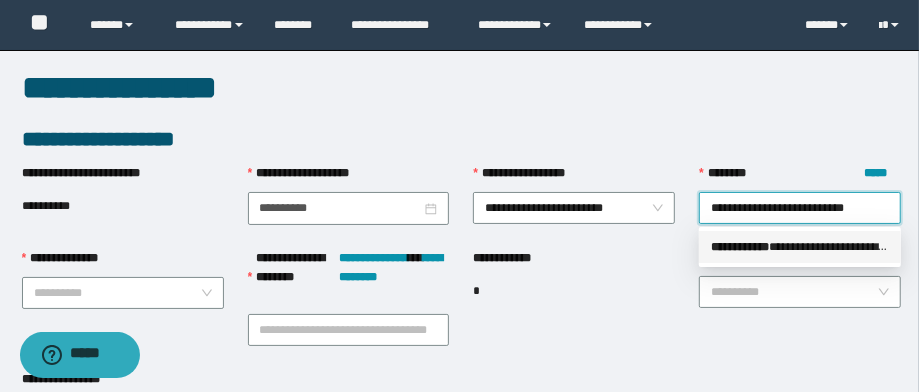 click on "**********" at bounding box center (800, 247) 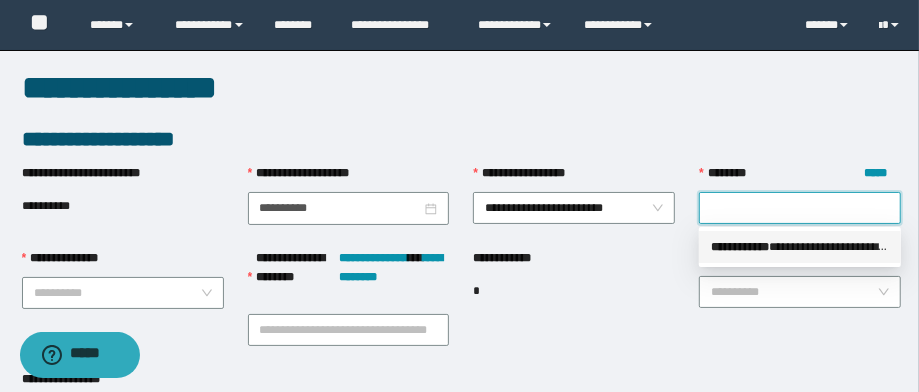 scroll, scrollTop: 0, scrollLeft: 0, axis: both 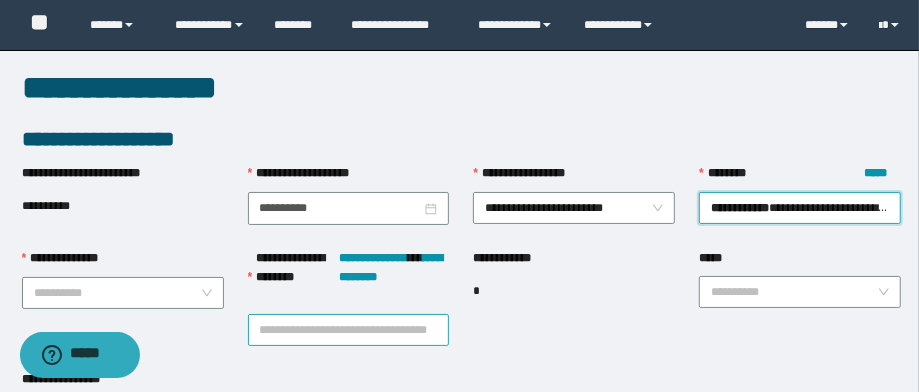 click on "**********" at bounding box center [349, 330] 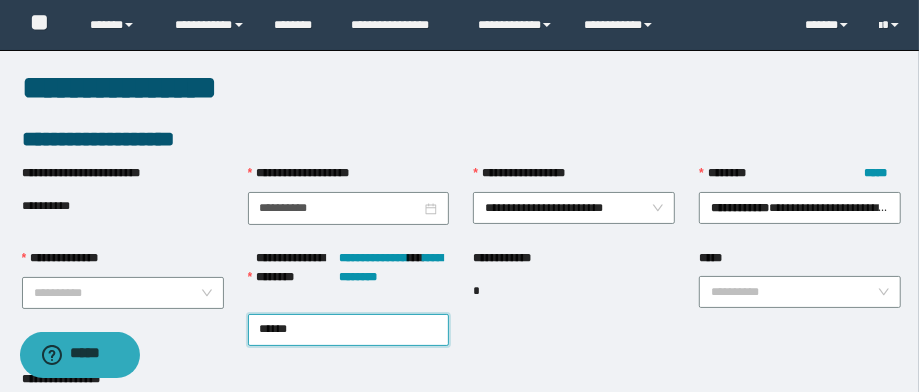 type on "*******" 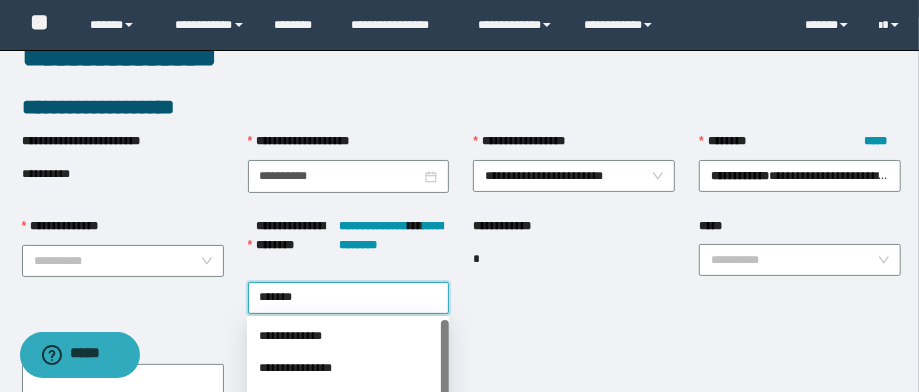 scroll, scrollTop: 80, scrollLeft: 0, axis: vertical 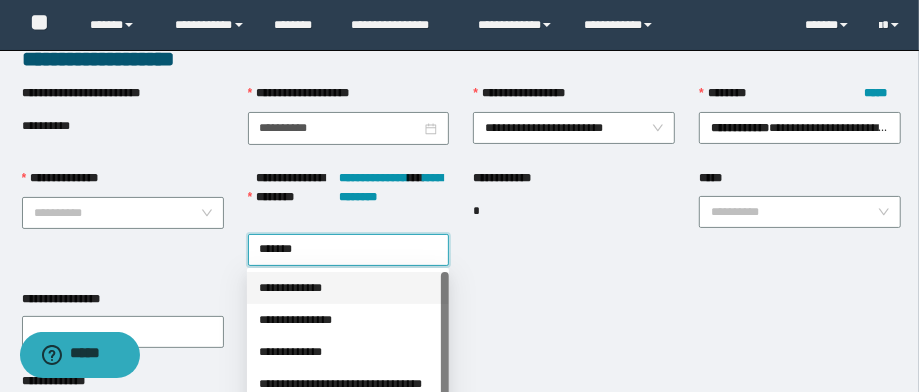 drag, startPoint x: 367, startPoint y: 283, endPoint x: 356, endPoint y: 271, distance: 16.27882 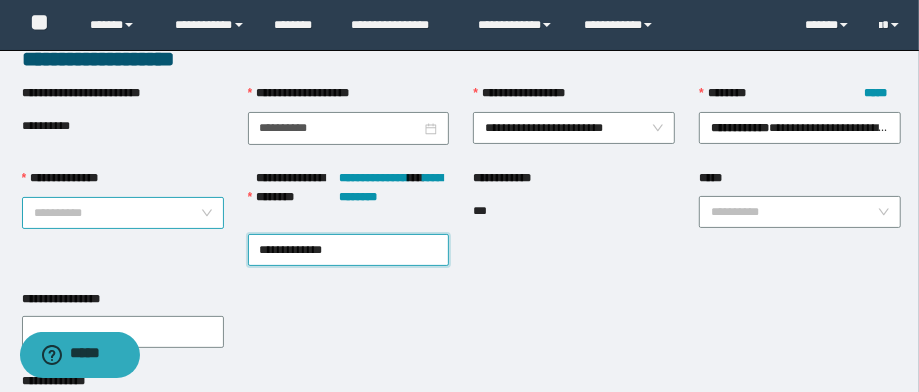 drag, startPoint x: 186, startPoint y: 210, endPoint x: 181, endPoint y: 224, distance: 14.866069 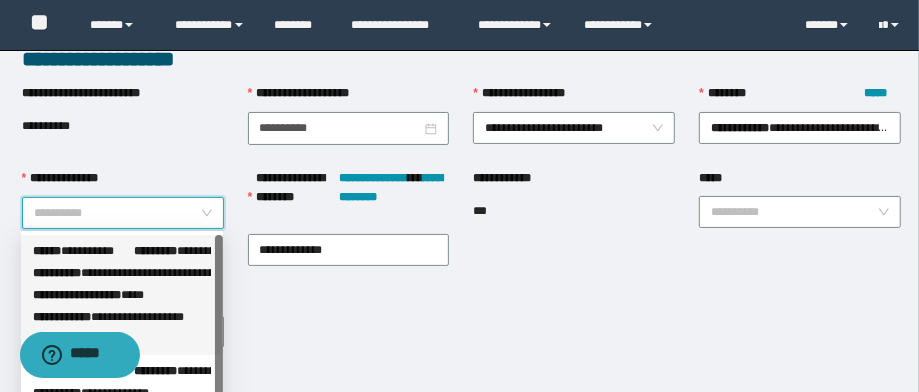click on "**********" at bounding box center (122, 273) 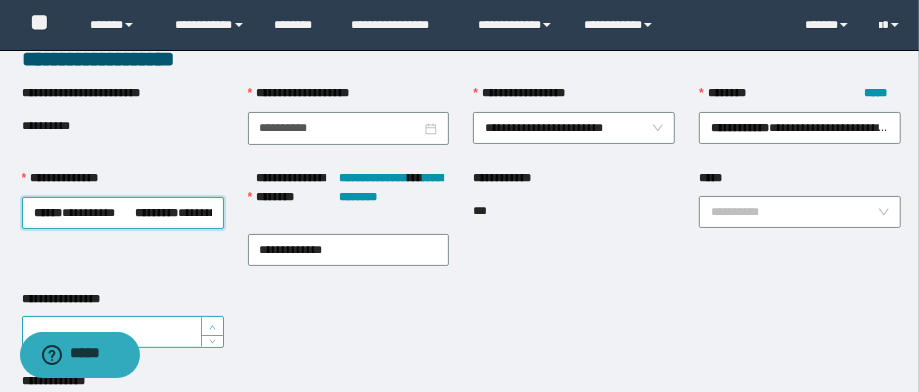 type on "*" 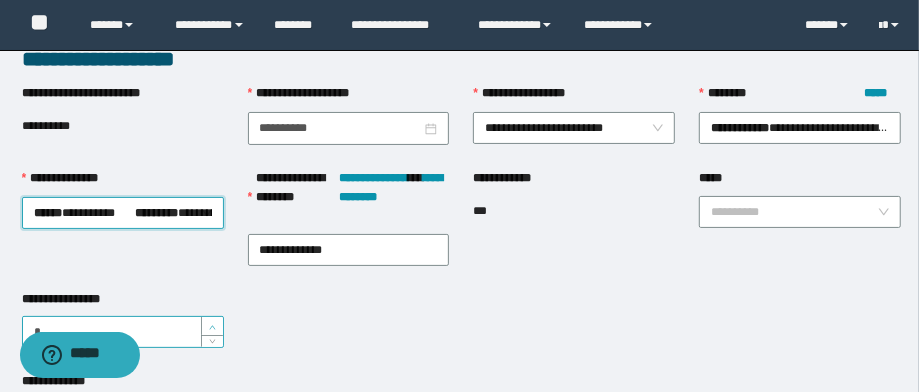 click at bounding box center [212, 326] 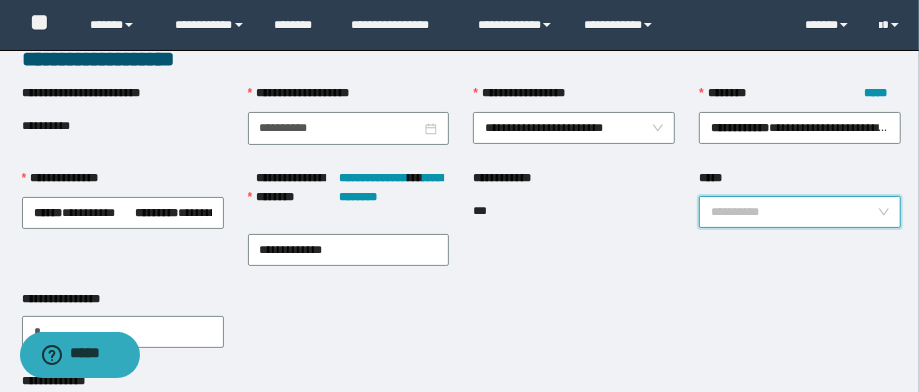 click on "*****" at bounding box center (794, 212) 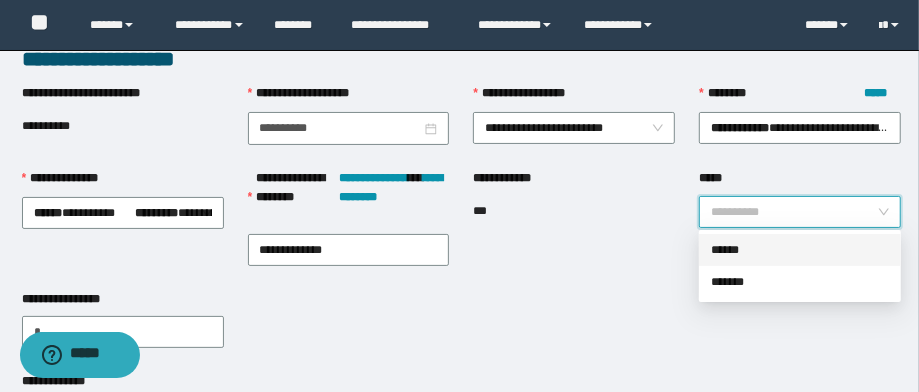 click on "******" at bounding box center (800, 250) 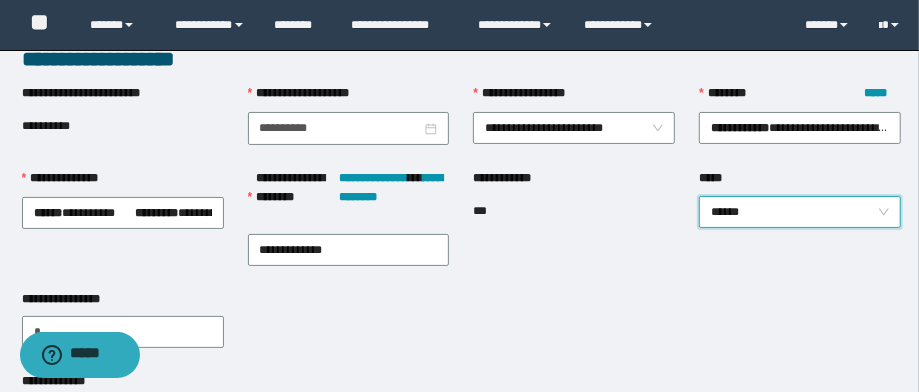 click on "******" at bounding box center (800, 212) 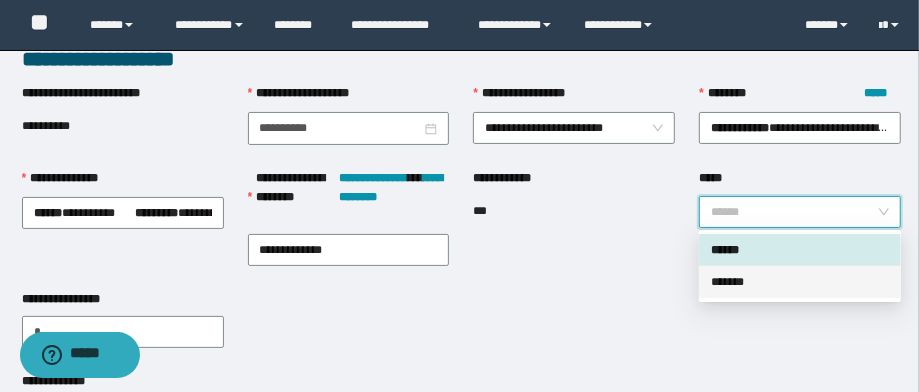 click on "*******" at bounding box center [800, 282] 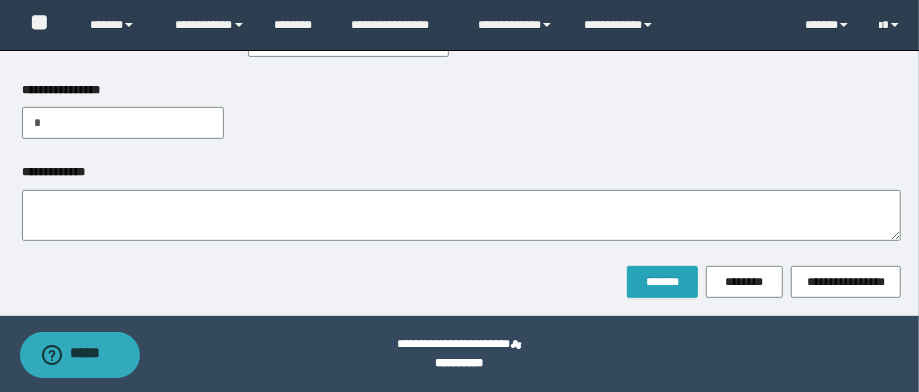 click on "*******" at bounding box center (662, 282) 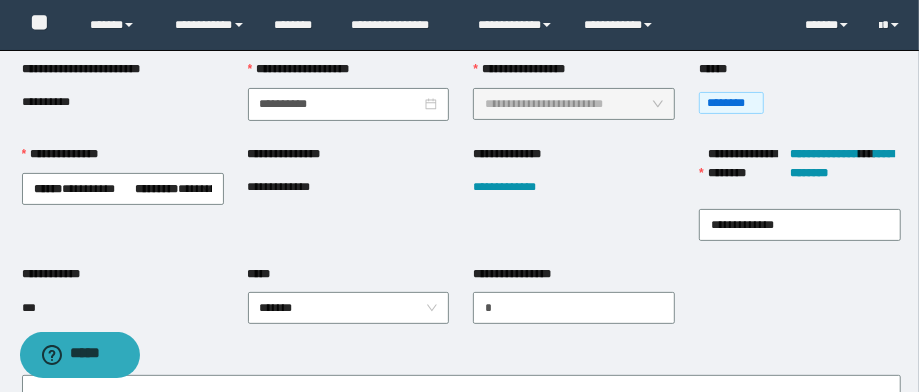 scroll, scrollTop: 160, scrollLeft: 0, axis: vertical 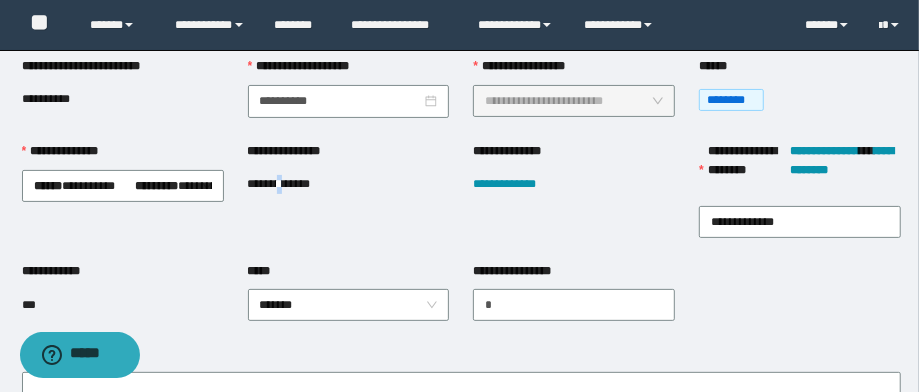 click on "**********" at bounding box center [294, 184] 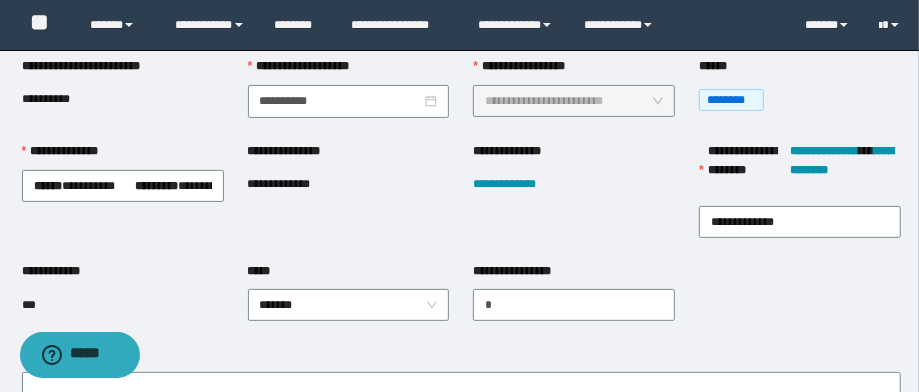click on "**********" at bounding box center [294, 184] 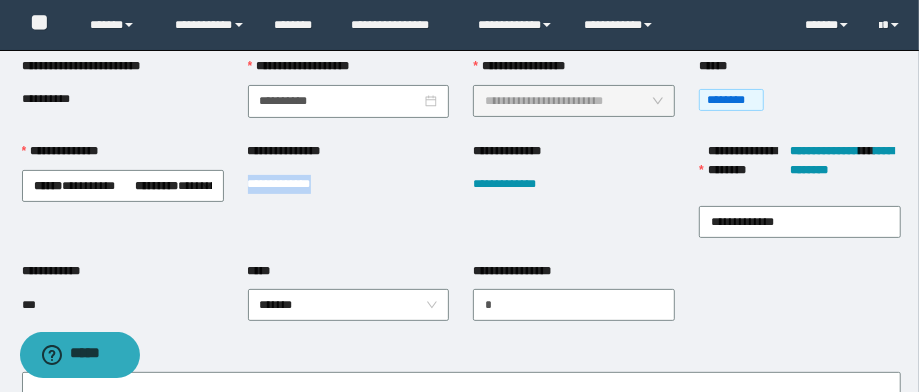 click on "**********" at bounding box center [294, 184] 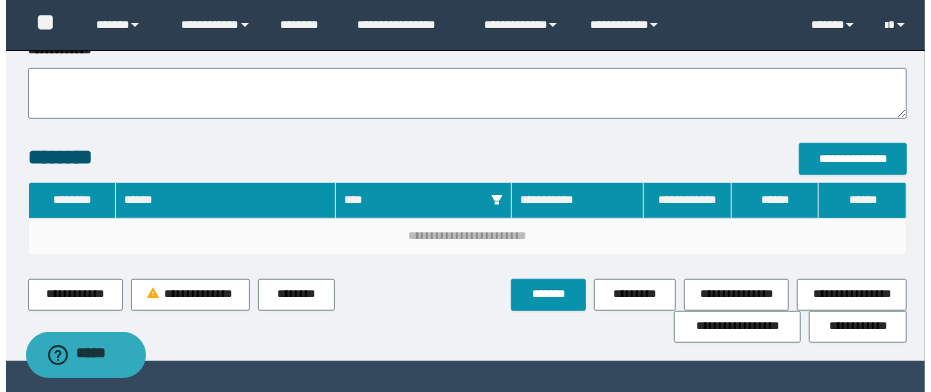 scroll, scrollTop: 528, scrollLeft: 0, axis: vertical 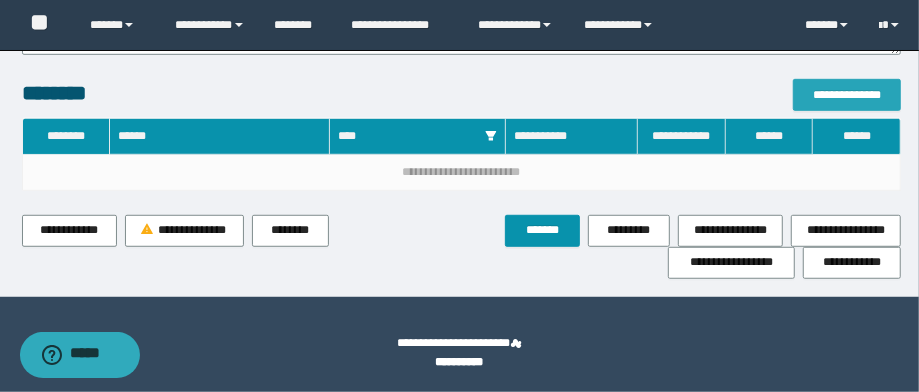 click on "**********" at bounding box center (847, 95) 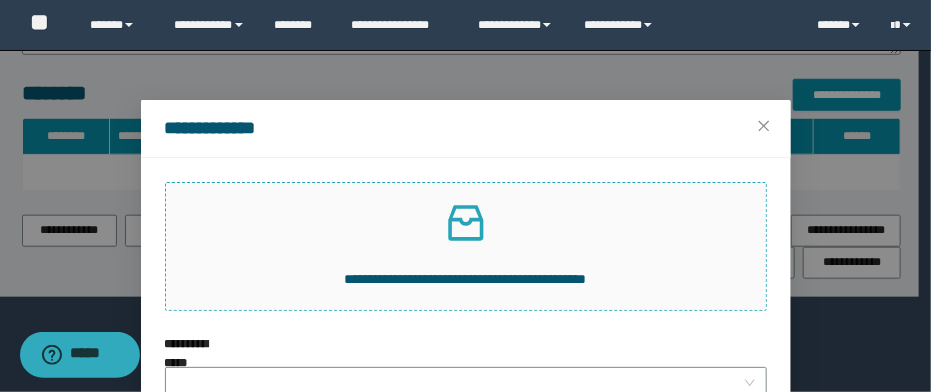 click 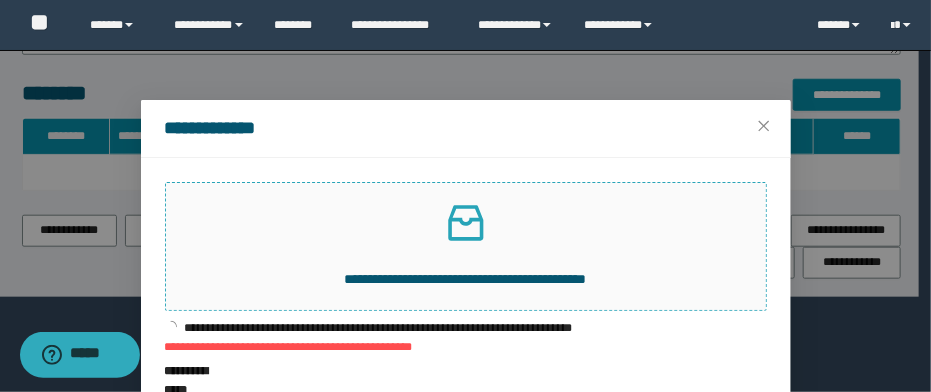 scroll, scrollTop: 160, scrollLeft: 0, axis: vertical 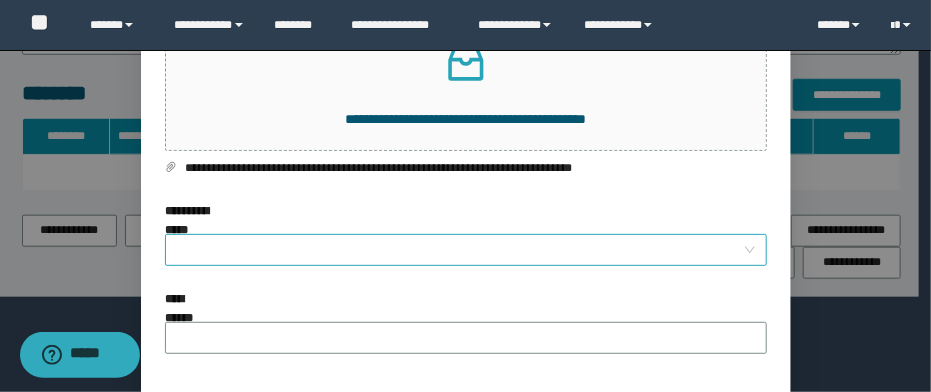 click on "**********" at bounding box center [460, 250] 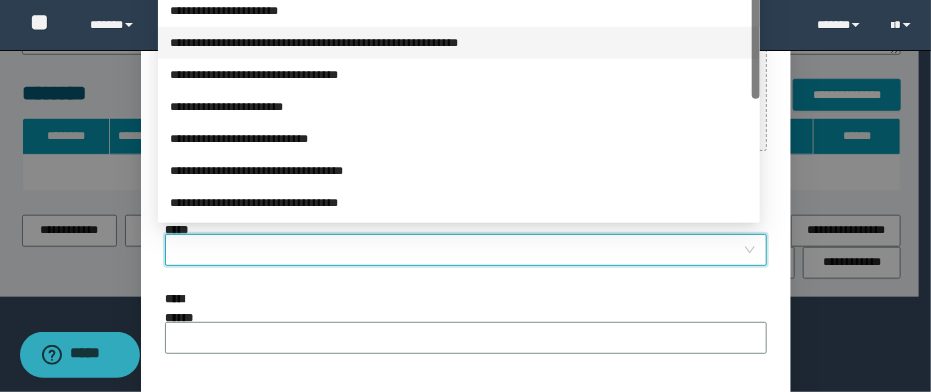 click on "**********" at bounding box center [459, 43] 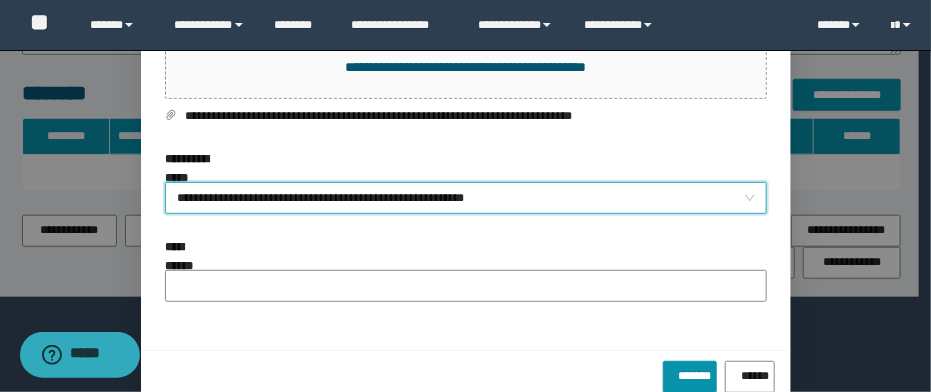 scroll, scrollTop: 235, scrollLeft: 0, axis: vertical 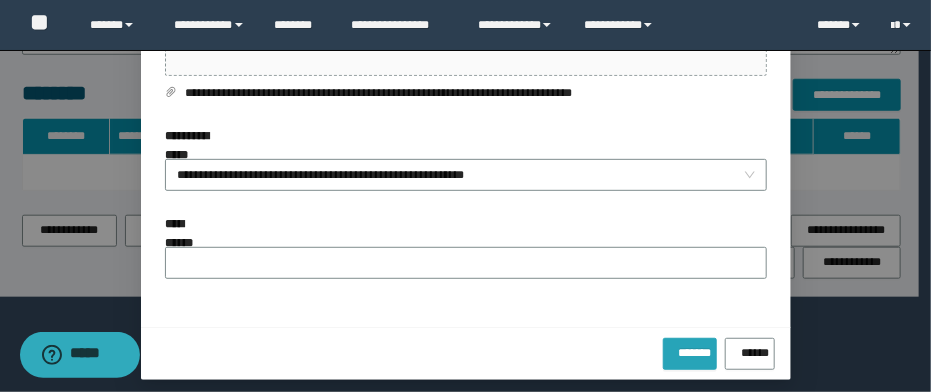 click on "*******" at bounding box center (690, 354) 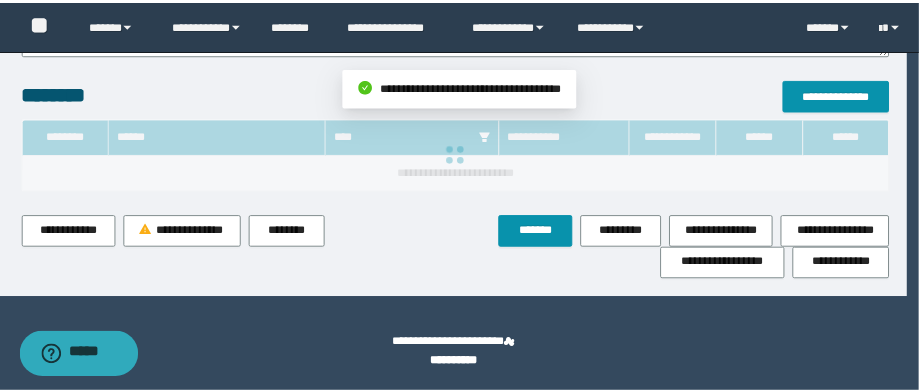 scroll, scrollTop: 108, scrollLeft: 0, axis: vertical 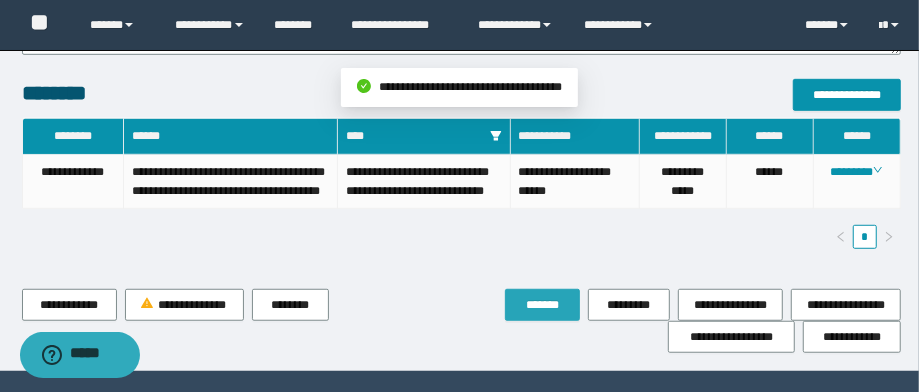 drag, startPoint x: 547, startPoint y: 338, endPoint x: 538, endPoint y: 322, distance: 18.35756 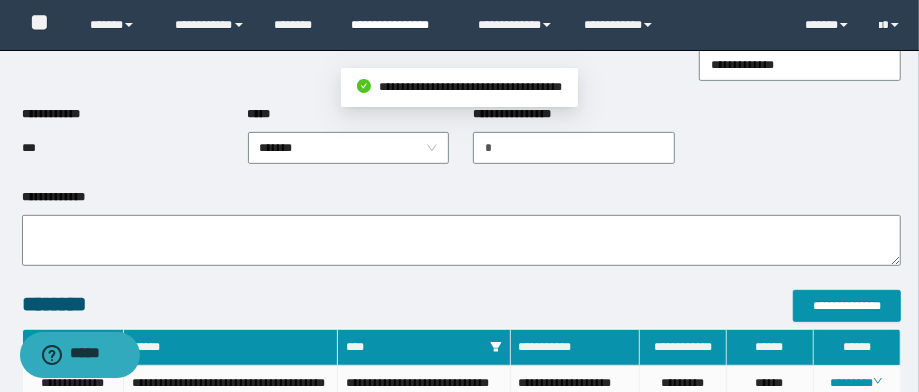 scroll, scrollTop: 197, scrollLeft: 0, axis: vertical 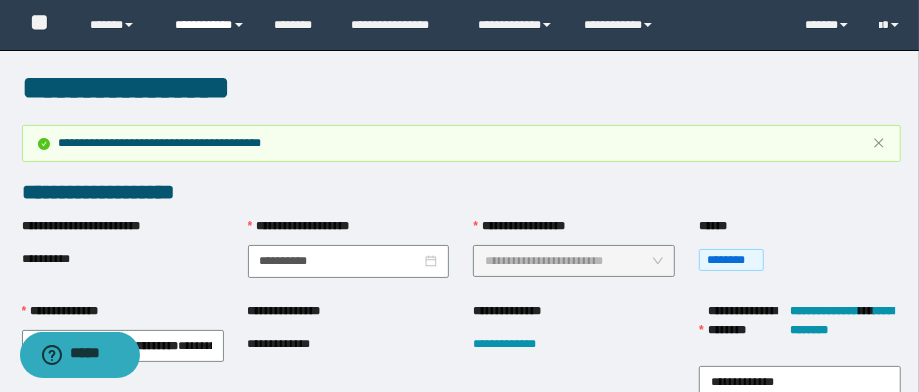 click on "**********" at bounding box center (210, 25) 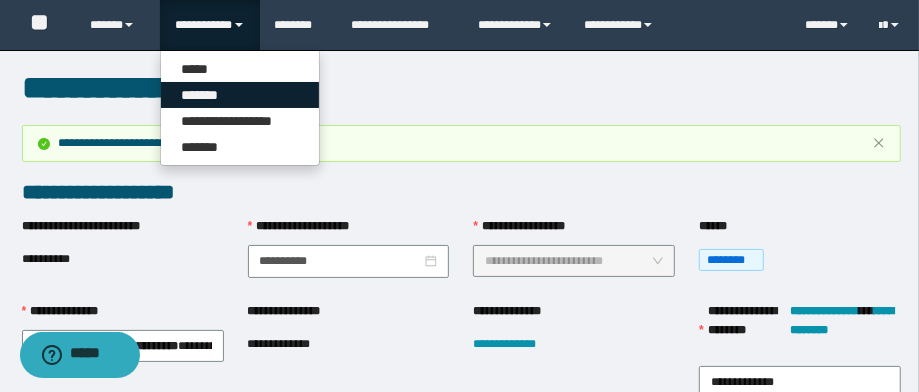 click on "*******" at bounding box center (240, 95) 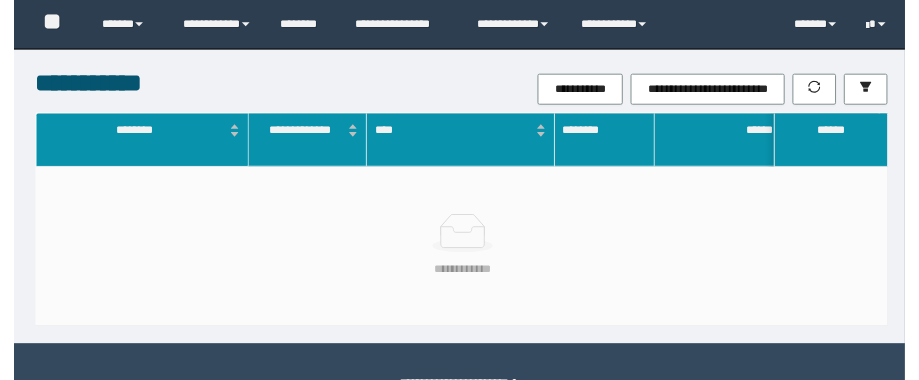 scroll, scrollTop: 0, scrollLeft: 0, axis: both 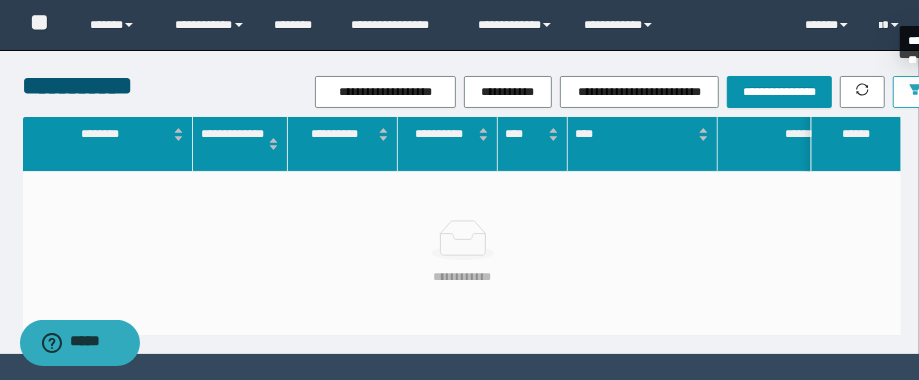 click at bounding box center [915, 92] 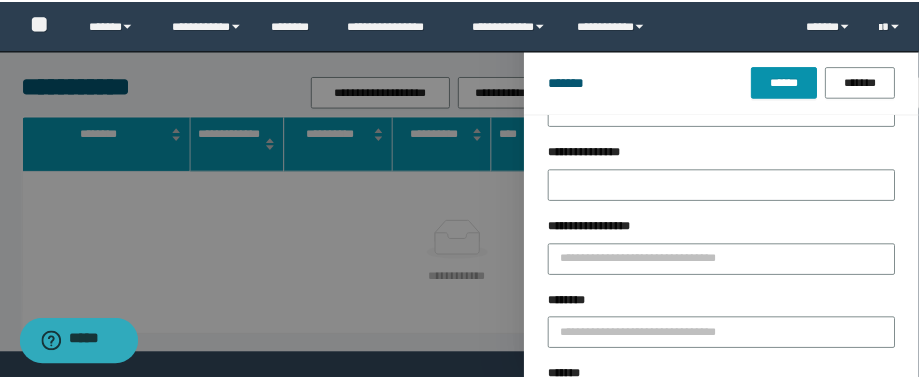 scroll, scrollTop: 80, scrollLeft: 0, axis: vertical 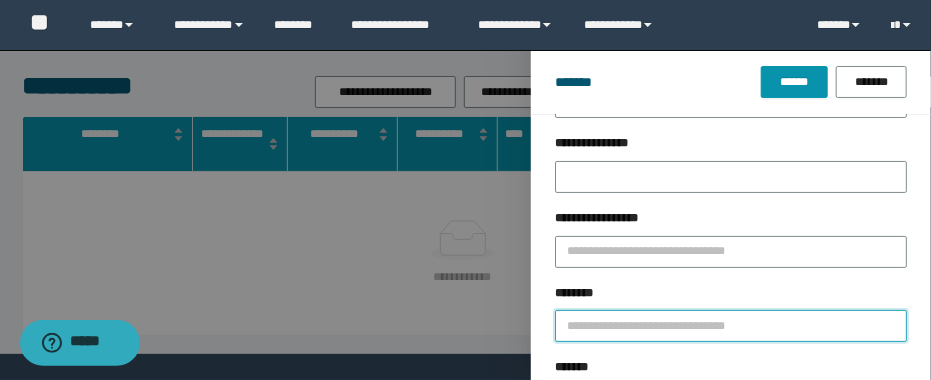 click on "********" at bounding box center [731, 326] 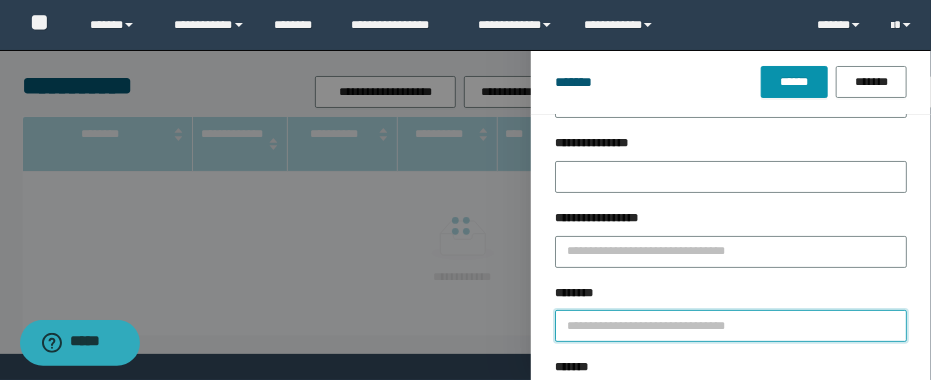 paste on "********" 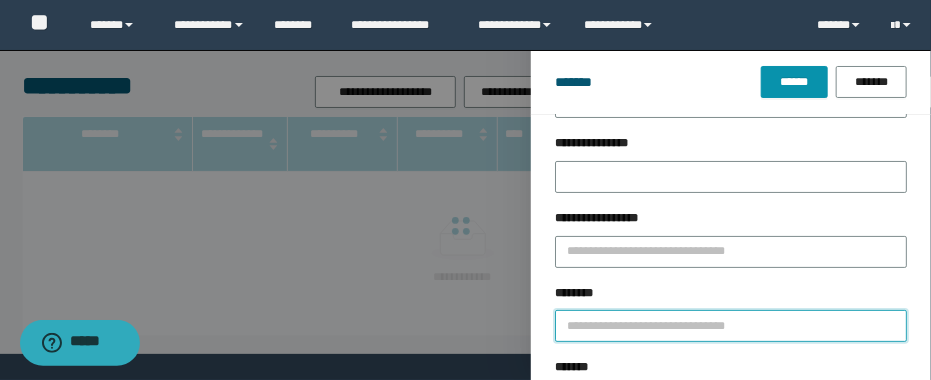 type on "********" 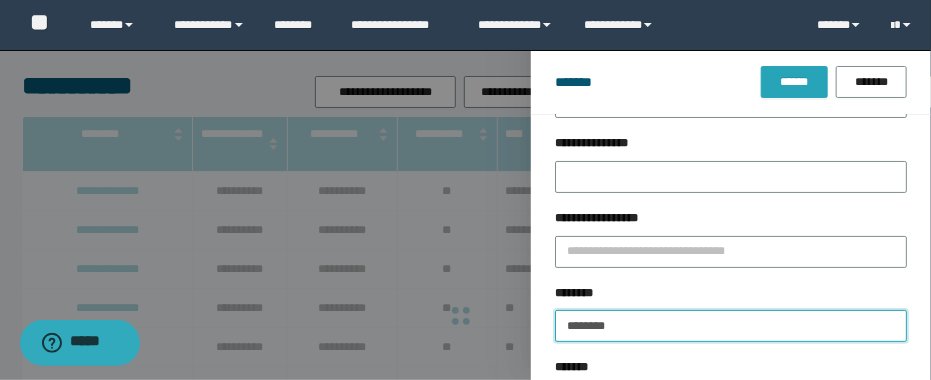 type on "********" 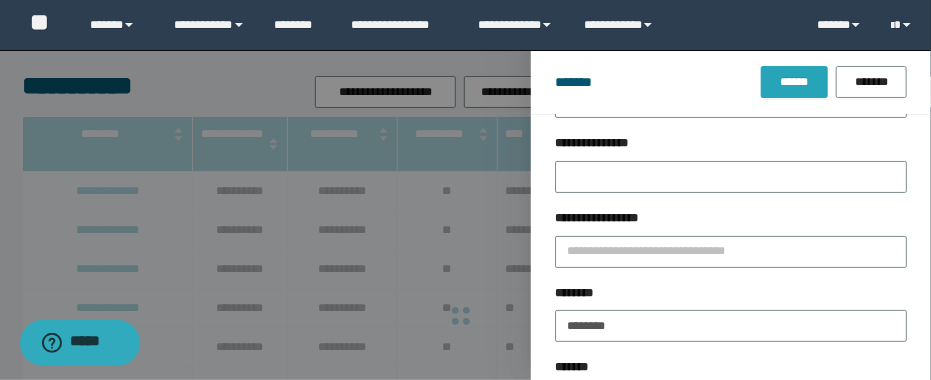 click on "******" at bounding box center (794, 82) 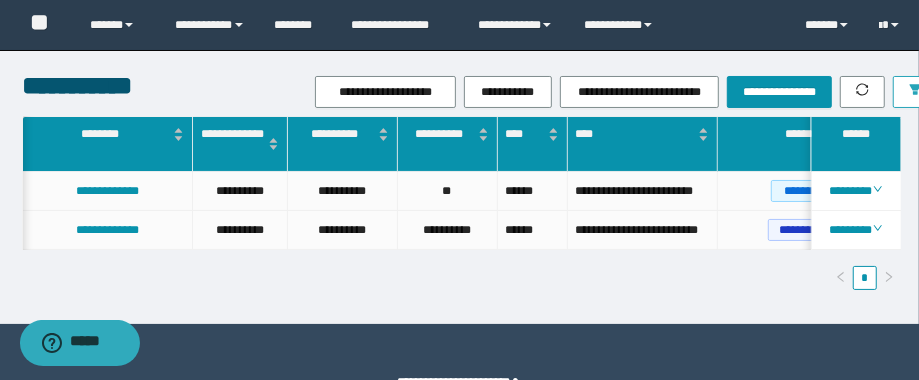 scroll, scrollTop: 0, scrollLeft: 1, axis: horizontal 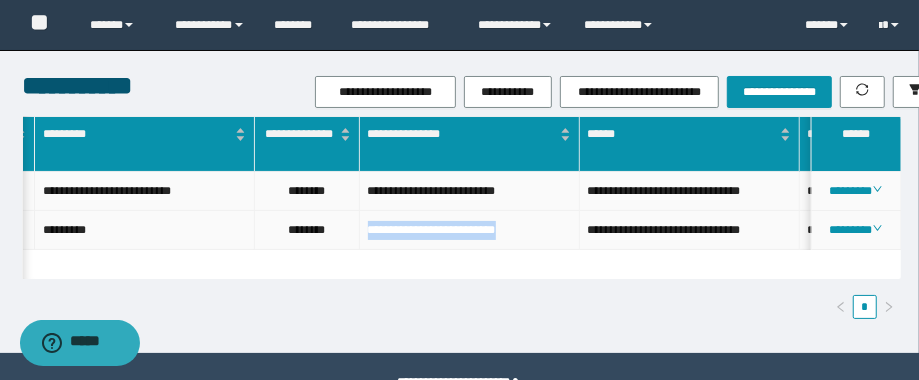 drag, startPoint x: 557, startPoint y: 227, endPoint x: 289, endPoint y: 191, distance: 270.4071 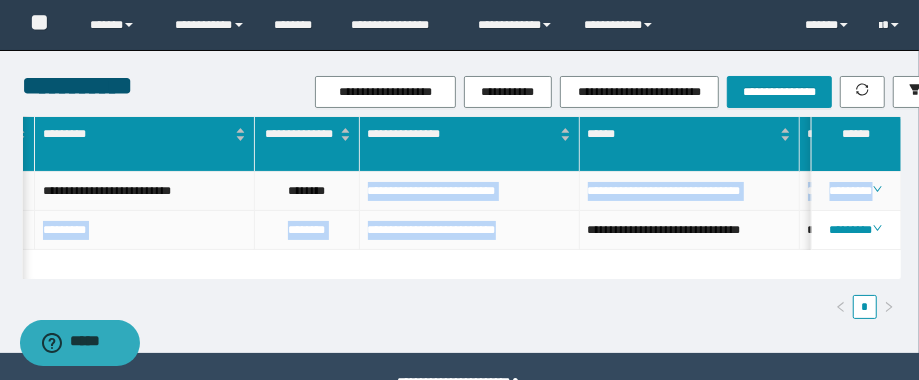 copy on "**********" 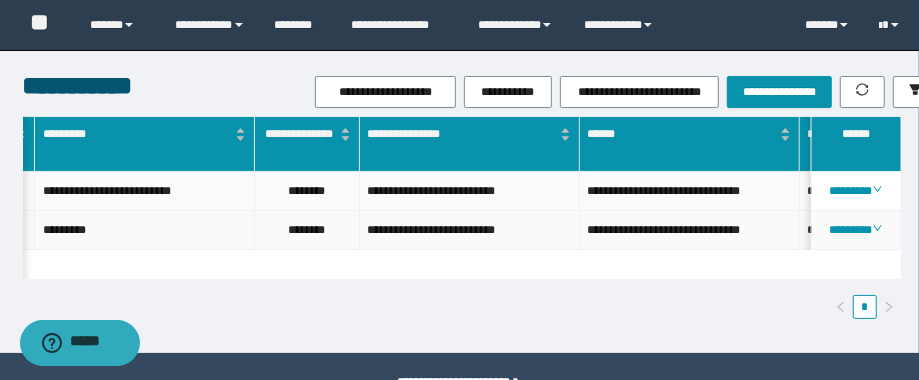 click on "**********" at bounding box center [690, 230] 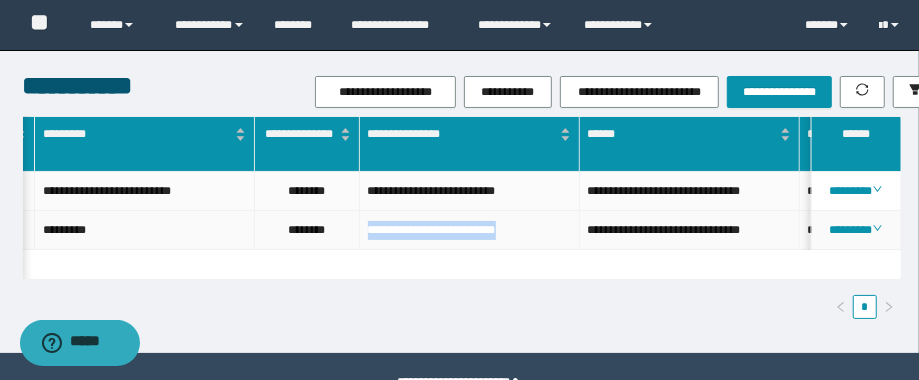 drag, startPoint x: 566, startPoint y: 229, endPoint x: 365, endPoint y: 233, distance: 201.0398 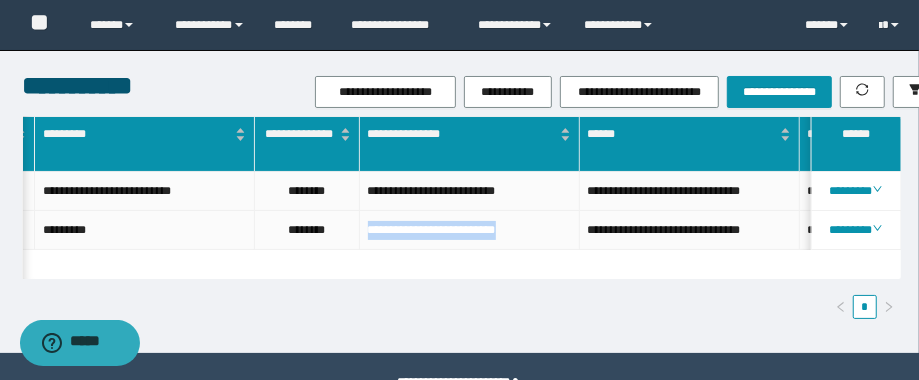 copy on "**********" 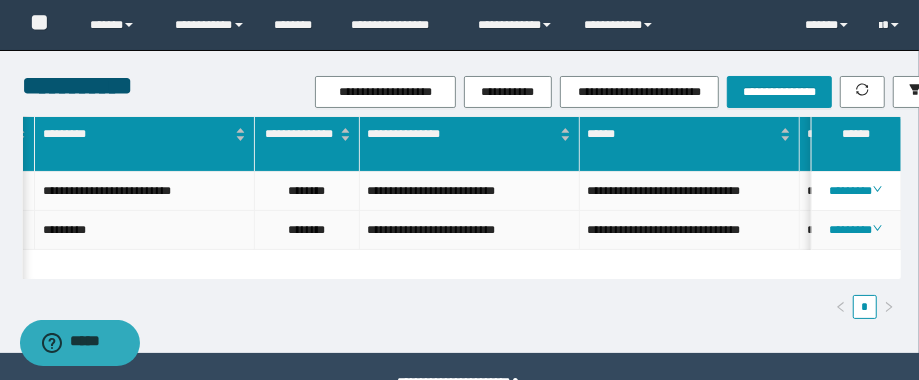 click on "********" at bounding box center [307, 230] 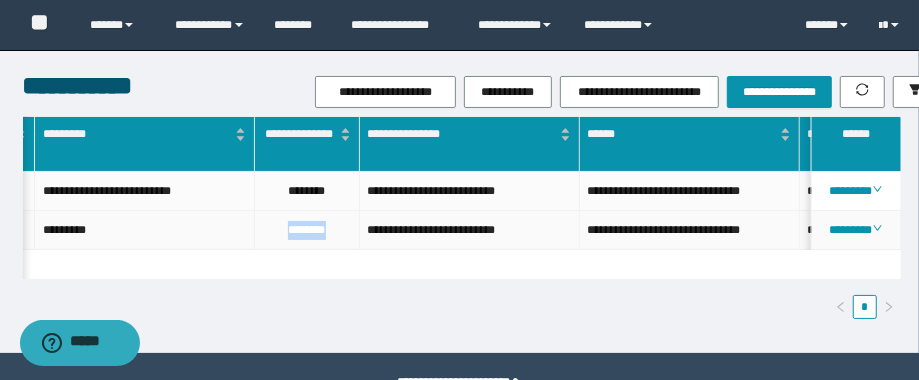 click on "********" at bounding box center [307, 230] 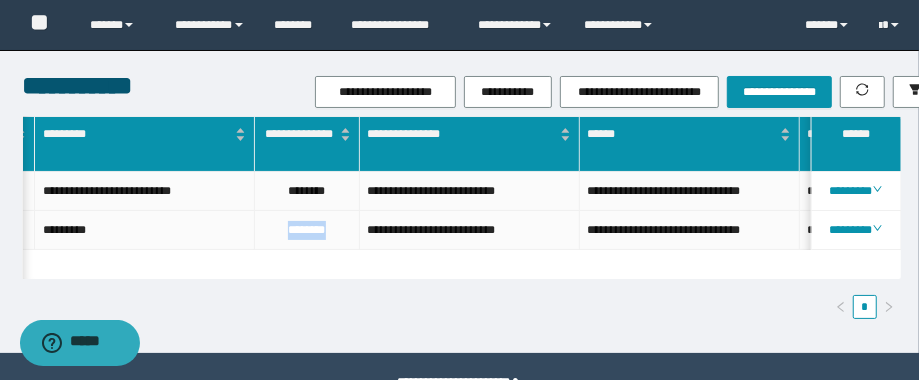 scroll, scrollTop: 0, scrollLeft: 801, axis: horizontal 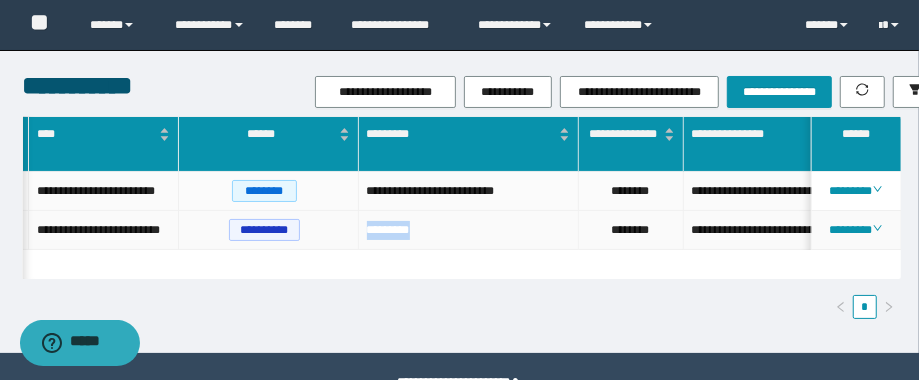 drag, startPoint x: 453, startPoint y: 231, endPoint x: 342, endPoint y: 223, distance: 111.28792 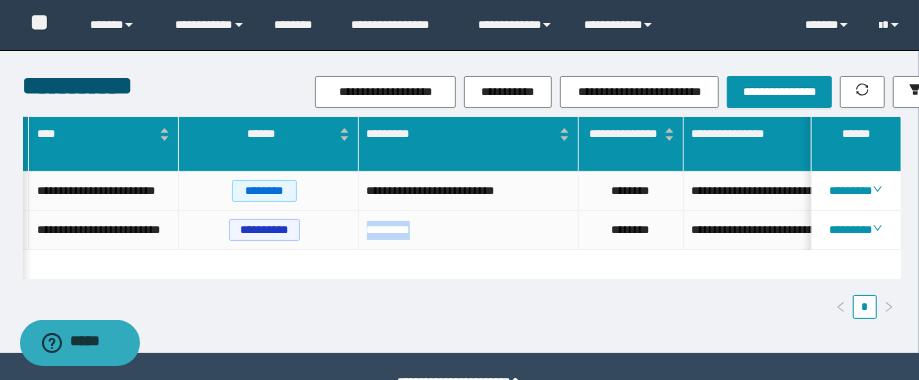 scroll, scrollTop: 0, scrollLeft: 256, axis: horizontal 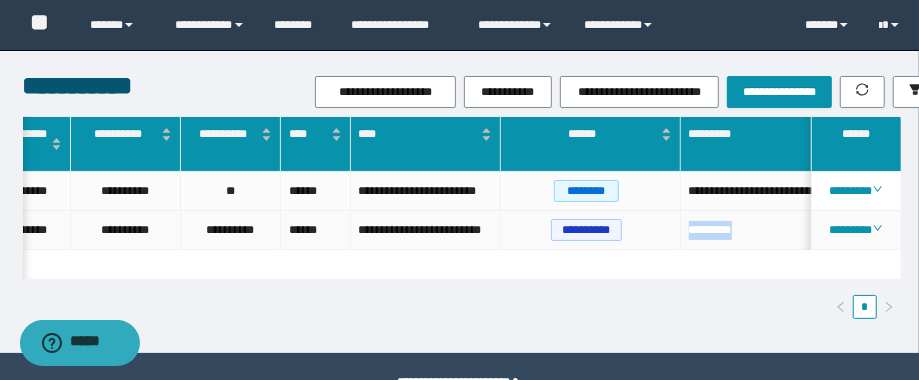 copy on "*********" 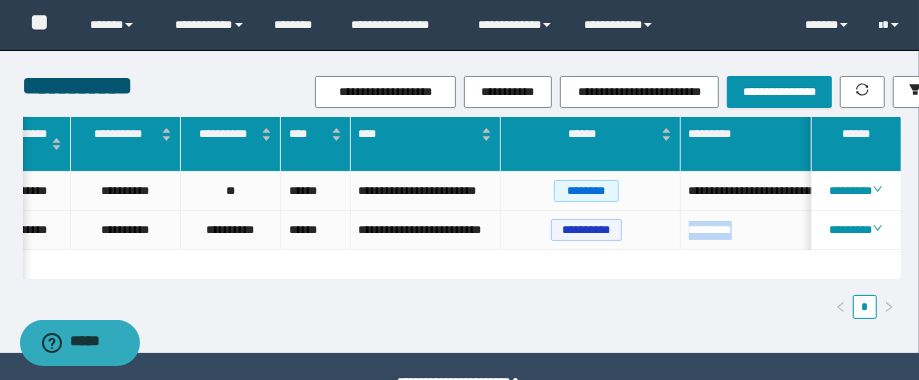 scroll, scrollTop: 0, scrollLeft: 640, axis: horizontal 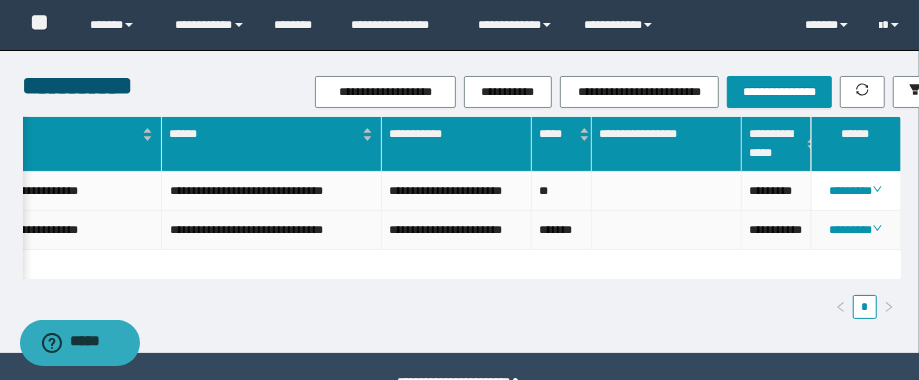 click on "**********" at bounding box center [777, 230] 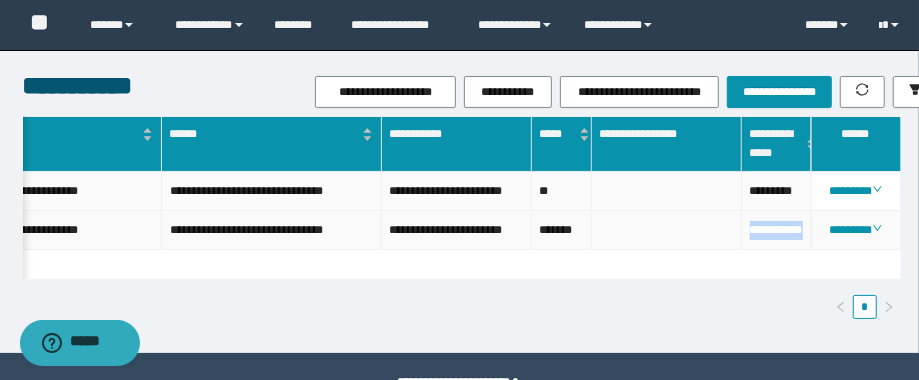click on "**********" at bounding box center [777, 230] 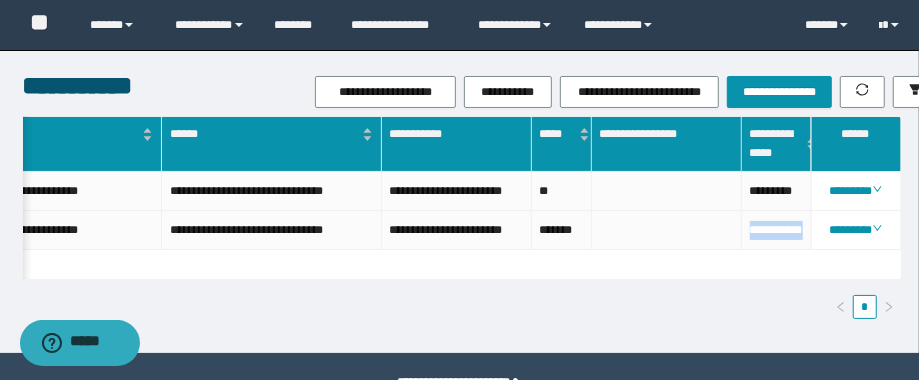 scroll, scrollTop: 0, scrollLeft: 981, axis: horizontal 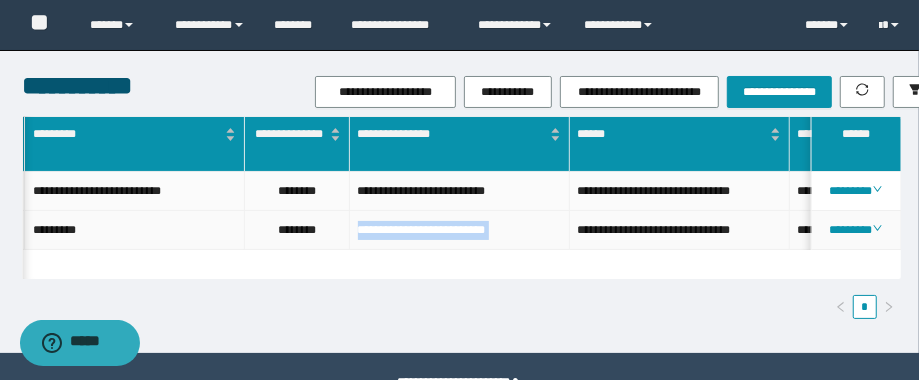 drag, startPoint x: 580, startPoint y: 227, endPoint x: 333, endPoint y: 231, distance: 247.03238 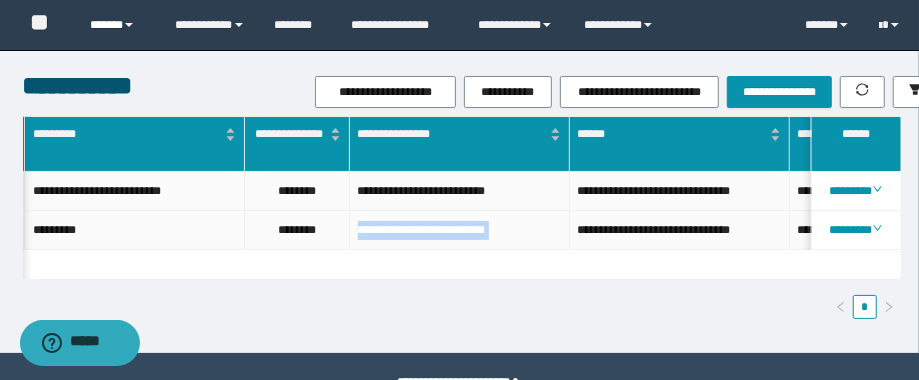 copy on "**********" 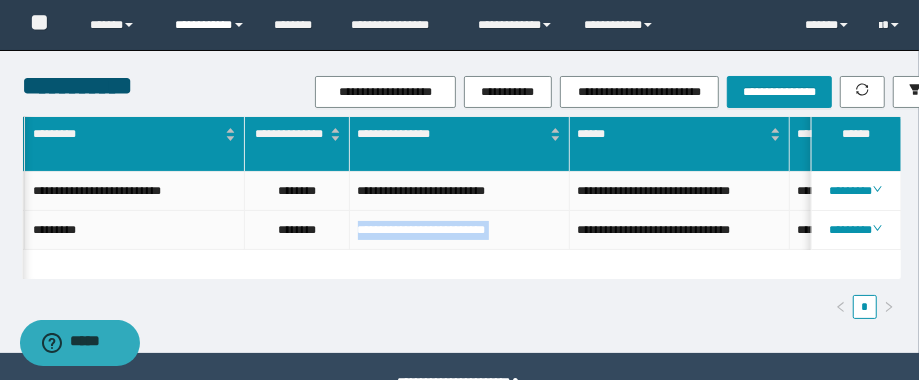 click on "**********" at bounding box center (210, 25) 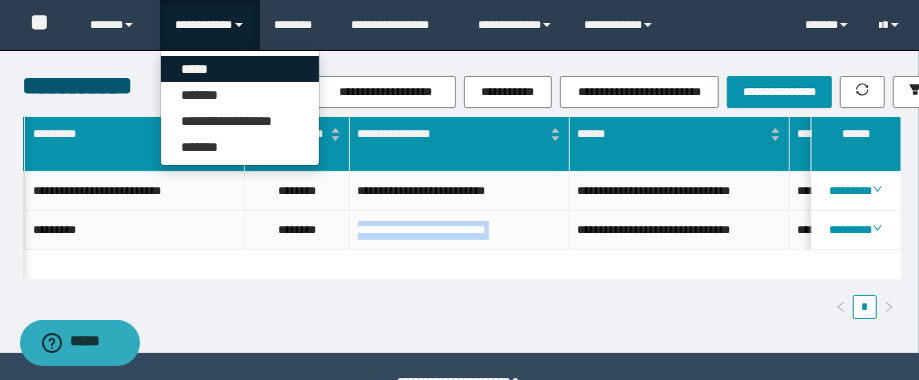 click on "*****" at bounding box center [240, 69] 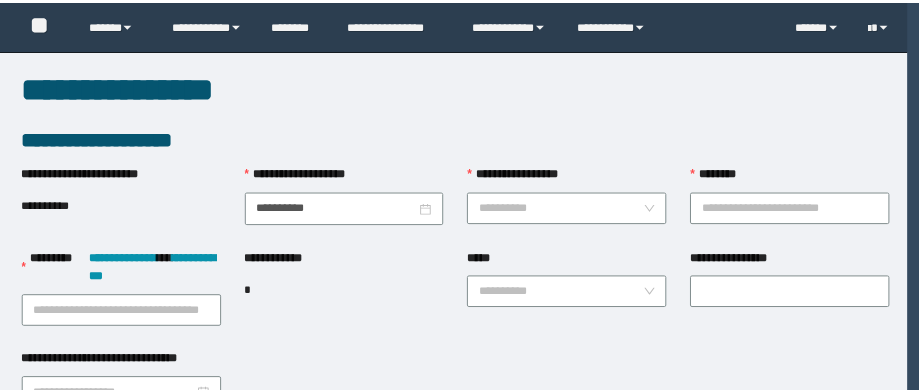 scroll, scrollTop: 0, scrollLeft: 0, axis: both 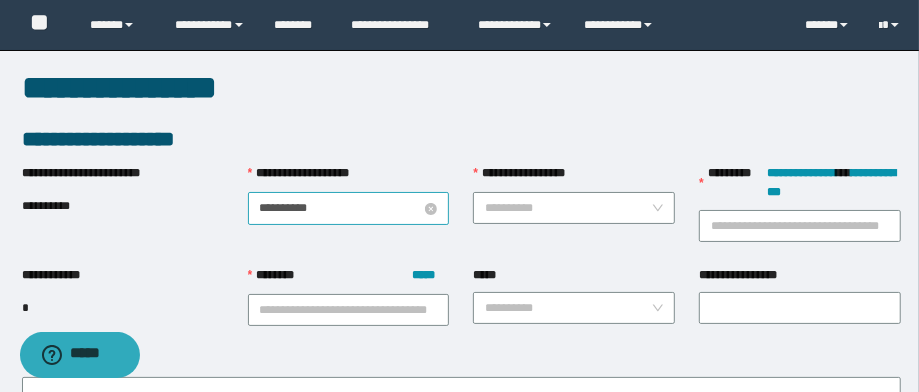 click on "**********" at bounding box center (341, 208) 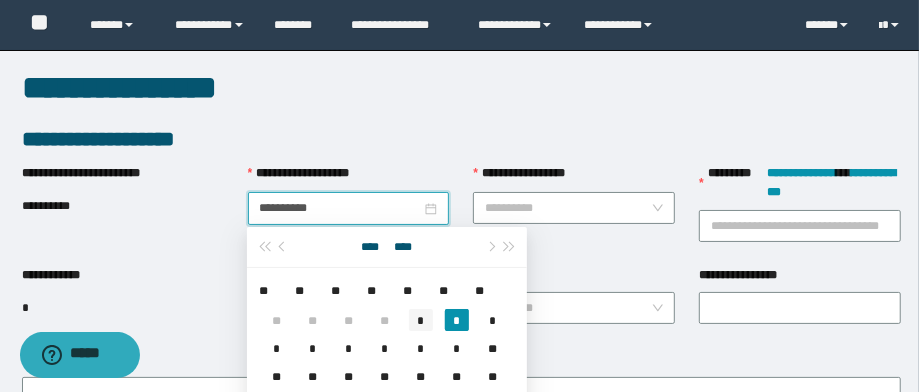 type on "**********" 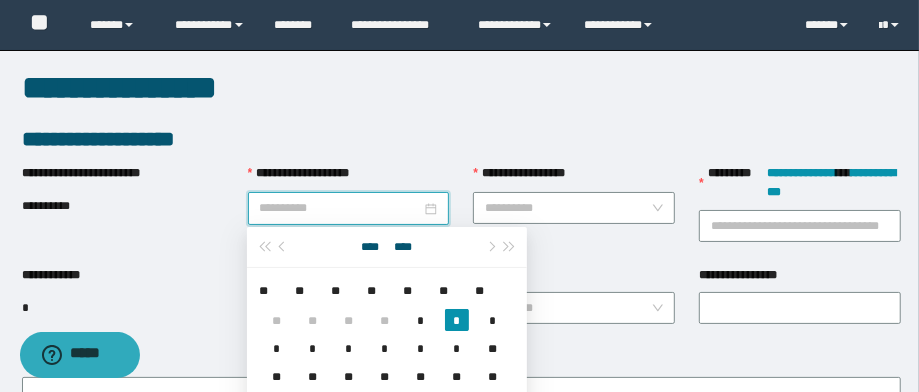 click on "*" at bounding box center [421, 320] 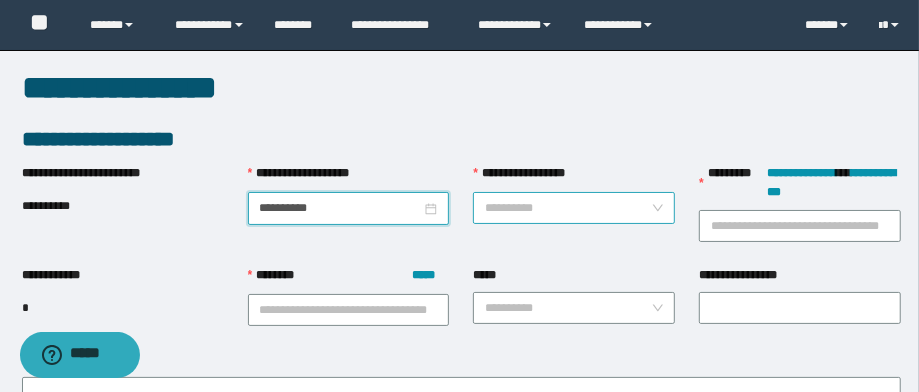 drag, startPoint x: 543, startPoint y: 197, endPoint x: 571, endPoint y: 220, distance: 36.23534 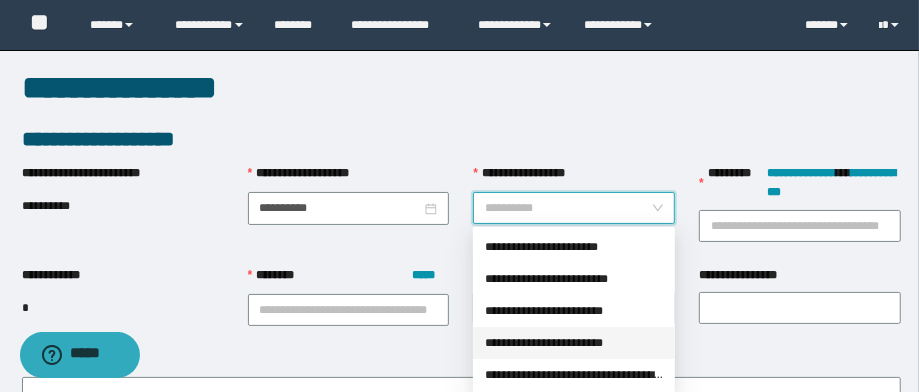 click on "**********" at bounding box center [574, 343] 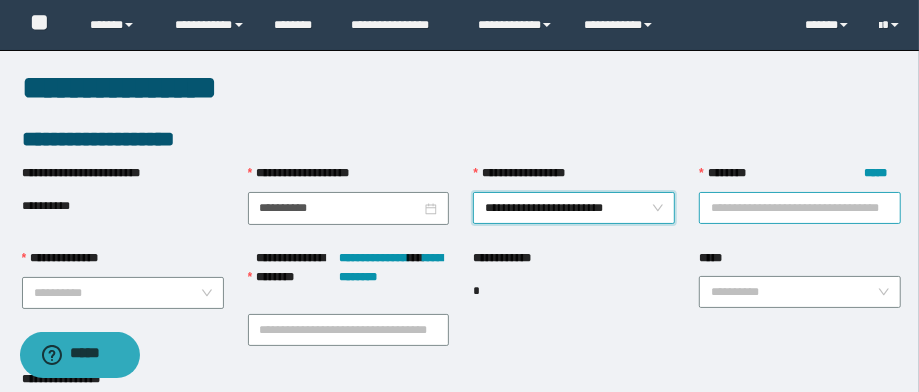 click on "******** *****" at bounding box center [800, 208] 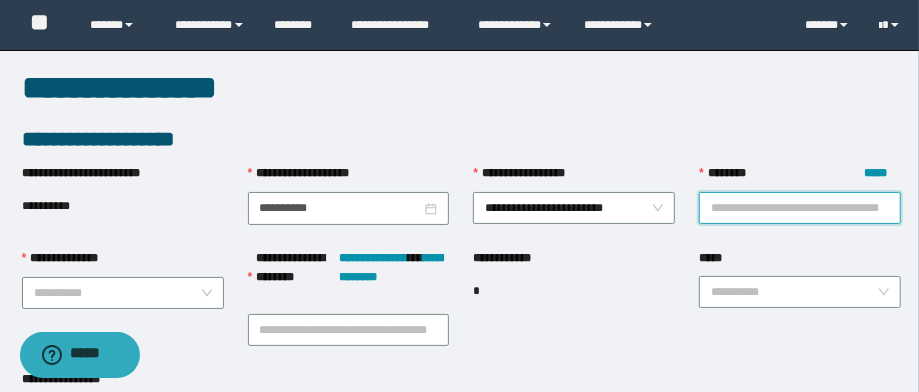 paste on "**********" 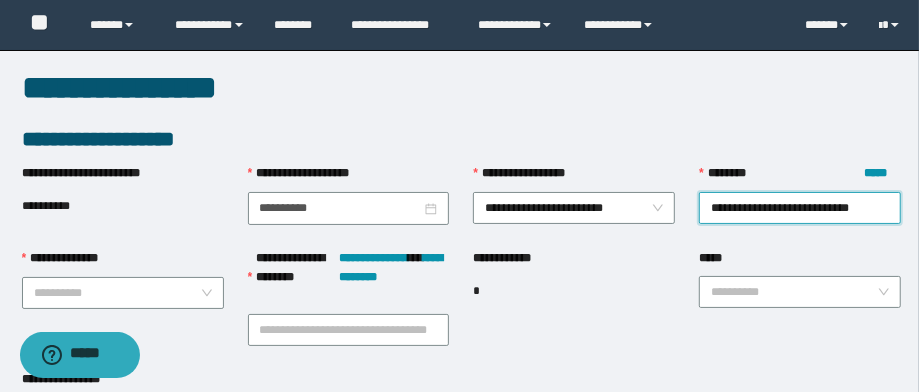scroll, scrollTop: 0, scrollLeft: 58, axis: horizontal 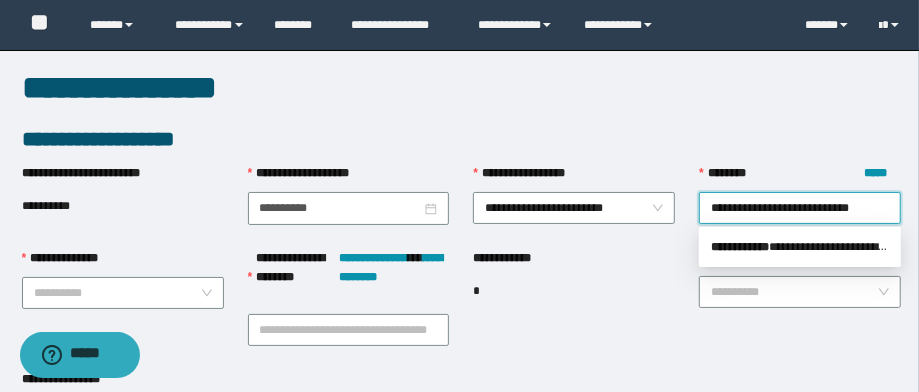 click on "** * ********" at bounding box center (740, 247) 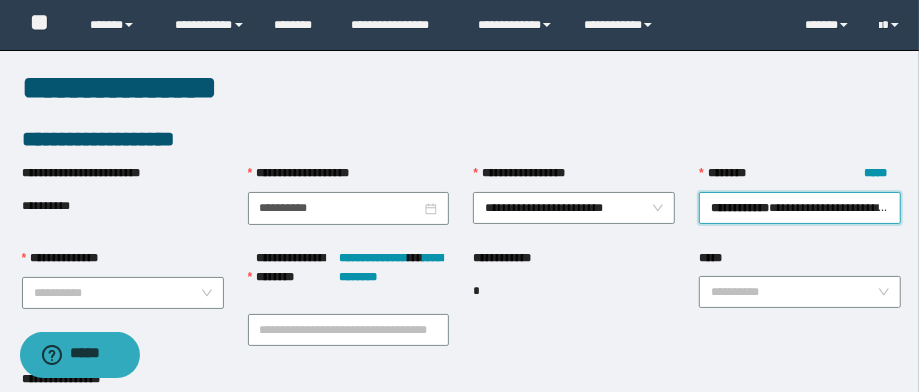 scroll, scrollTop: 0, scrollLeft: 0, axis: both 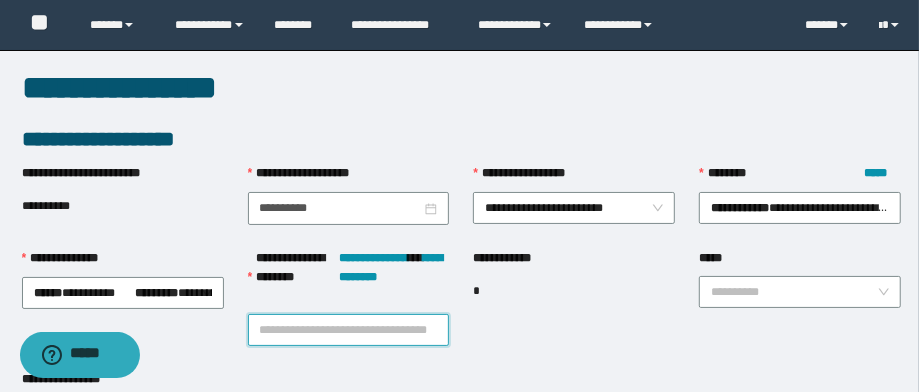 click on "**********" at bounding box center (349, 330) 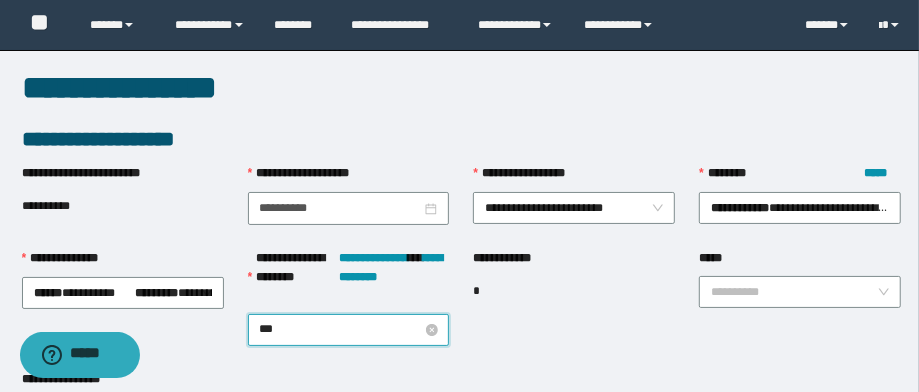 type on "****" 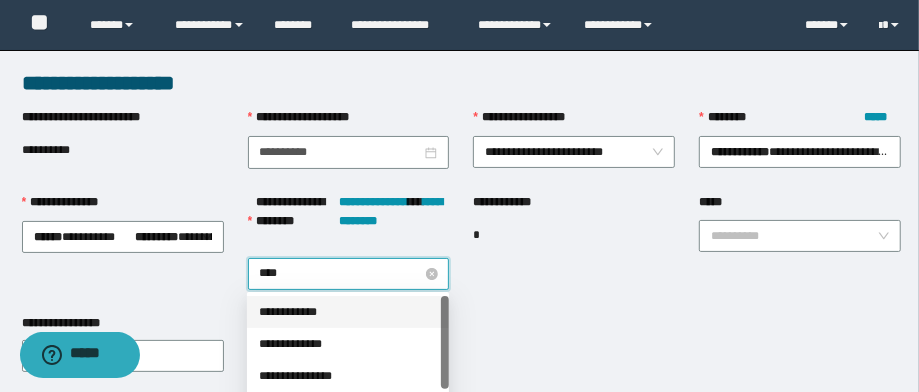 scroll, scrollTop: 80, scrollLeft: 0, axis: vertical 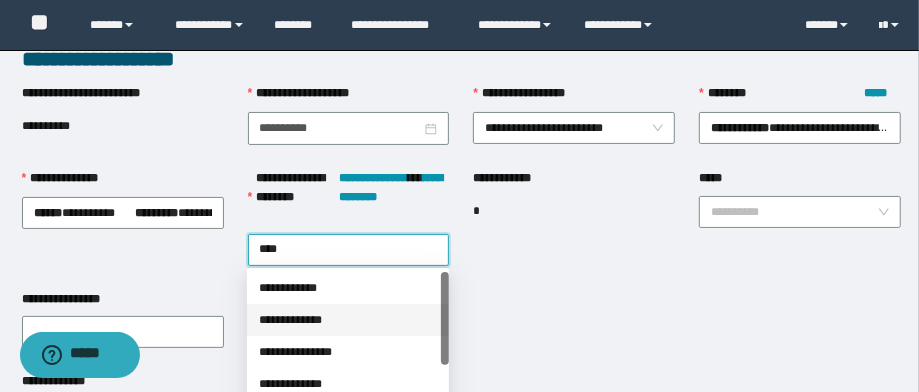 click on "**********" at bounding box center [348, 320] 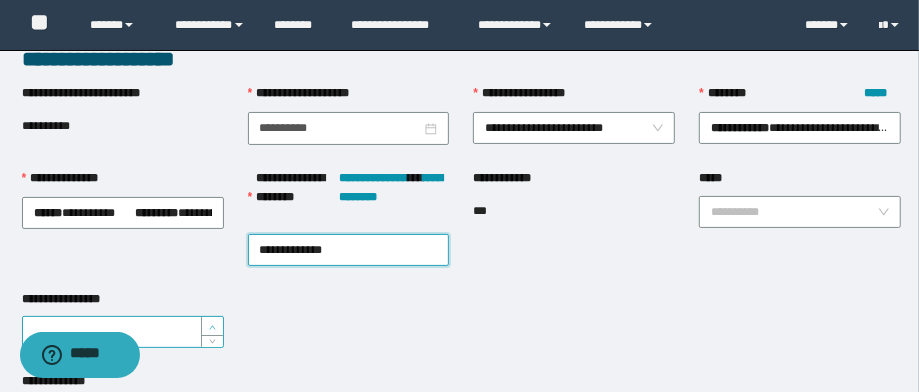 type on "*" 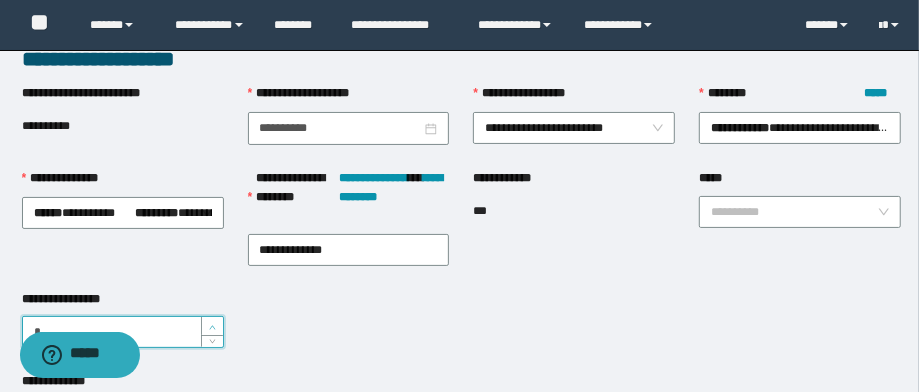 click at bounding box center [212, 326] 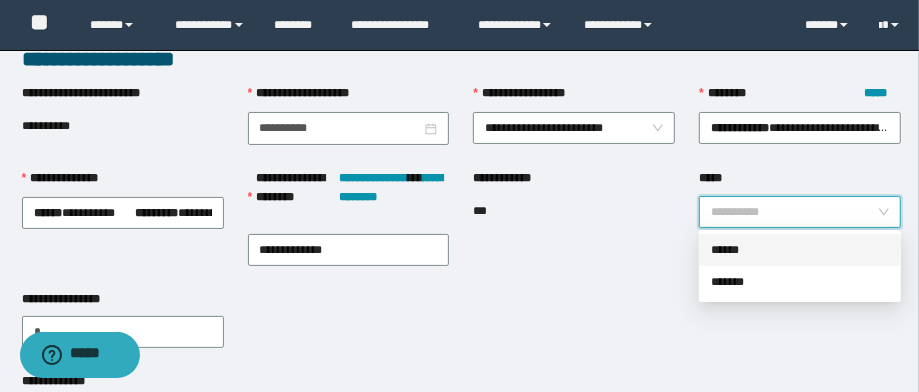click on "*****" at bounding box center [794, 212] 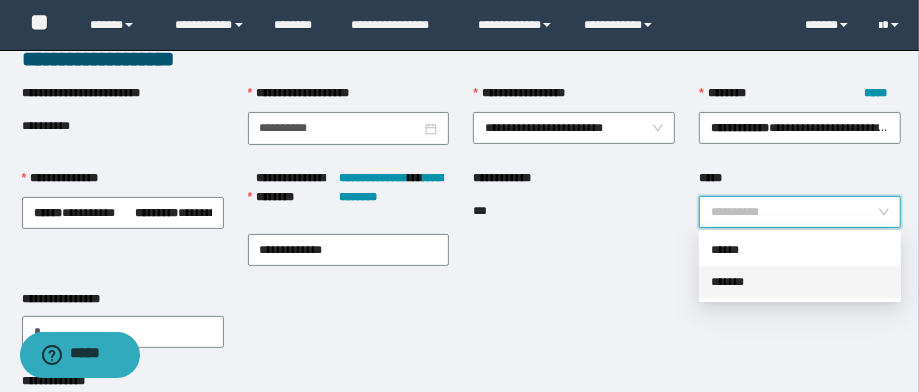 click on "*******" at bounding box center (800, 282) 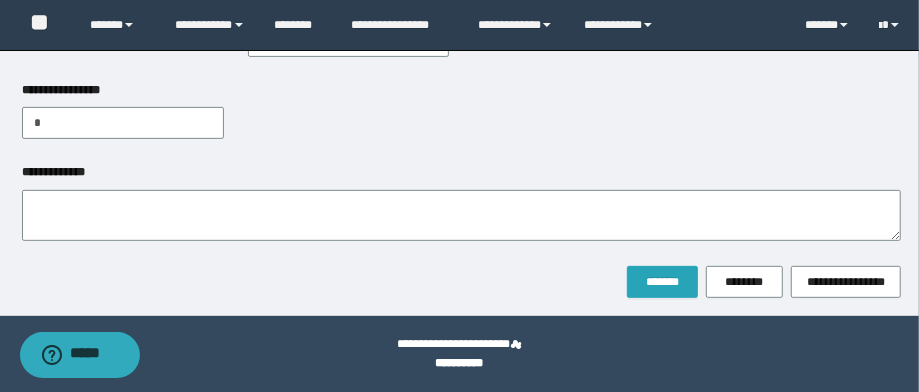 click on "*******" at bounding box center (662, 282) 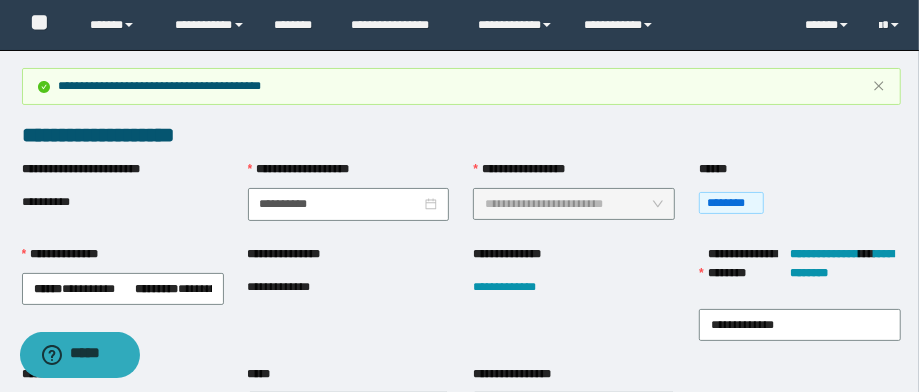 scroll, scrollTop: 80, scrollLeft: 0, axis: vertical 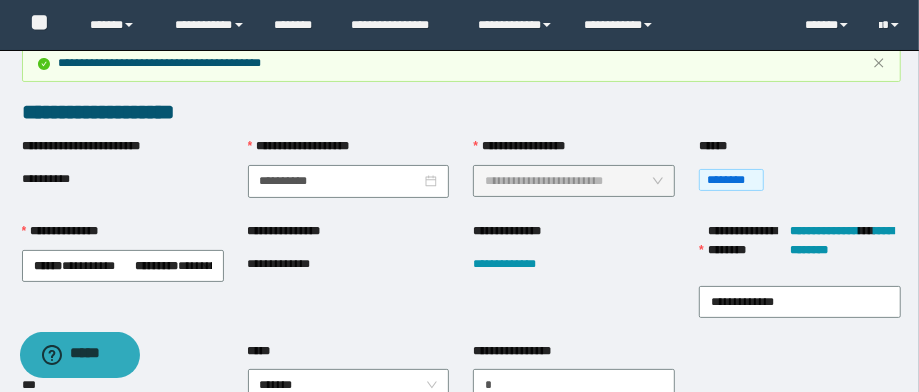 click on "**********" at bounding box center [349, 265] 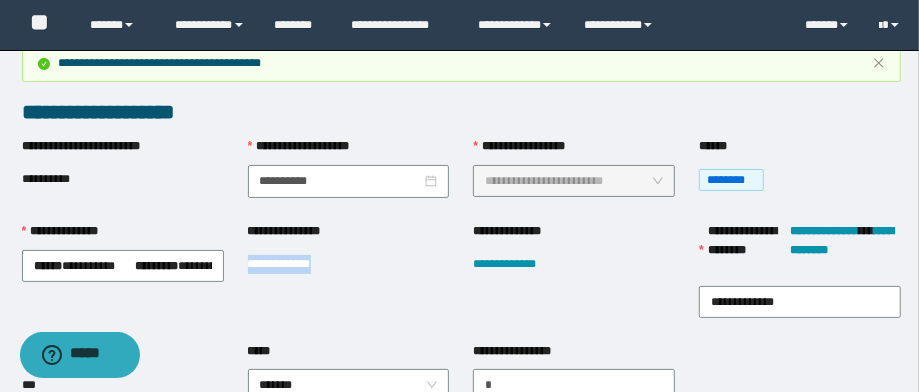 click on "**********" at bounding box center (294, 264) 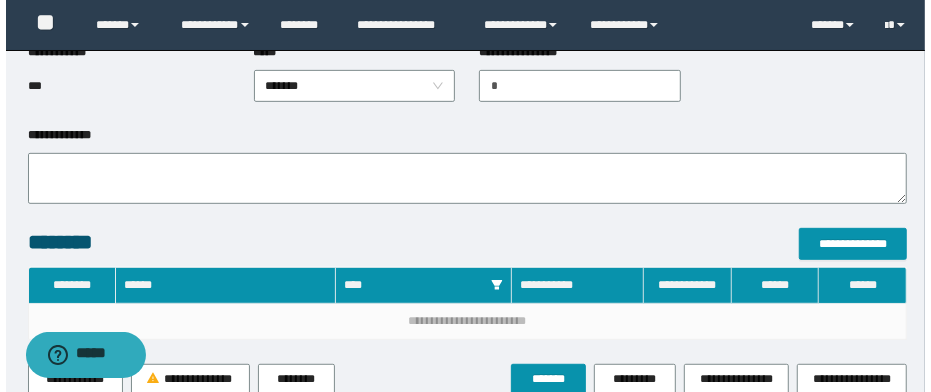 scroll, scrollTop: 400, scrollLeft: 0, axis: vertical 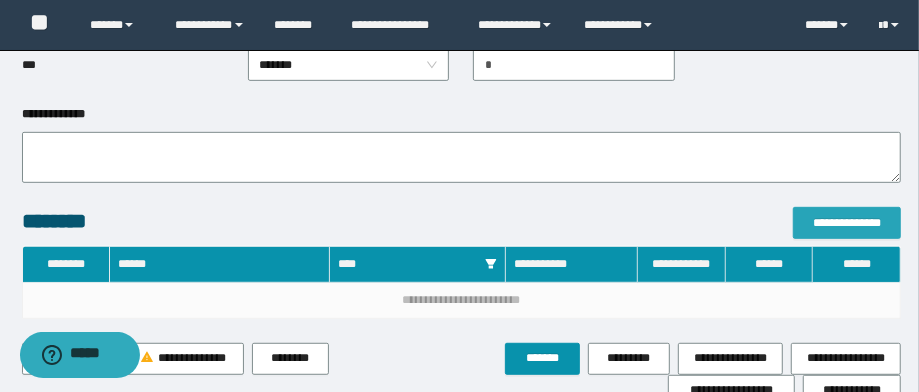 click on "**********" at bounding box center (847, 223) 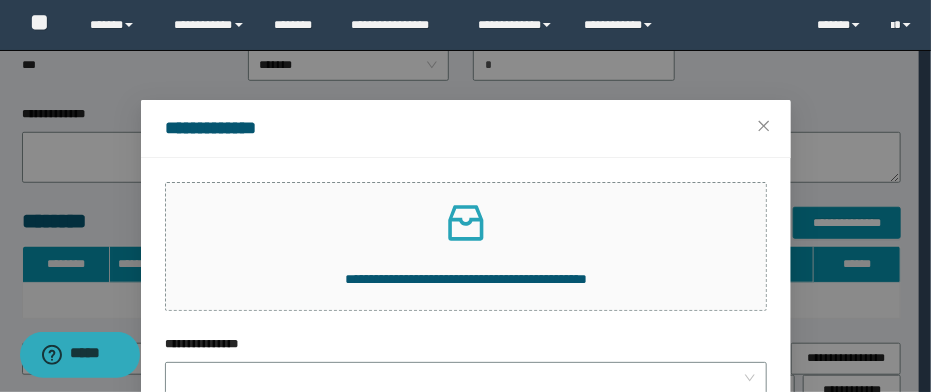 drag, startPoint x: 835, startPoint y: 235, endPoint x: 803, endPoint y: 231, distance: 32.24903 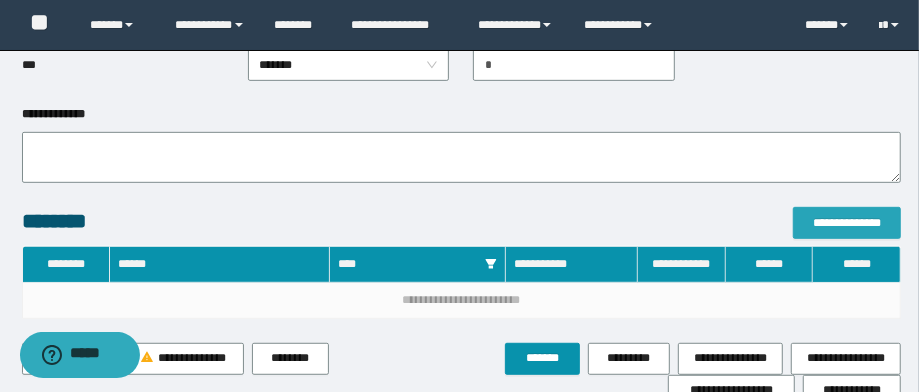 click on "**********" at bounding box center (847, 223) 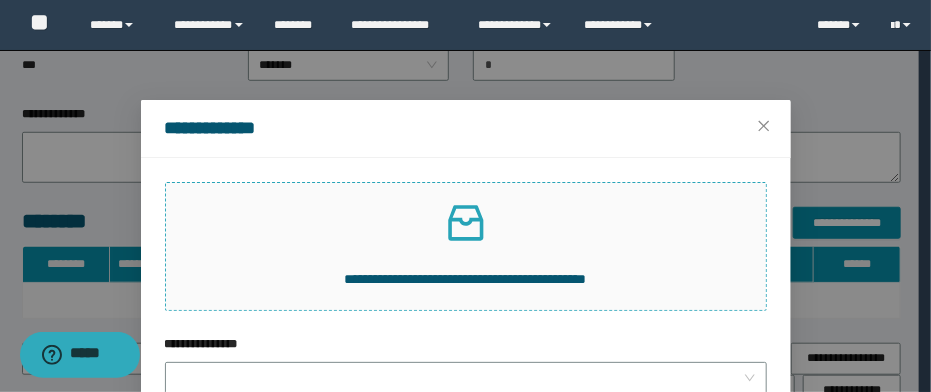 click on "**********" at bounding box center [466, 246] 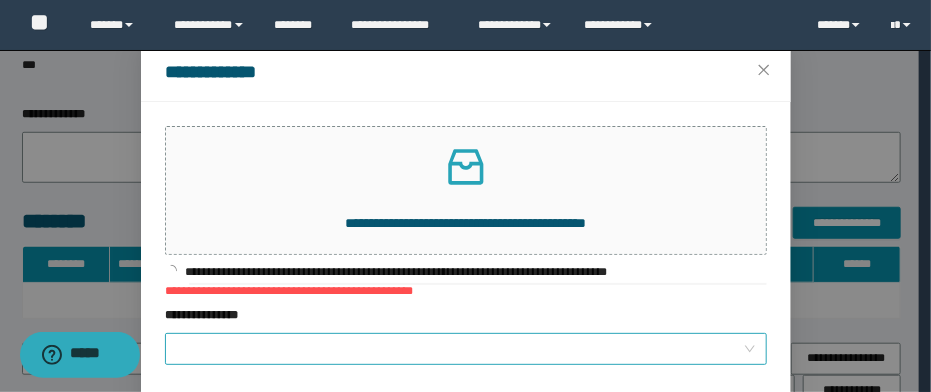scroll, scrollTop: 80, scrollLeft: 0, axis: vertical 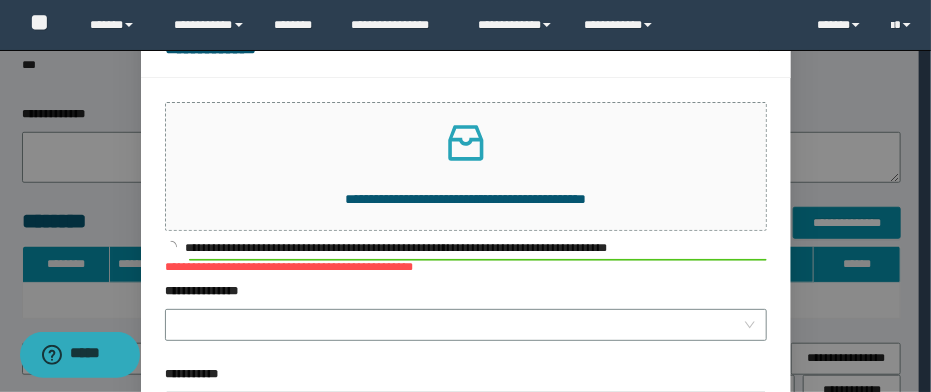 drag, startPoint x: 511, startPoint y: 325, endPoint x: 506, endPoint y: 257, distance: 68.18358 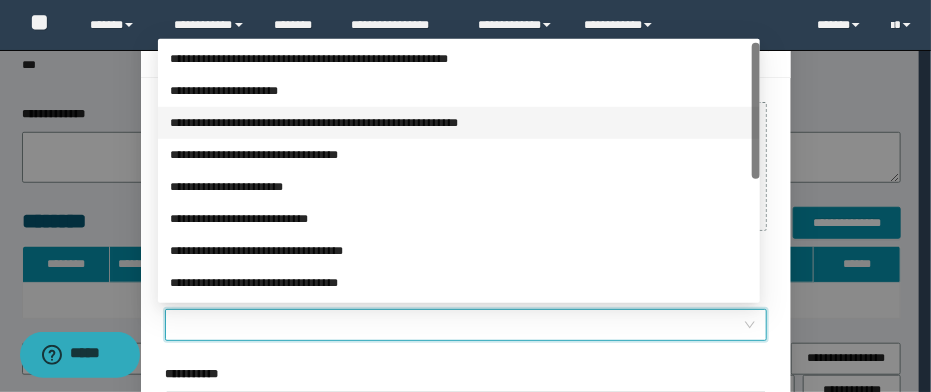 click on "**********" at bounding box center [459, 123] 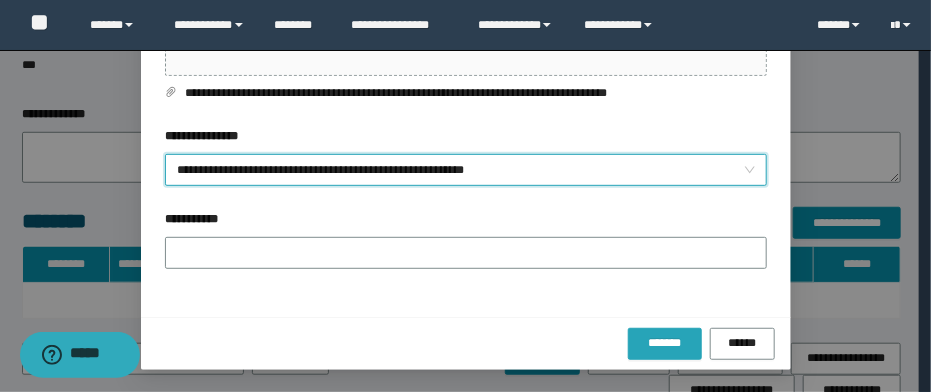 click on "*******" at bounding box center (665, 343) 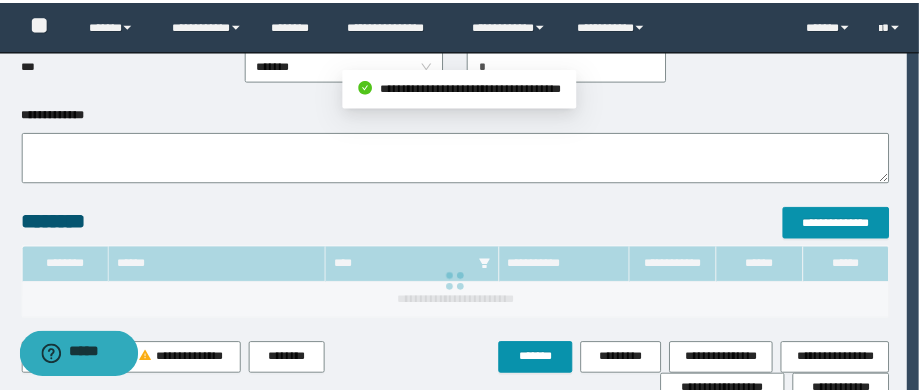 scroll, scrollTop: 108, scrollLeft: 0, axis: vertical 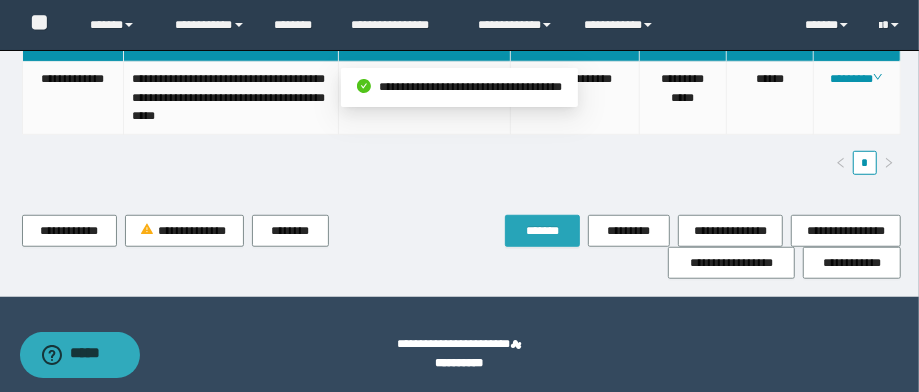 click on "*******" at bounding box center (542, 231) 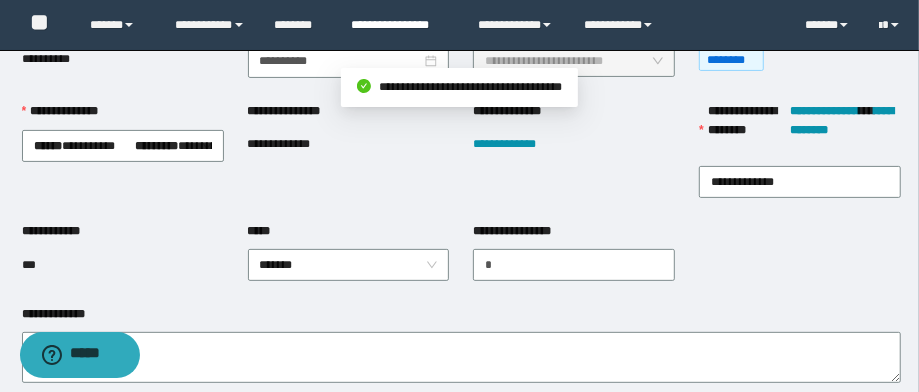 scroll, scrollTop: 0, scrollLeft: 0, axis: both 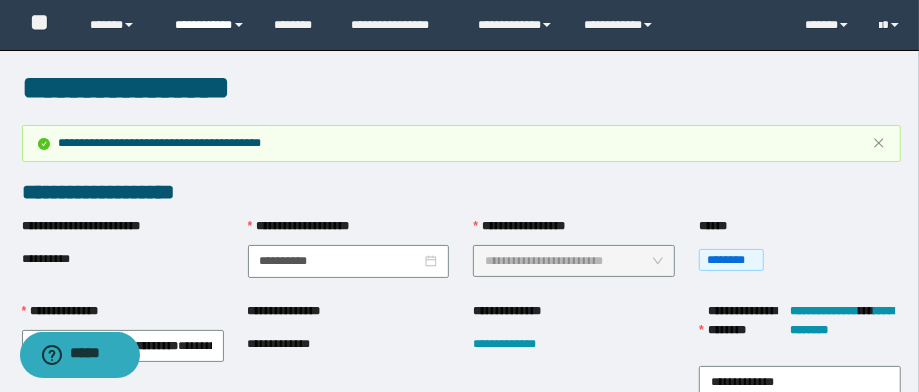 click on "**********" at bounding box center [210, 25] 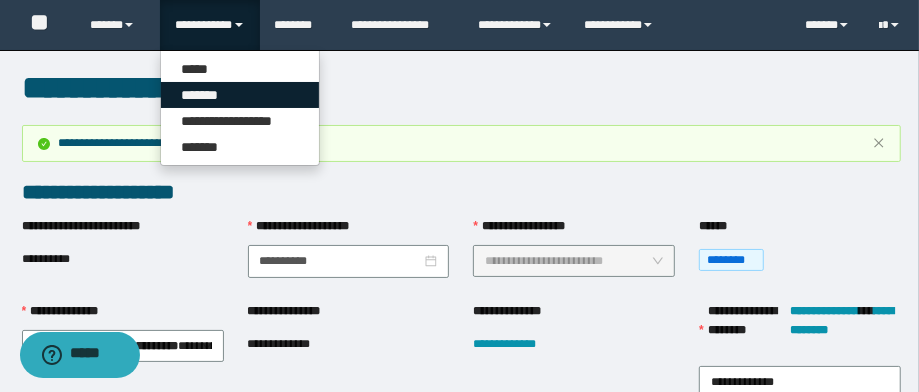 click on "*******" at bounding box center (240, 95) 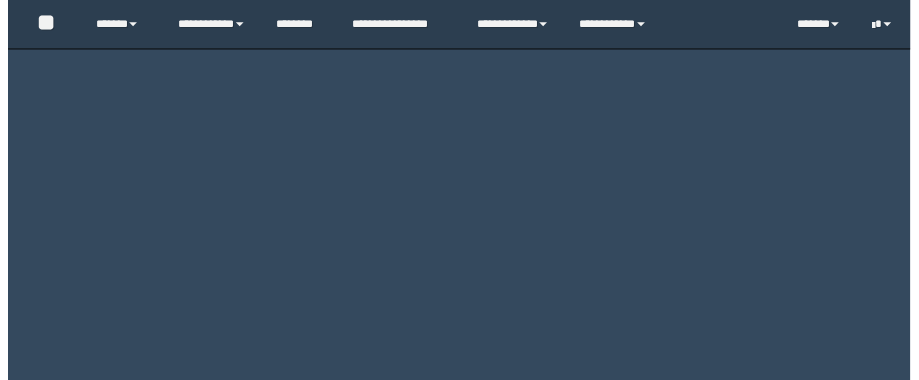 scroll, scrollTop: 0, scrollLeft: 0, axis: both 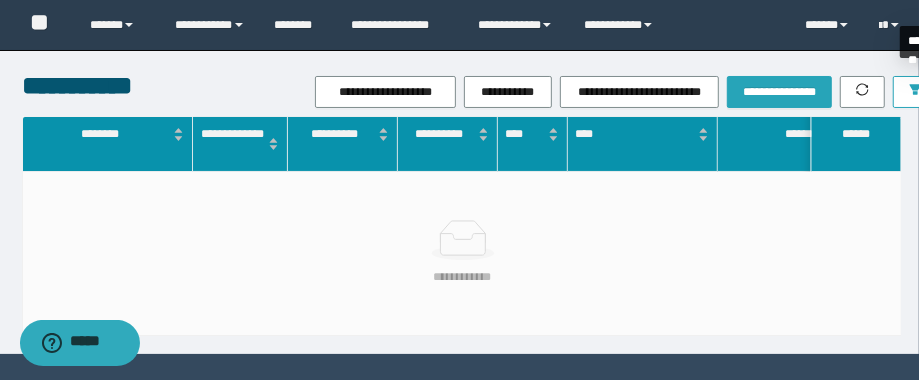 click at bounding box center (915, 92) 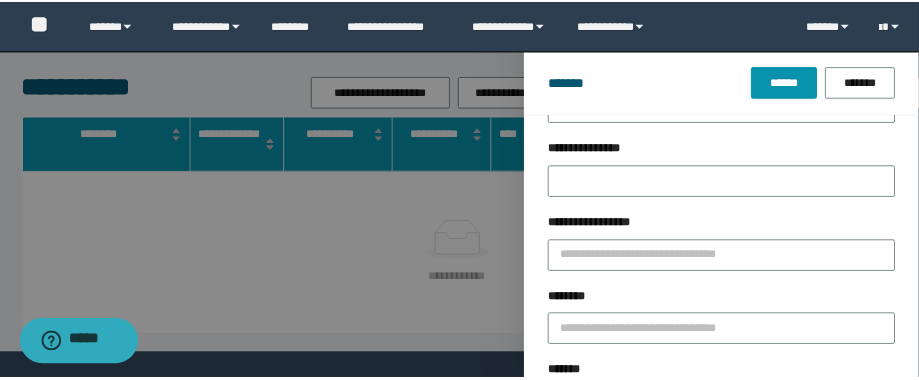 scroll, scrollTop: 80, scrollLeft: 0, axis: vertical 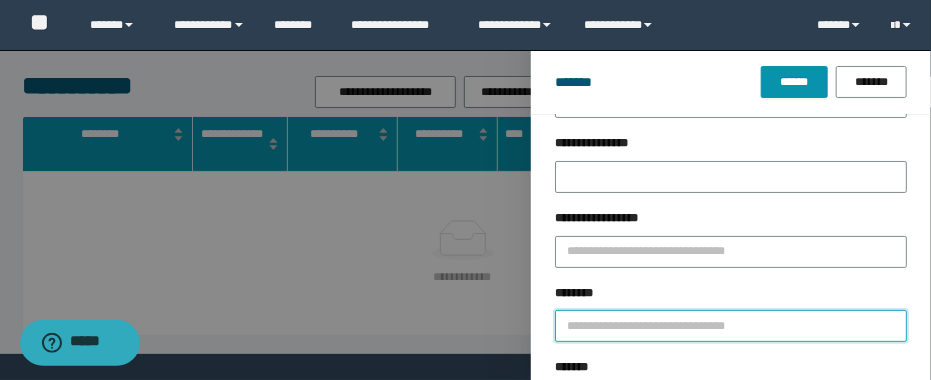 click on "********" at bounding box center [731, 326] 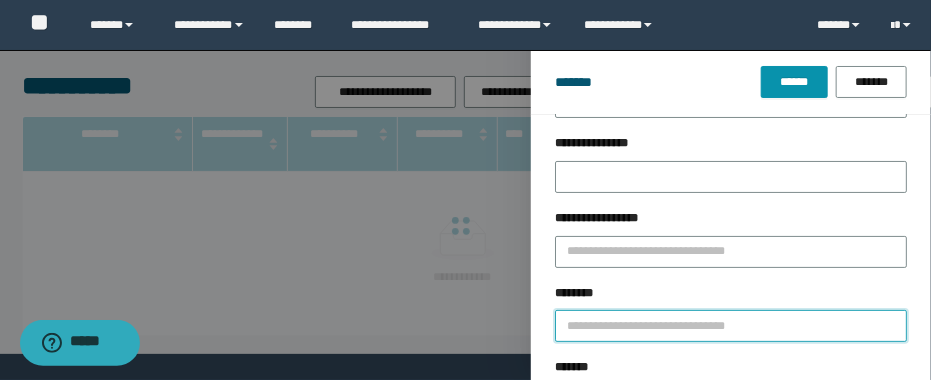paste on "**********" 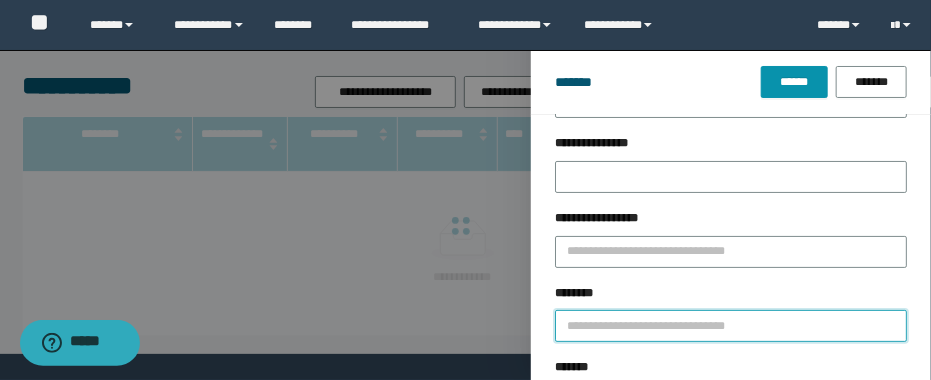 type on "**********" 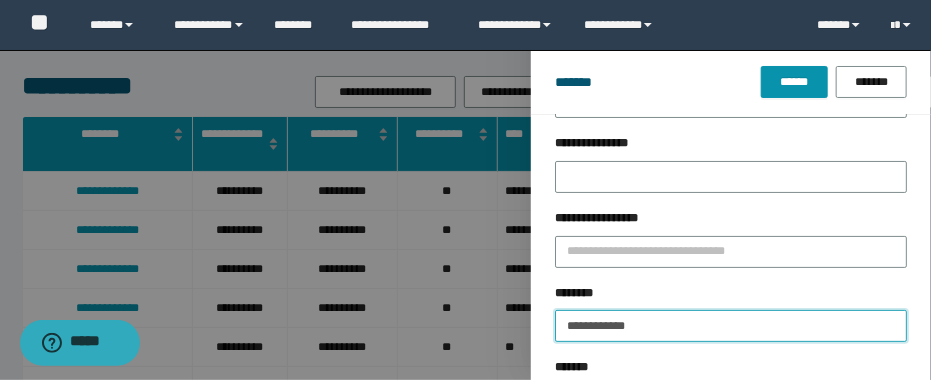 click on "**********" at bounding box center [731, 326] 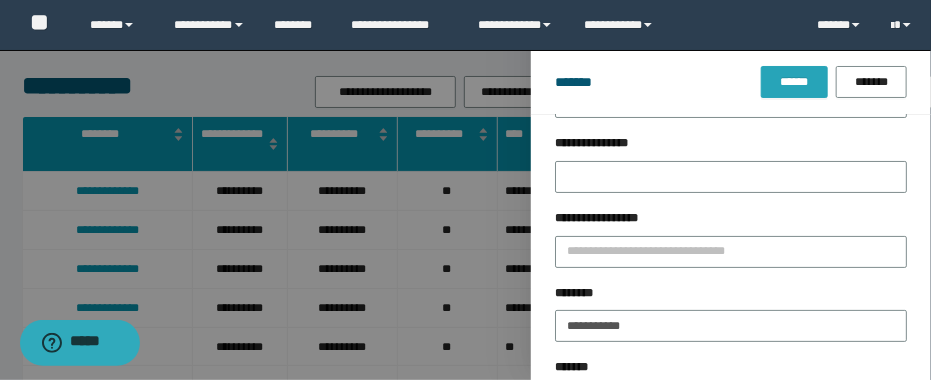 click on "******" at bounding box center [794, 82] 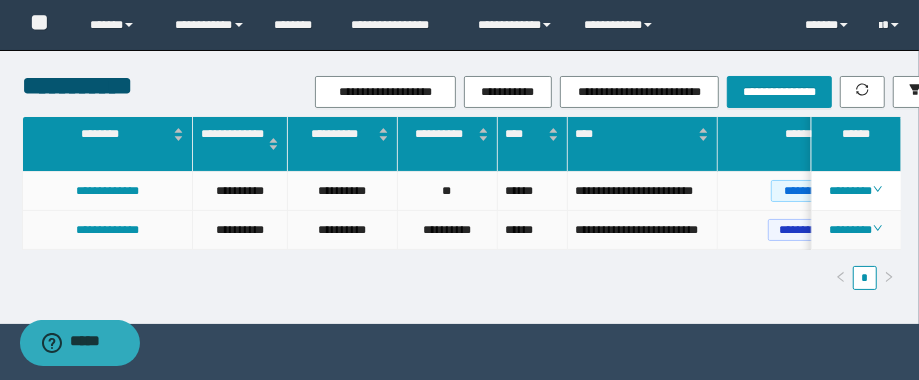 click on "**********" at bounding box center (642, 230) 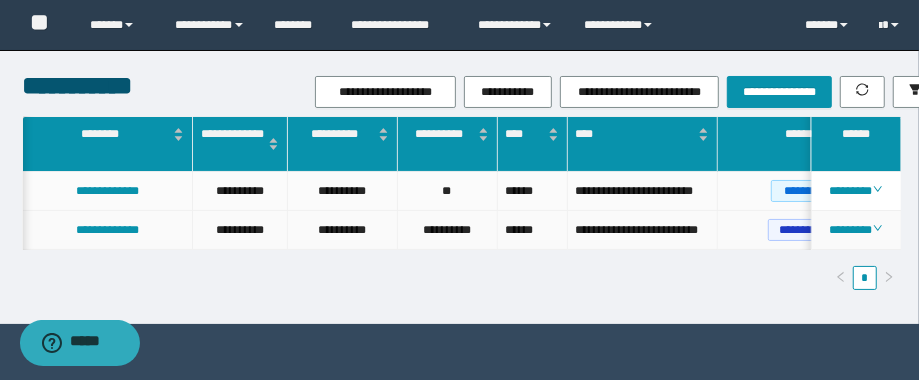 scroll, scrollTop: 0, scrollLeft: 32, axis: horizontal 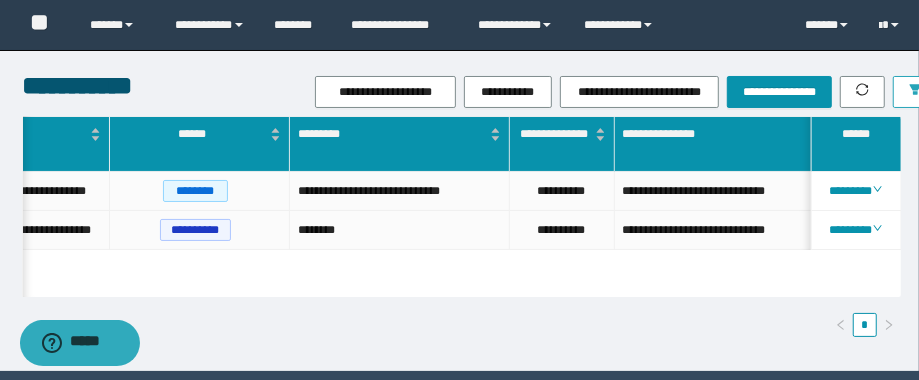 click on "**********" at bounding box center (626, 92) 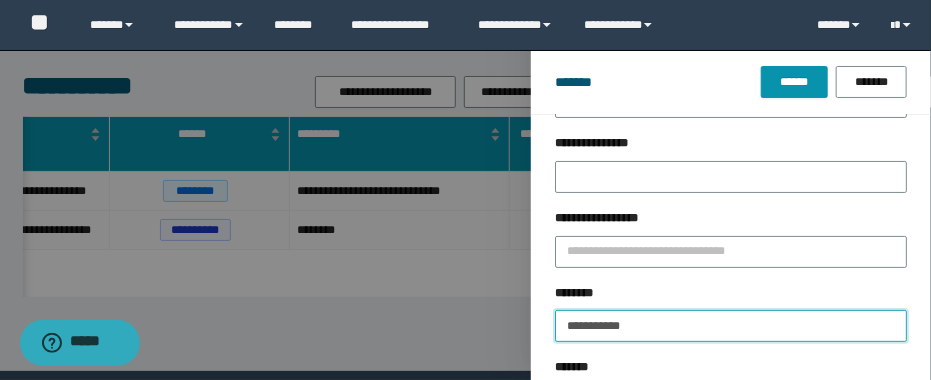 drag, startPoint x: 623, startPoint y: 332, endPoint x: 363, endPoint y: 287, distance: 263.8655 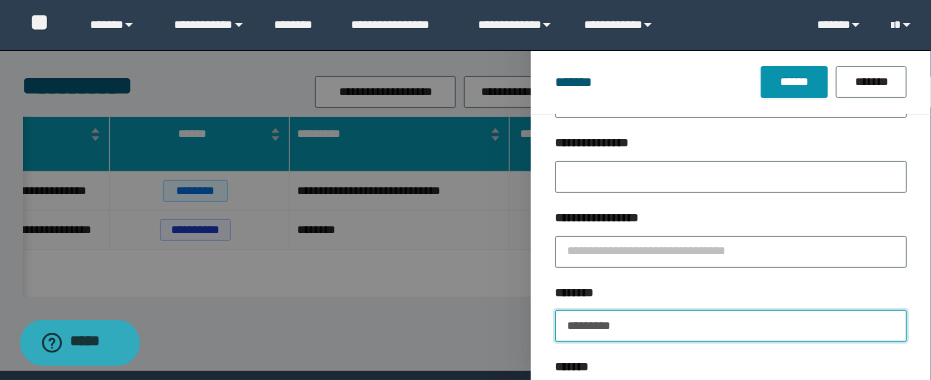 type on "********" 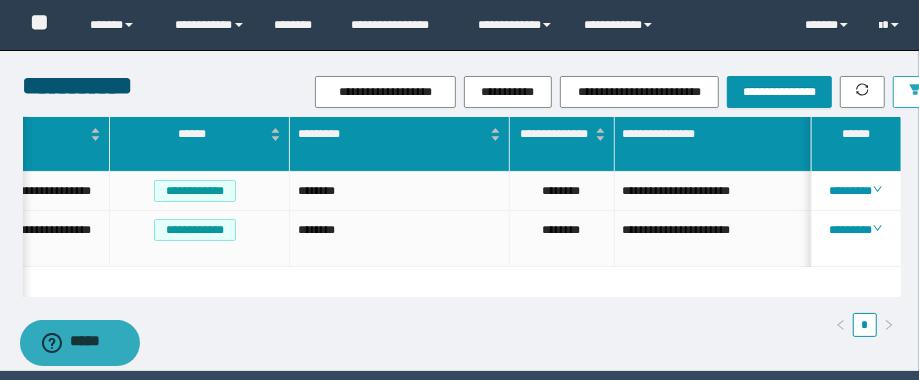 scroll, scrollTop: 0, scrollLeft: 178, axis: horizontal 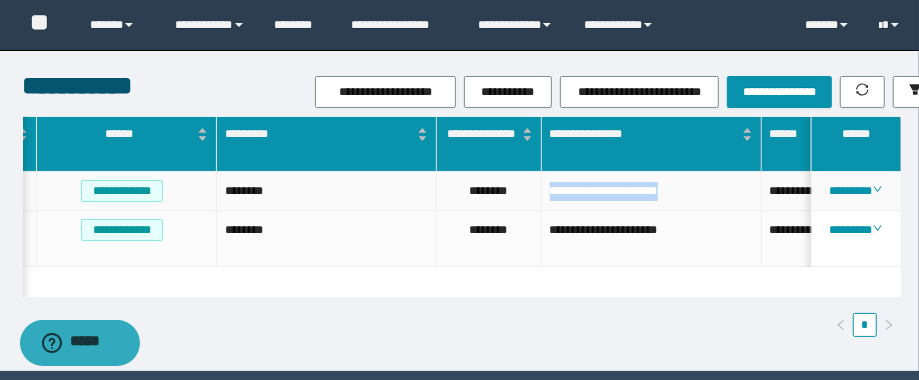 drag, startPoint x: 730, startPoint y: 198, endPoint x: 543, endPoint y: 210, distance: 187.38463 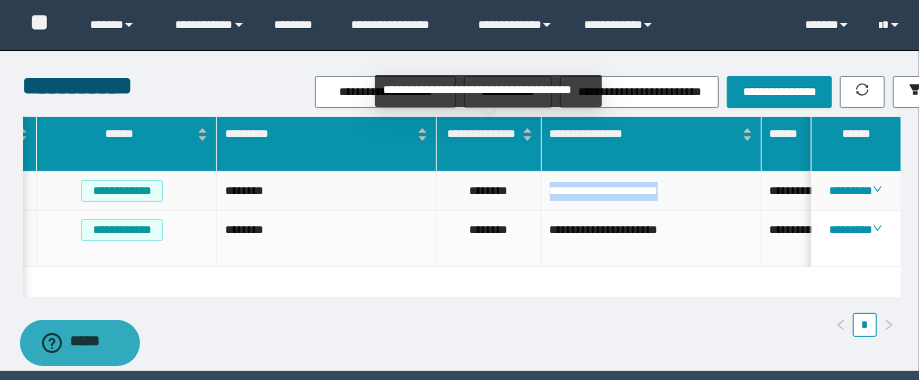 copy on "**********" 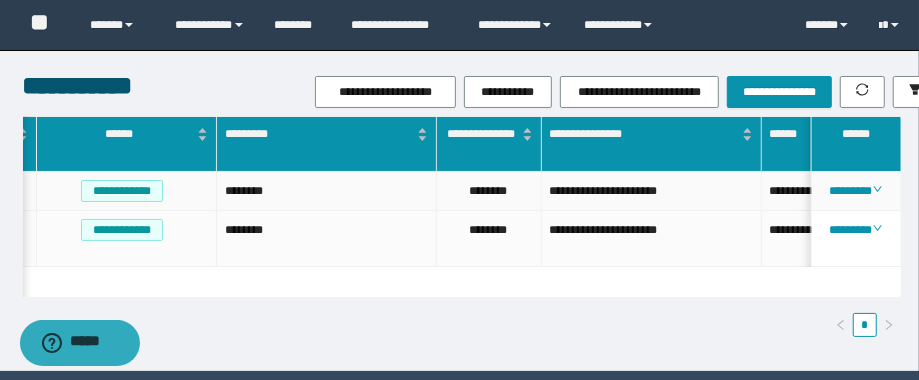 click on "********" at bounding box center (489, 191) 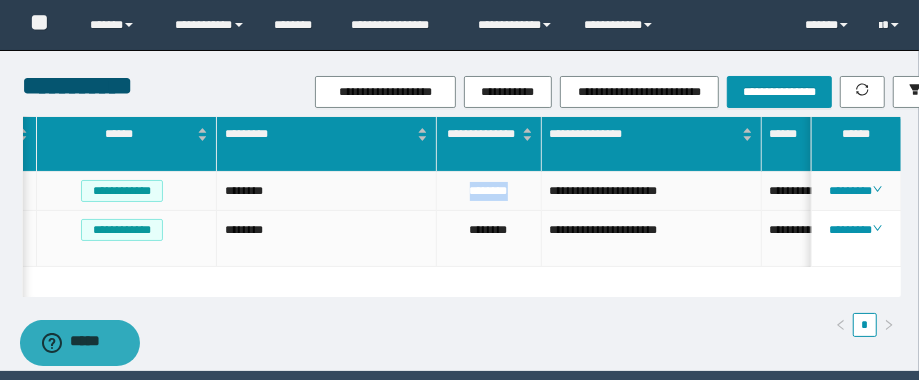 click on "********" at bounding box center (489, 191) 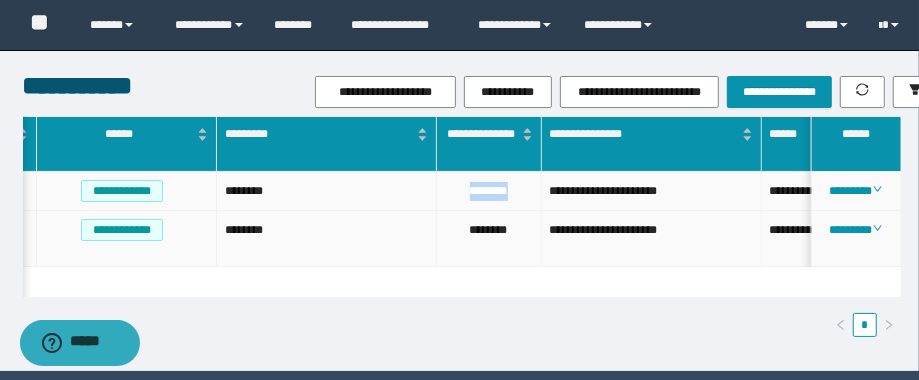 copy on "********" 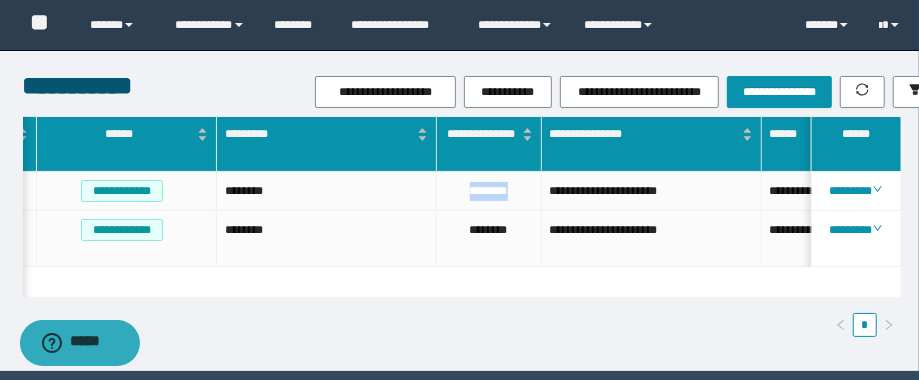 scroll, scrollTop: 0, scrollLeft: 636, axis: horizontal 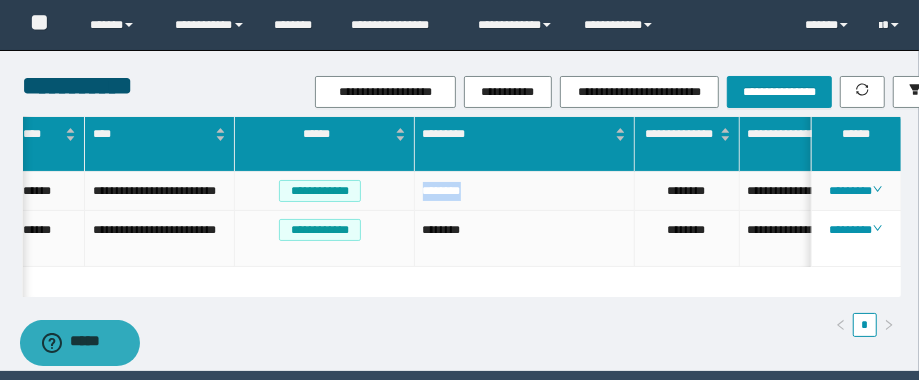 drag, startPoint x: 508, startPoint y: 189, endPoint x: 401, endPoint y: 193, distance: 107.07474 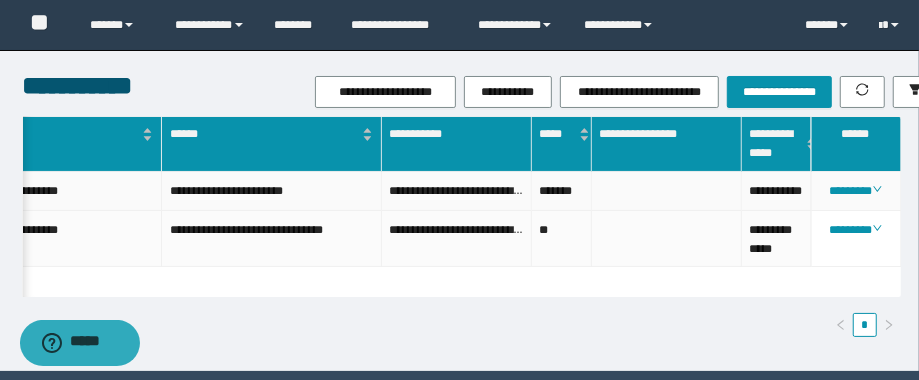 click on "**********" at bounding box center [777, 191] 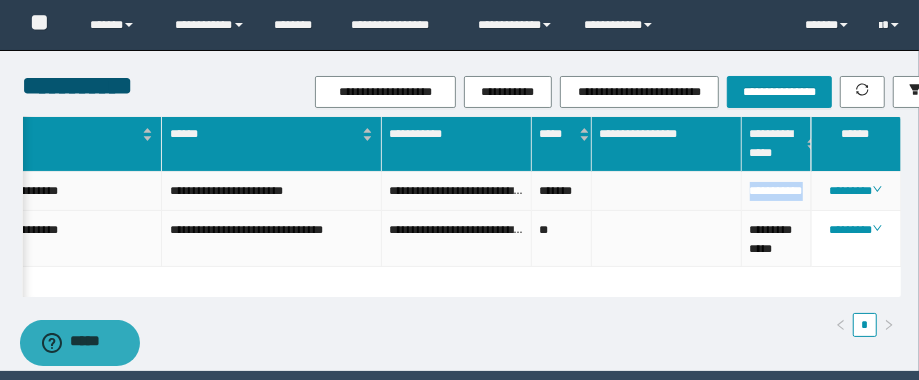 click on "**********" at bounding box center (777, 191) 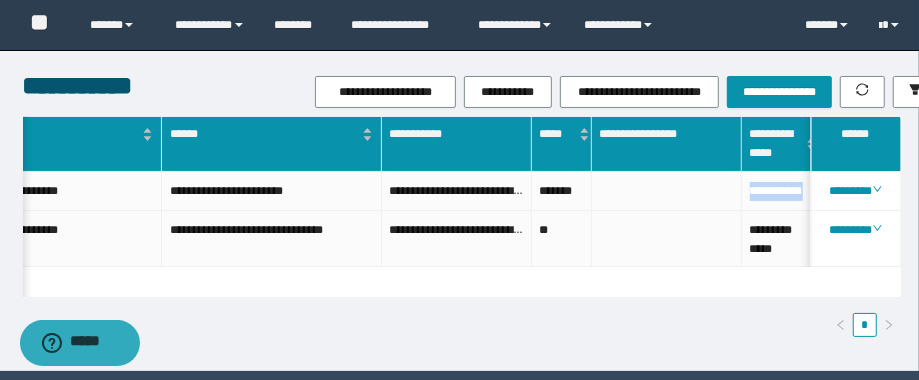 scroll, scrollTop: 0, scrollLeft: 836, axis: horizontal 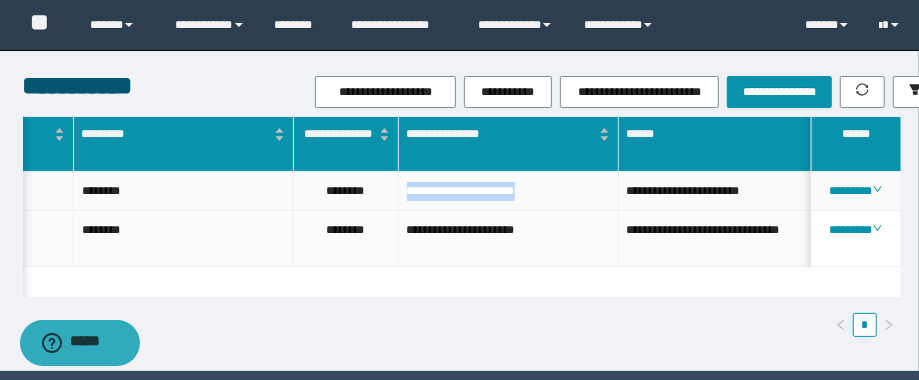 drag, startPoint x: 572, startPoint y: 182, endPoint x: 404, endPoint y: 198, distance: 168.76018 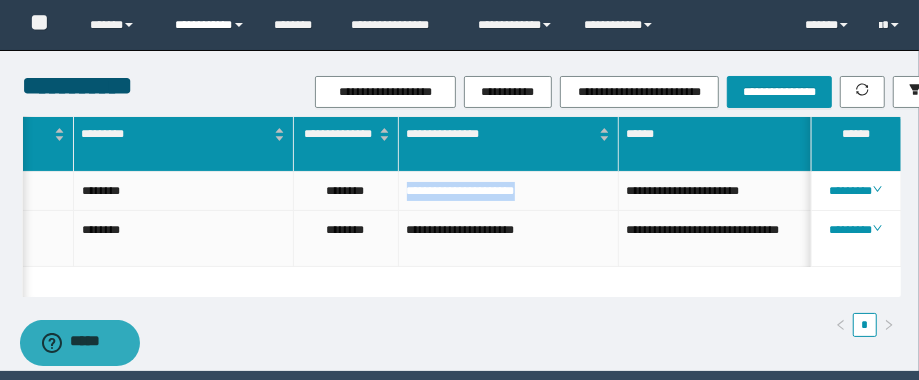 click on "**********" at bounding box center [210, 25] 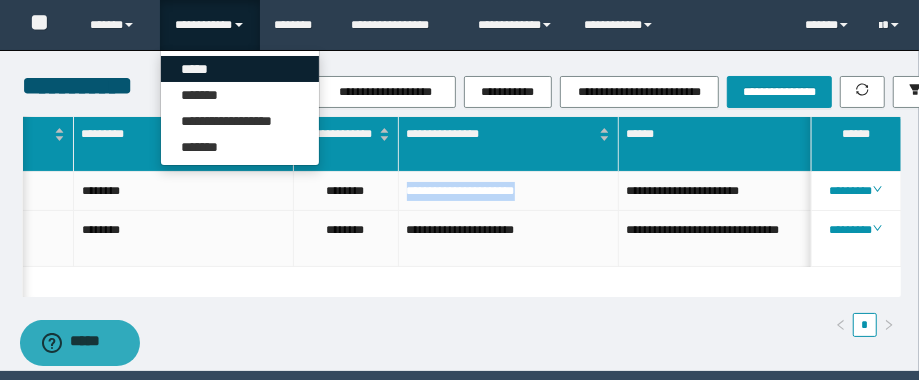 click on "*****" at bounding box center (240, 69) 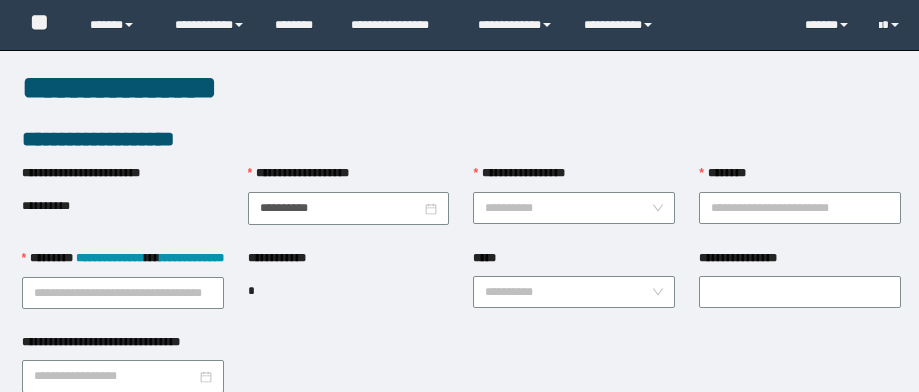 scroll, scrollTop: 0, scrollLeft: 0, axis: both 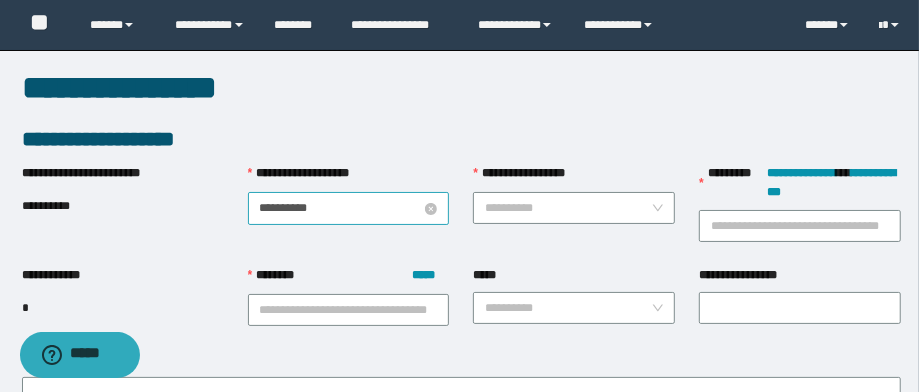 click on "**********" at bounding box center (341, 208) 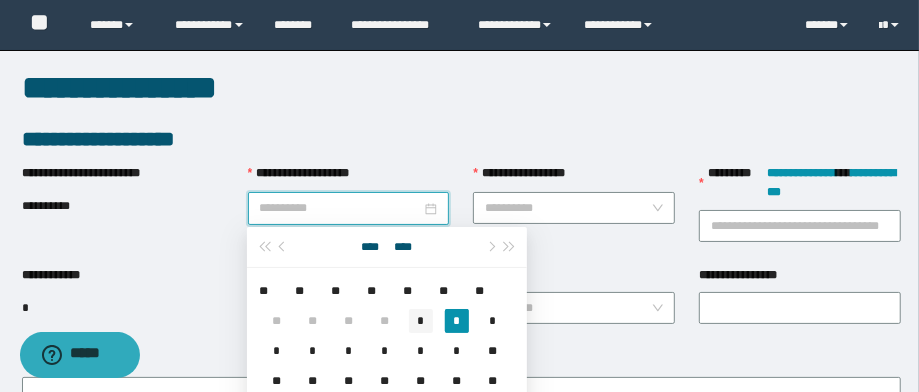 type on "**********" 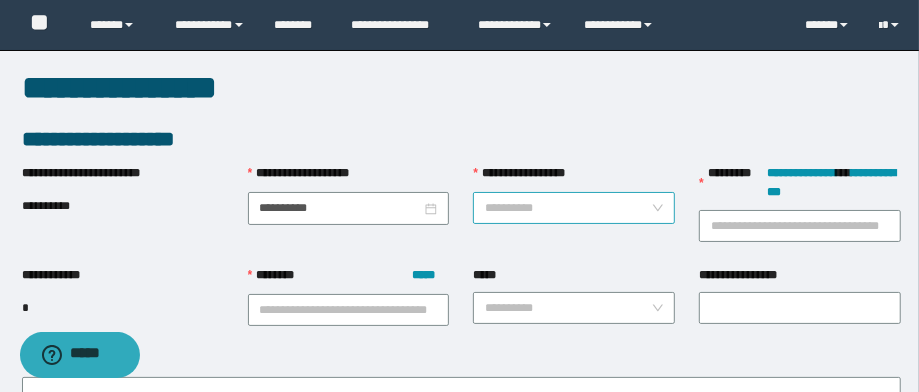 click on "**********" at bounding box center [568, 208] 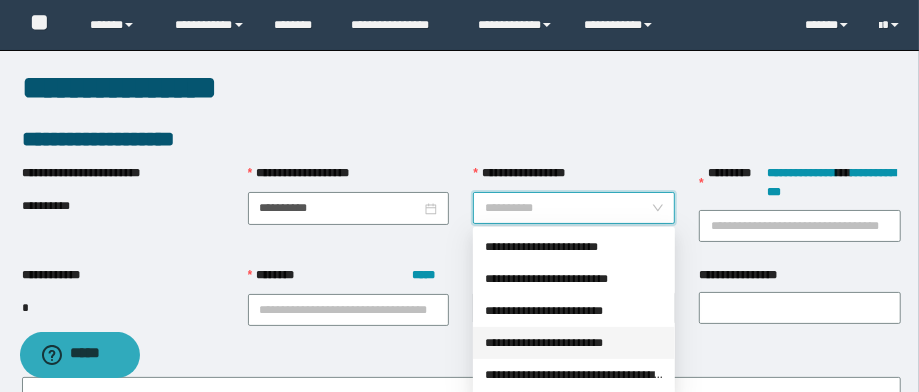 click on "**********" at bounding box center (574, 343) 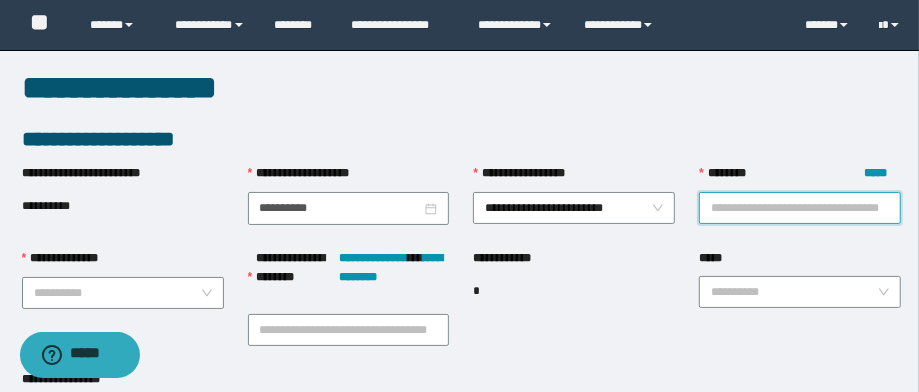 click on "******** *****" at bounding box center (800, 208) 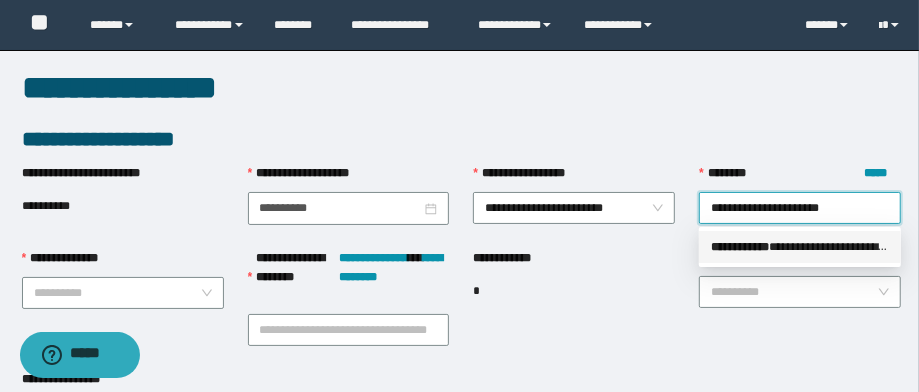click on "**********" at bounding box center [800, 247] 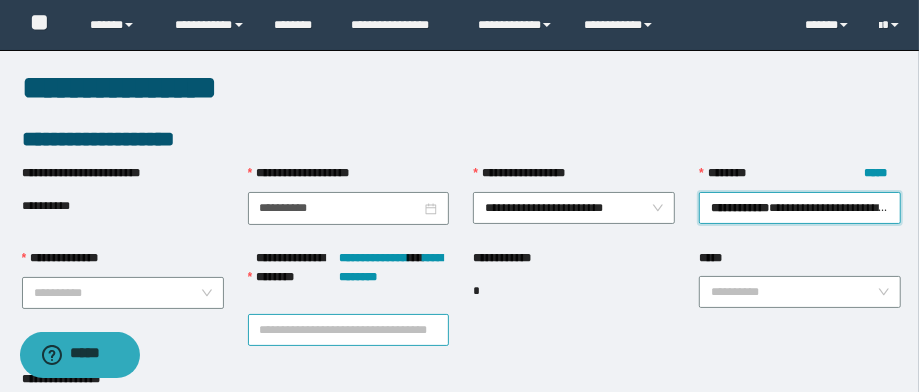 click on "**********" at bounding box center [349, 330] 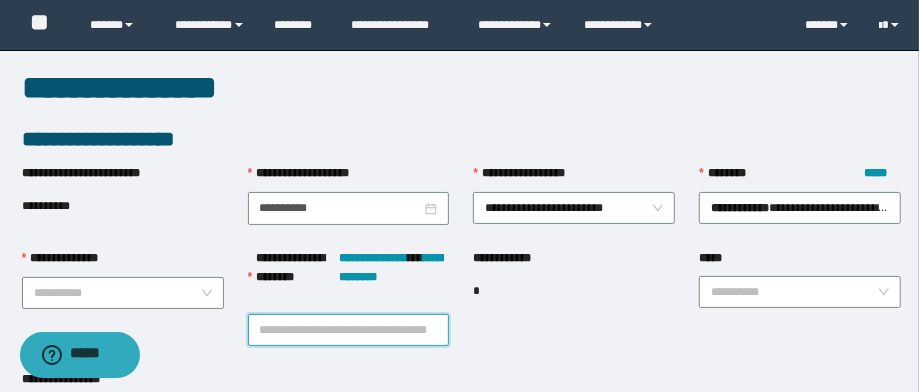 paste on "**********" 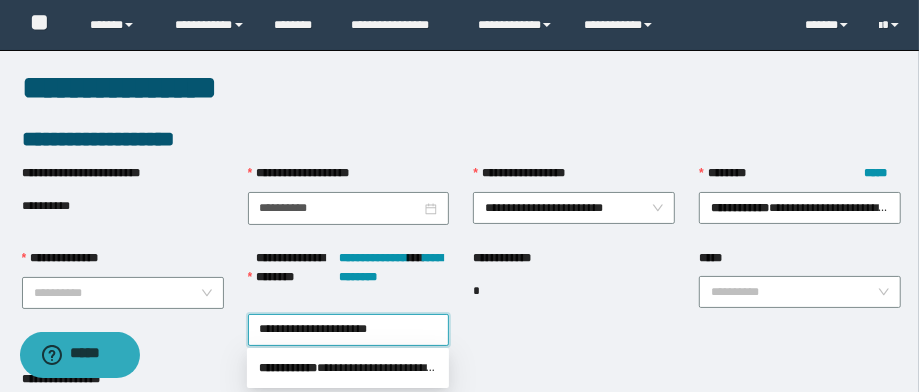 click on "**********" at bounding box center (348, 368) 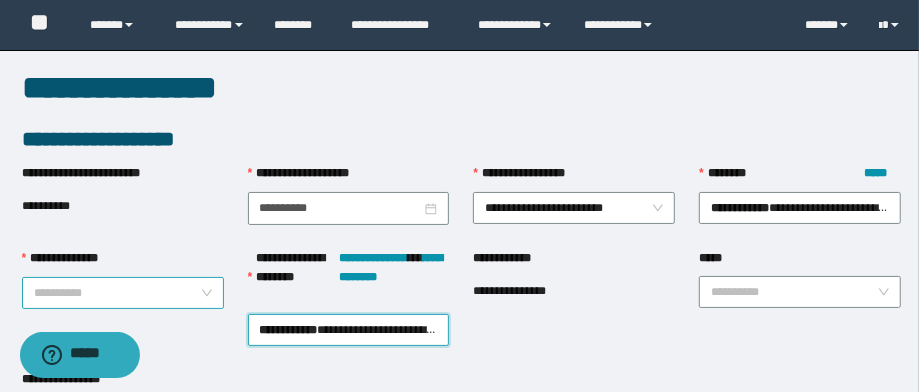 click on "**********" at bounding box center [117, 293] 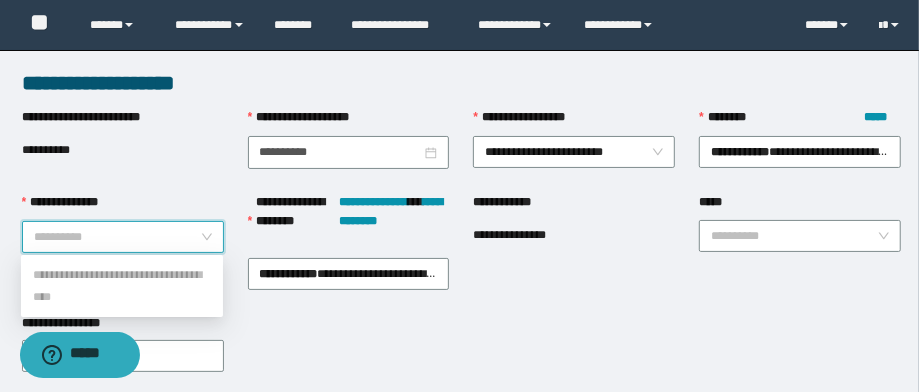 scroll, scrollTop: 80, scrollLeft: 0, axis: vertical 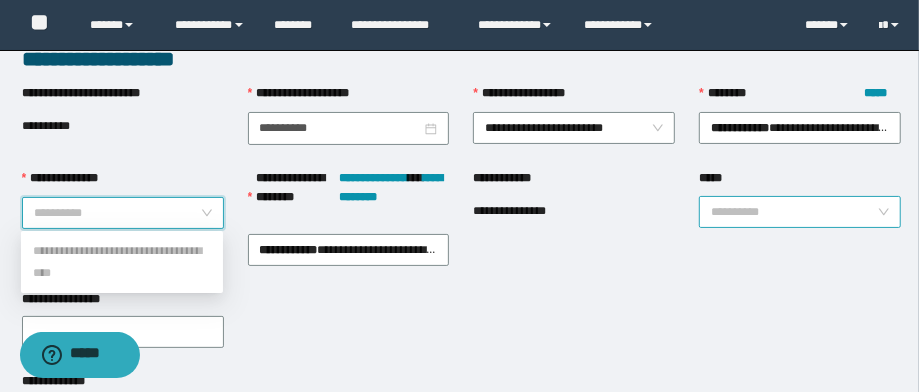 click on "*****" at bounding box center [794, 212] 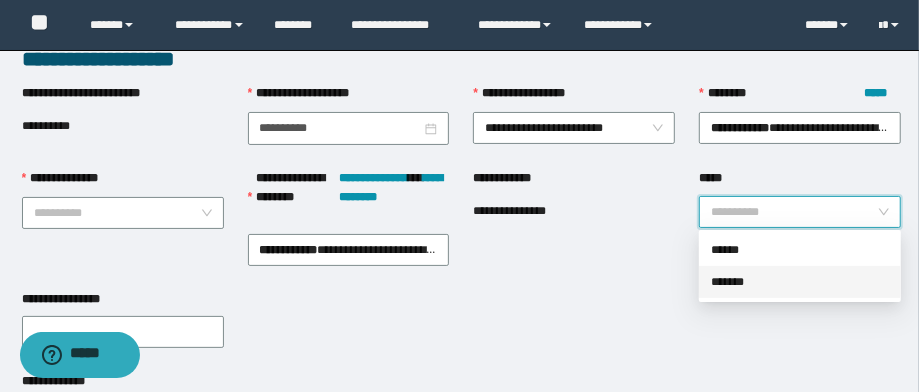 click on "*******" at bounding box center (800, 282) 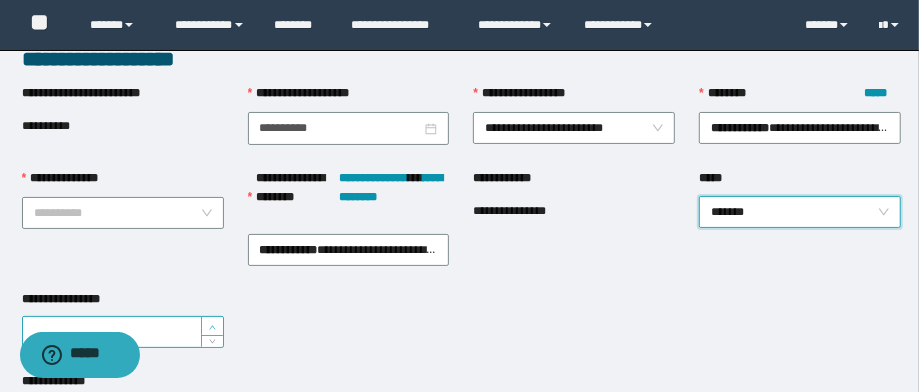 type on "*" 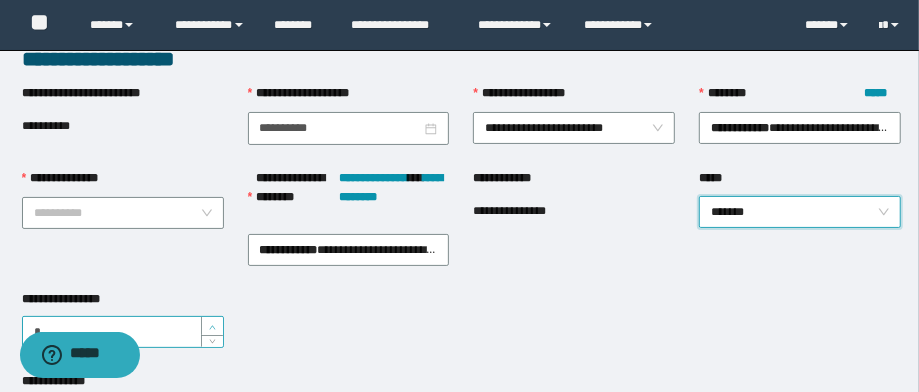 click at bounding box center (212, 326) 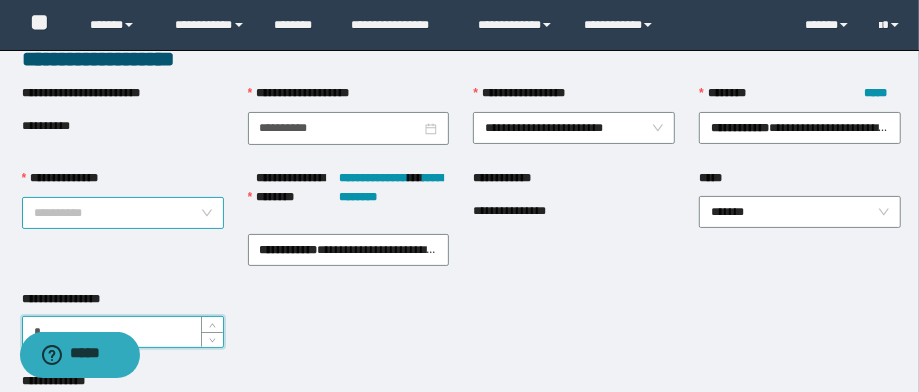 click on "**********" at bounding box center [123, 213] 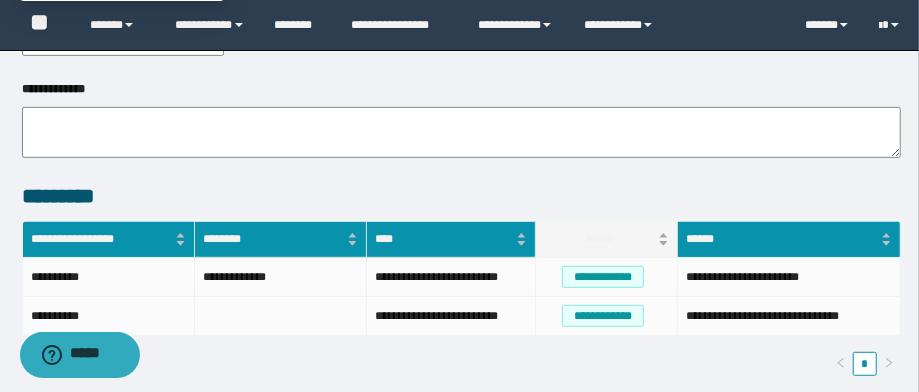 scroll, scrollTop: 498, scrollLeft: 0, axis: vertical 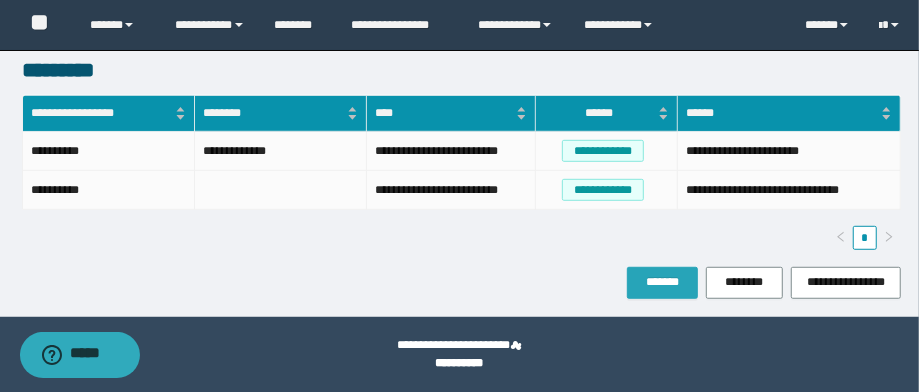 click on "*******" at bounding box center (662, 282) 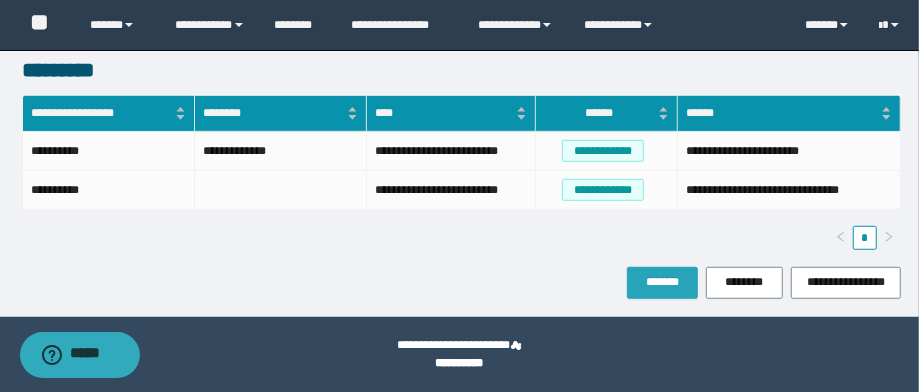 click on "*******" at bounding box center [662, 282] 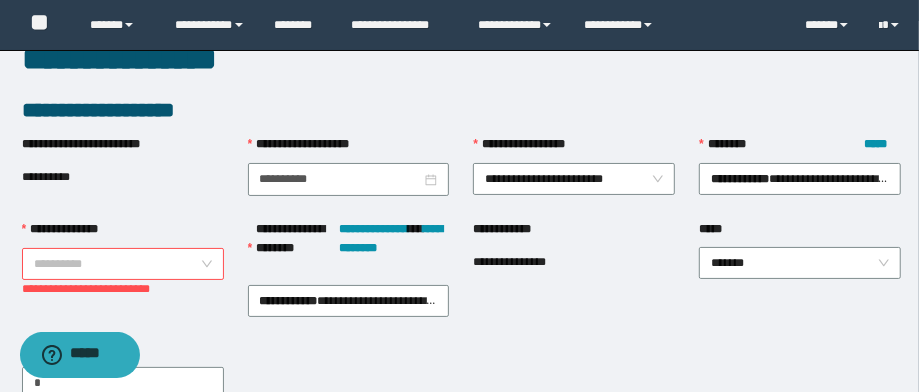 scroll, scrollTop: 18, scrollLeft: 0, axis: vertical 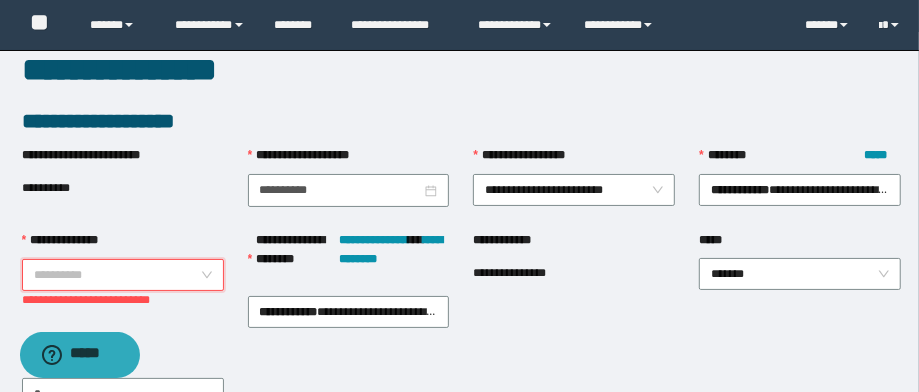 click on "**********" at bounding box center [123, 275] 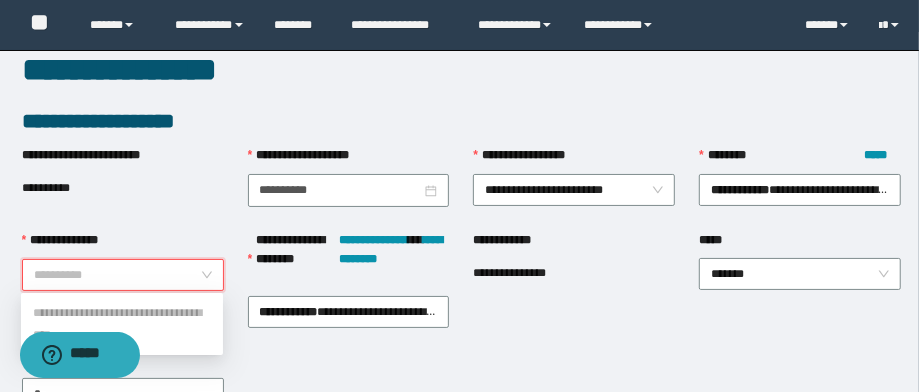 click on "**********" at bounding box center (122, 324) 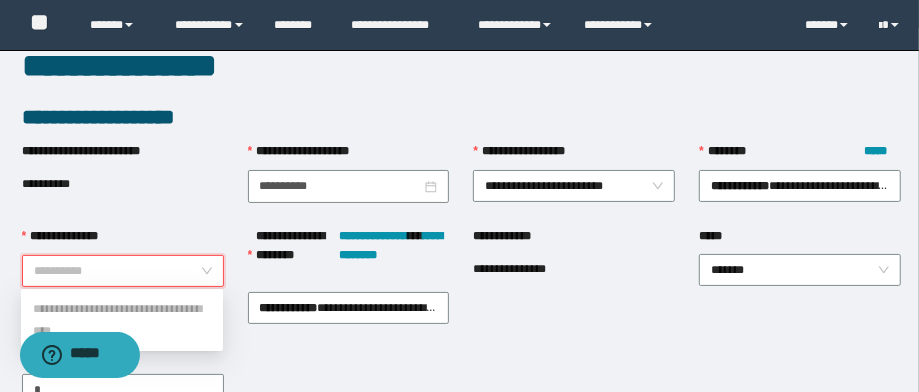 scroll, scrollTop: 18, scrollLeft: 0, axis: vertical 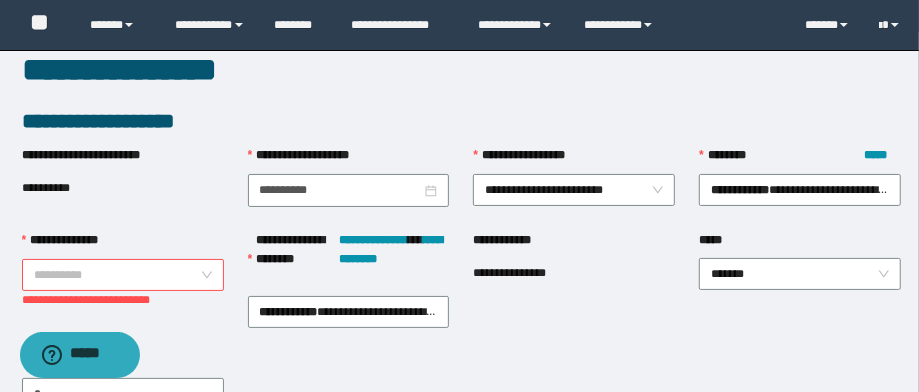 click on "**********" at bounding box center [574, 291] 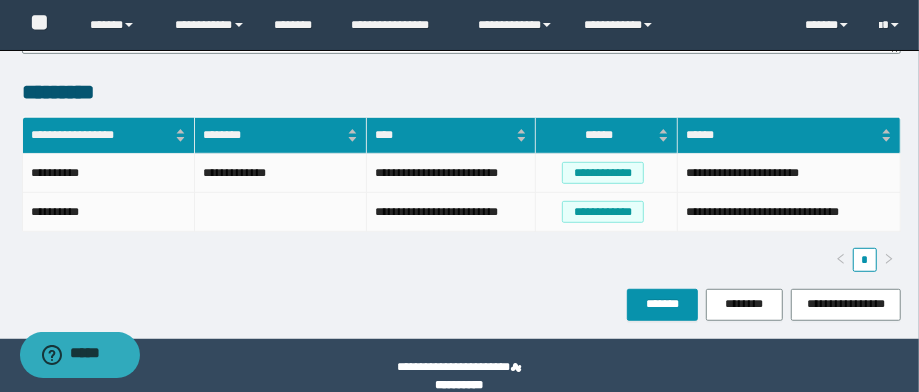 scroll, scrollTop: 0, scrollLeft: 0, axis: both 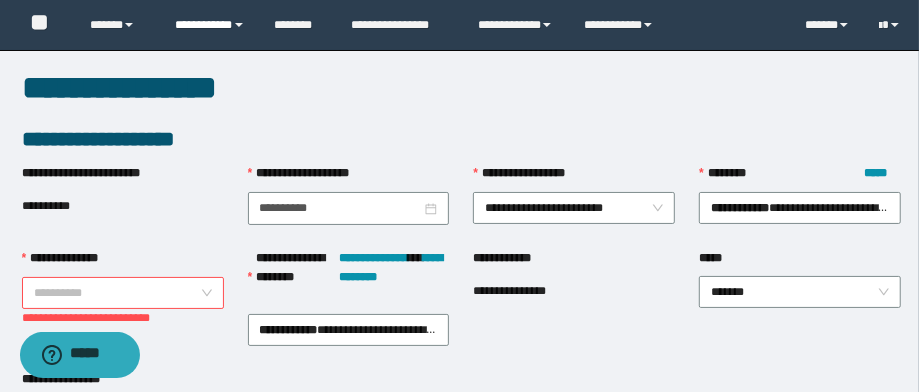 click at bounding box center (239, 25) 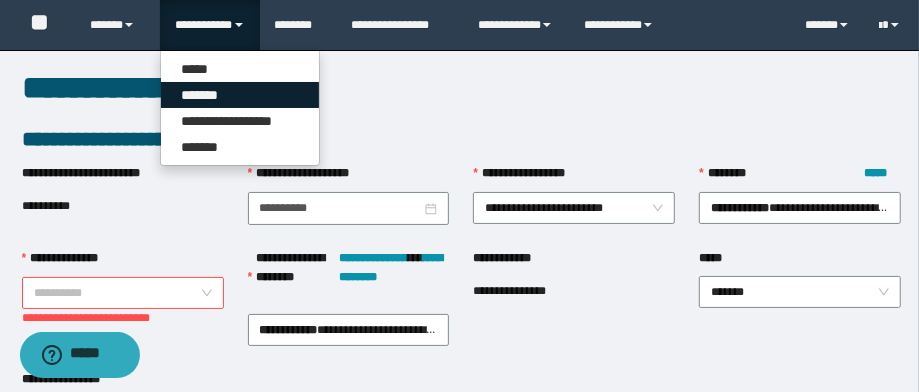 click on "*******" at bounding box center (240, 95) 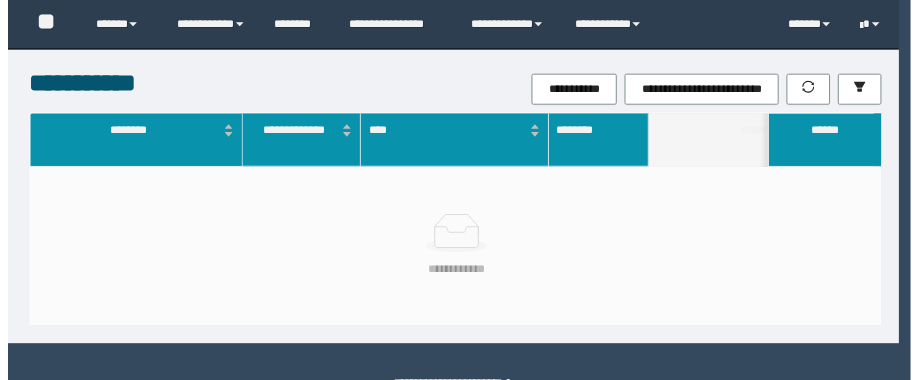 scroll, scrollTop: 0, scrollLeft: 0, axis: both 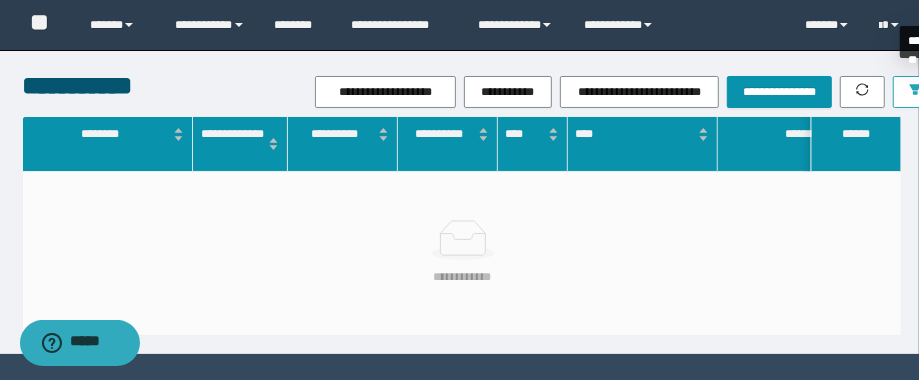 click at bounding box center (915, 92) 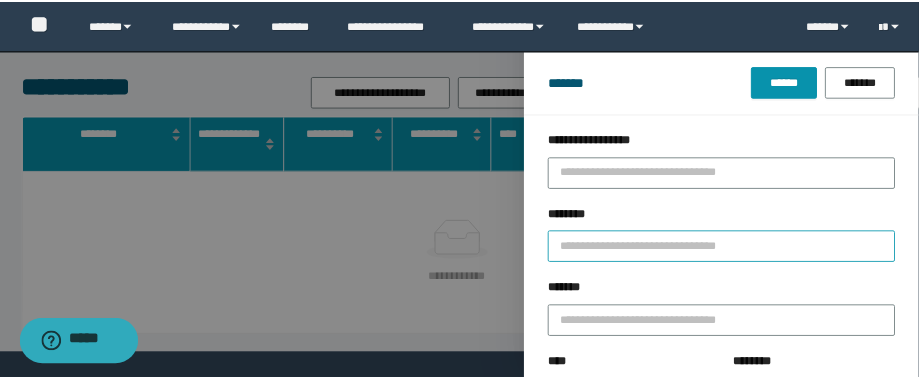 scroll, scrollTop: 160, scrollLeft: 0, axis: vertical 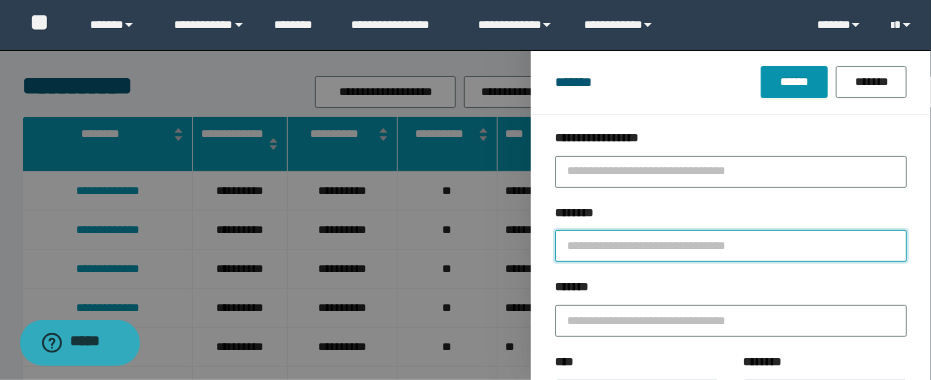 click on "********" at bounding box center [731, 246] 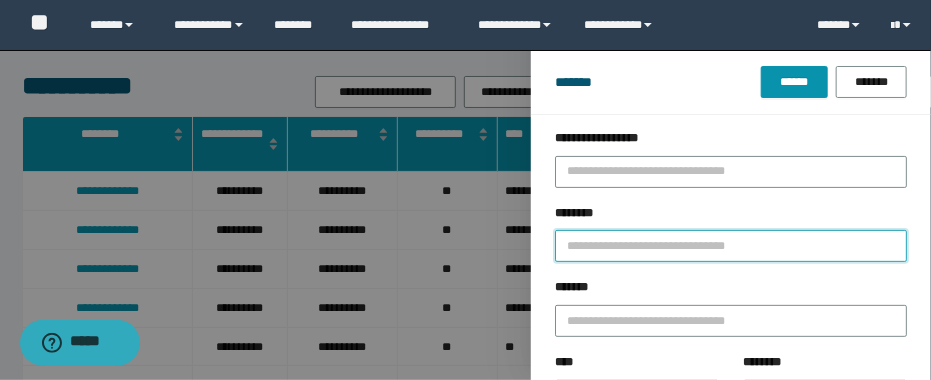 click on "********" at bounding box center [731, 246] 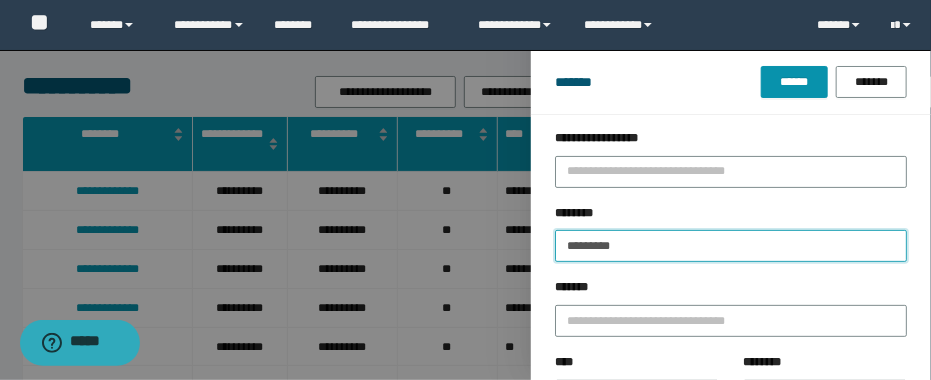 click on "******" at bounding box center (794, 82) 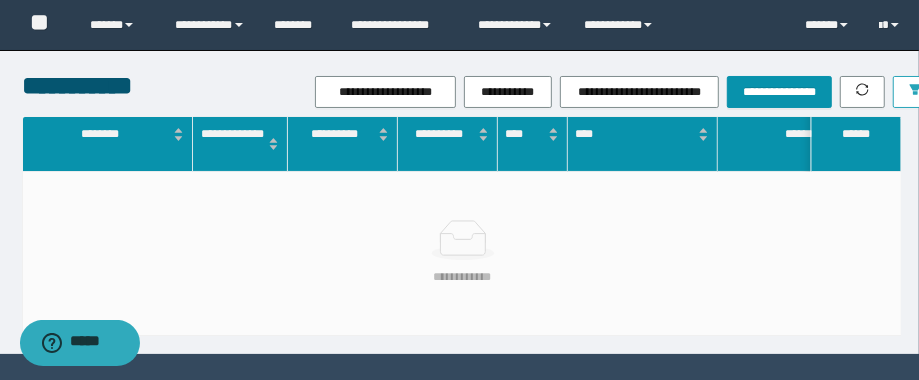 click 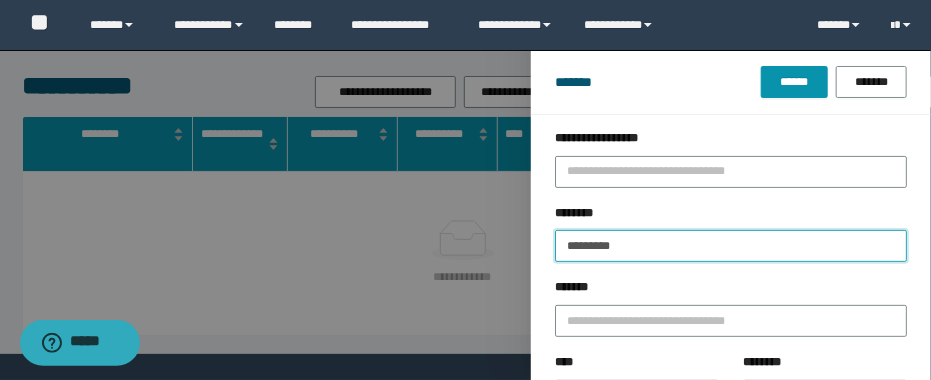 drag, startPoint x: 680, startPoint y: 247, endPoint x: 446, endPoint y: 243, distance: 234.03418 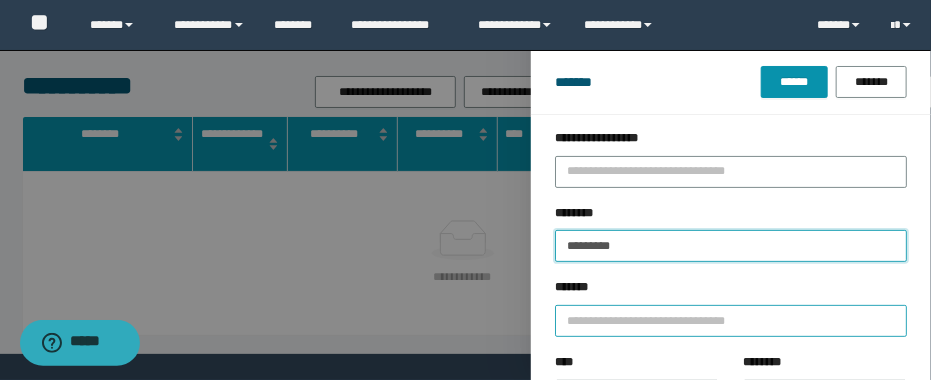 paste on "*****" 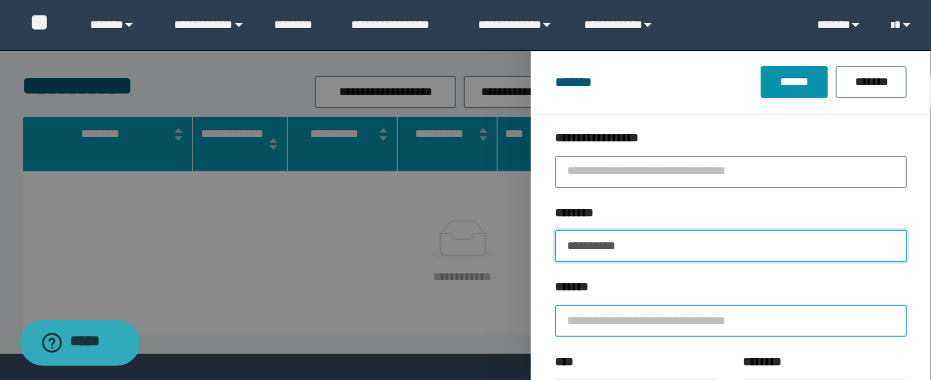 type on "**********" 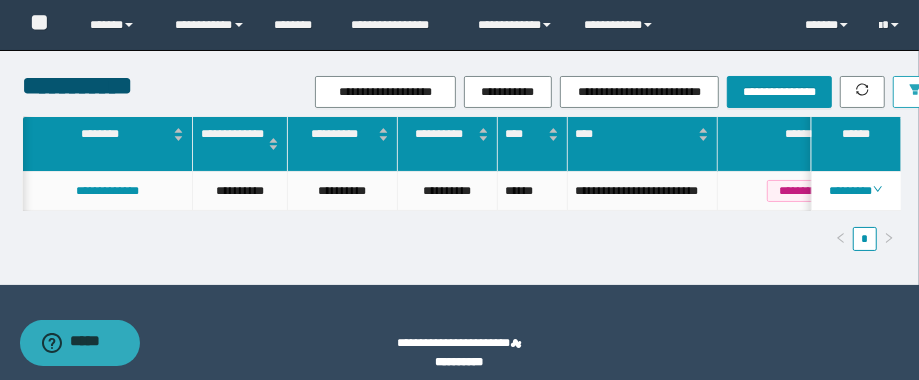 scroll, scrollTop: 0, scrollLeft: 260, axis: horizontal 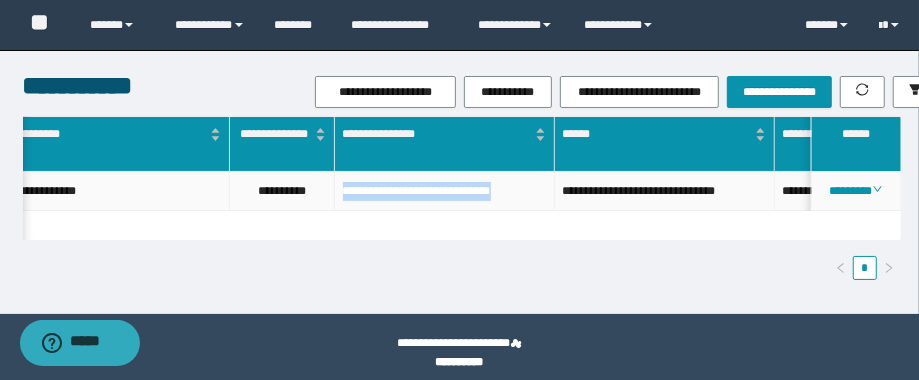 drag, startPoint x: 400, startPoint y: 213, endPoint x: 335, endPoint y: 178, distance: 73.82411 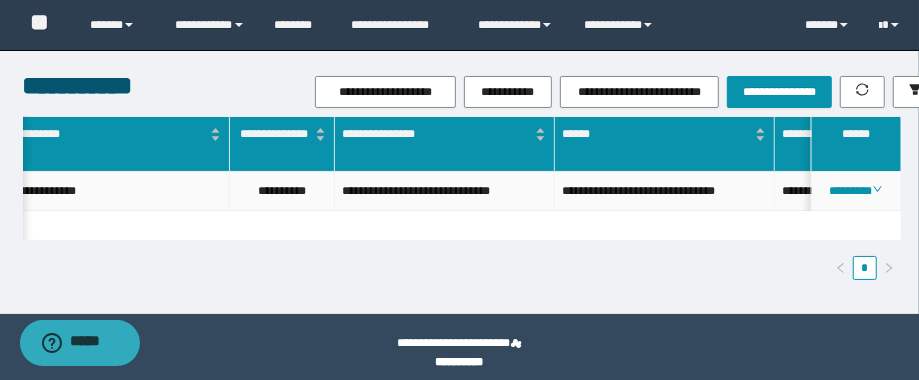 click on "**********" at bounding box center [282, 191] 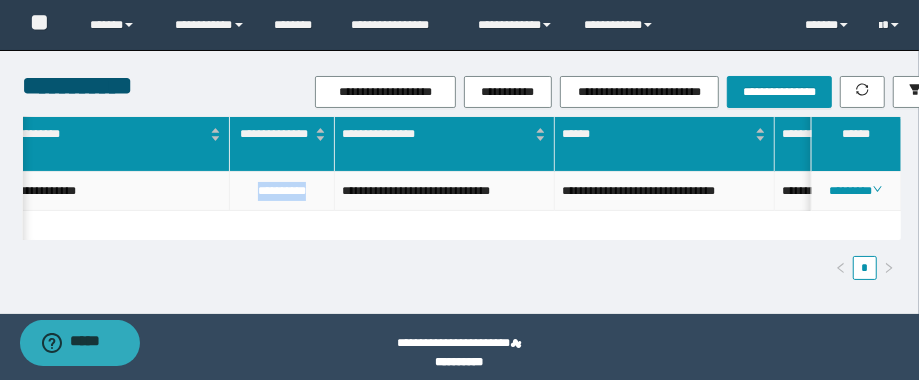 click on "**********" at bounding box center [282, 191] 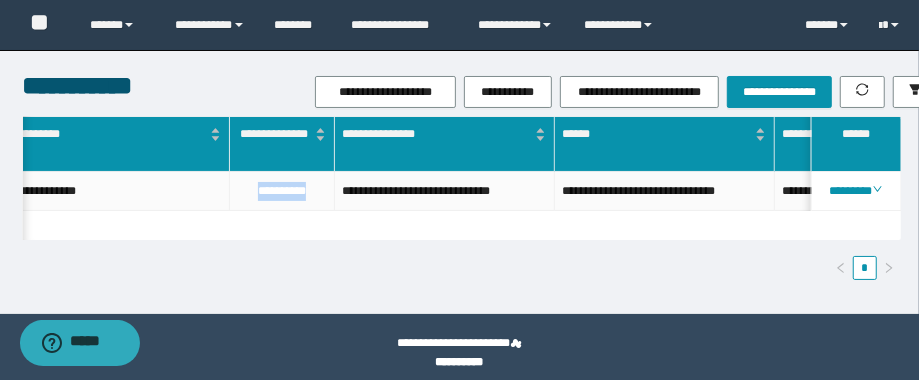 scroll, scrollTop: 0, scrollLeft: 356, axis: horizontal 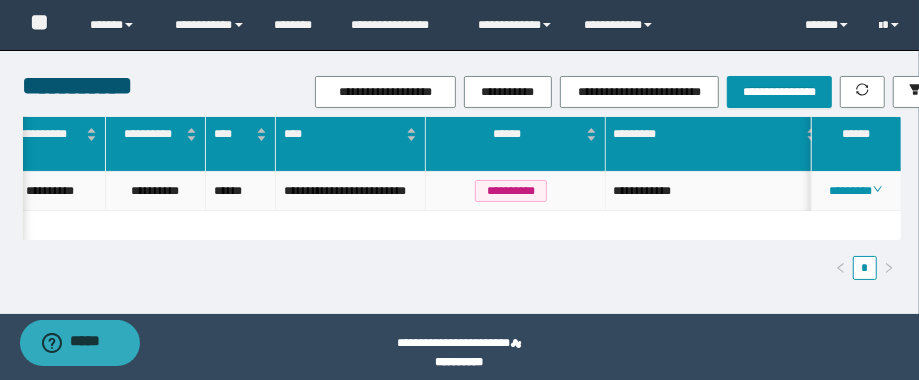 click on "**********" at bounding box center [716, 191] 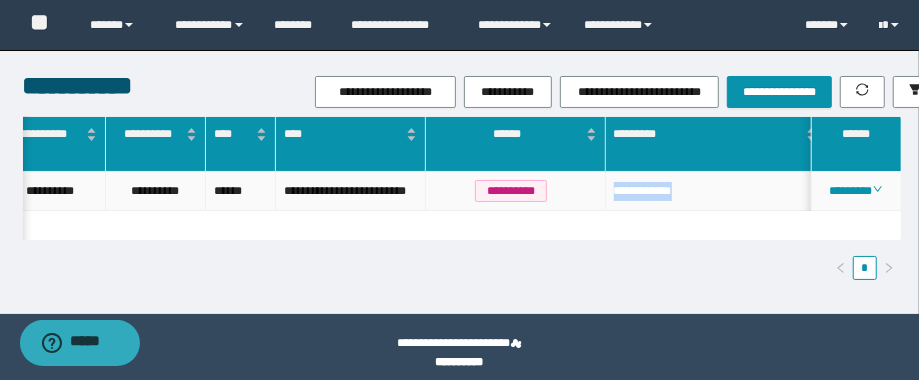 click on "**********" at bounding box center (716, 191) 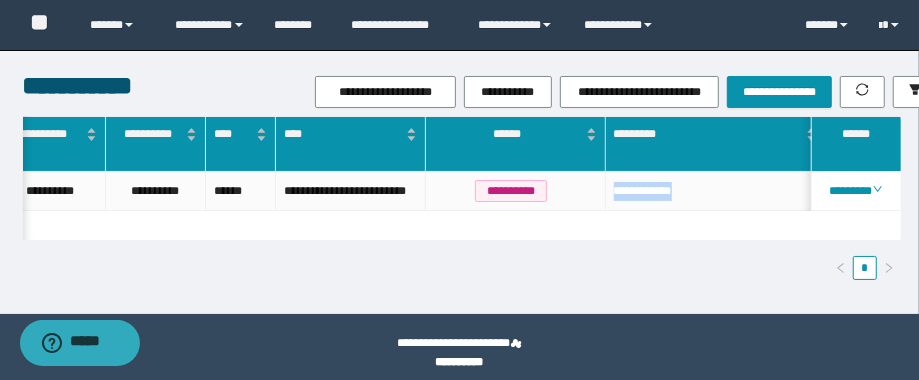 copy on "**********" 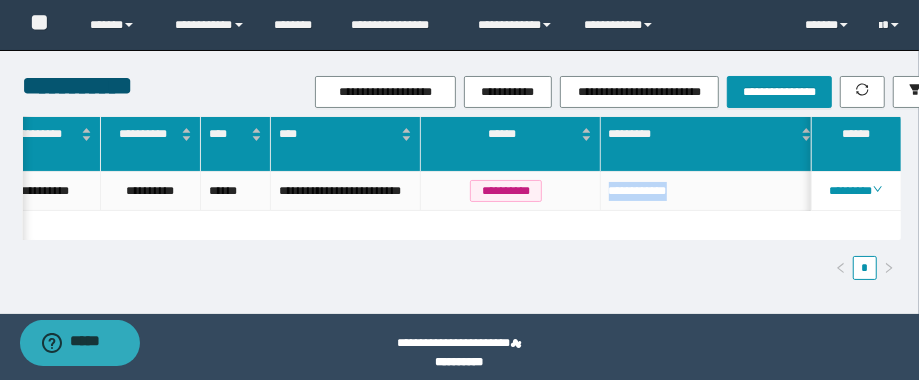 scroll, scrollTop: 0, scrollLeft: 906, axis: horizontal 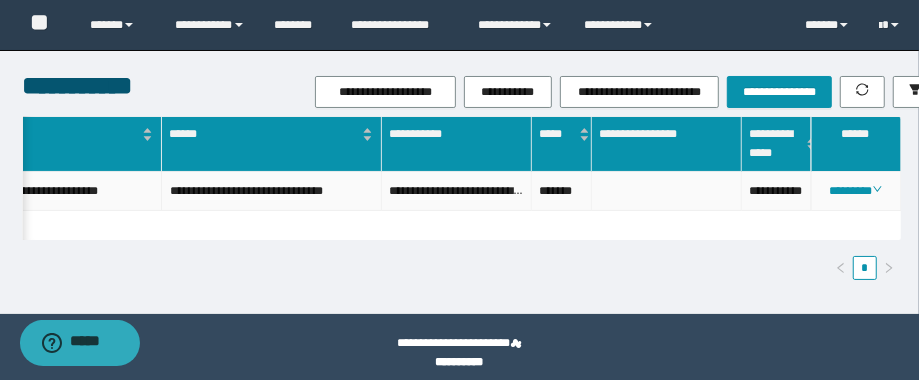 click on "**********" at bounding box center [777, 191] 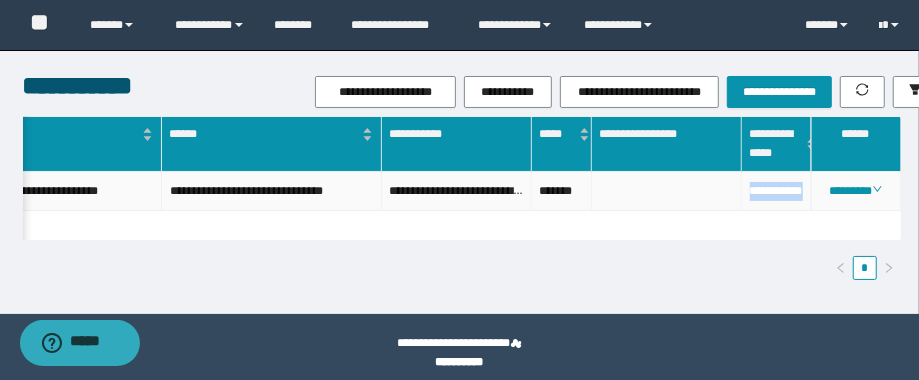 click on "**********" at bounding box center (777, 191) 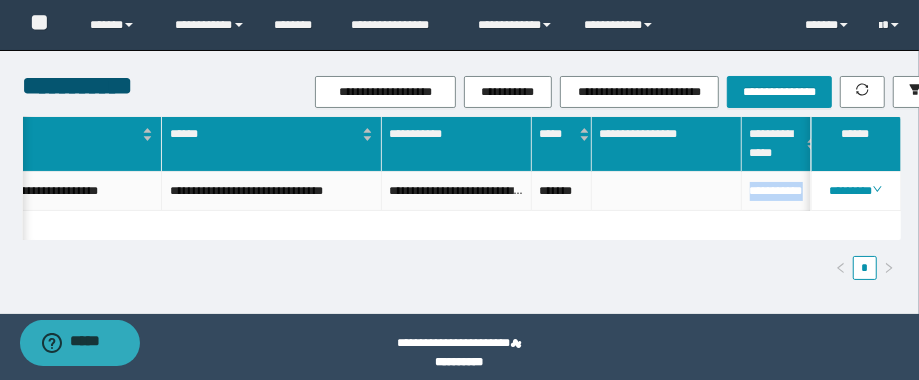 scroll, scrollTop: 0, scrollLeft: 811, axis: horizontal 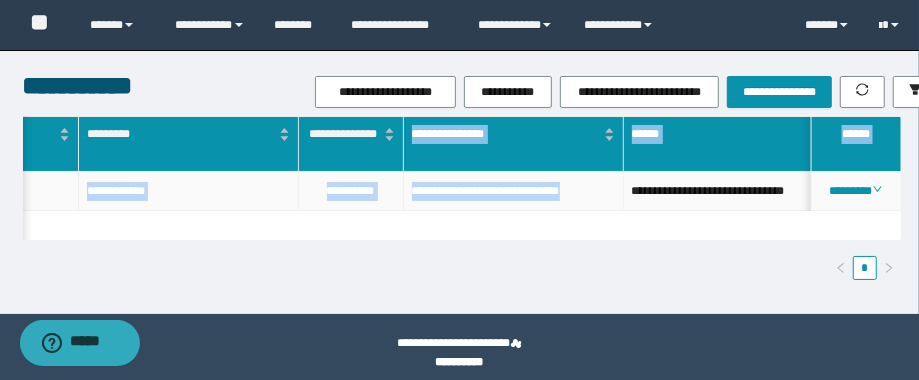 drag, startPoint x: 496, startPoint y: 214, endPoint x: 402, endPoint y: 174, distance: 102.156746 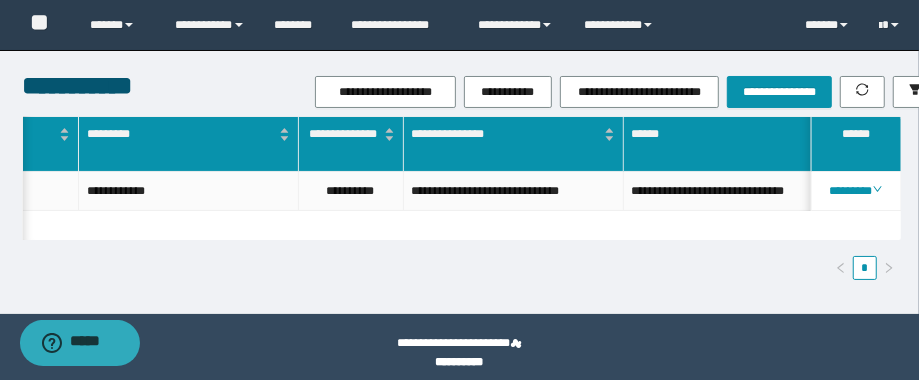 drag, startPoint x: 433, startPoint y: 266, endPoint x: 431, endPoint y: 255, distance: 11.18034 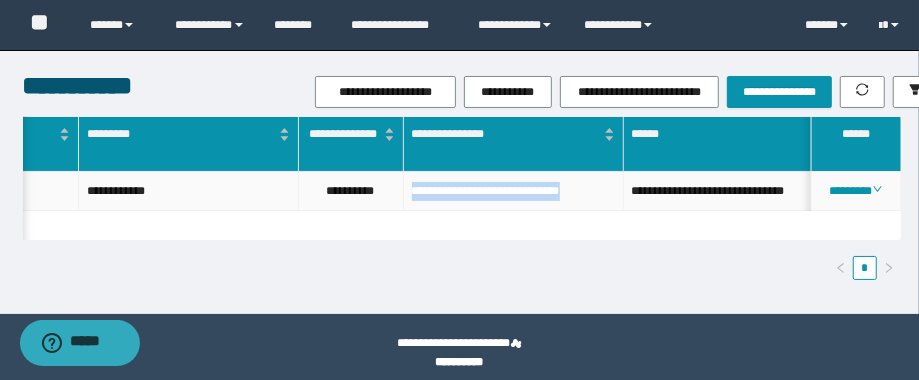 drag, startPoint x: 472, startPoint y: 211, endPoint x: 403, endPoint y: 181, distance: 75.23962 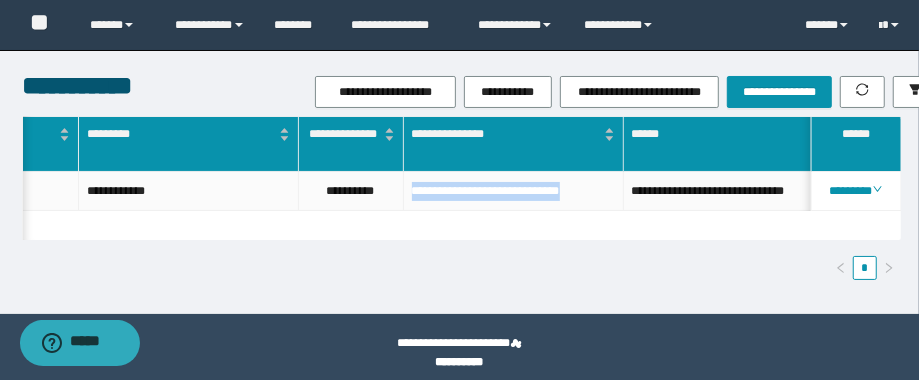 copy on "**********" 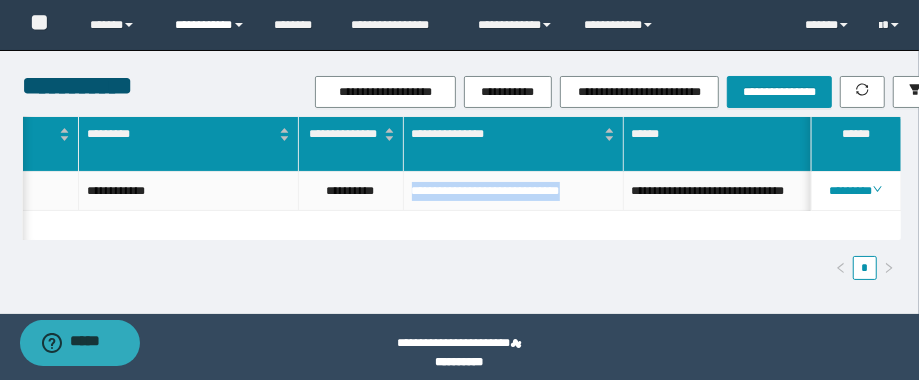 click on "**********" at bounding box center (210, 25) 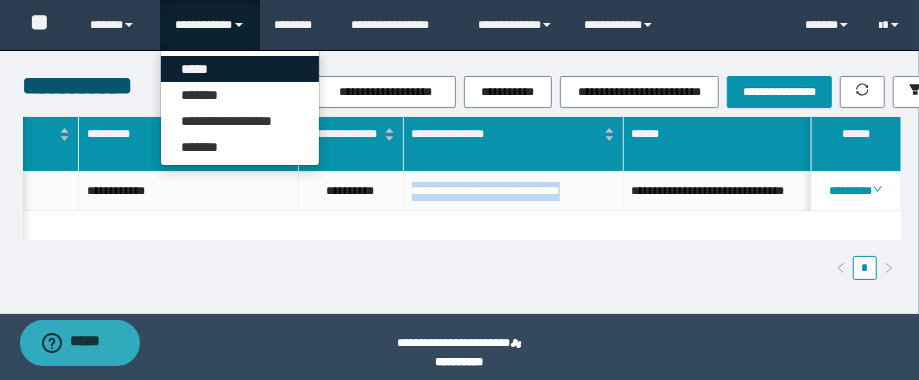 click on "*****" at bounding box center (240, 69) 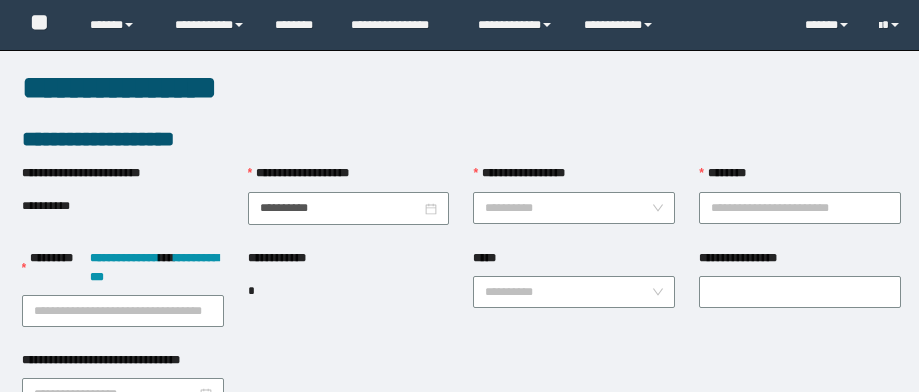 scroll, scrollTop: 0, scrollLeft: 0, axis: both 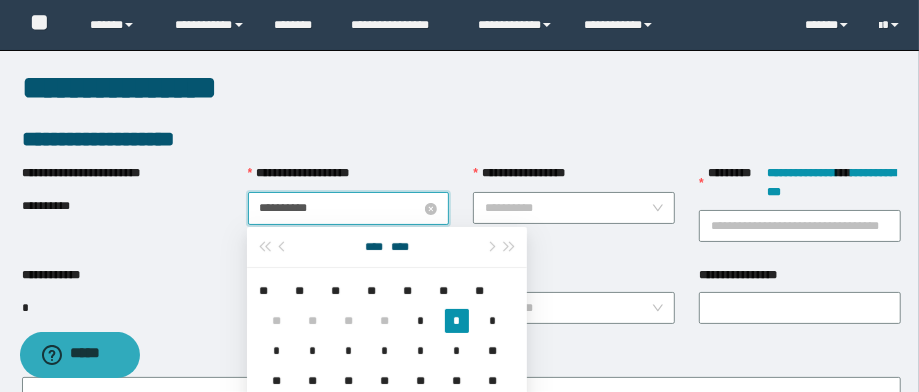 click on "**********" at bounding box center [341, 208] 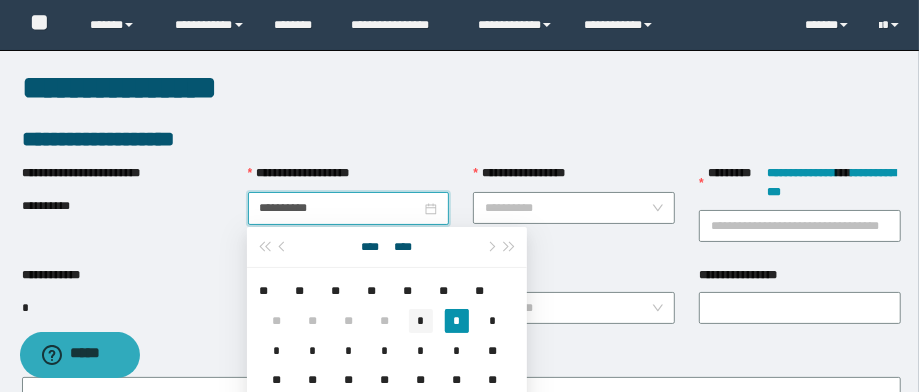 type on "**********" 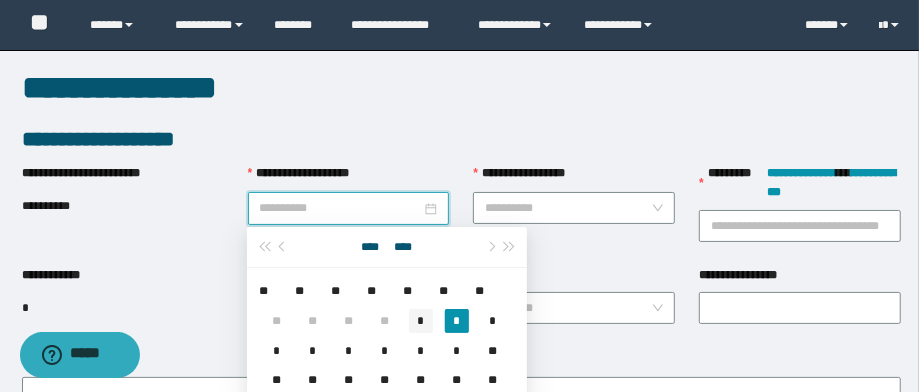 click on "*" at bounding box center (421, 321) 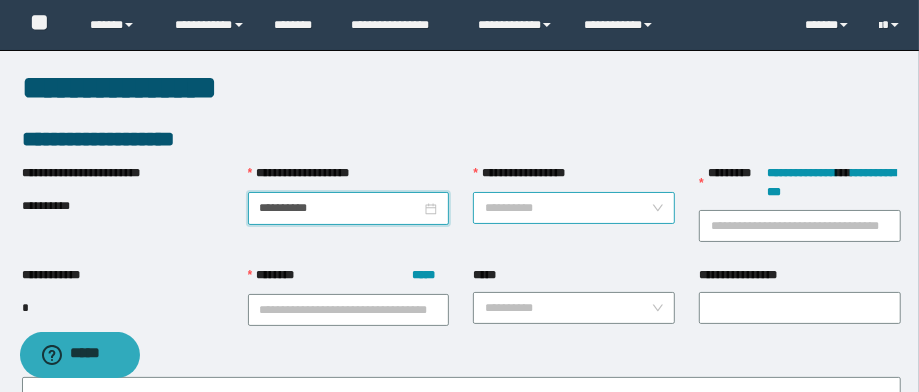 click on "**********" at bounding box center (568, 208) 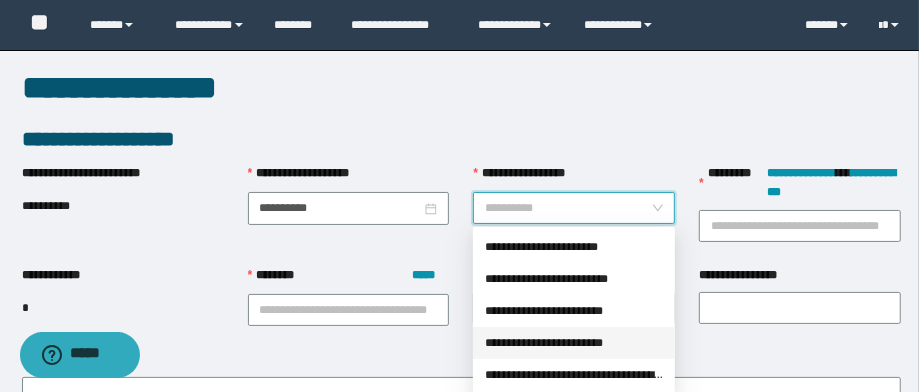 drag, startPoint x: 624, startPoint y: 336, endPoint x: 653, endPoint y: 310, distance: 38.948685 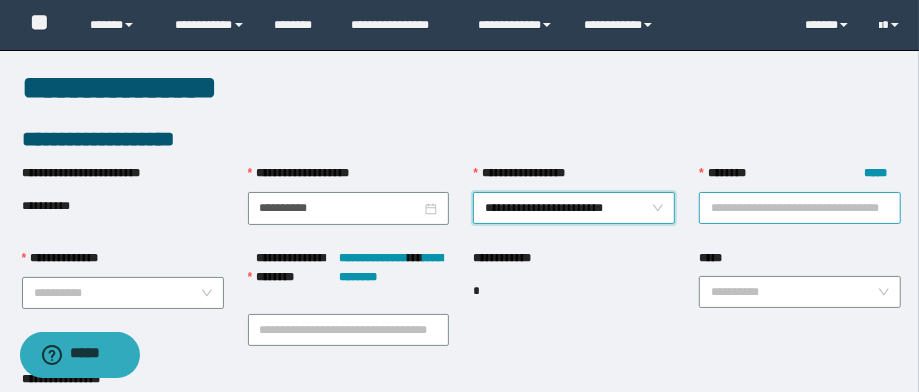 click on "******** *****" at bounding box center [800, 208] 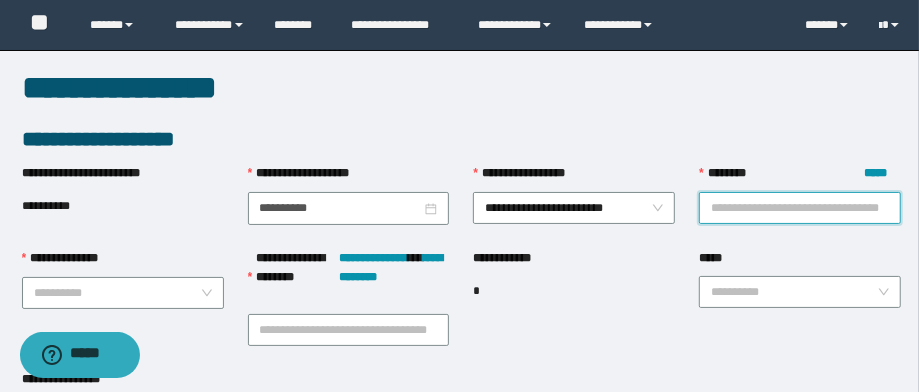 paste on "**********" 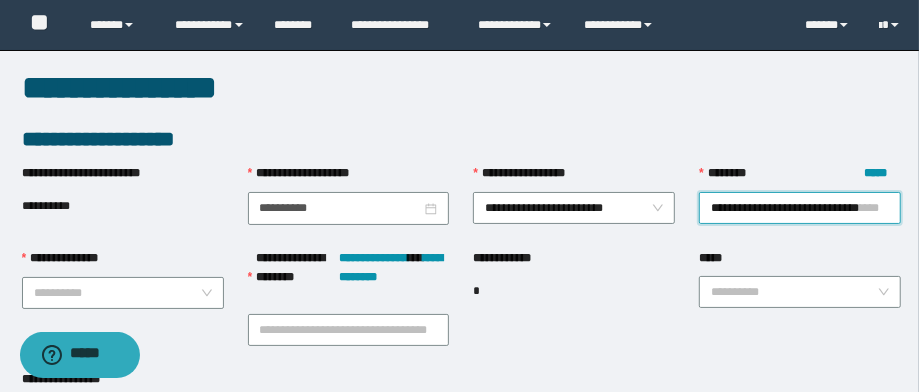 scroll, scrollTop: 0, scrollLeft: 33, axis: horizontal 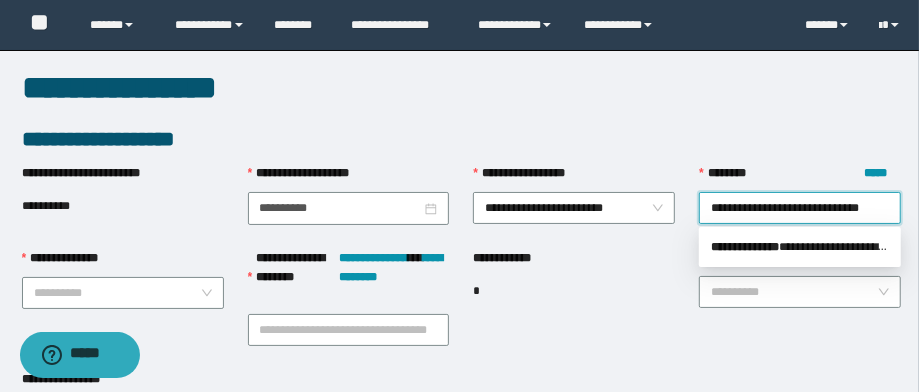 click on "**********" at bounding box center [800, 247] 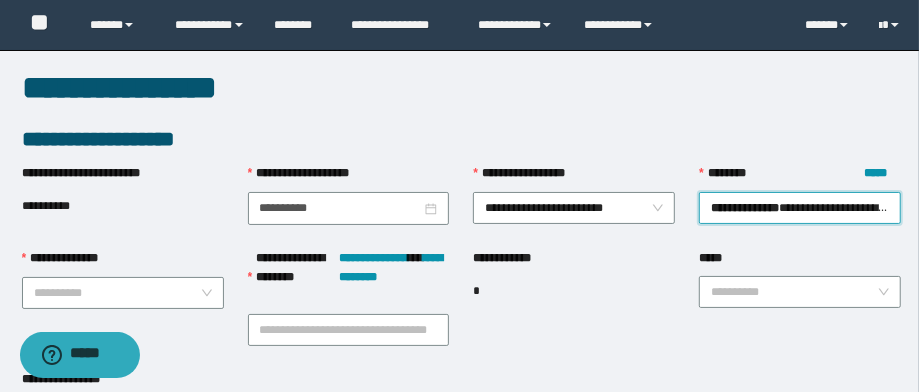 scroll, scrollTop: 0, scrollLeft: 0, axis: both 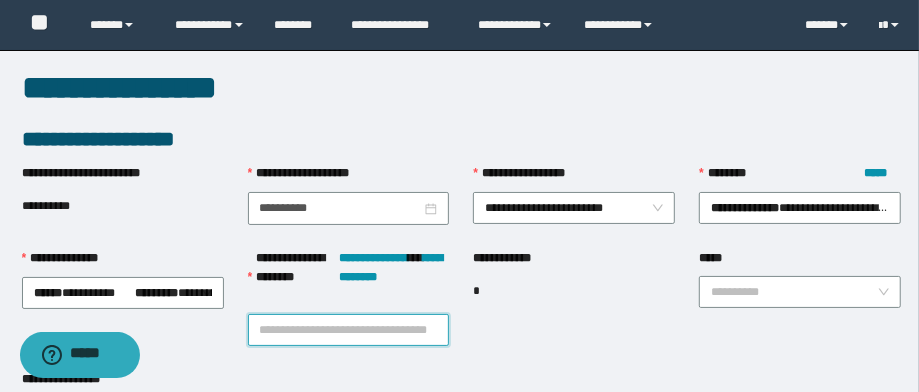 click on "**********" at bounding box center [349, 330] 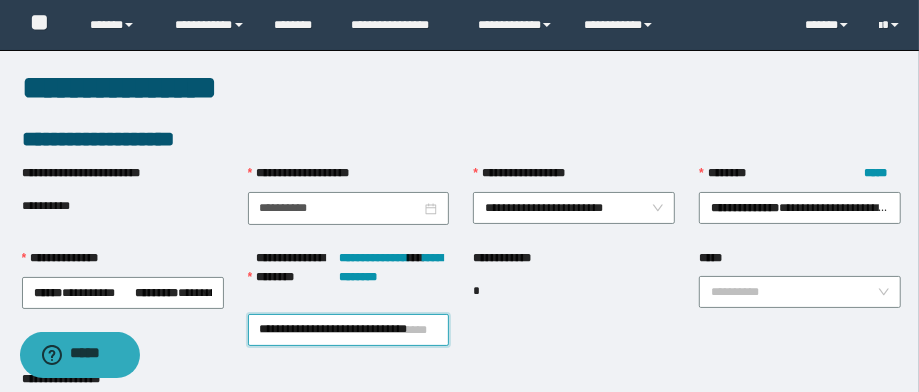 scroll, scrollTop: 0, scrollLeft: 33, axis: horizontal 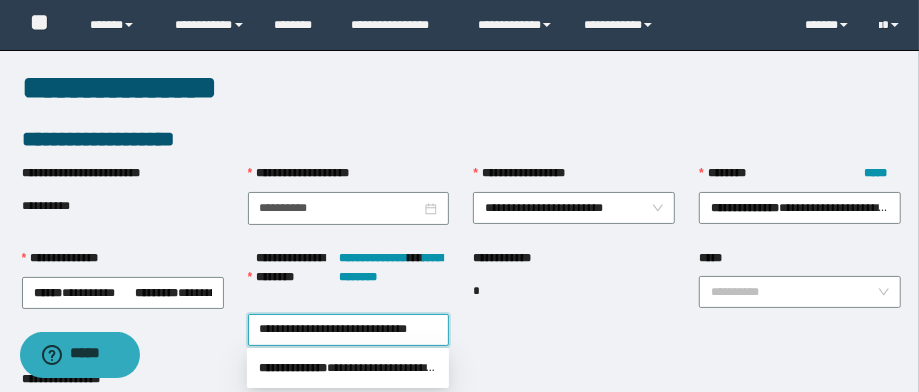 click on "**********" at bounding box center [348, 368] 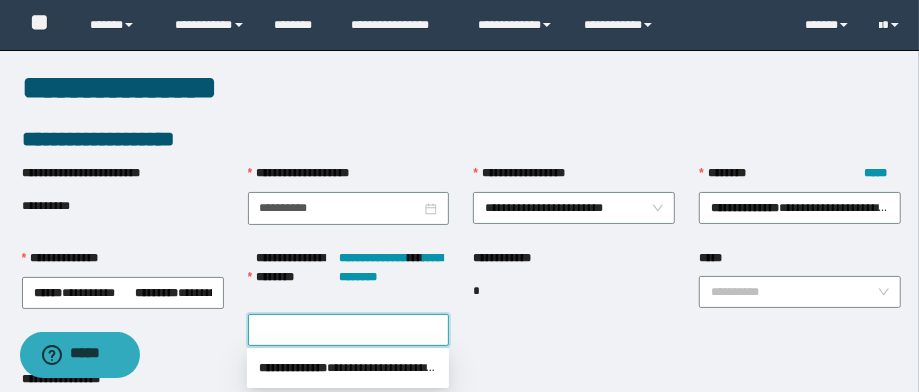 scroll, scrollTop: 0, scrollLeft: 0, axis: both 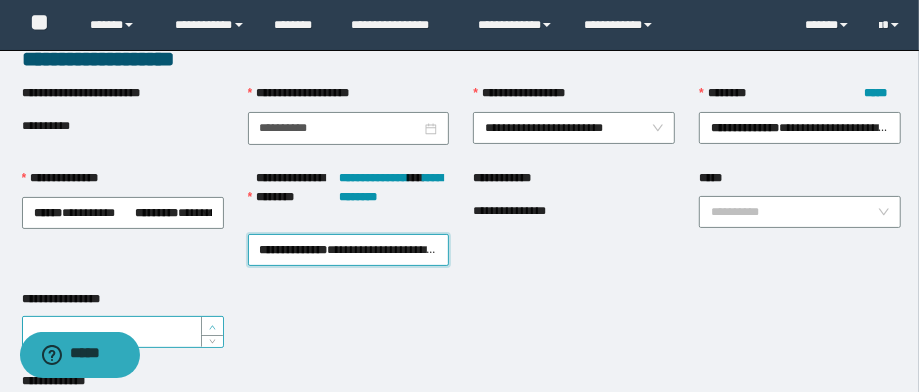type on "*" 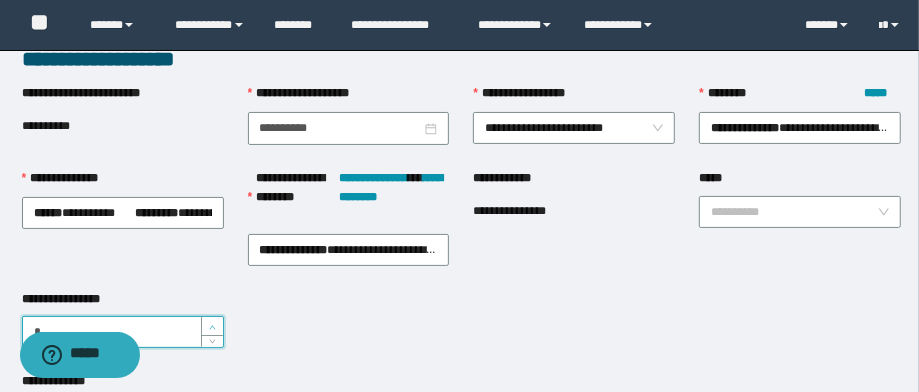 click 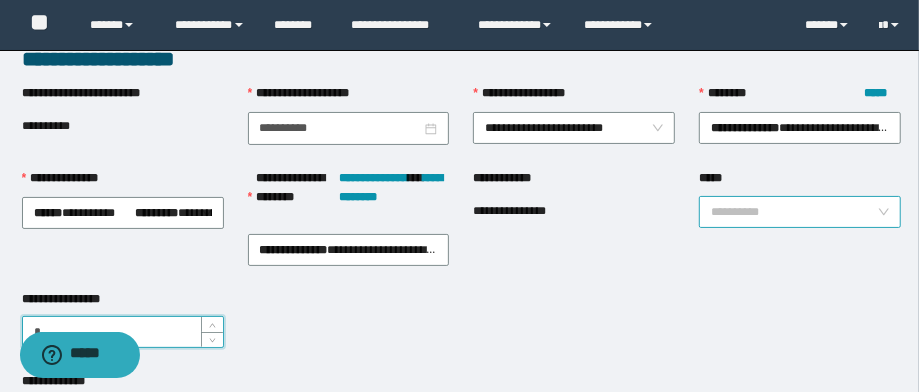 click on "*****" at bounding box center [794, 212] 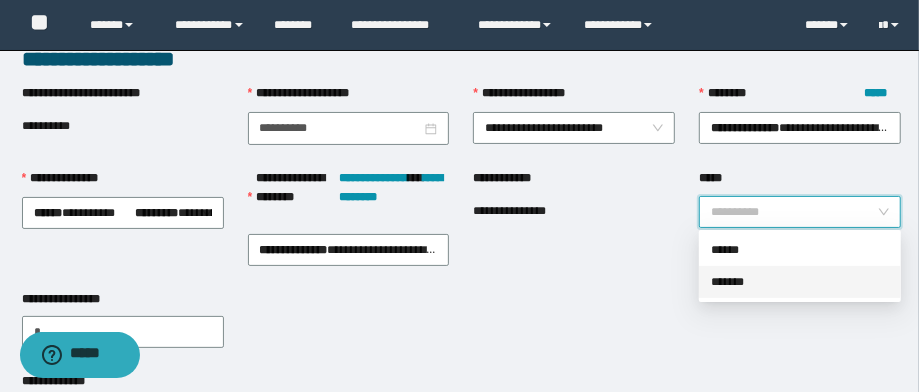 click on "*******" at bounding box center (800, 282) 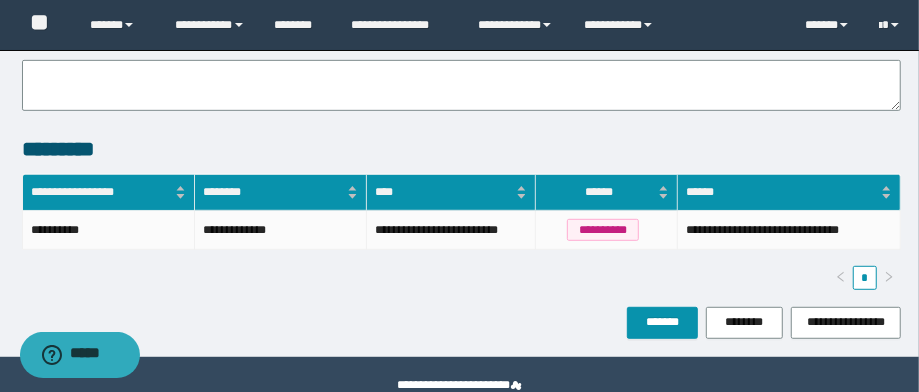 scroll, scrollTop: 460, scrollLeft: 0, axis: vertical 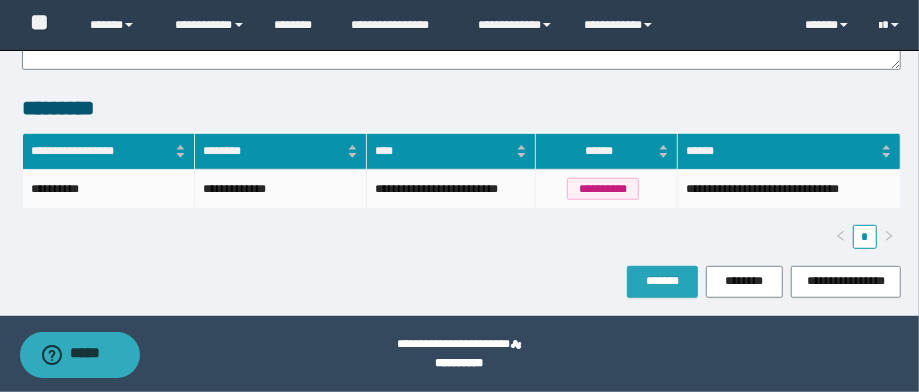 click on "*******" at bounding box center (662, 282) 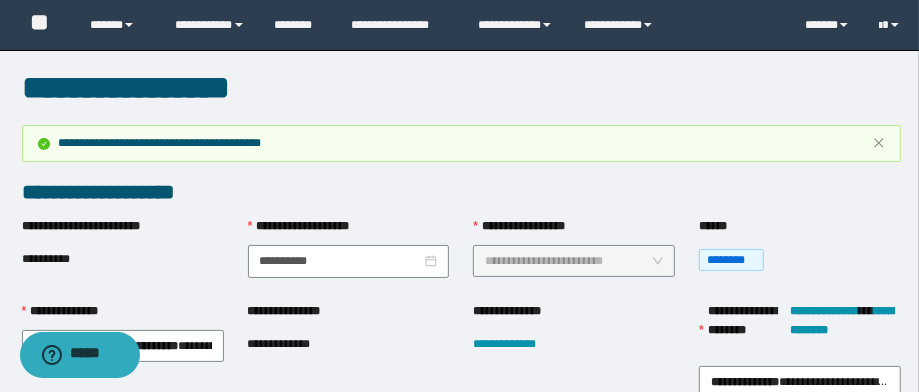 scroll, scrollTop: 80, scrollLeft: 0, axis: vertical 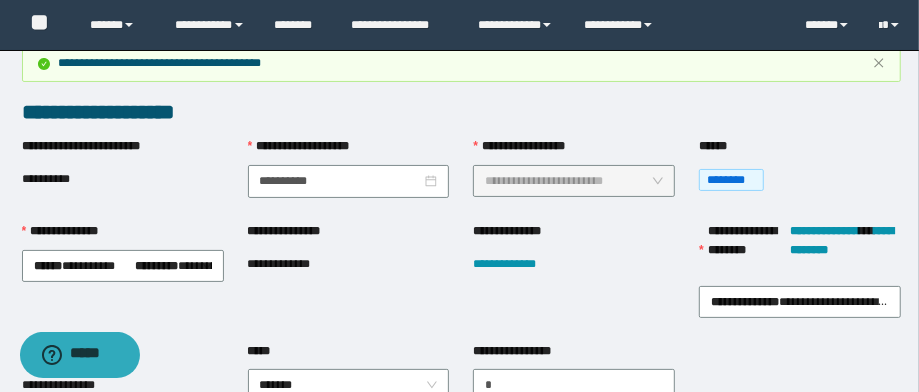 click on "**********" at bounding box center [294, 264] 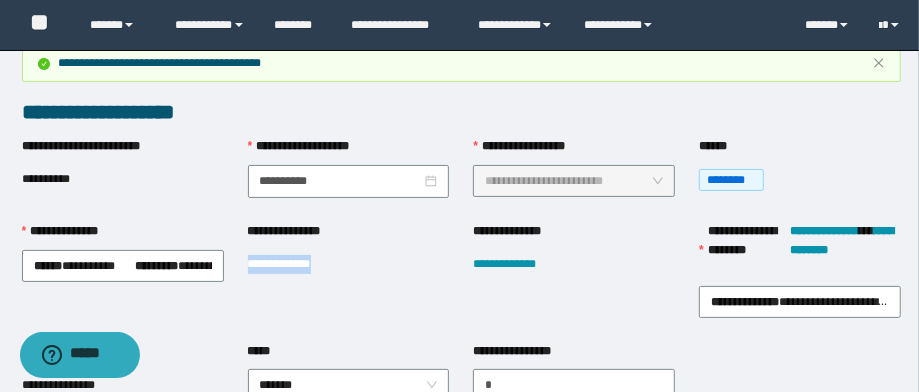 click on "**********" at bounding box center [294, 264] 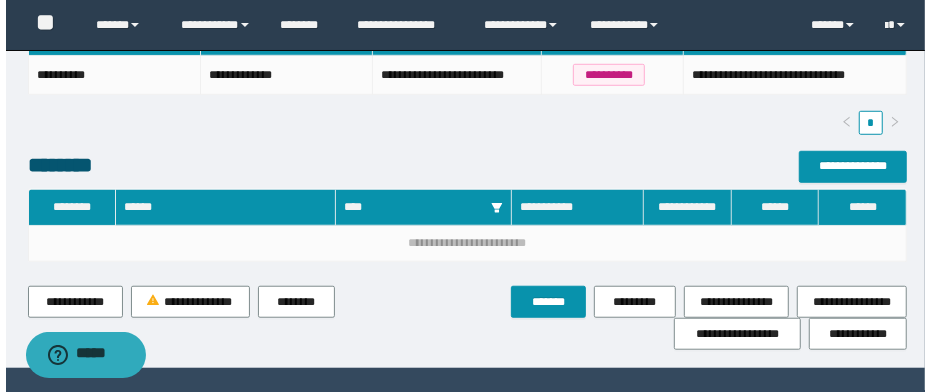 scroll, scrollTop: 640, scrollLeft: 0, axis: vertical 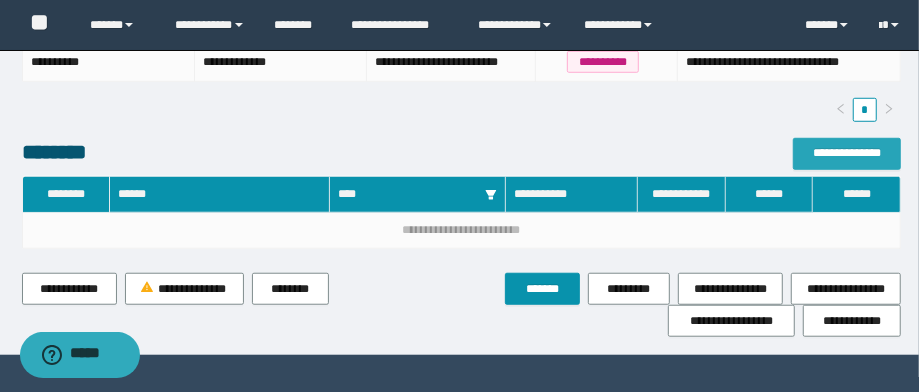 click on "**********" at bounding box center [847, 153] 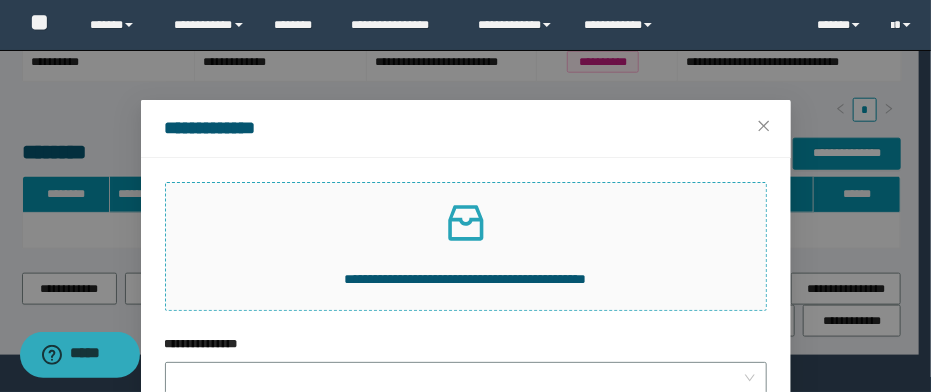click 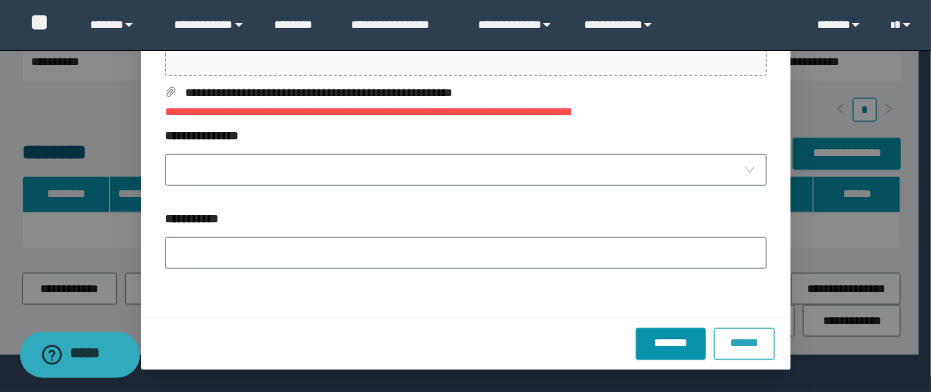 click on "******" at bounding box center (744, 344) 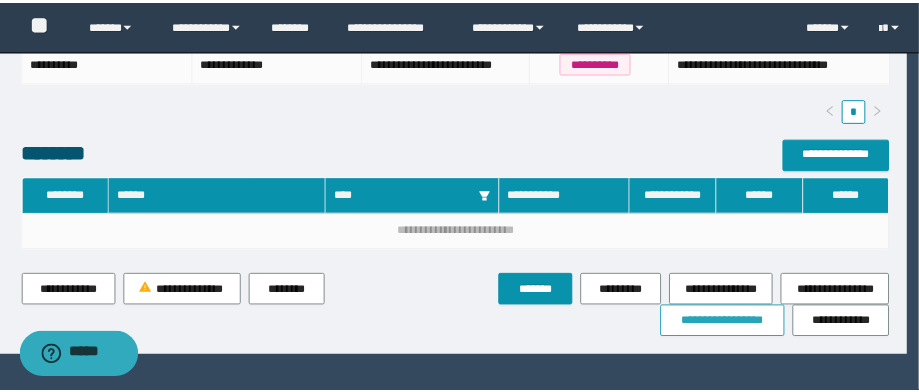 scroll, scrollTop: 108, scrollLeft: 0, axis: vertical 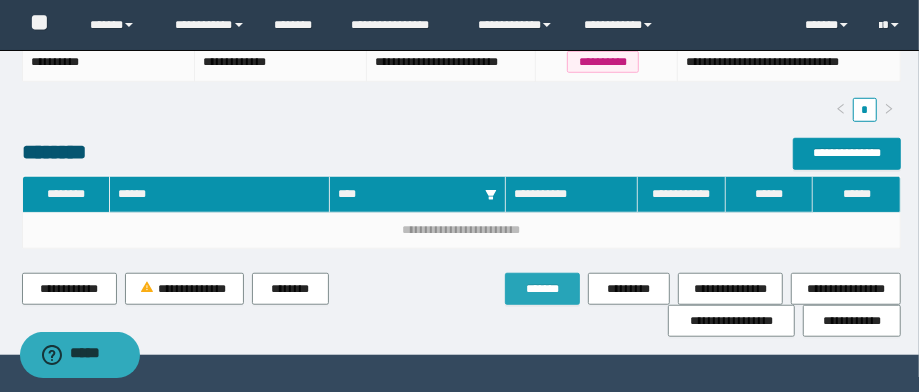 click on "*******" at bounding box center (542, 289) 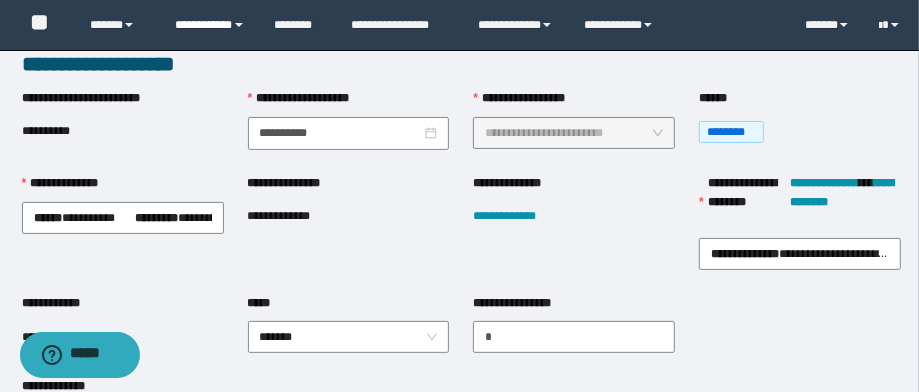 scroll, scrollTop: 0, scrollLeft: 0, axis: both 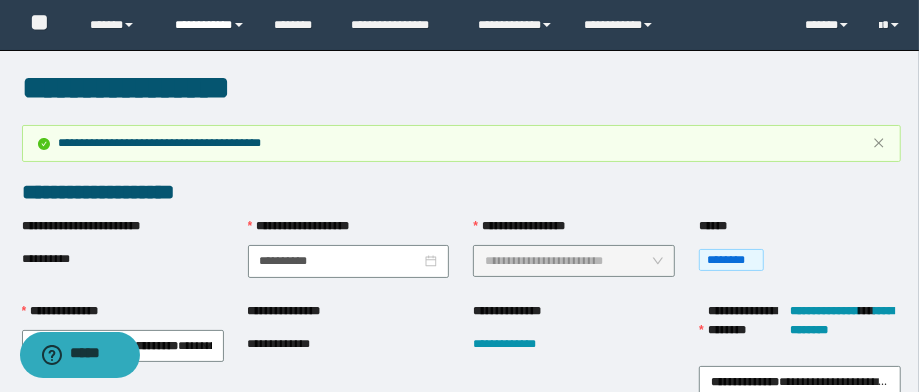 click on "**********" at bounding box center (210, 25) 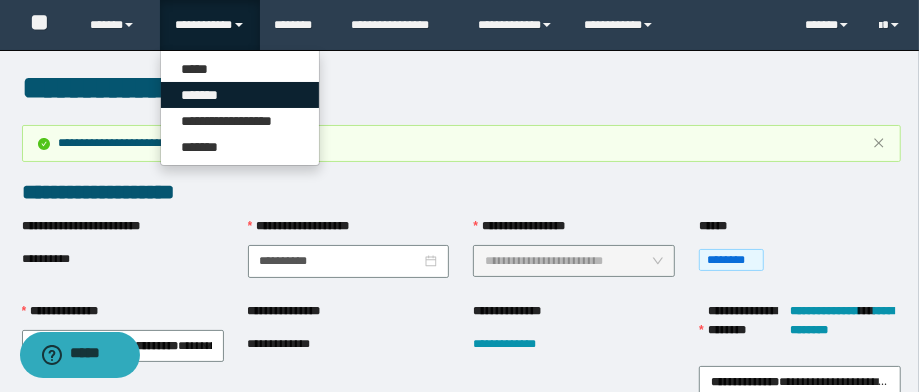 click on "*******" at bounding box center [240, 95] 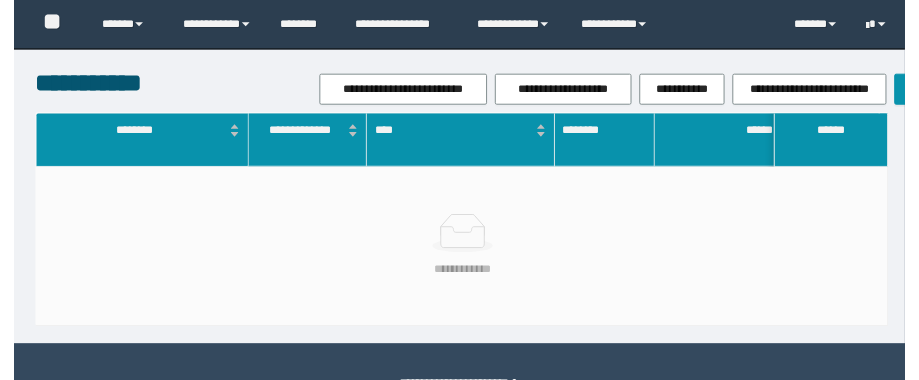 scroll, scrollTop: 0, scrollLeft: 0, axis: both 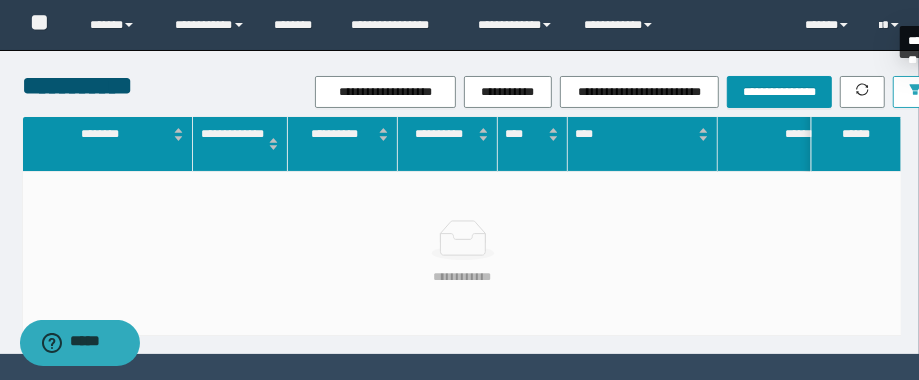 click at bounding box center (915, 92) 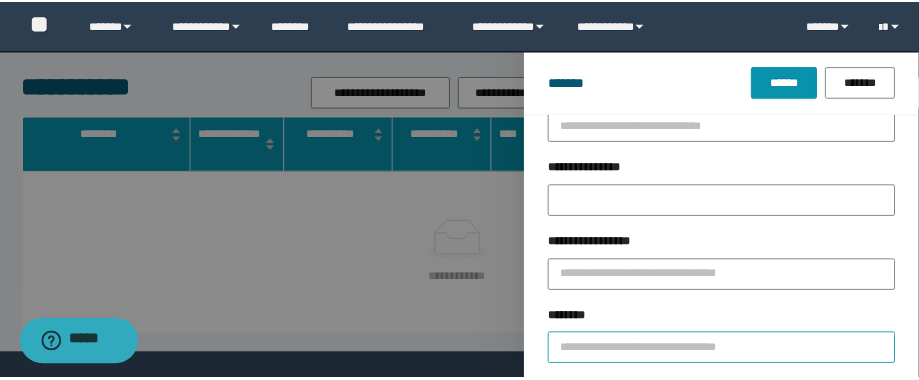 scroll, scrollTop: 80, scrollLeft: 0, axis: vertical 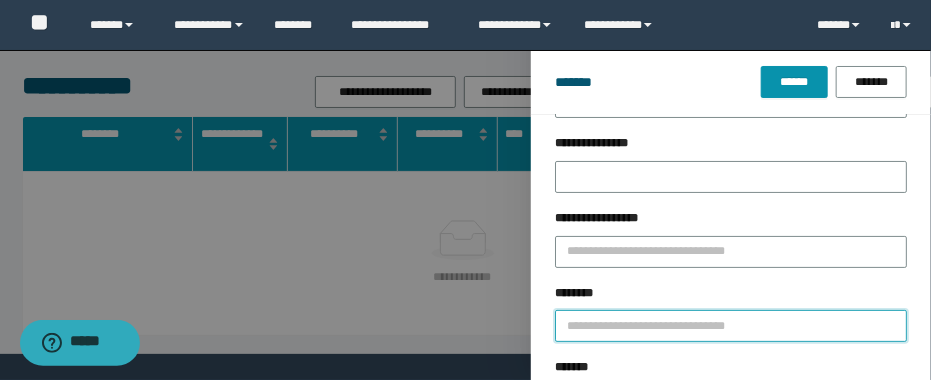 click on "********" at bounding box center (731, 326) 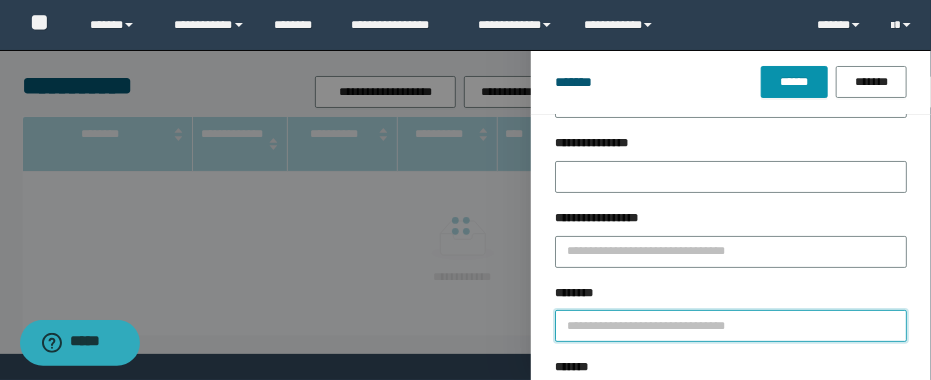 paste on "**********" 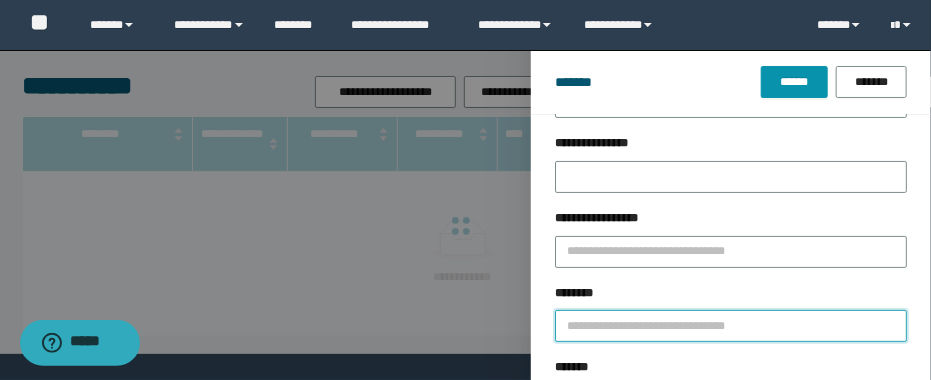 type on "**********" 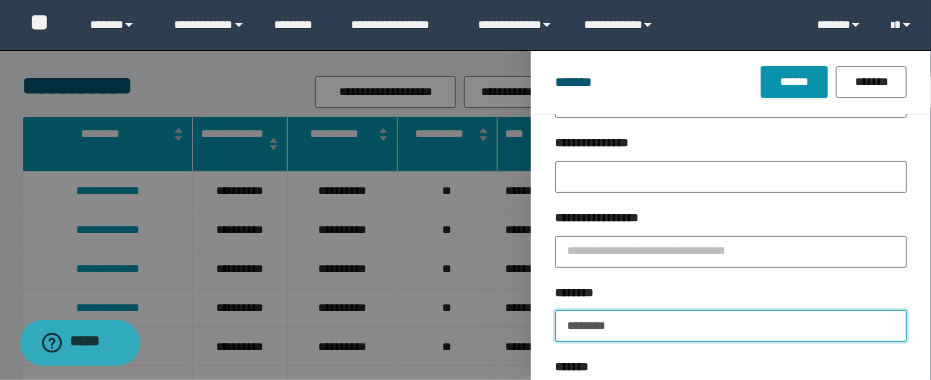 type on "********" 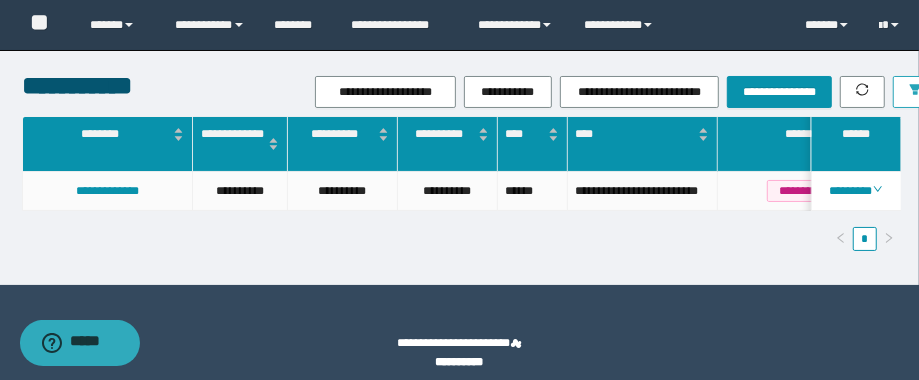 scroll, scrollTop: 0, scrollLeft: 125, axis: horizontal 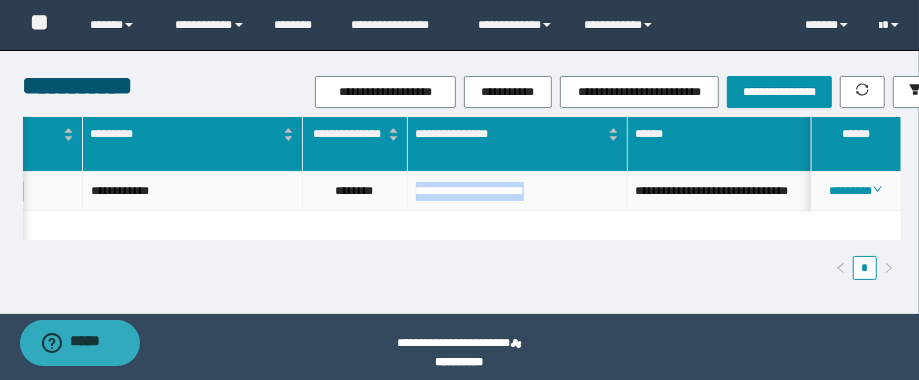 drag, startPoint x: 586, startPoint y: 189, endPoint x: 418, endPoint y: 205, distance: 168.76018 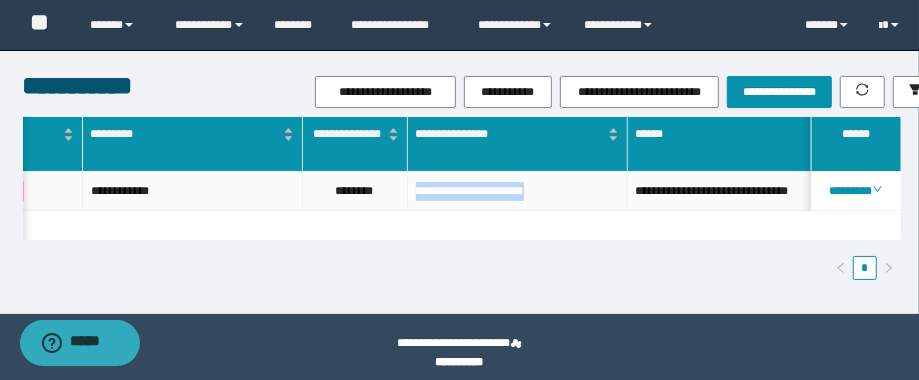 copy on "**********" 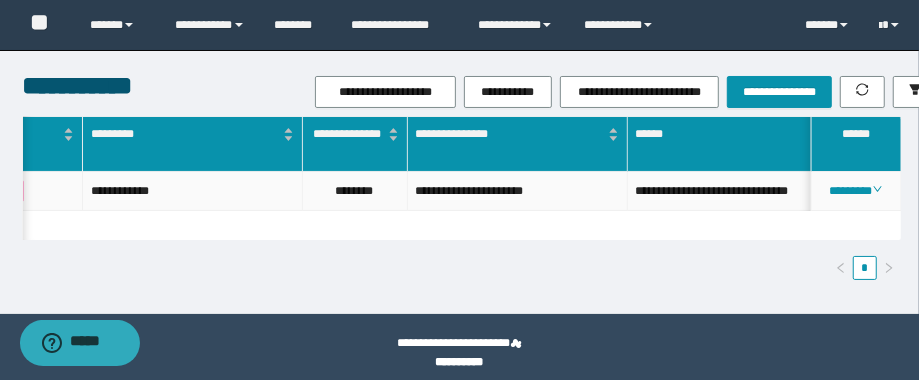 click on "********" at bounding box center [355, 191] 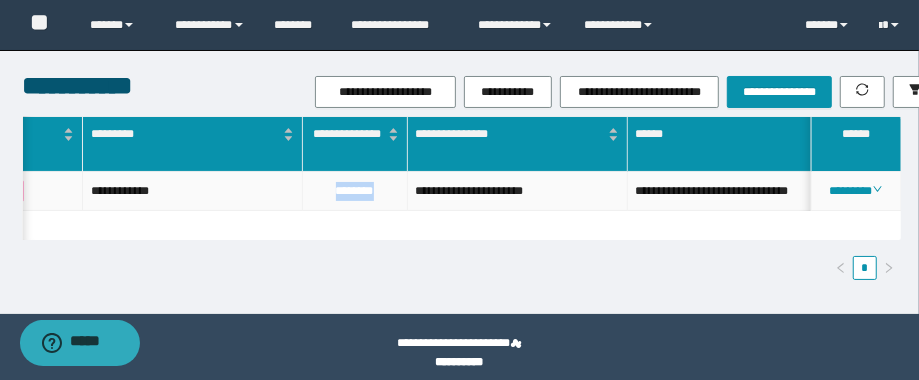 click on "********" at bounding box center (355, 191) 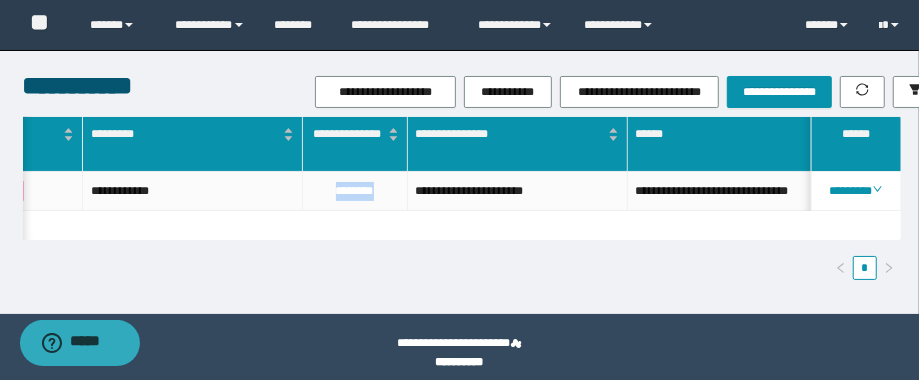 scroll, scrollTop: 0, scrollLeft: 573, axis: horizontal 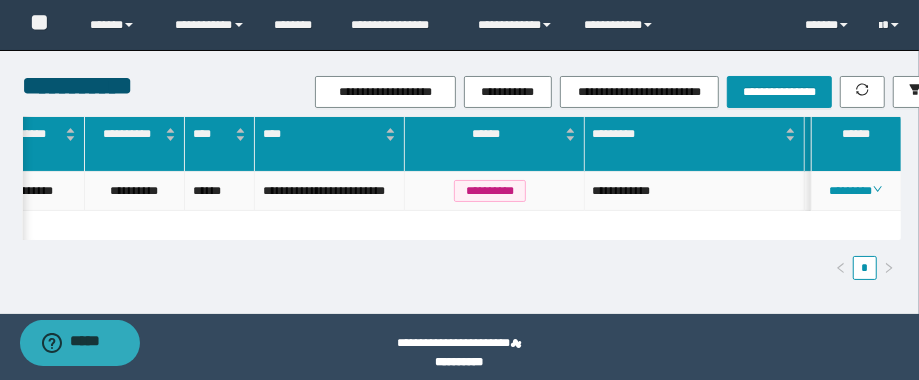 click on "**********" at bounding box center (695, 191) 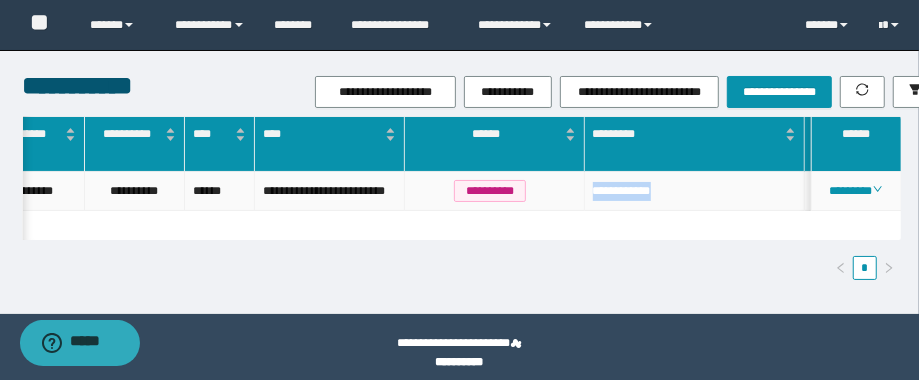 click on "**********" at bounding box center (695, 191) 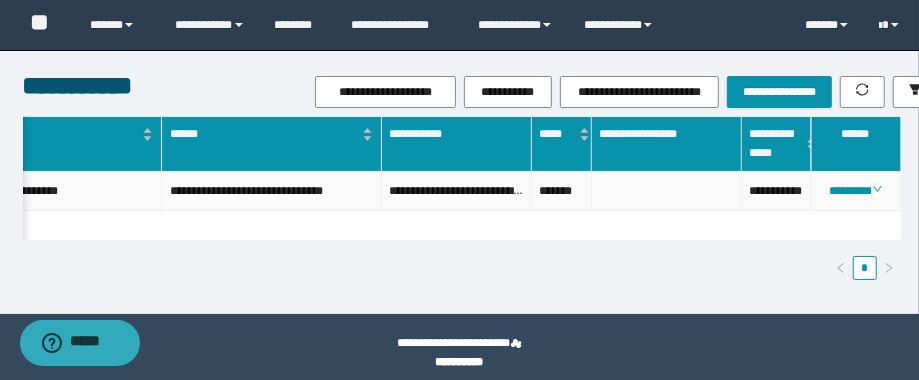 click on "**********" at bounding box center [777, 191] 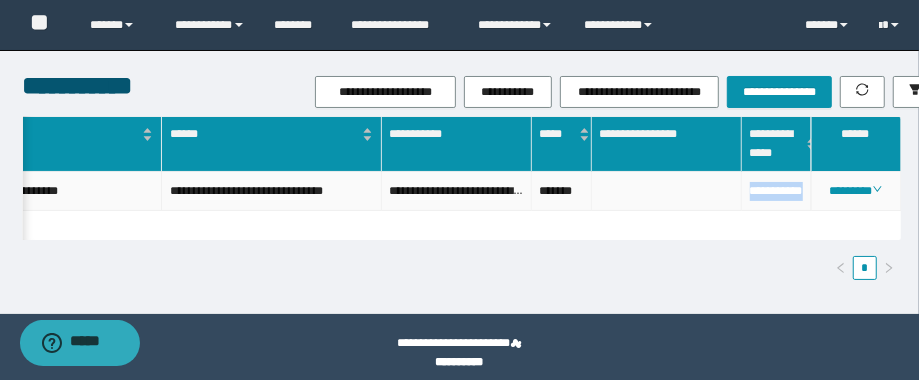 click on "**********" at bounding box center [777, 191] 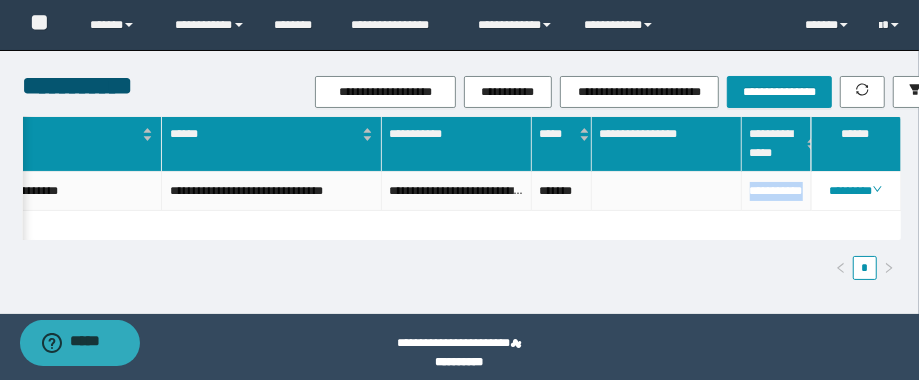 scroll, scrollTop: 0, scrollLeft: 875, axis: horizontal 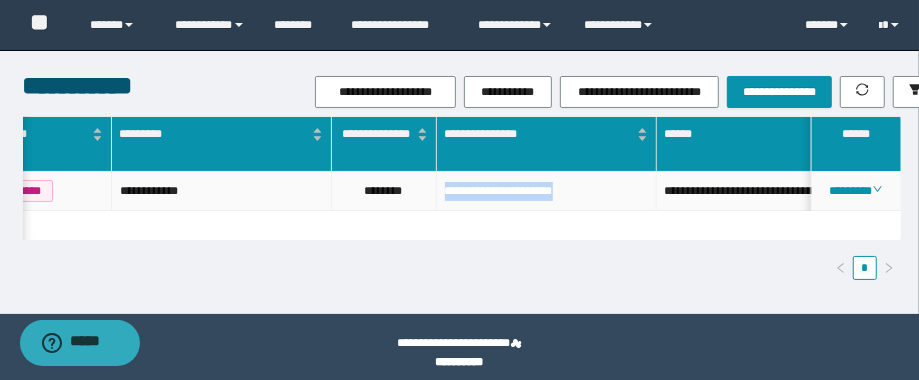 drag, startPoint x: 609, startPoint y: 186, endPoint x: 440, endPoint y: 214, distance: 171.30382 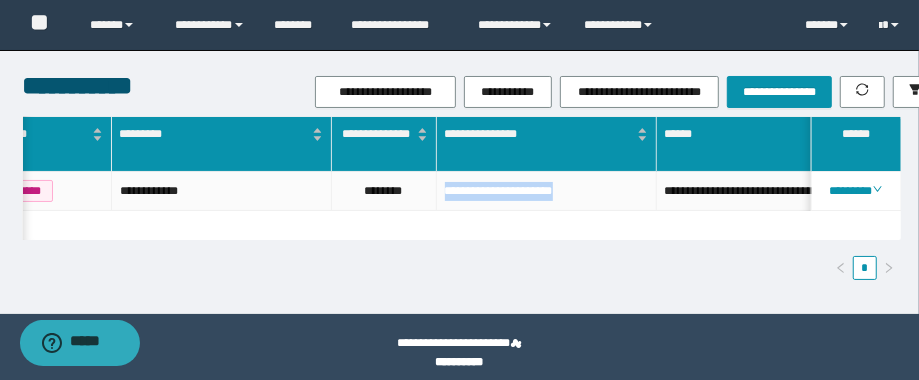 scroll, scrollTop: 0, scrollLeft: 600, axis: horizontal 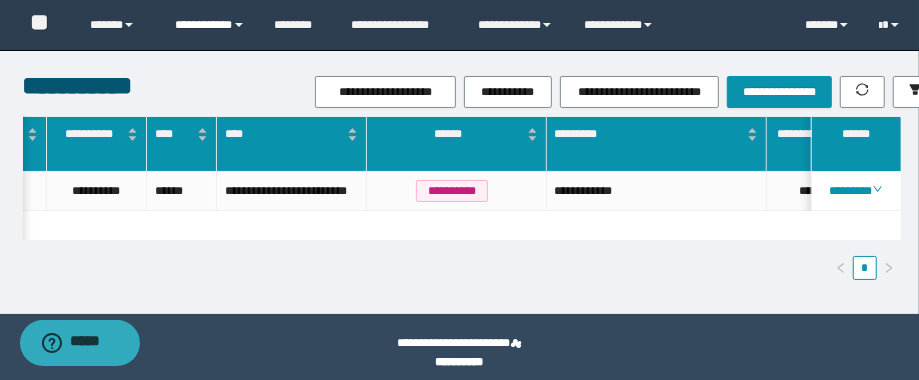 click on "**********" at bounding box center (210, 25) 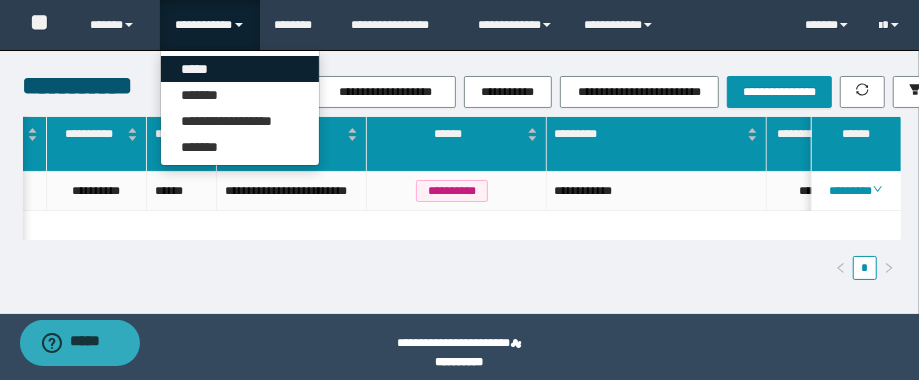 click on "*****" at bounding box center [240, 69] 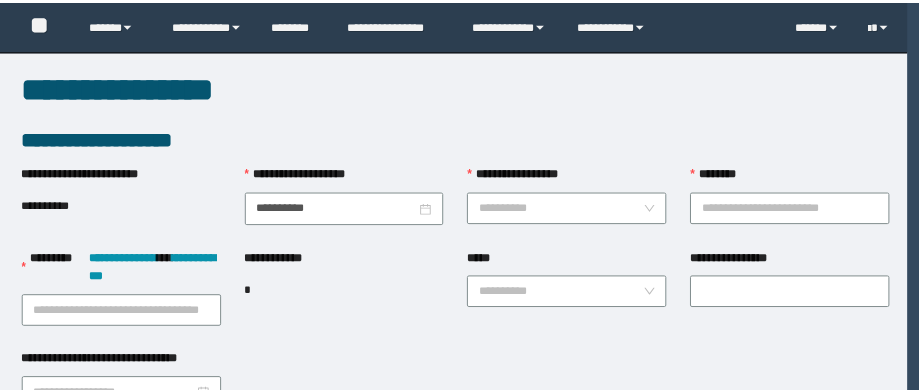 scroll, scrollTop: 0, scrollLeft: 0, axis: both 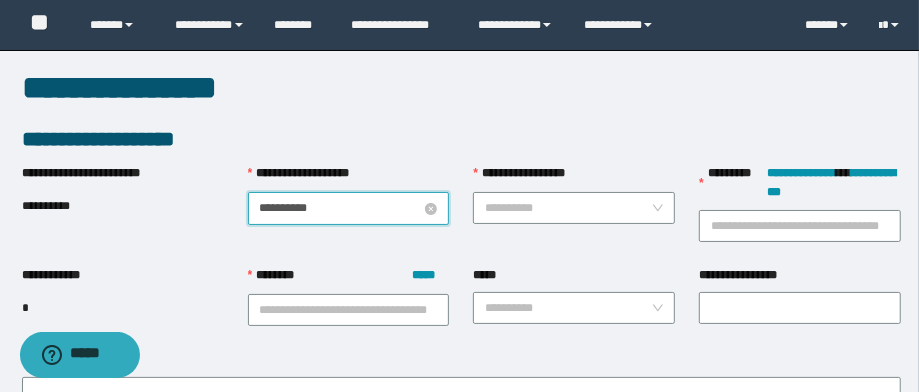 click on "**********" at bounding box center [341, 208] 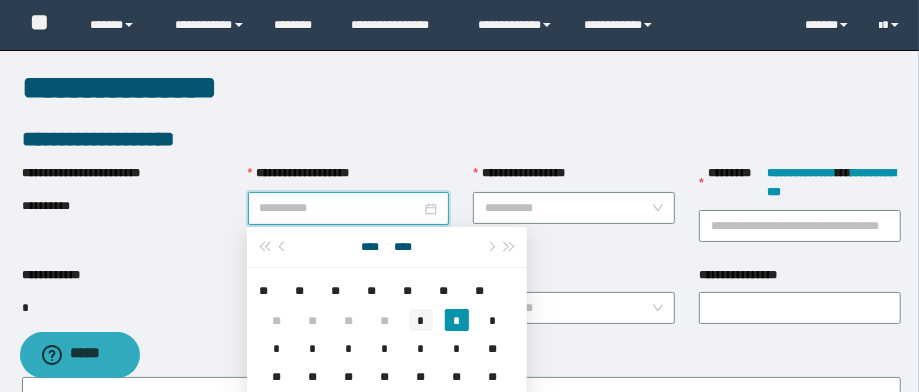 type on "**********" 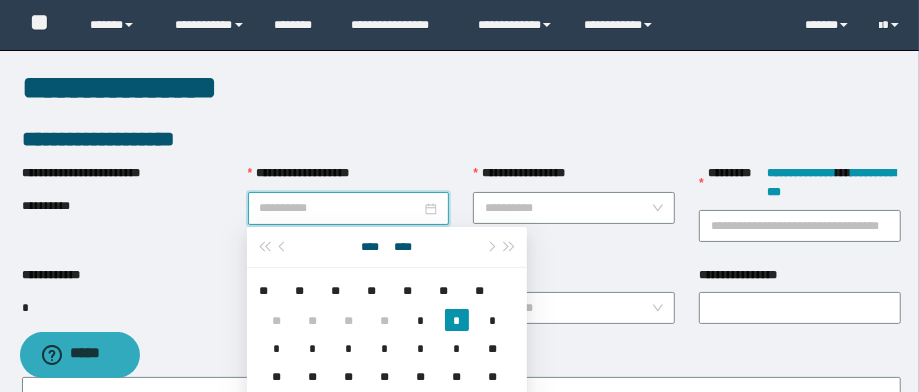 click on "*" at bounding box center [421, 320] 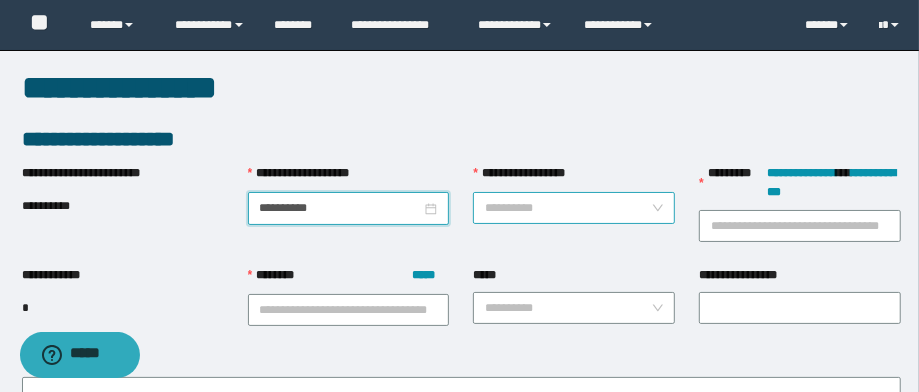 click on "**********" at bounding box center (568, 208) 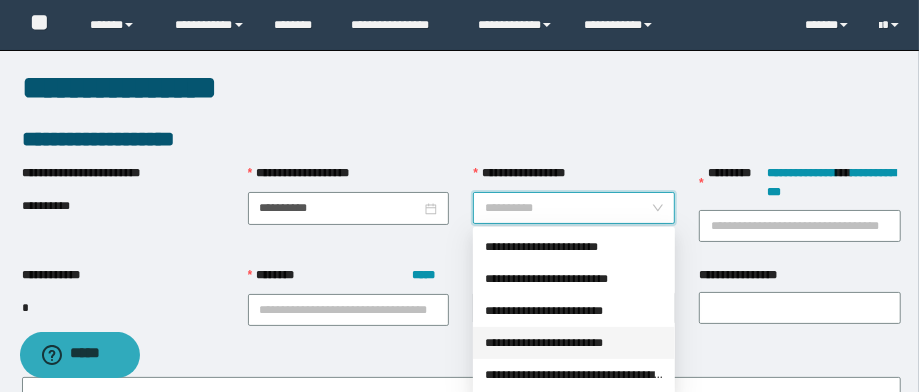 drag, startPoint x: 610, startPoint y: 347, endPoint x: 646, endPoint y: 307, distance: 53.814495 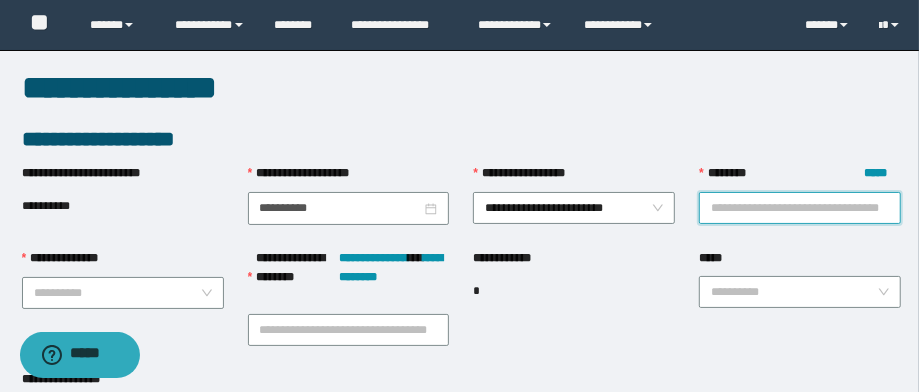 click on "******** *****" at bounding box center [800, 208] 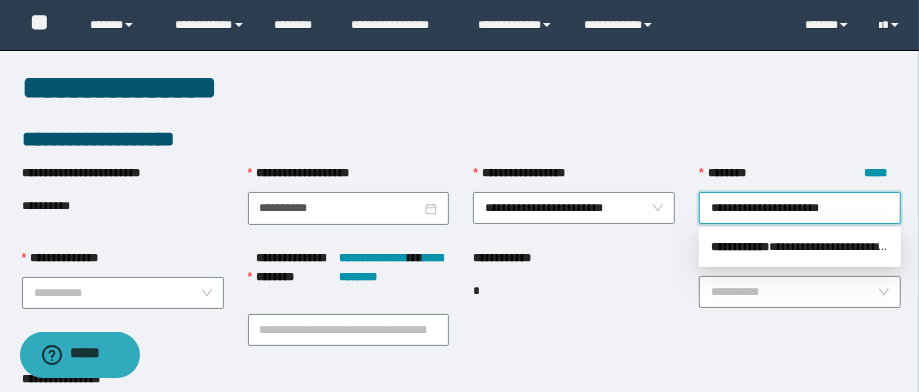 click on "** * ********" at bounding box center (740, 247) 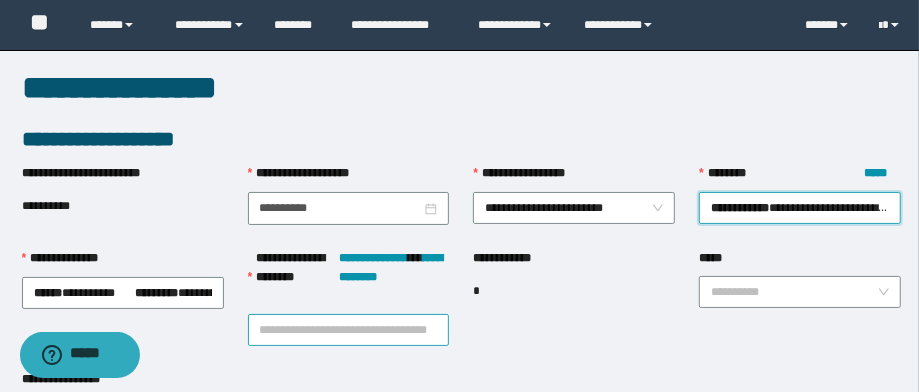 click on "**********" at bounding box center (349, 330) 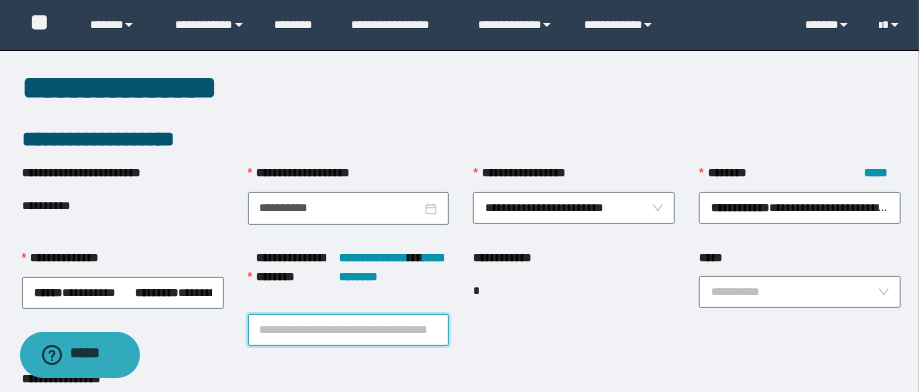 paste on "**********" 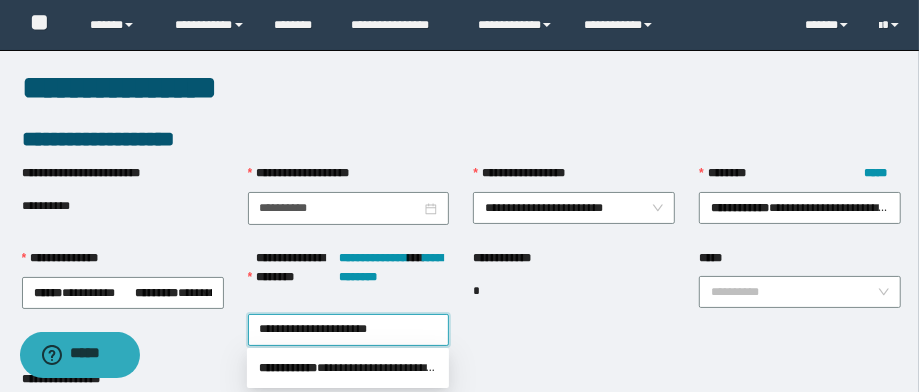 click on "** *   ********" at bounding box center (288, 368) 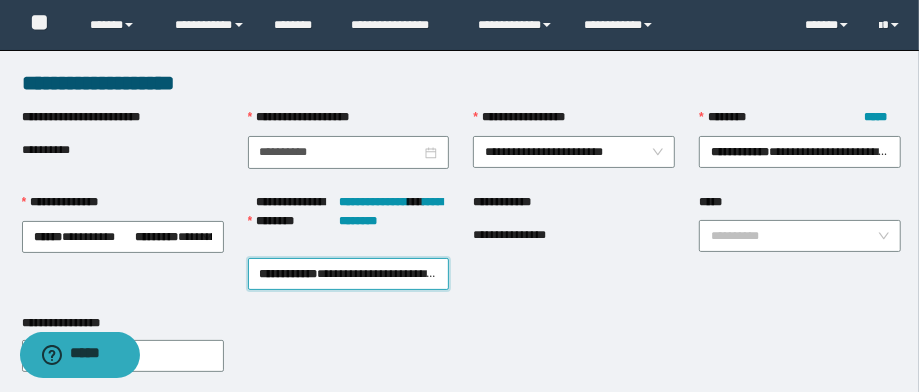scroll, scrollTop: 80, scrollLeft: 0, axis: vertical 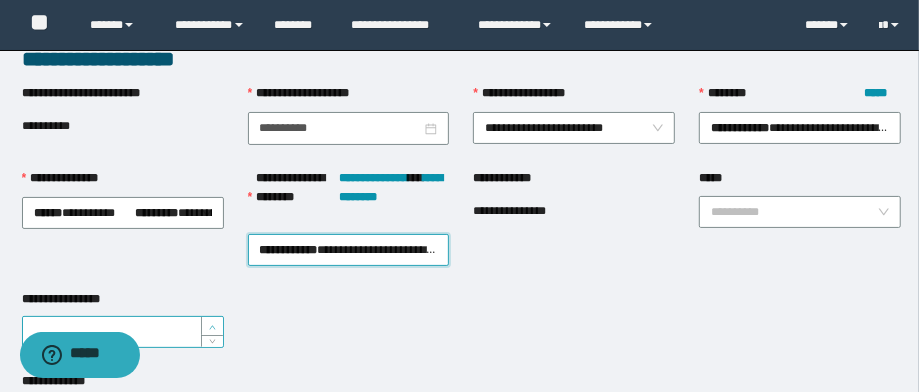 type on "*" 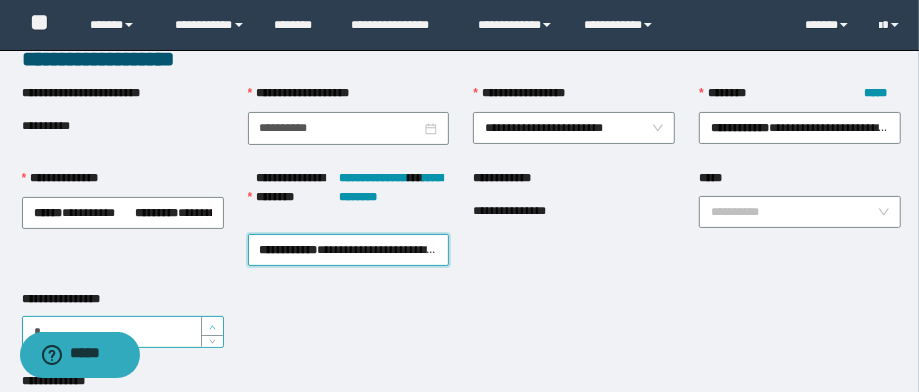 click at bounding box center [212, 326] 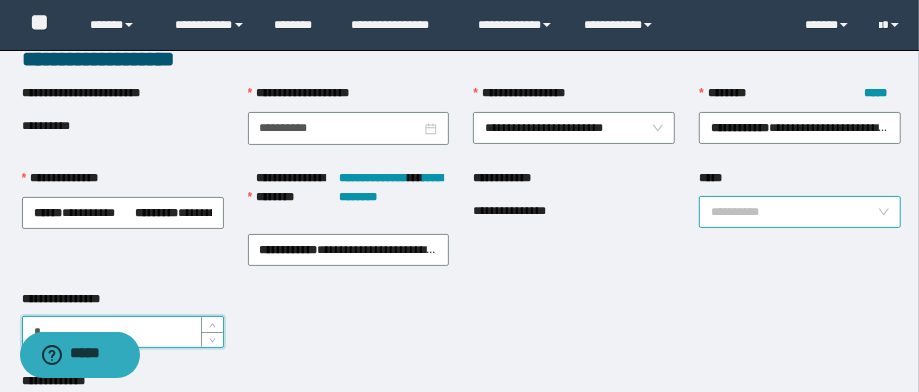 drag, startPoint x: 717, startPoint y: 206, endPoint x: 757, endPoint y: 222, distance: 43.081318 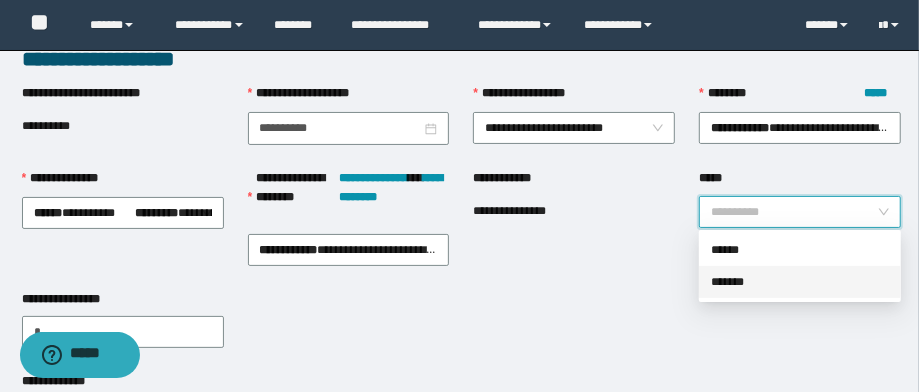click on "*******" at bounding box center [800, 282] 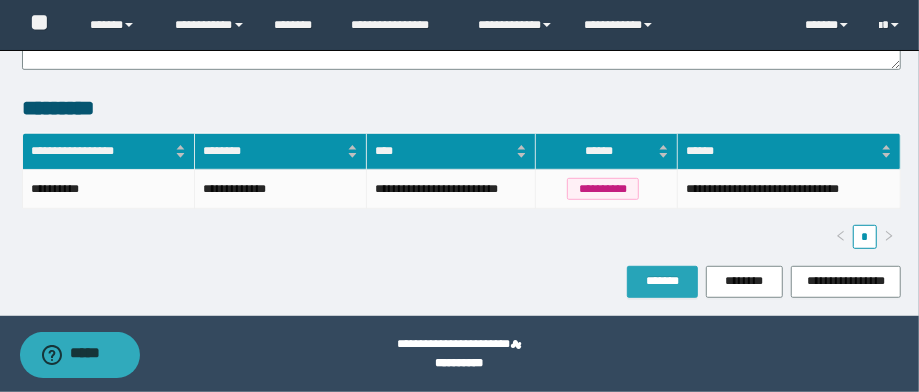 click on "*******" at bounding box center [662, 282] 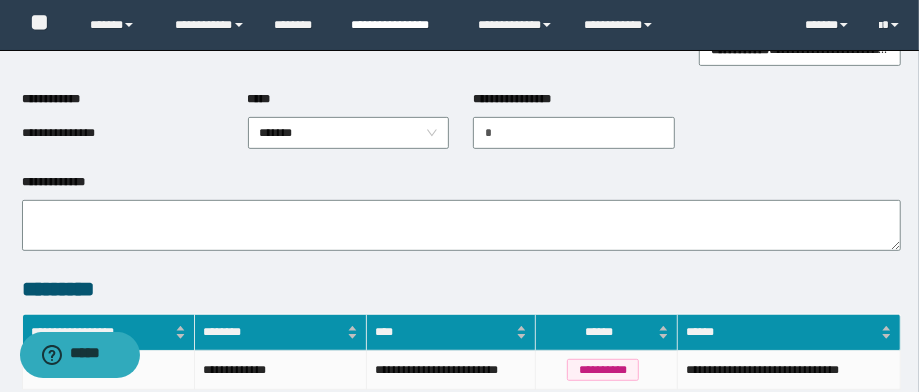 scroll, scrollTop: 0, scrollLeft: 0, axis: both 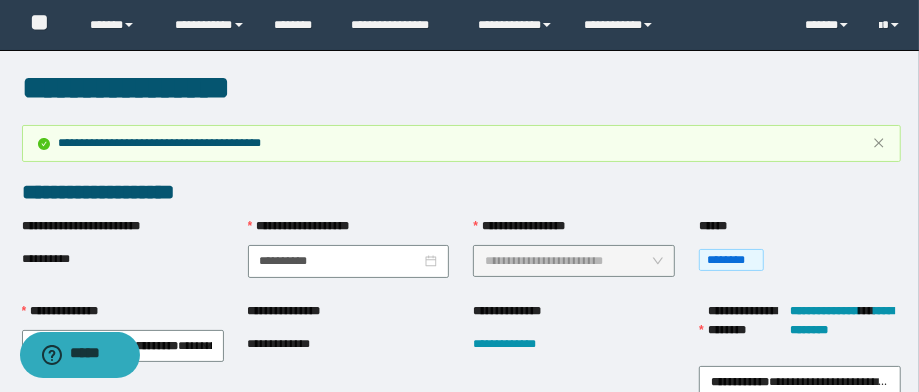 click on "**********" at bounding box center [294, 344] 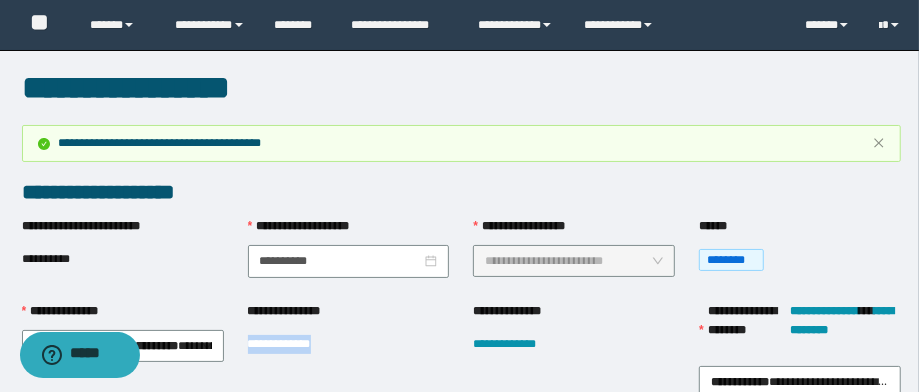click on "**********" at bounding box center [294, 344] 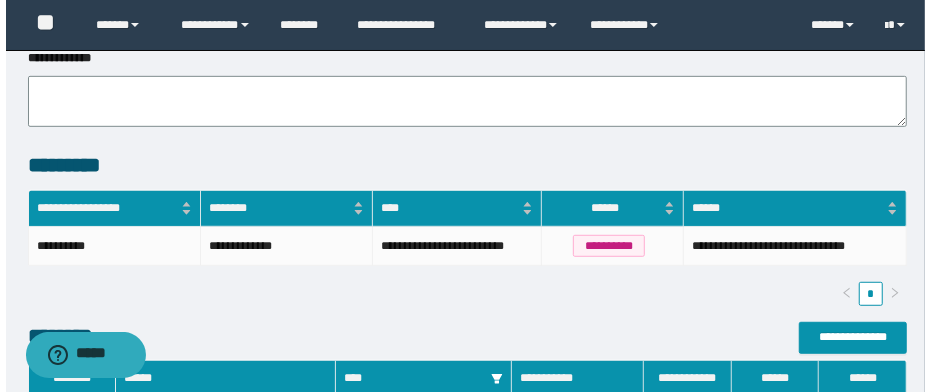 scroll, scrollTop: 480, scrollLeft: 0, axis: vertical 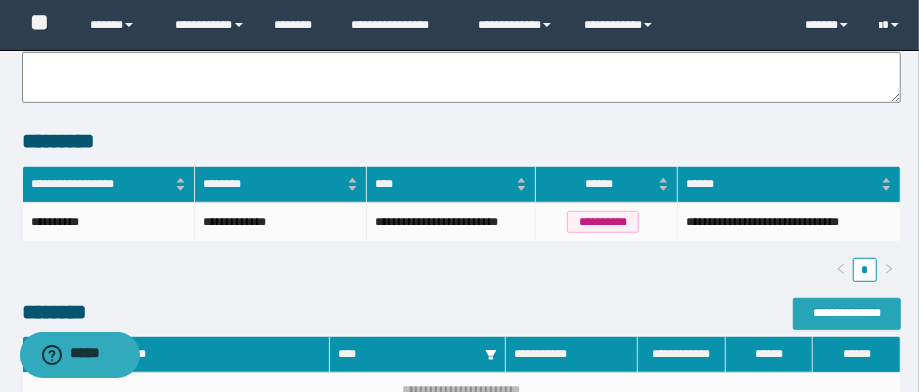 click on "**********" at bounding box center (847, 313) 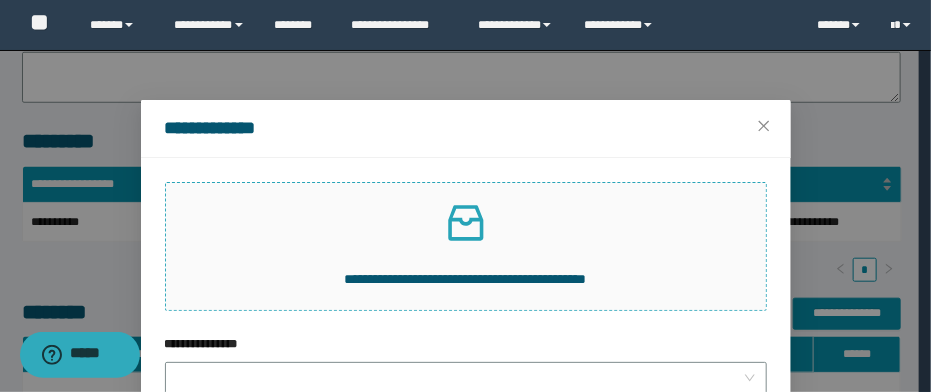 click 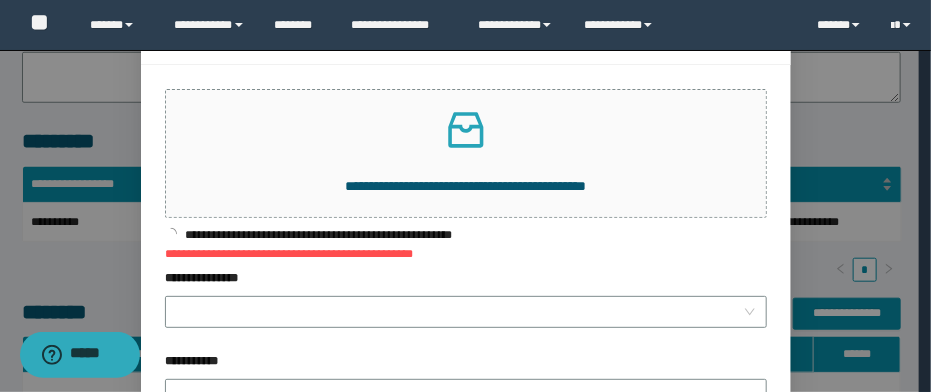 scroll, scrollTop: 160, scrollLeft: 0, axis: vertical 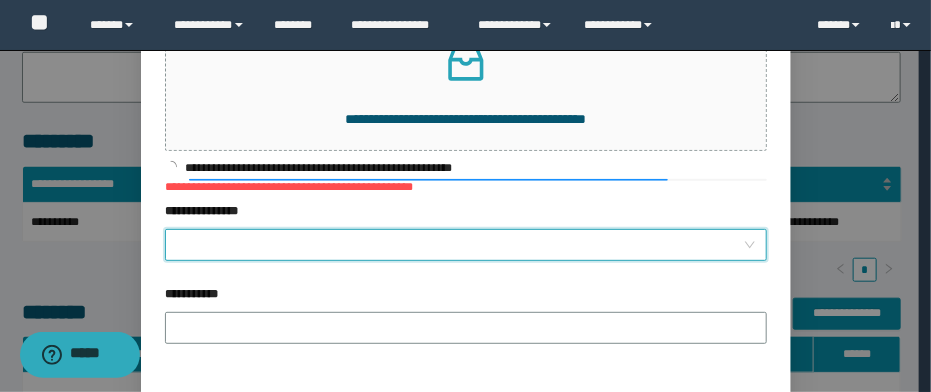 click on "**********" at bounding box center [460, 245] 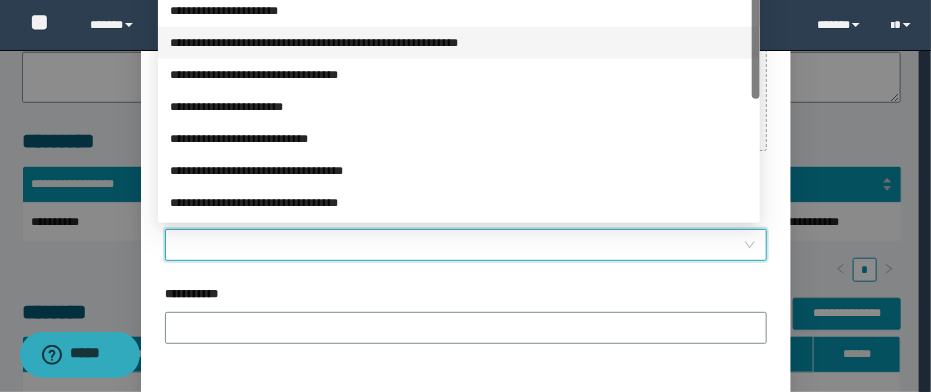 click on "**********" at bounding box center [459, 43] 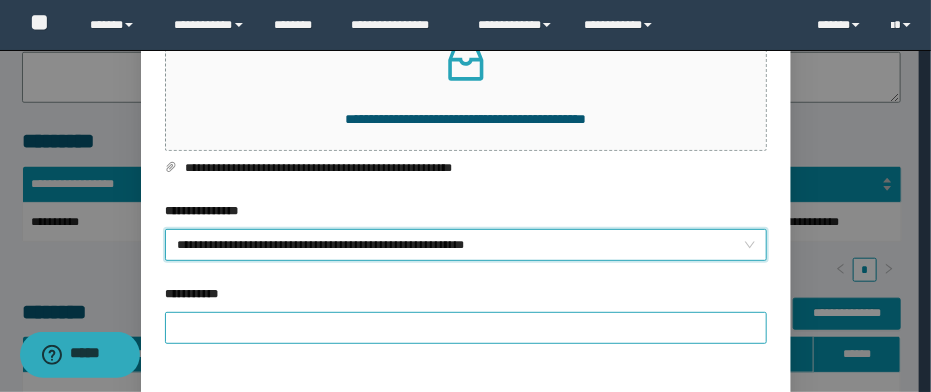 scroll, scrollTop: 235, scrollLeft: 0, axis: vertical 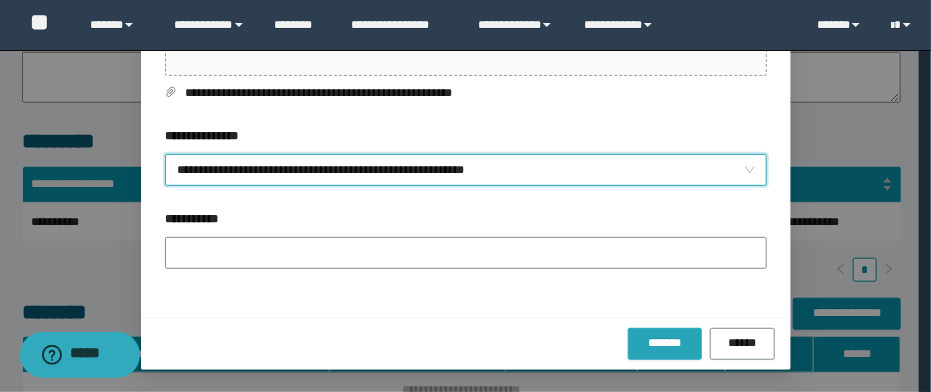 click on "*******" at bounding box center (665, 343) 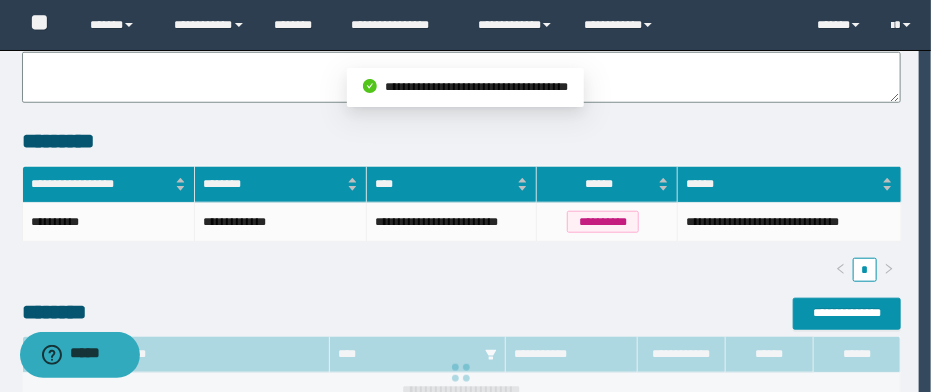 scroll, scrollTop: 108, scrollLeft: 0, axis: vertical 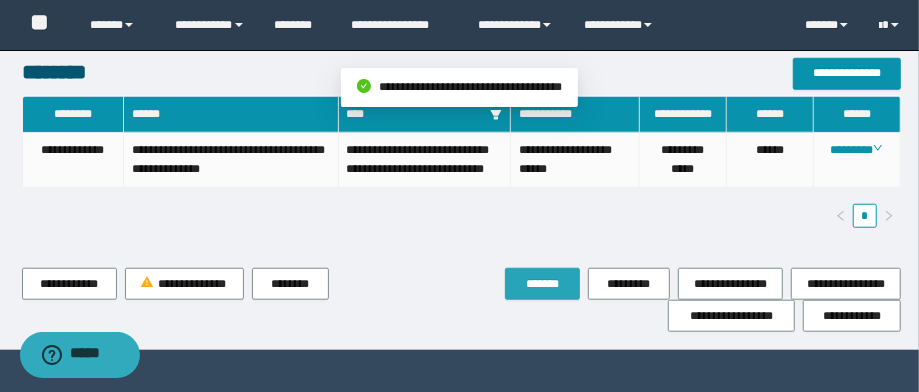 click on "*******" at bounding box center (542, 284) 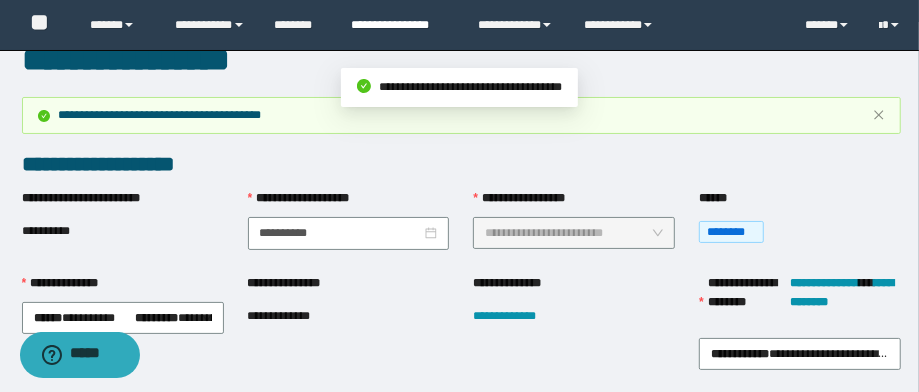 scroll, scrollTop: 0, scrollLeft: 0, axis: both 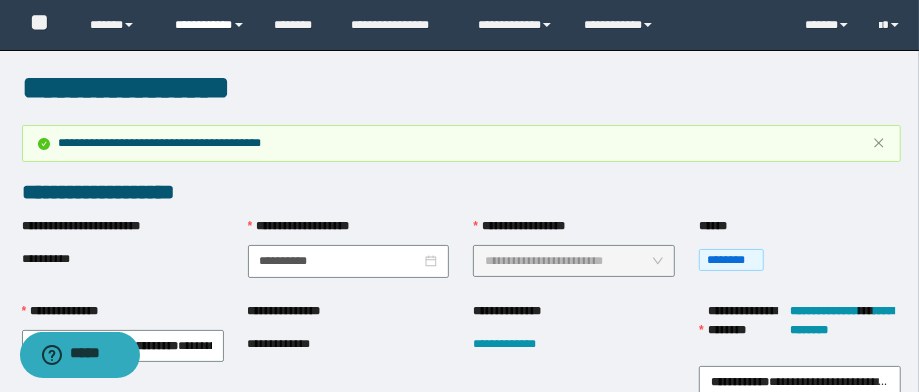 click on "**********" at bounding box center [210, 25] 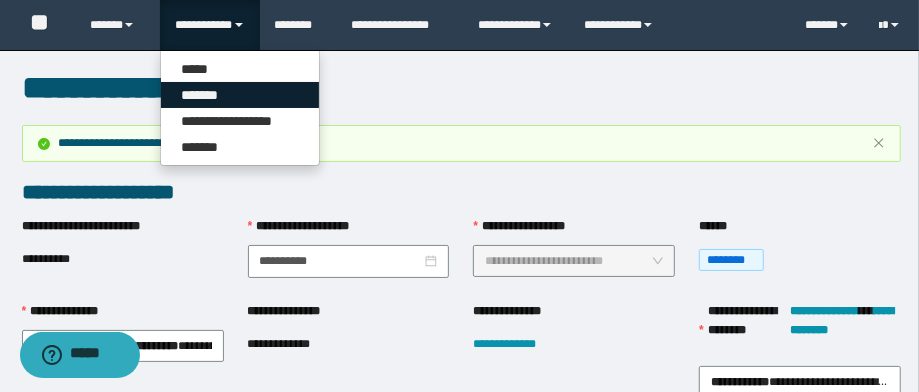 click on "*******" at bounding box center [240, 95] 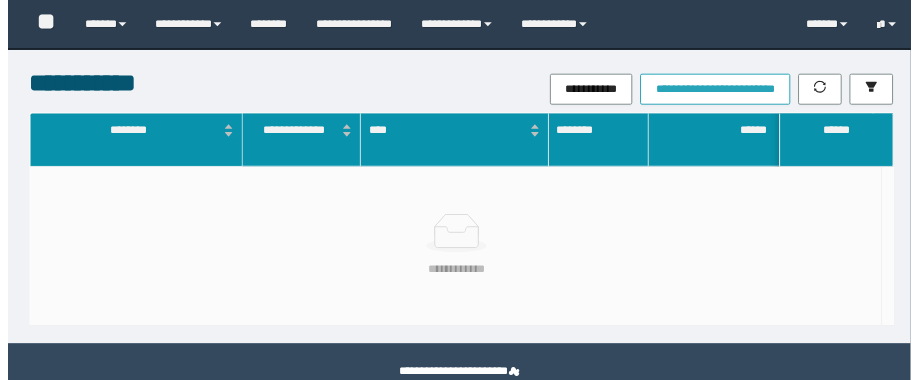 scroll, scrollTop: 0, scrollLeft: 0, axis: both 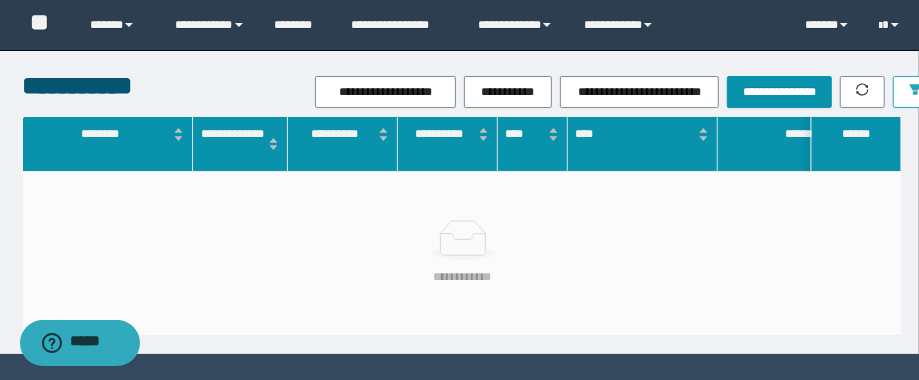 click at bounding box center (915, 92) 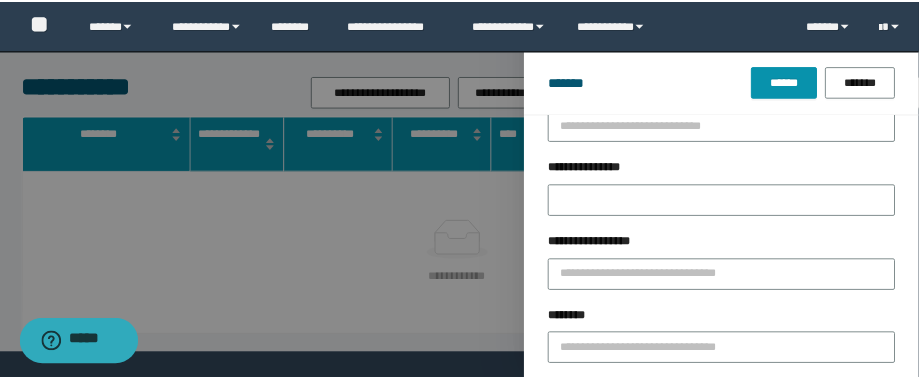 scroll, scrollTop: 80, scrollLeft: 0, axis: vertical 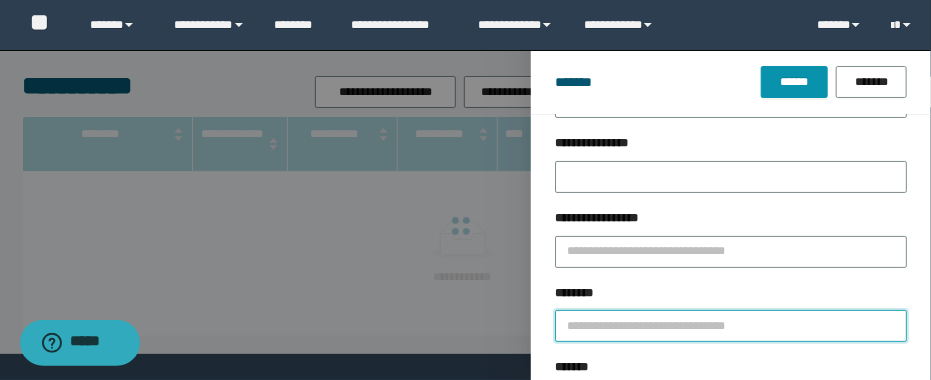 click on "********" at bounding box center (731, 326) 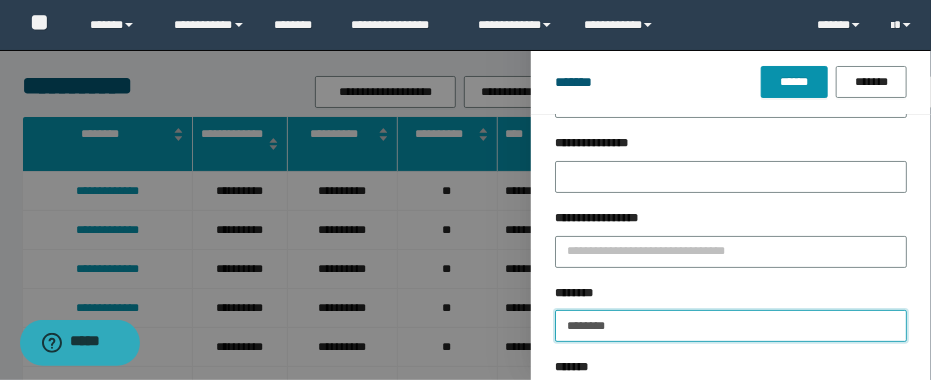 type 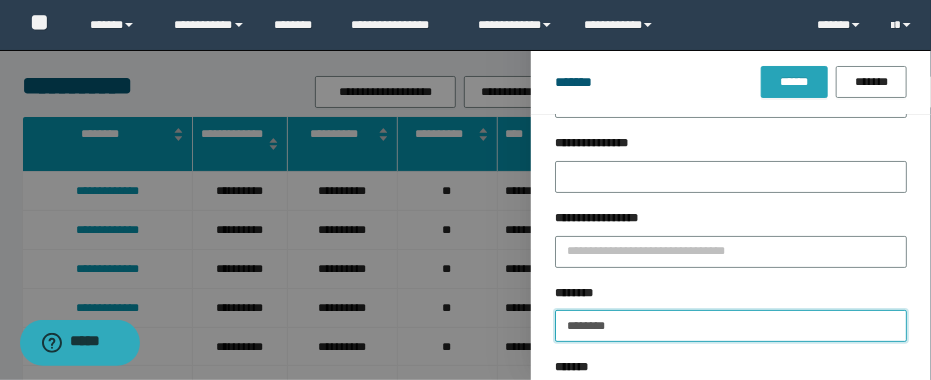 type on "********" 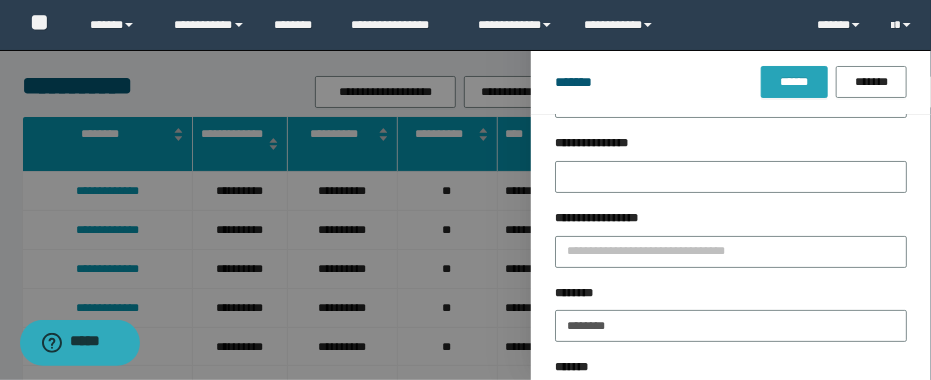 click on "******" at bounding box center (794, 82) 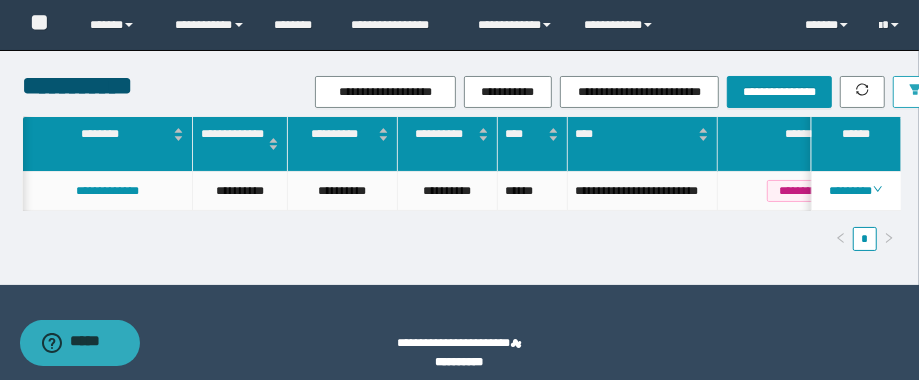 scroll, scrollTop: 0, scrollLeft: 2, axis: horizontal 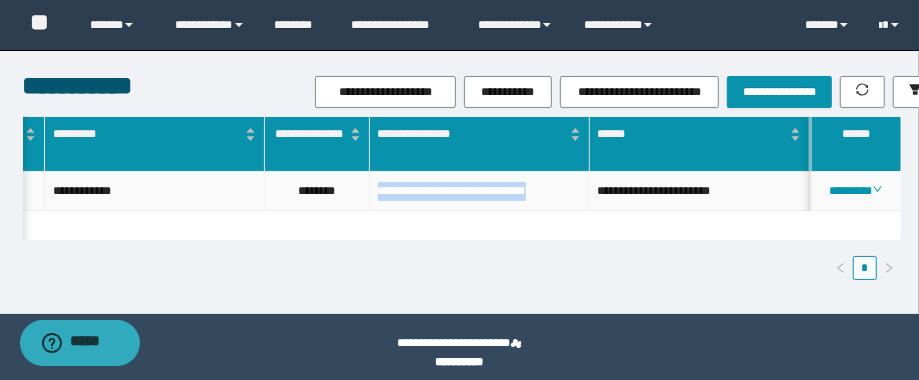 drag, startPoint x: 567, startPoint y: 197, endPoint x: 363, endPoint y: 192, distance: 204.06126 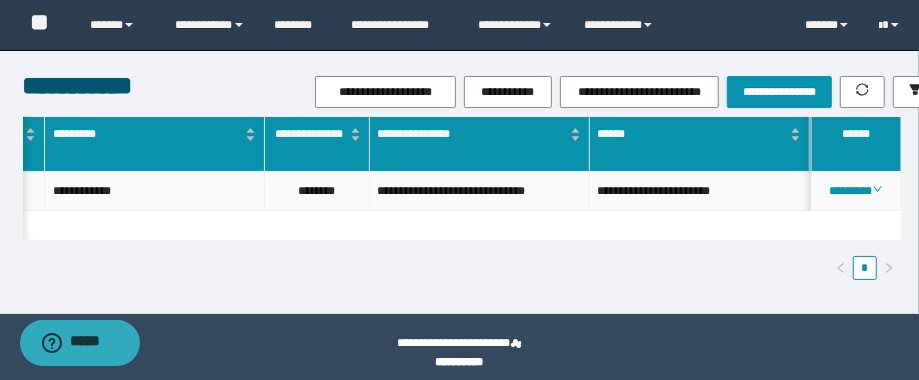 click on "********" at bounding box center [317, 191] 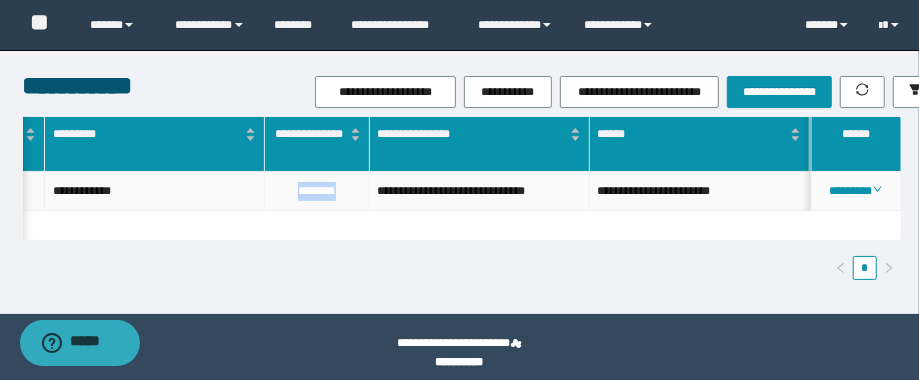 click on "********" at bounding box center [317, 191] 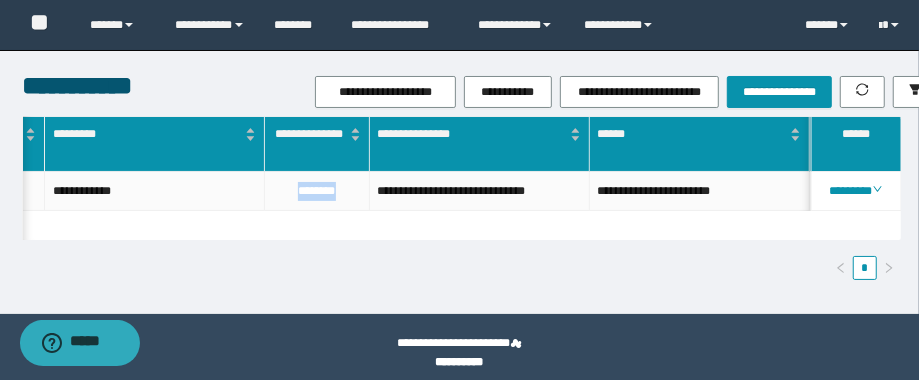 scroll, scrollTop: 0, scrollLeft: 777, axis: horizontal 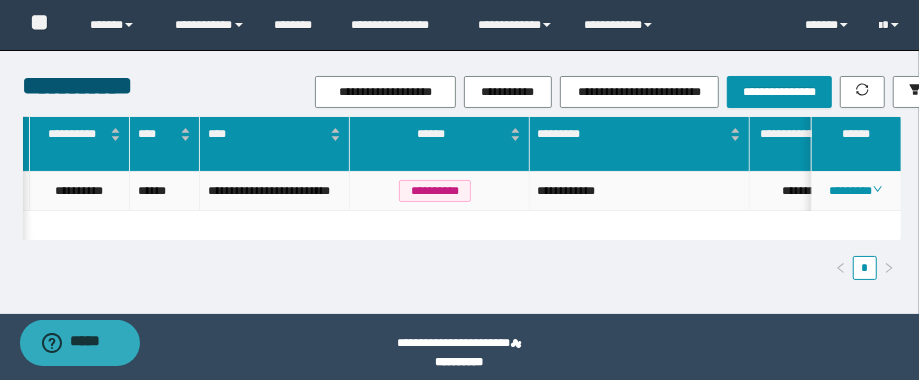 click on "**********" at bounding box center (640, 191) 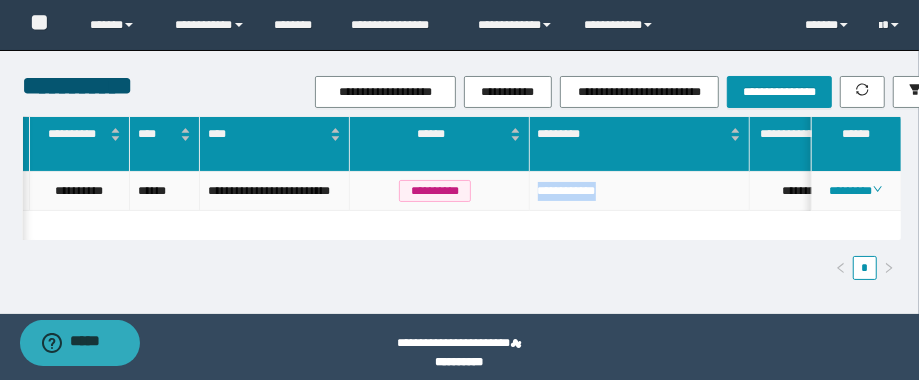 click on "**********" at bounding box center (640, 191) 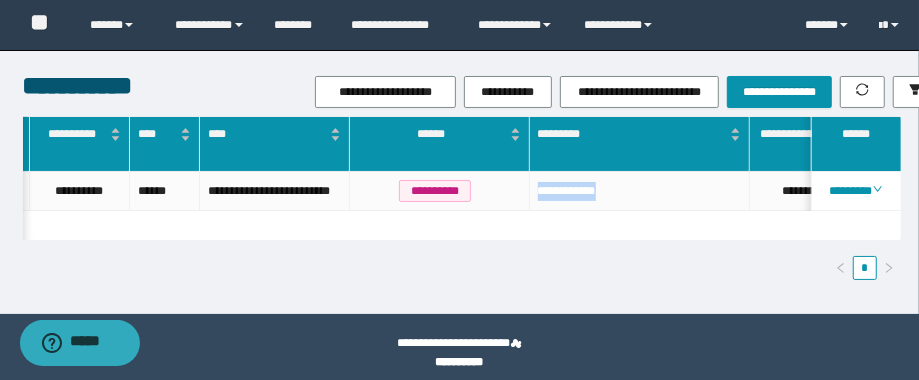 scroll, scrollTop: 0, scrollLeft: 909, axis: horizontal 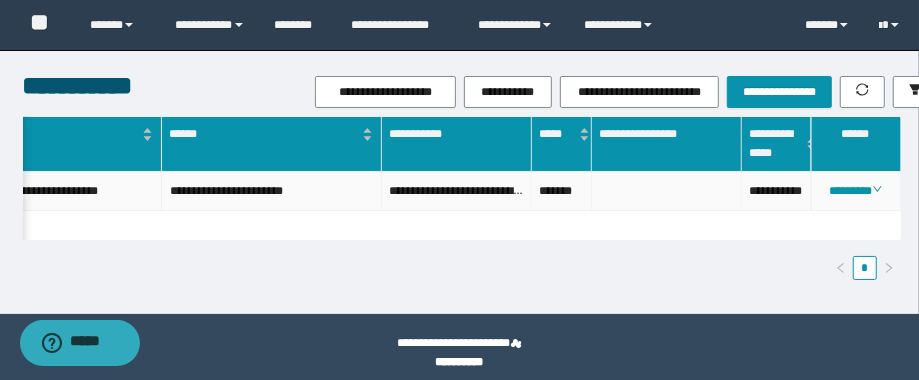 click on "**********" at bounding box center (777, 191) 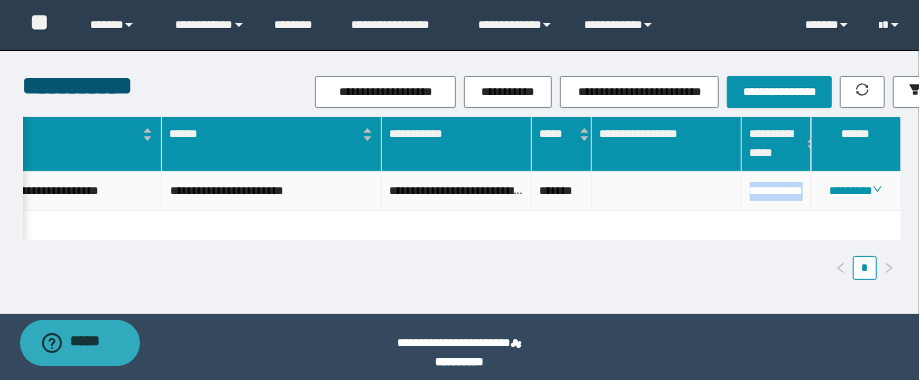 click on "**********" at bounding box center (777, 191) 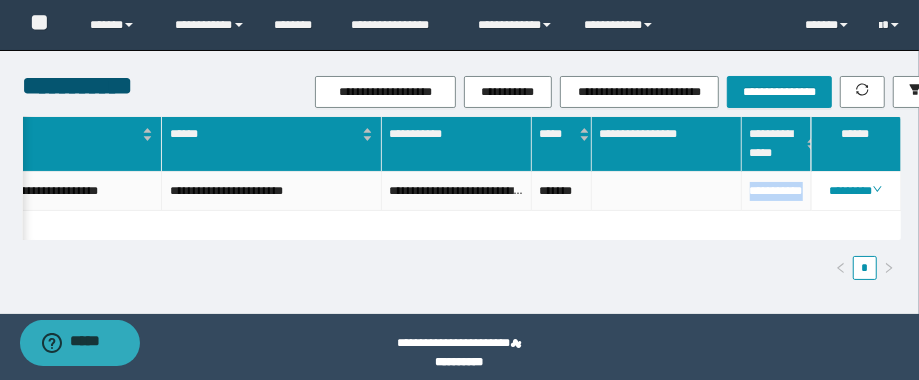 scroll, scrollTop: 0, scrollLeft: 1026, axis: horizontal 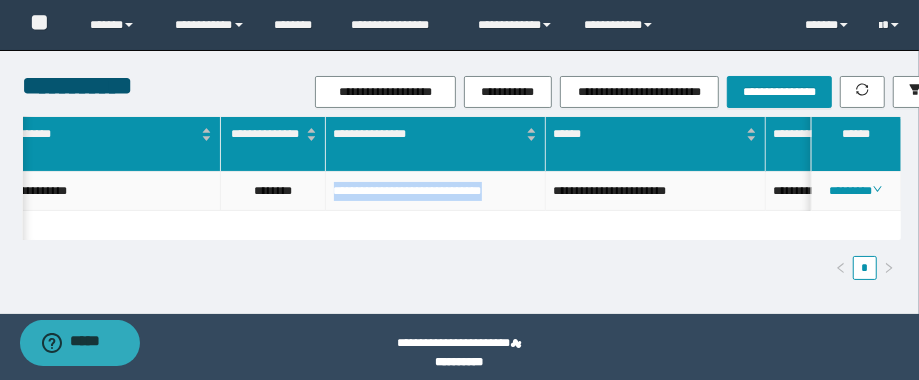 drag, startPoint x: 503, startPoint y: 197, endPoint x: 314, endPoint y: 211, distance: 189.5178 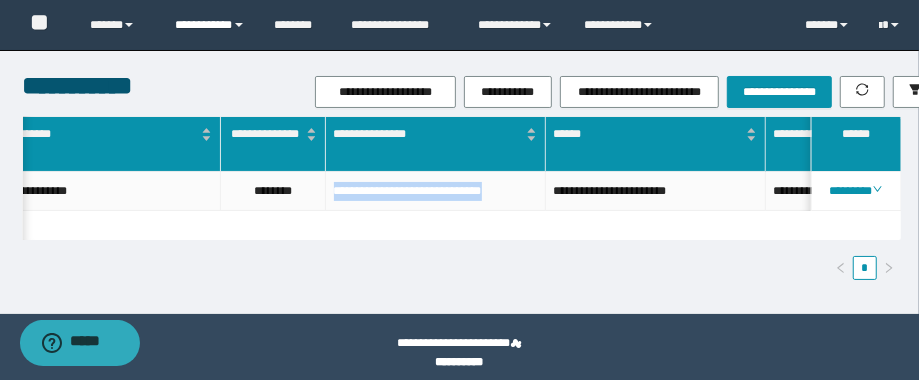 click on "**********" at bounding box center (210, 25) 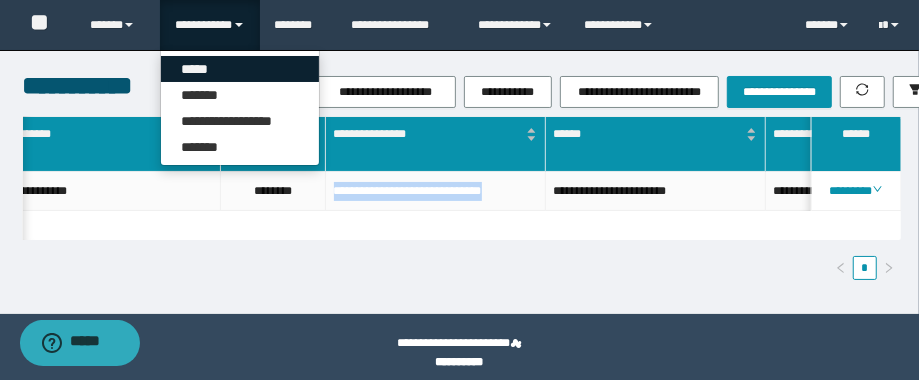 click on "*****" at bounding box center (240, 69) 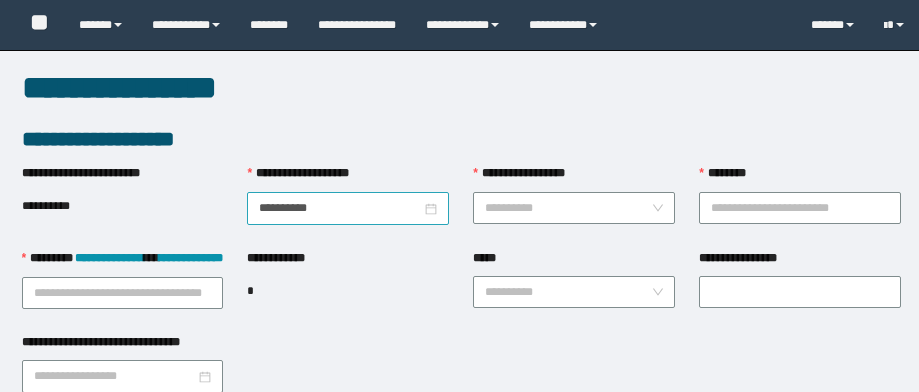 scroll, scrollTop: 0, scrollLeft: 0, axis: both 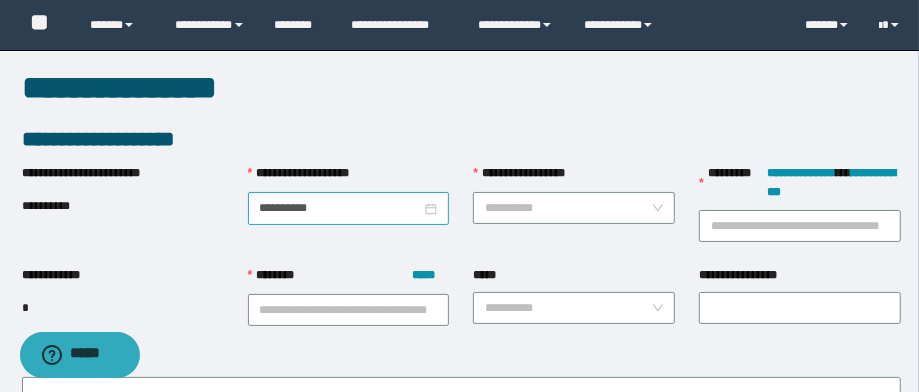 click on "**********" at bounding box center [349, 208] 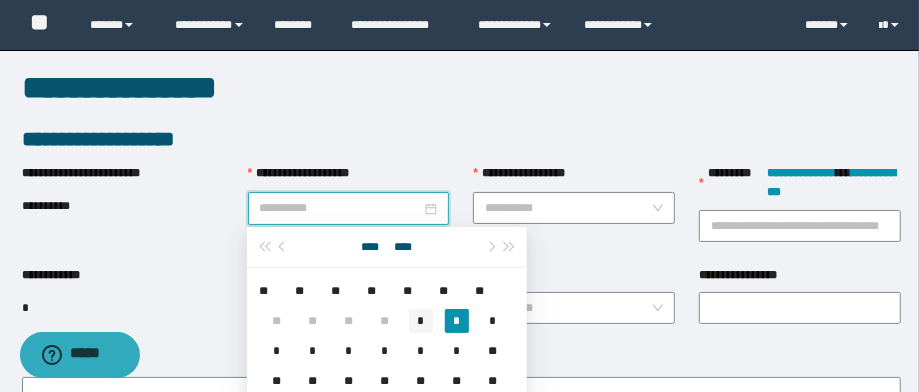 type on "**********" 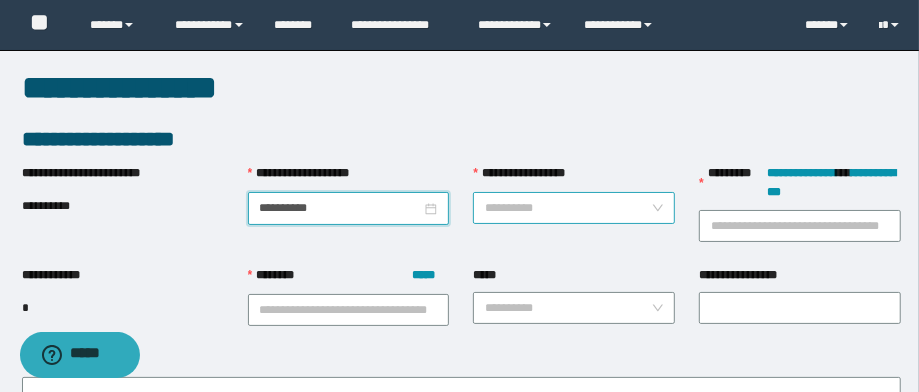 click on "**********" at bounding box center (568, 208) 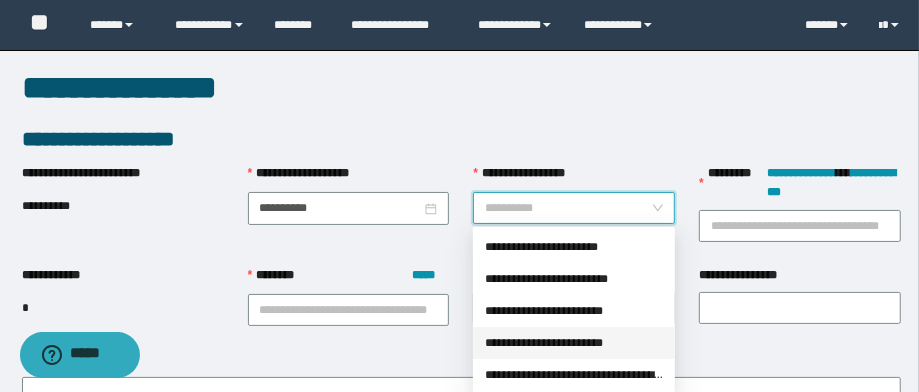click on "**********" at bounding box center (574, 343) 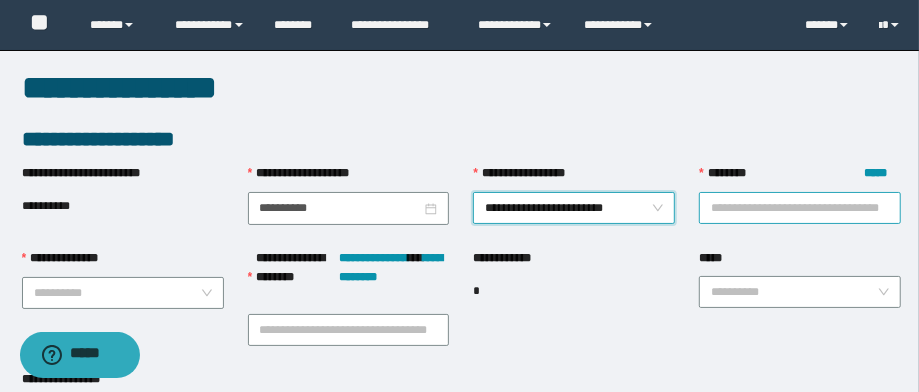click on "******** *****" at bounding box center (800, 208) 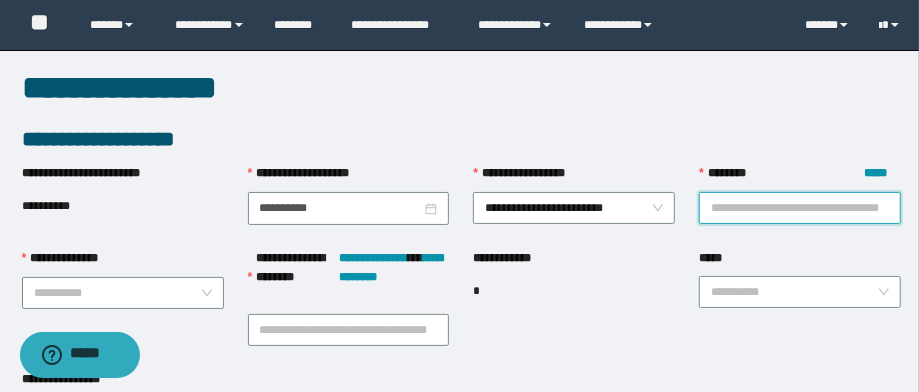 paste on "**********" 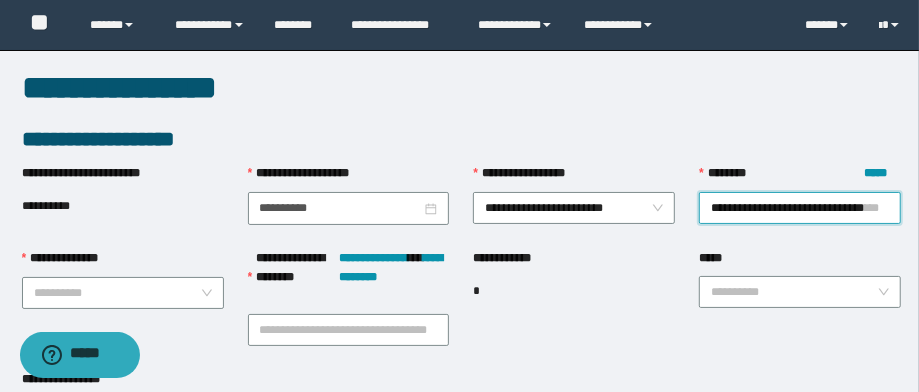 scroll, scrollTop: 0, scrollLeft: 48, axis: horizontal 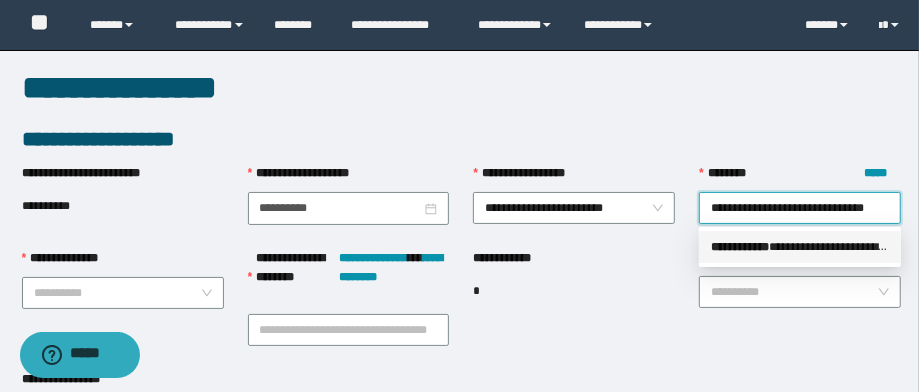 click on "** * ********" at bounding box center (740, 247) 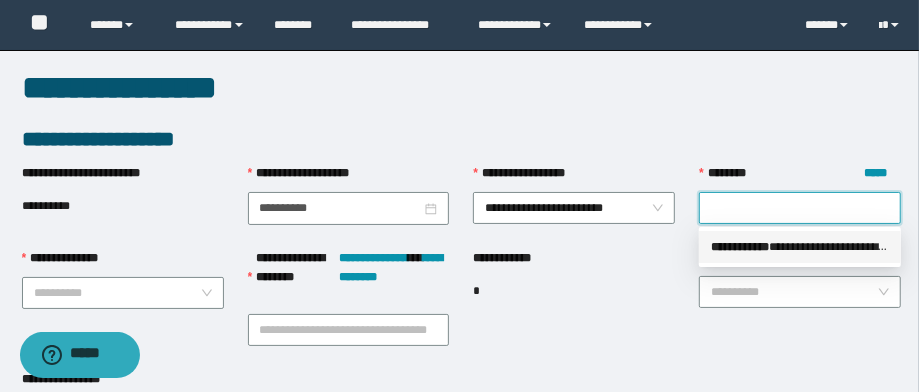 scroll, scrollTop: 0, scrollLeft: 0, axis: both 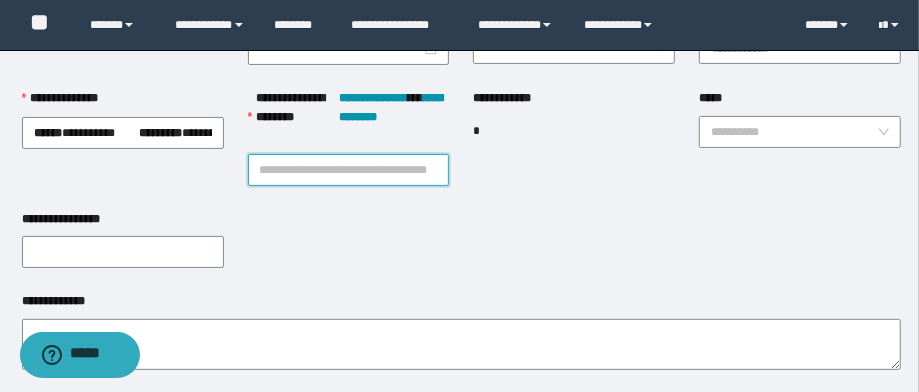click on "**********" at bounding box center [349, 170] 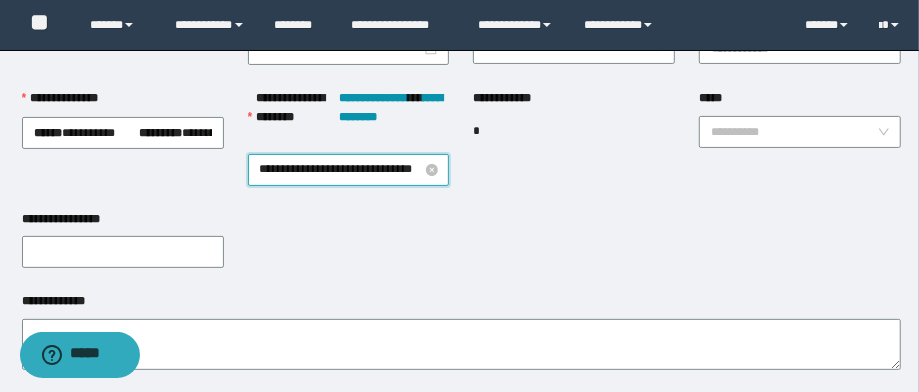scroll, scrollTop: 0, scrollLeft: 48, axis: horizontal 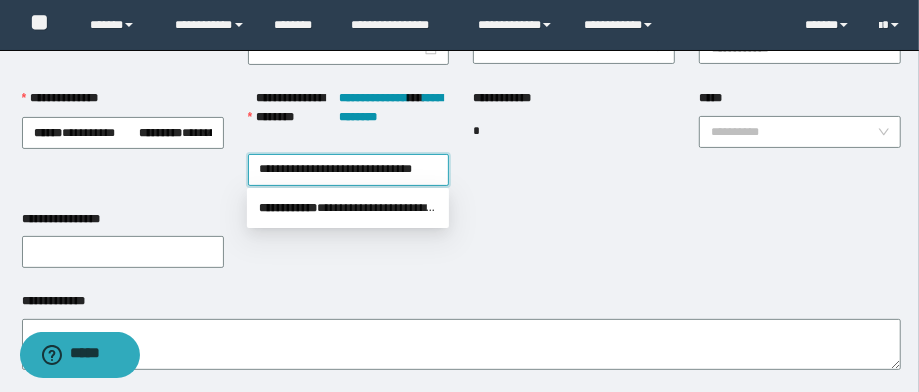 click on "**********" at bounding box center (348, 208) 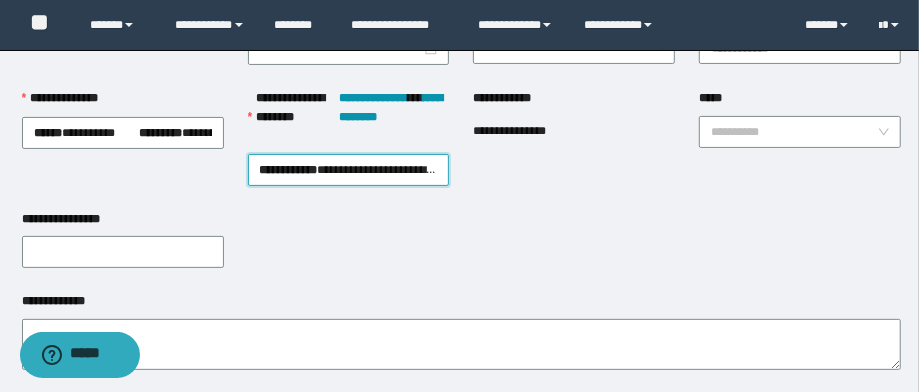 scroll, scrollTop: 0, scrollLeft: 0, axis: both 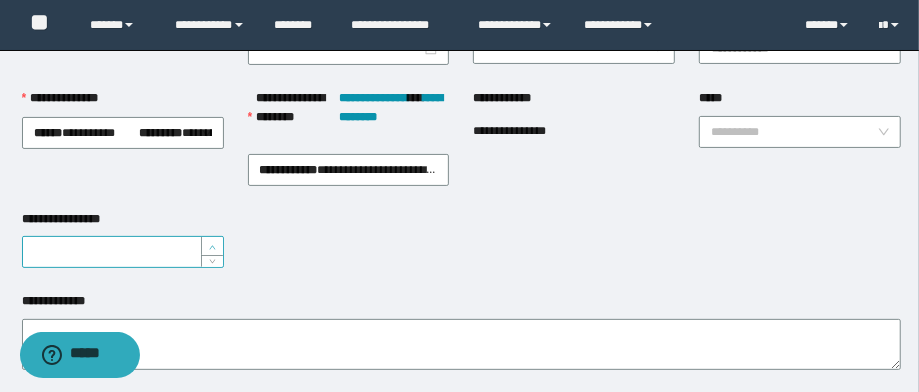 click at bounding box center (123, 252) 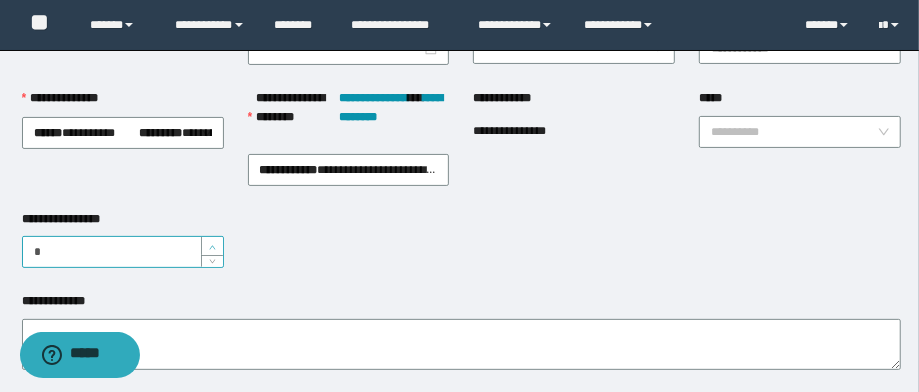 click at bounding box center (212, 246) 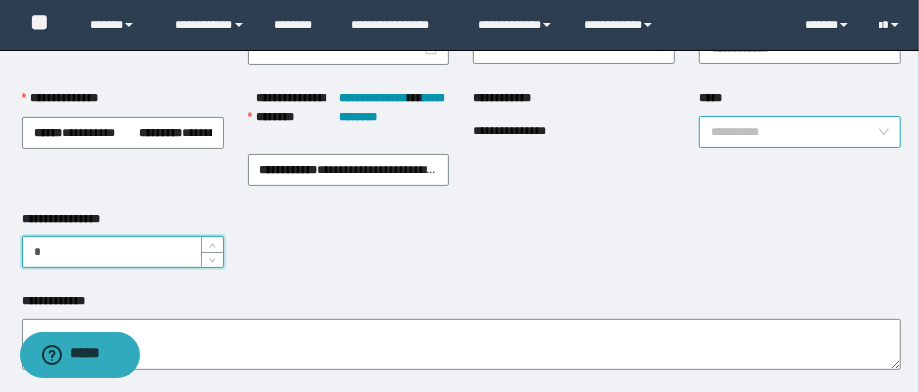 drag, startPoint x: 742, startPoint y: 133, endPoint x: 748, endPoint y: 142, distance: 10.816654 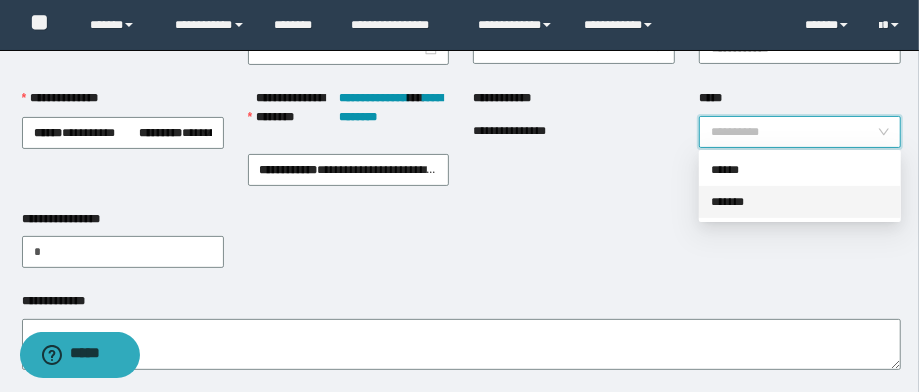 click on "*******" at bounding box center (800, 202) 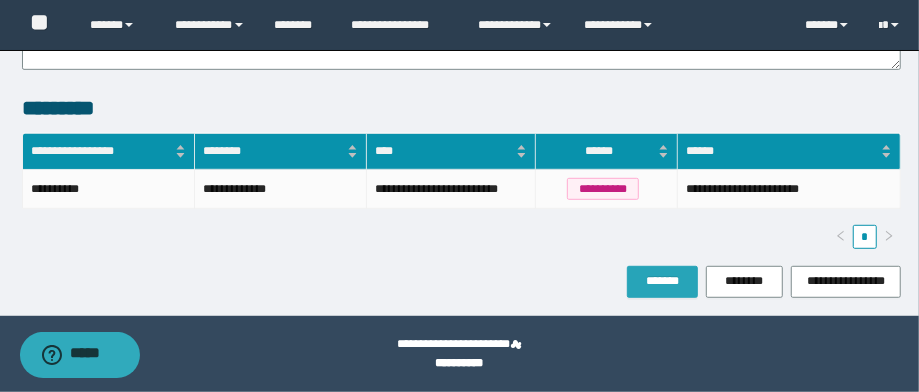 click on "*******" at bounding box center [662, 281] 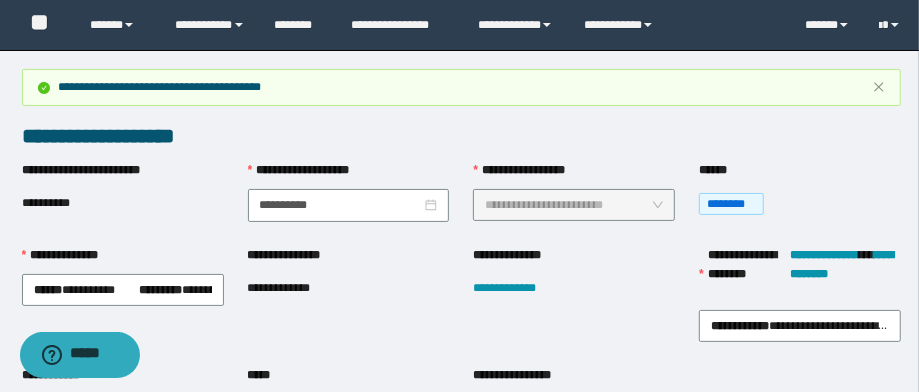 scroll, scrollTop: 80, scrollLeft: 0, axis: vertical 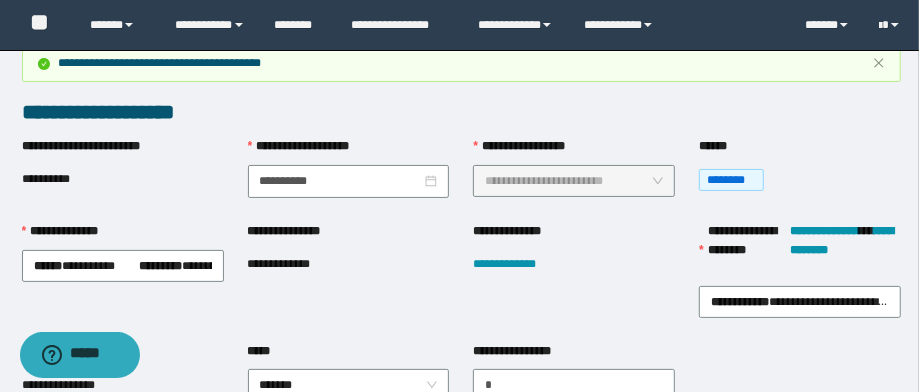 click on "**********" at bounding box center [294, 264] 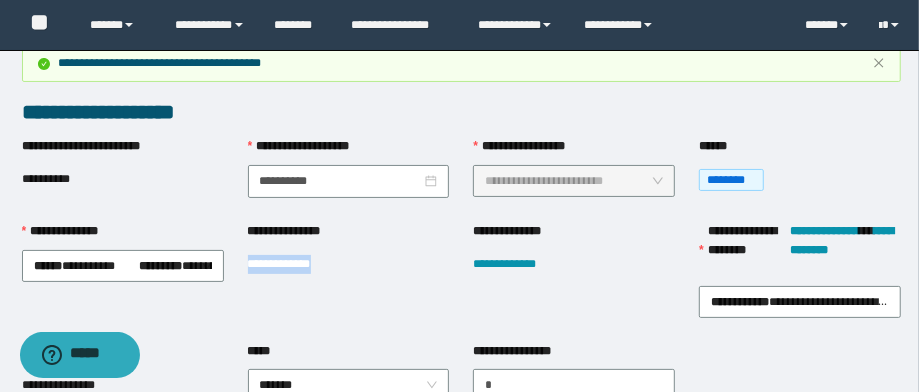 click on "**********" at bounding box center [294, 264] 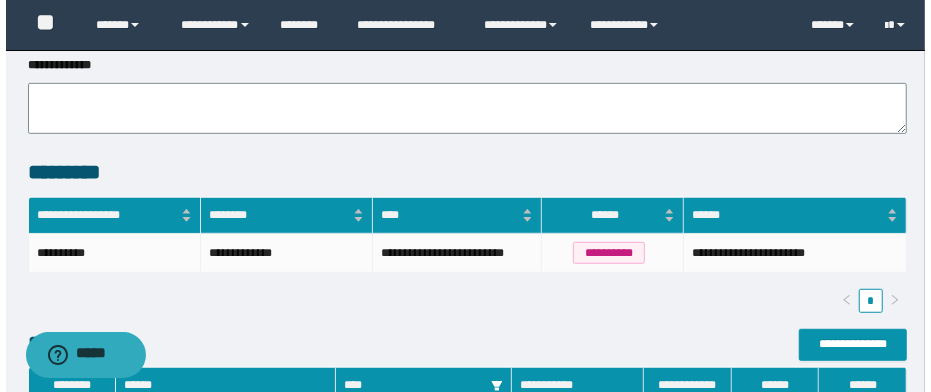scroll, scrollTop: 480, scrollLeft: 0, axis: vertical 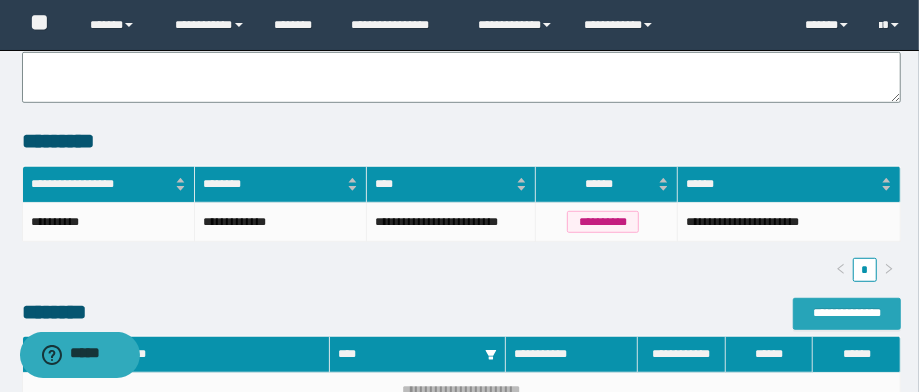 click on "**********" at bounding box center (847, 313) 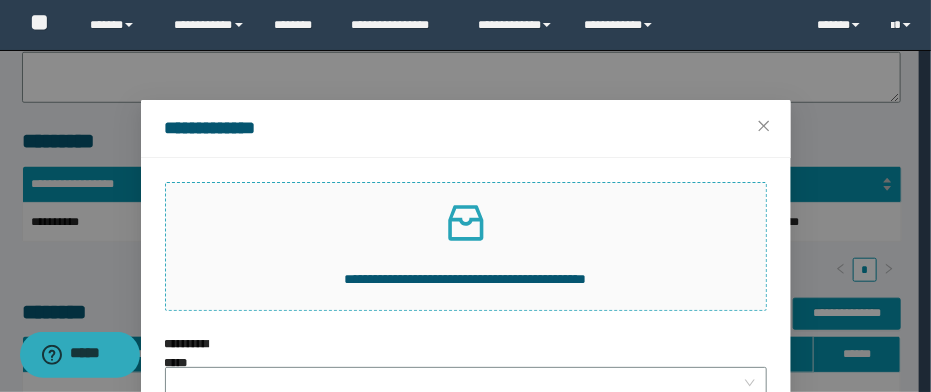 click 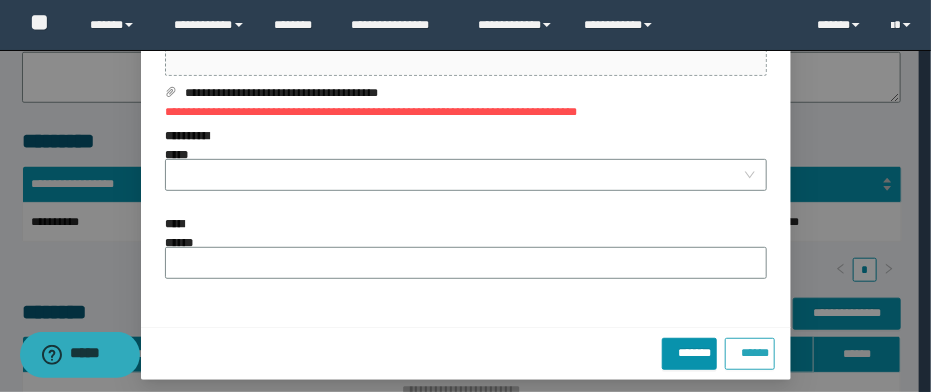 click on "******" at bounding box center (749, 354) 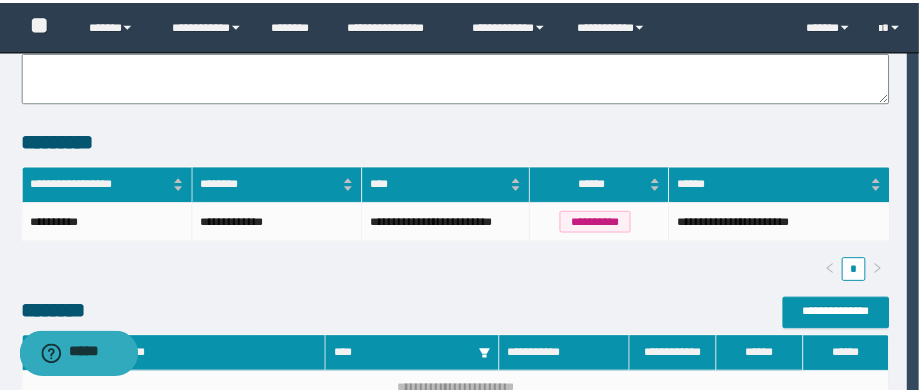 scroll, scrollTop: 108, scrollLeft: 0, axis: vertical 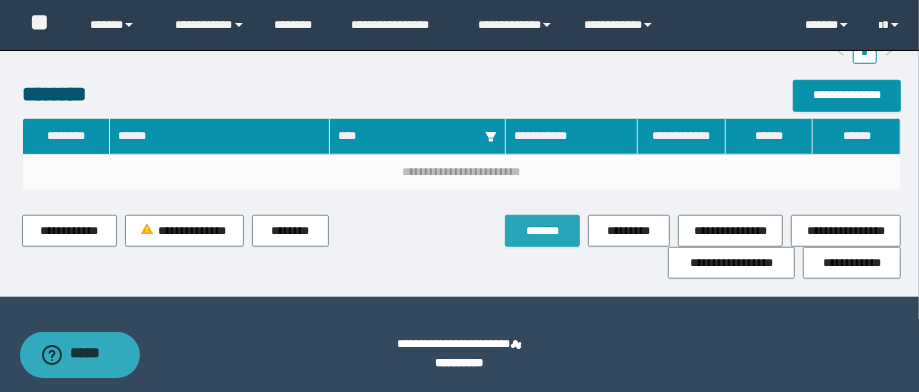 click on "*******" at bounding box center [542, 231] 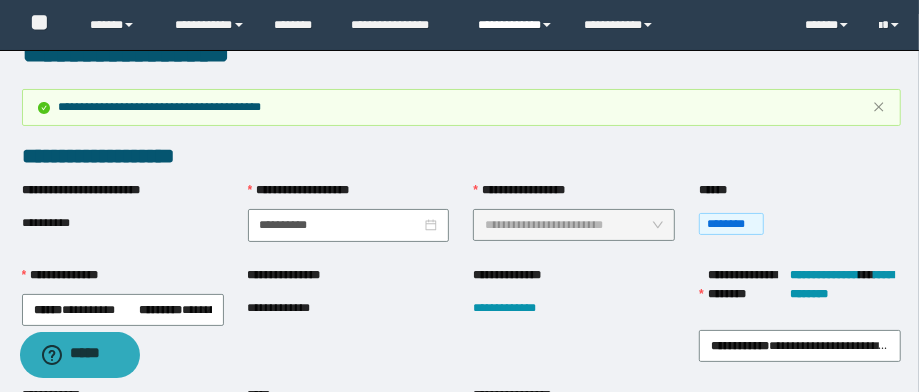 scroll, scrollTop: 0, scrollLeft: 0, axis: both 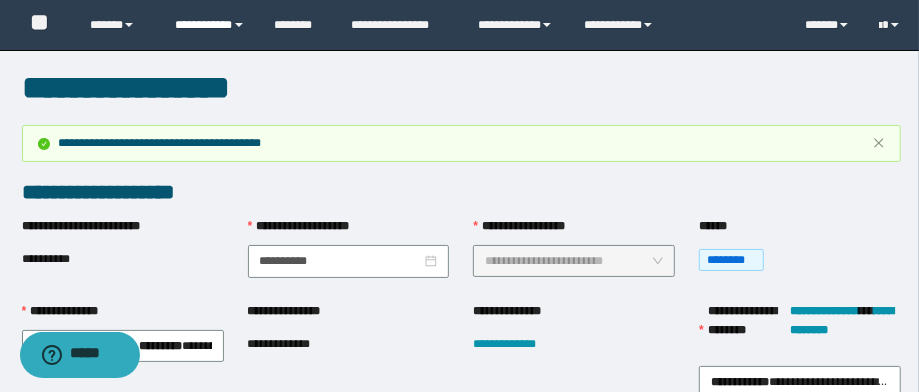 click on "**********" at bounding box center (210, 25) 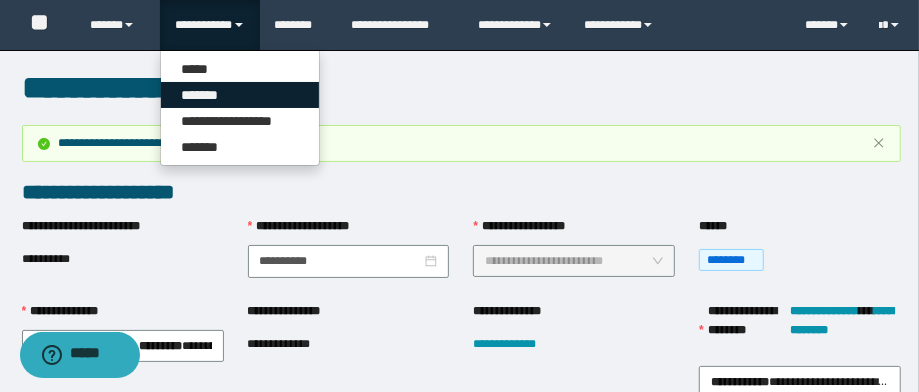 click on "*******" at bounding box center [240, 95] 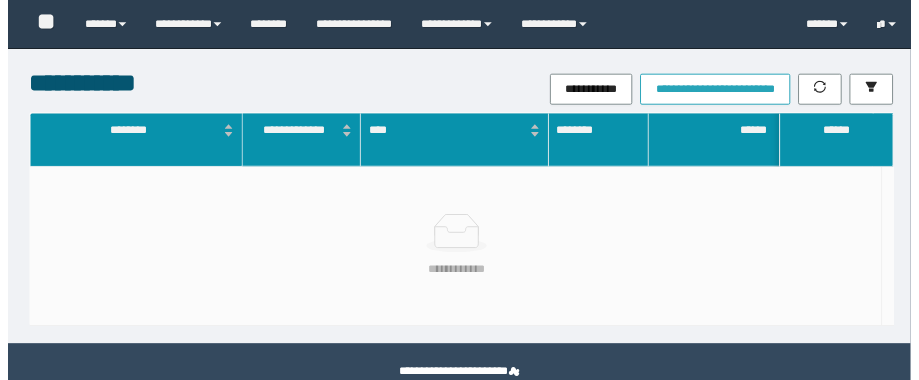 scroll, scrollTop: 0, scrollLeft: 0, axis: both 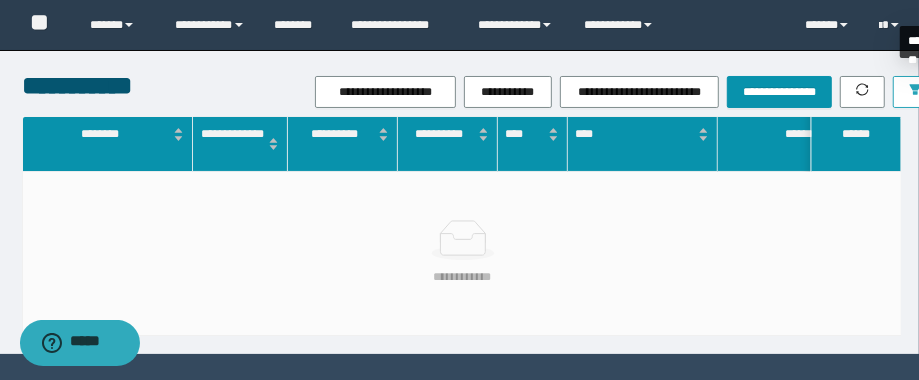 click at bounding box center [915, 92] 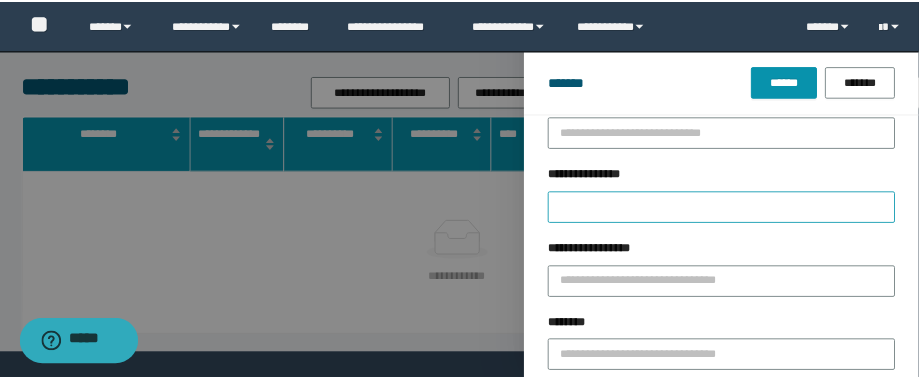 scroll, scrollTop: 80, scrollLeft: 0, axis: vertical 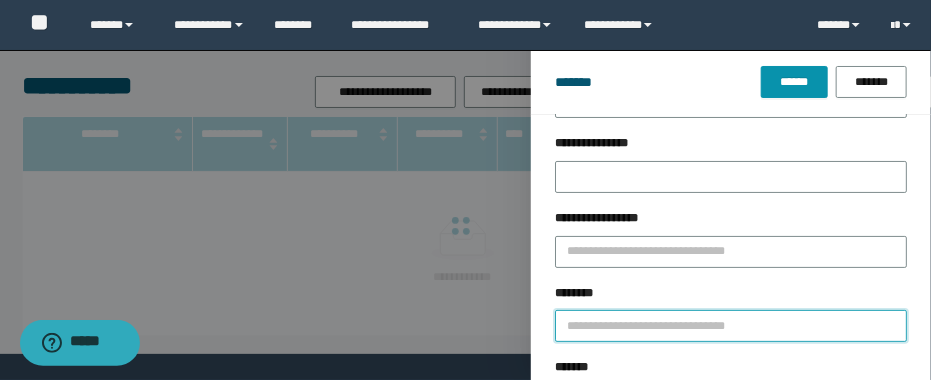 click on "********" at bounding box center [731, 326] 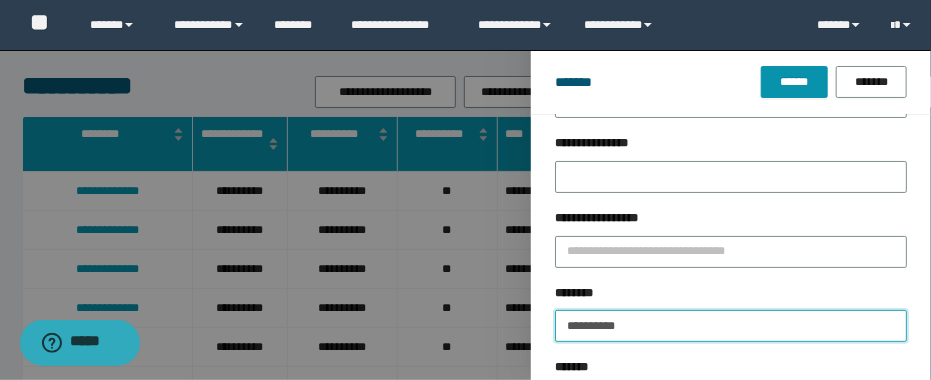 type 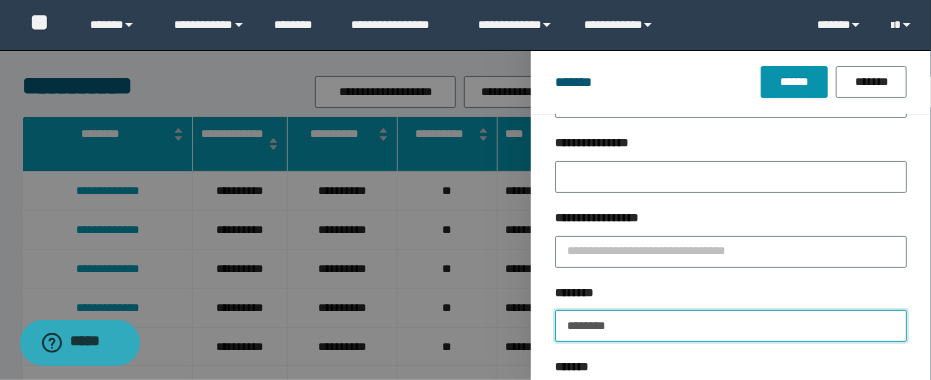 type on "********" 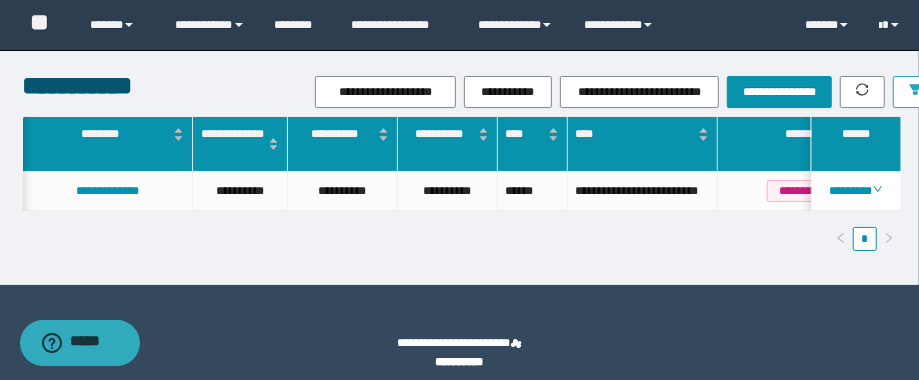 scroll, scrollTop: 0, scrollLeft: 658, axis: horizontal 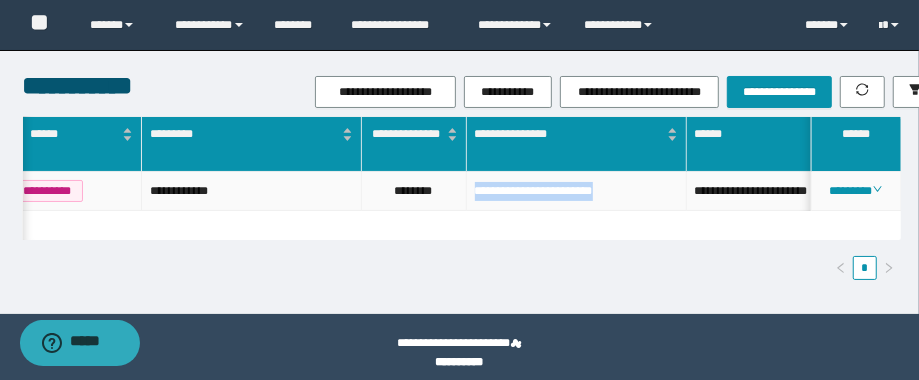 drag, startPoint x: 652, startPoint y: 190, endPoint x: 465, endPoint y: 207, distance: 187.77113 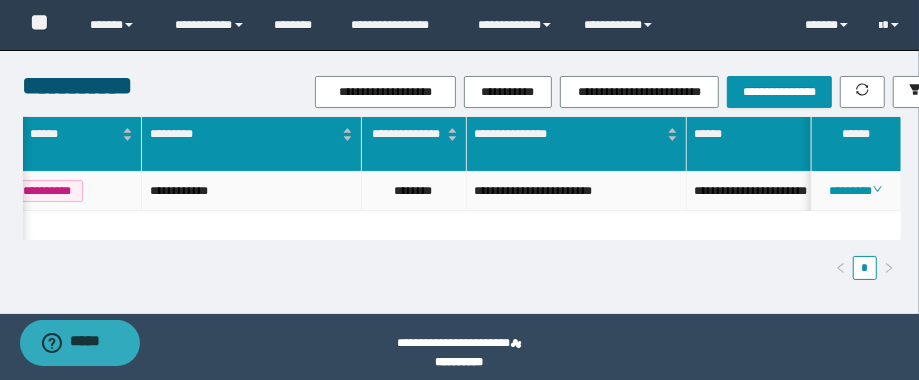 click on "********" at bounding box center (414, 191) 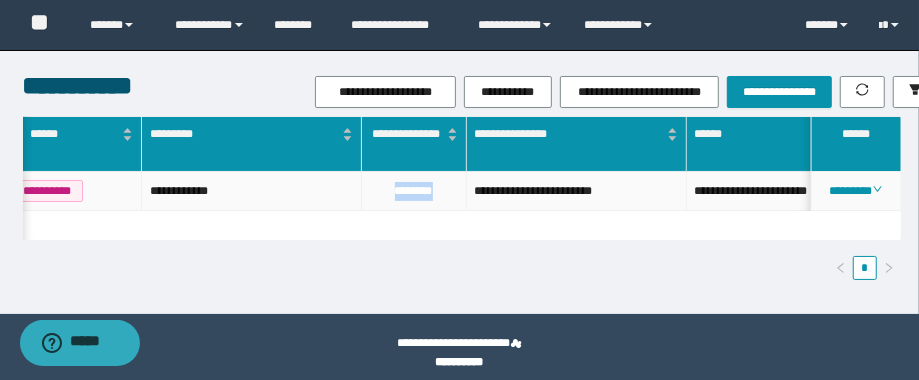 click on "********" at bounding box center (414, 191) 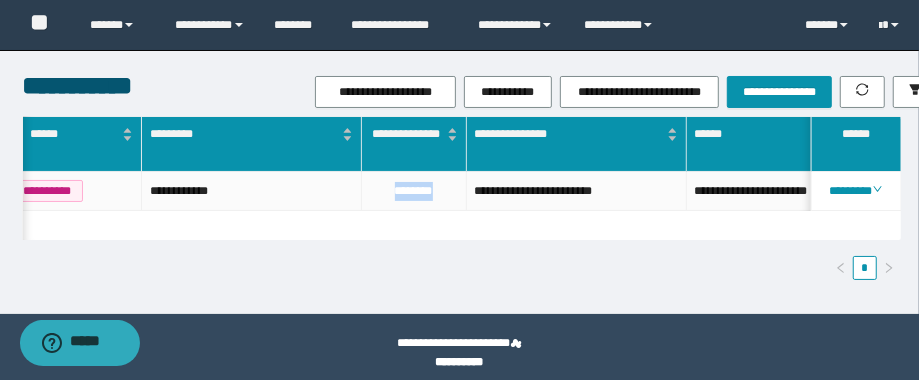 scroll, scrollTop: 0, scrollLeft: 750, axis: horizontal 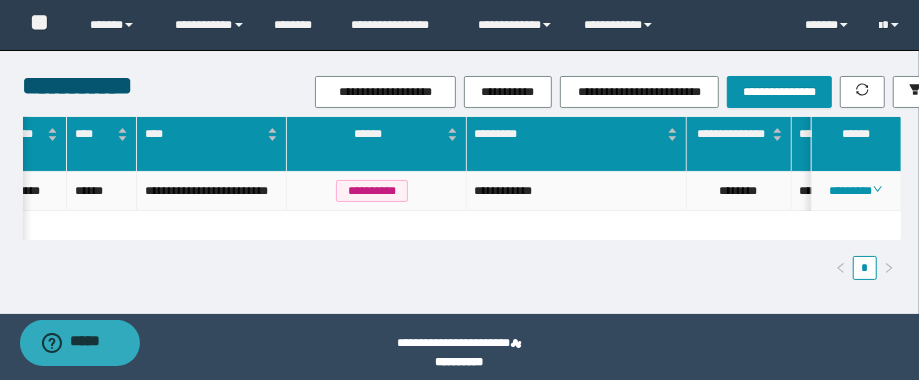 click on "**********" at bounding box center (577, 191) 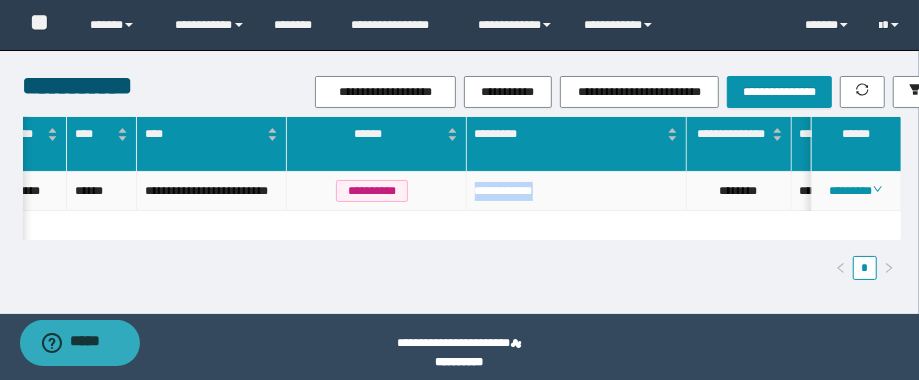 click on "**********" at bounding box center (577, 191) 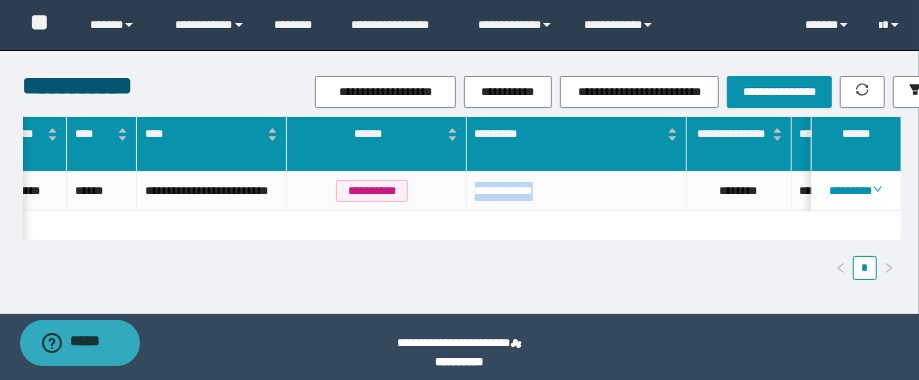 copy on "**********" 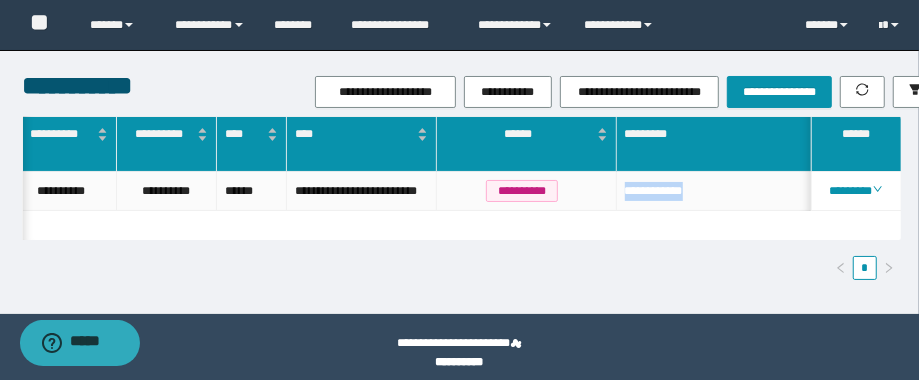 scroll, scrollTop: 0, scrollLeft: 280, axis: horizontal 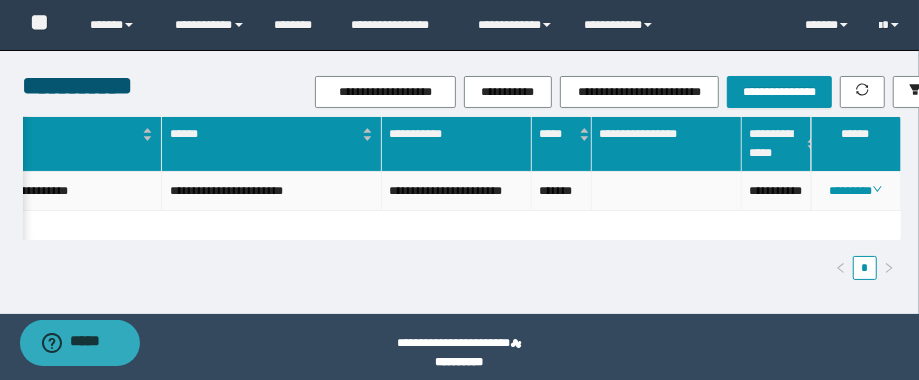 click on "**********" at bounding box center (777, 191) 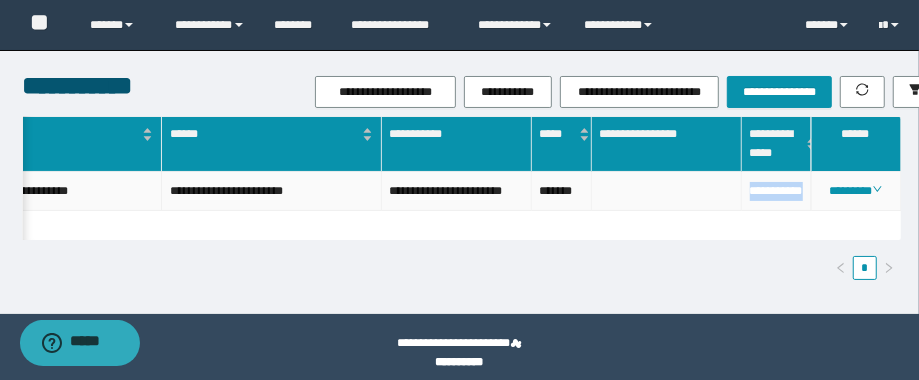 click on "**********" at bounding box center [777, 191] 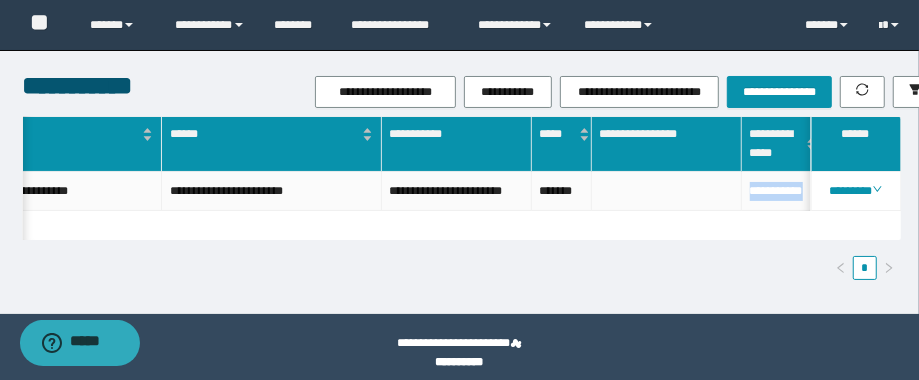 scroll, scrollTop: 0, scrollLeft: 966, axis: horizontal 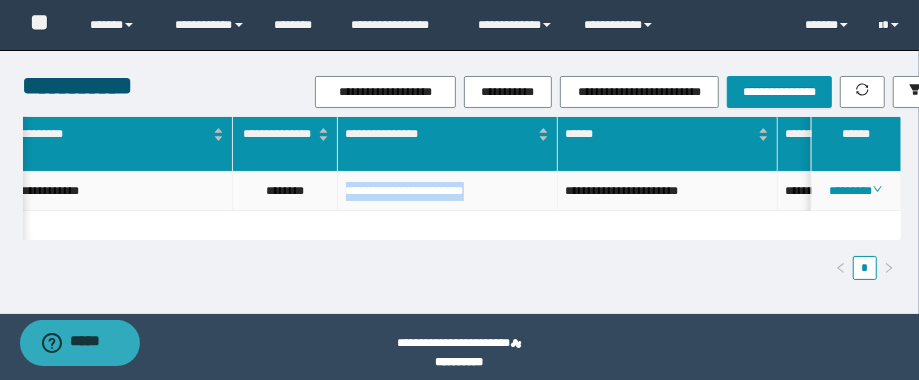 drag, startPoint x: 523, startPoint y: 174, endPoint x: 338, endPoint y: 190, distance: 185.6906 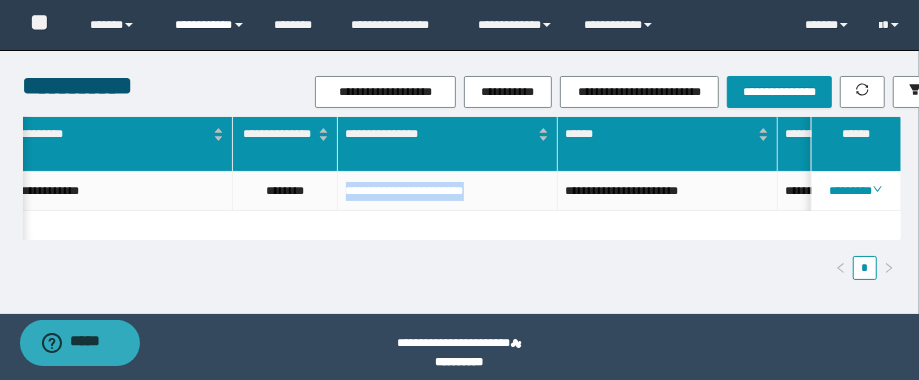 click on "**********" at bounding box center [210, 25] 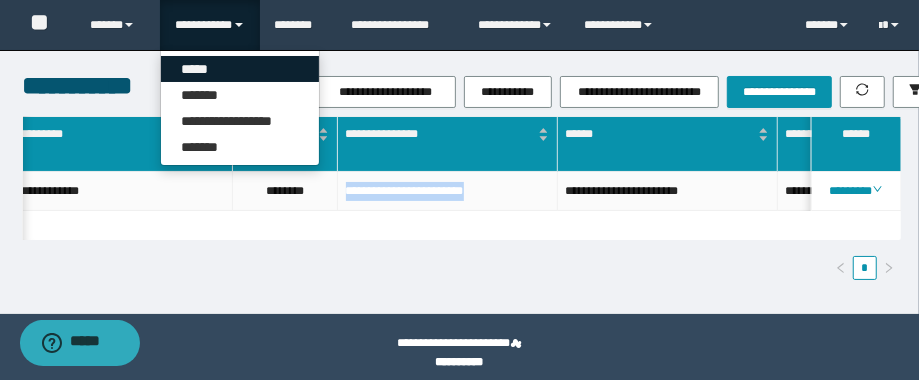 click on "*****" at bounding box center [240, 69] 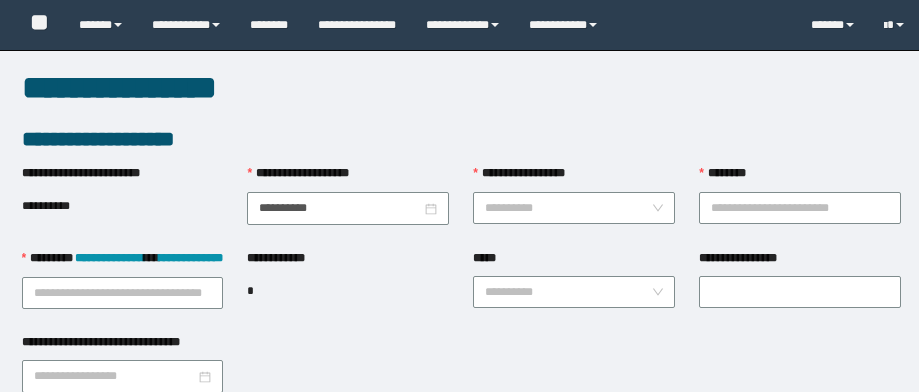 scroll, scrollTop: 0, scrollLeft: 0, axis: both 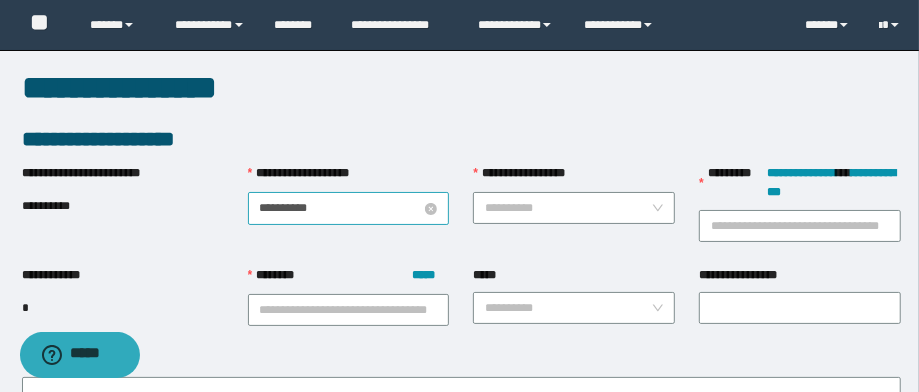 drag, startPoint x: 320, startPoint y: 208, endPoint x: 334, endPoint y: 208, distance: 14 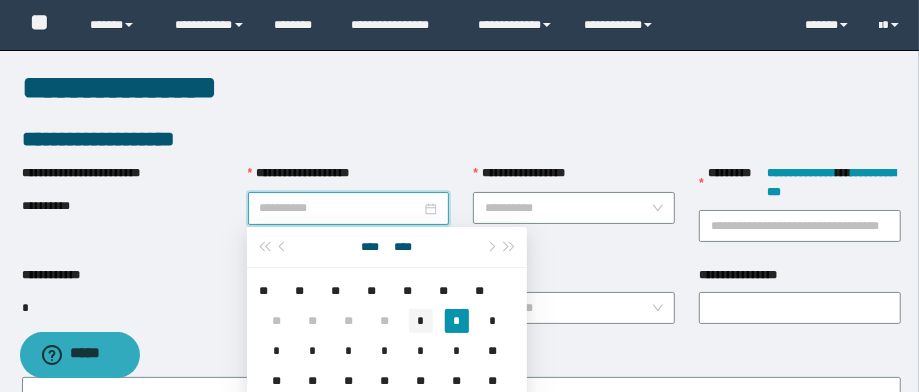 type on "**********" 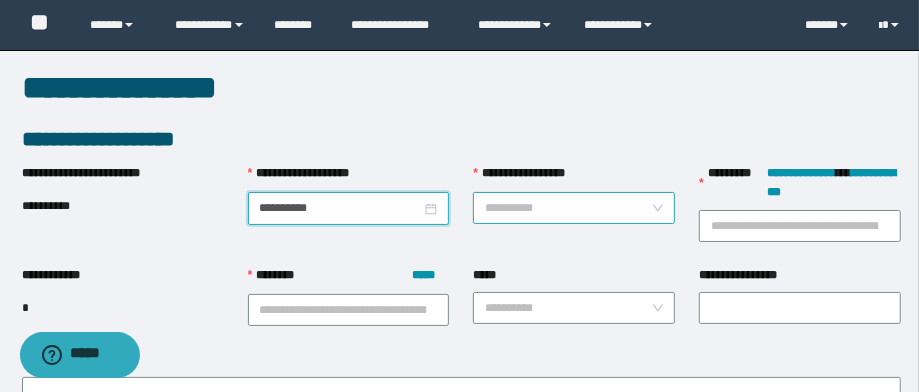 drag, startPoint x: 533, startPoint y: 207, endPoint x: 551, endPoint y: 218, distance: 21.095022 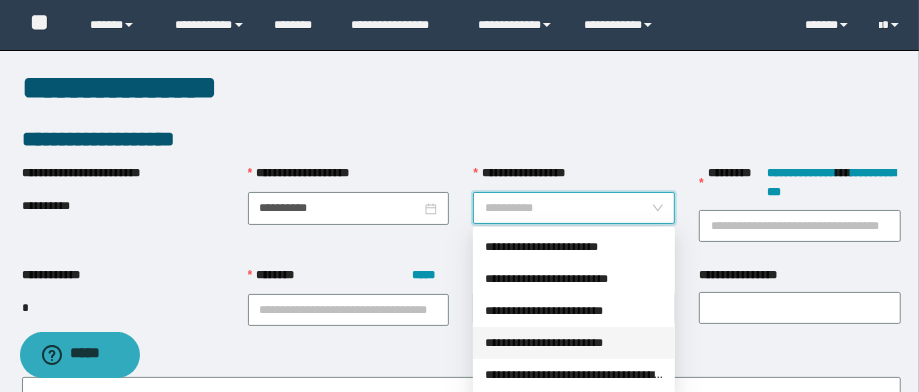 drag, startPoint x: 592, startPoint y: 346, endPoint x: 607, endPoint y: 336, distance: 18.027756 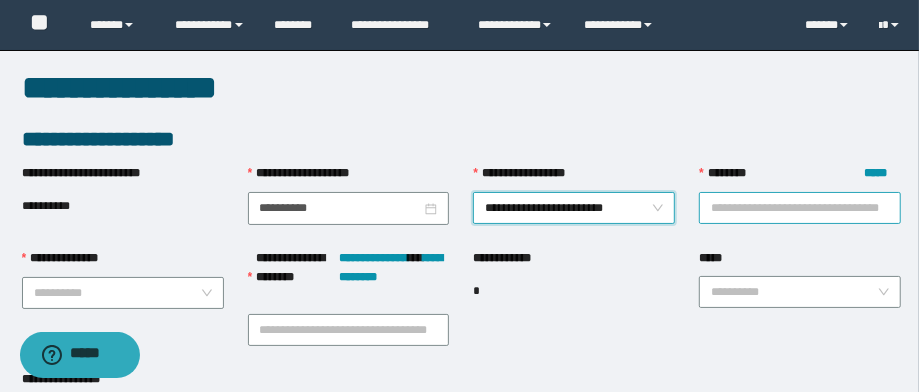 click on "******** *****" at bounding box center [800, 208] 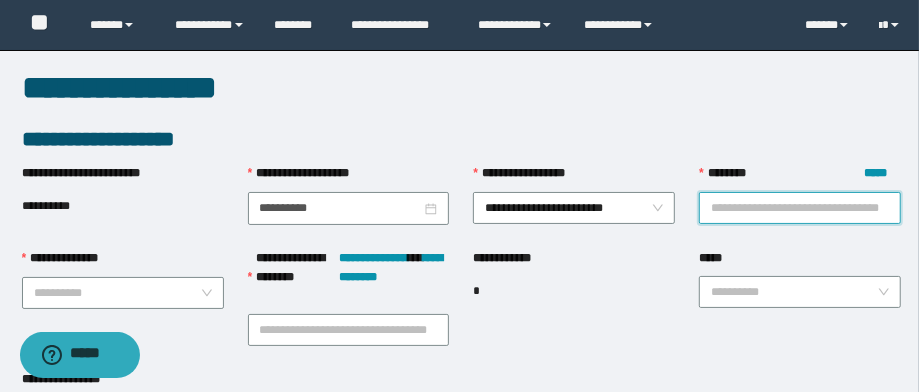 paste on "**********" 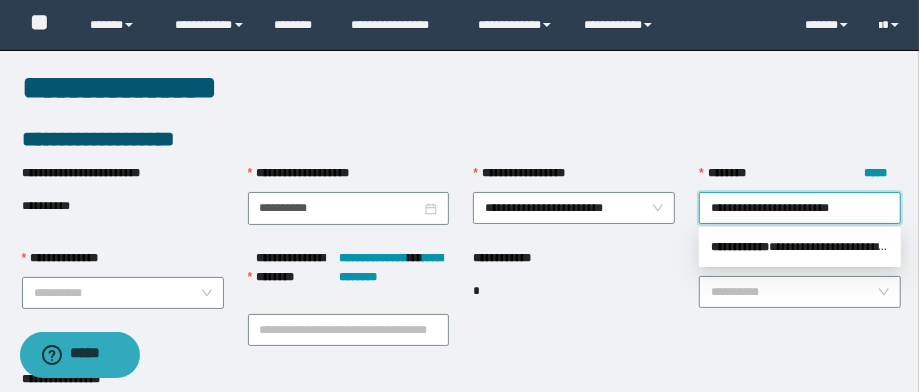 click on "** * ********" at bounding box center [740, 247] 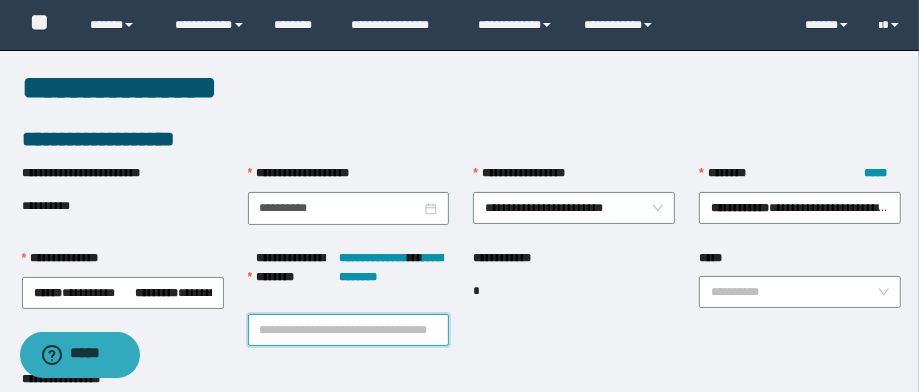 click on "**********" at bounding box center (349, 330) 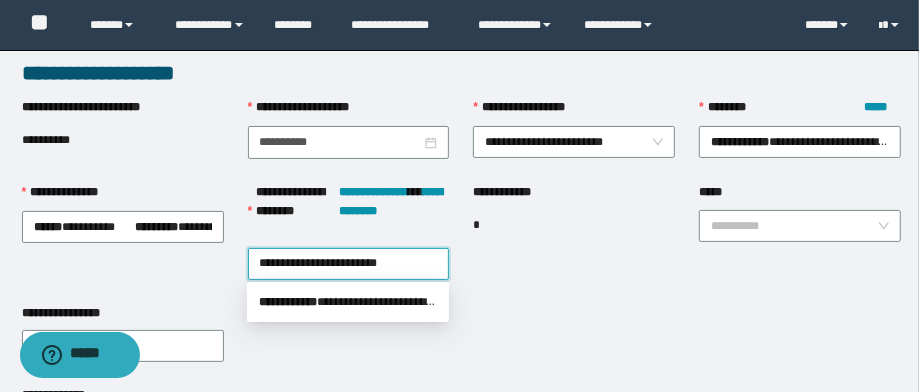 scroll, scrollTop: 80, scrollLeft: 0, axis: vertical 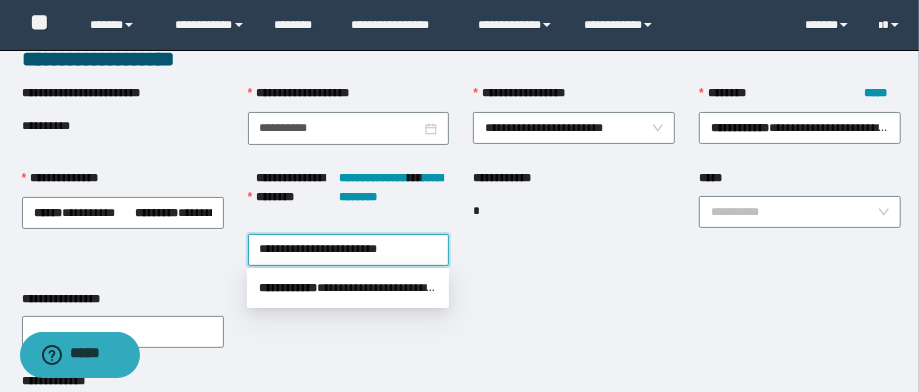 click on "**********" at bounding box center [348, 288] 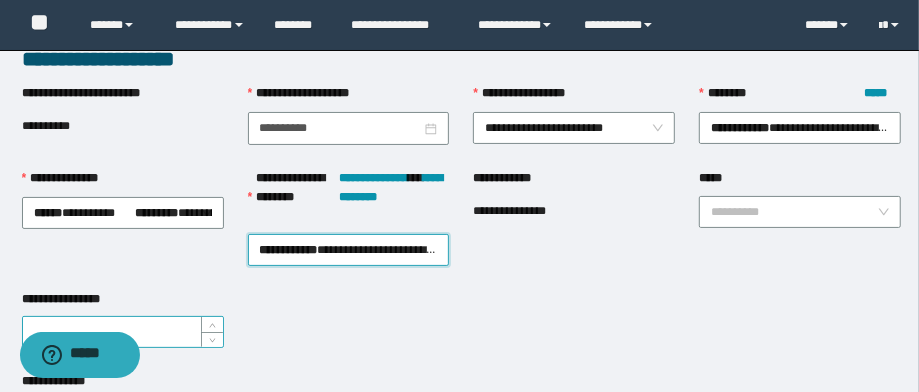 click on "**********" at bounding box center (123, 332) 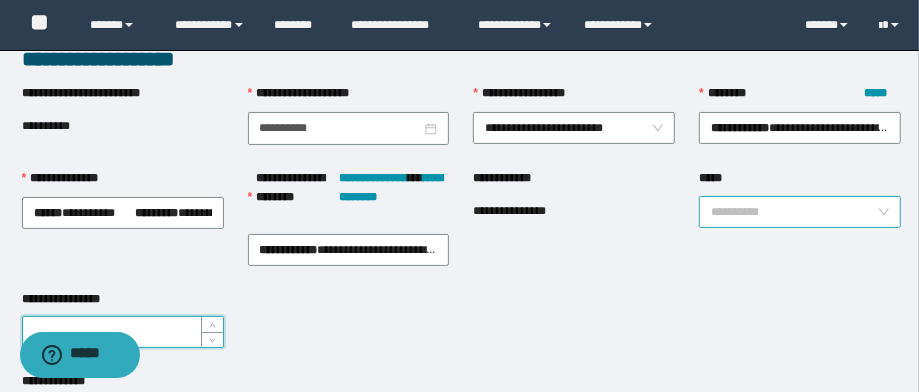 click on "*****" at bounding box center [794, 212] 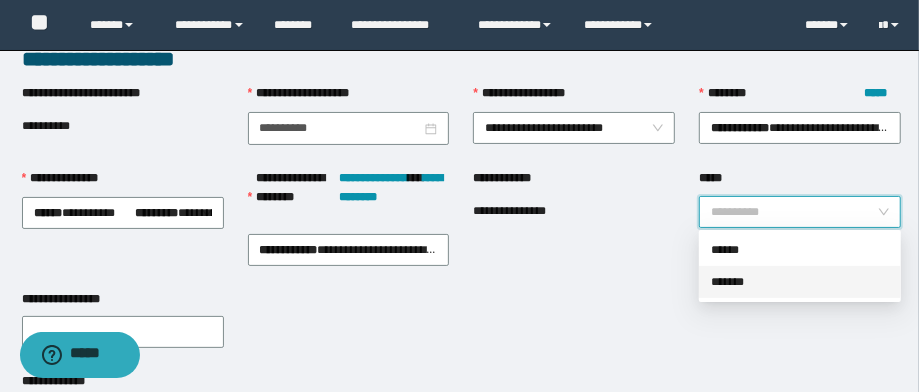 drag, startPoint x: 784, startPoint y: 290, endPoint x: 755, endPoint y: 293, distance: 29.15476 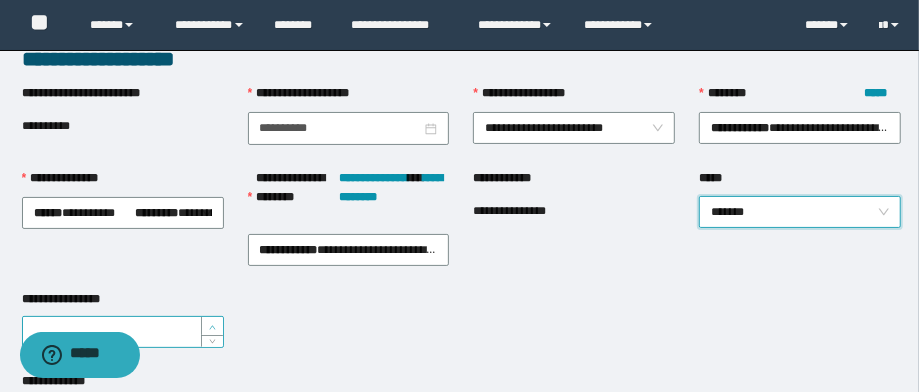 type on "*" 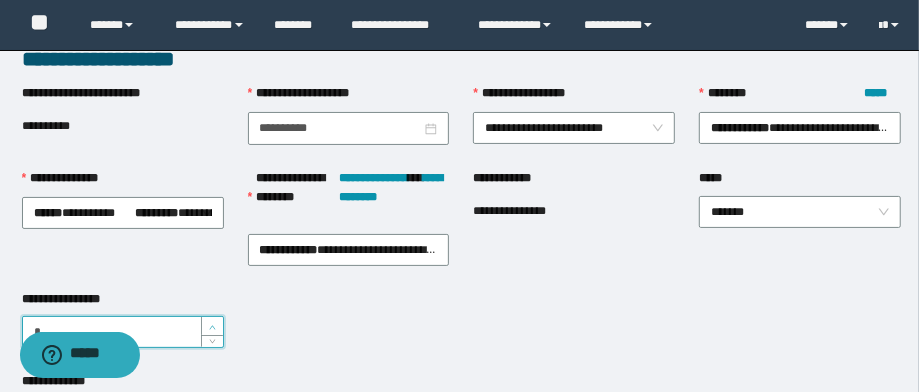 click 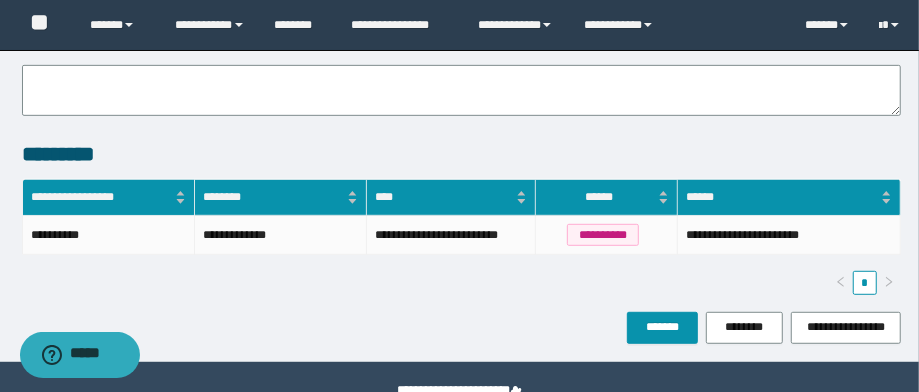 scroll, scrollTop: 460, scrollLeft: 0, axis: vertical 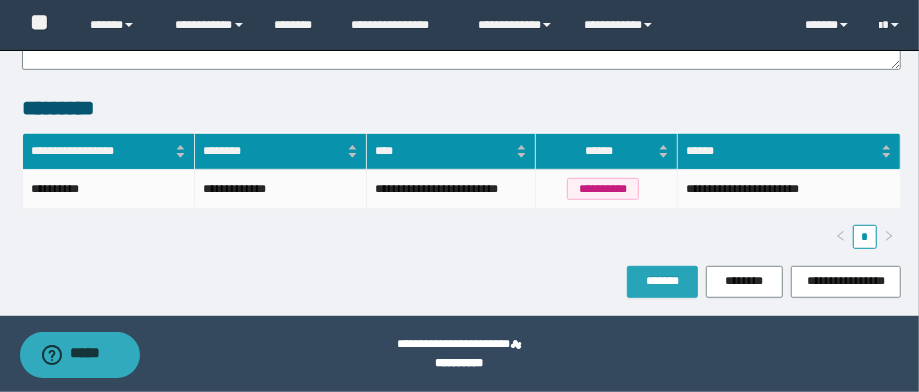 click on "*******" at bounding box center (662, 281) 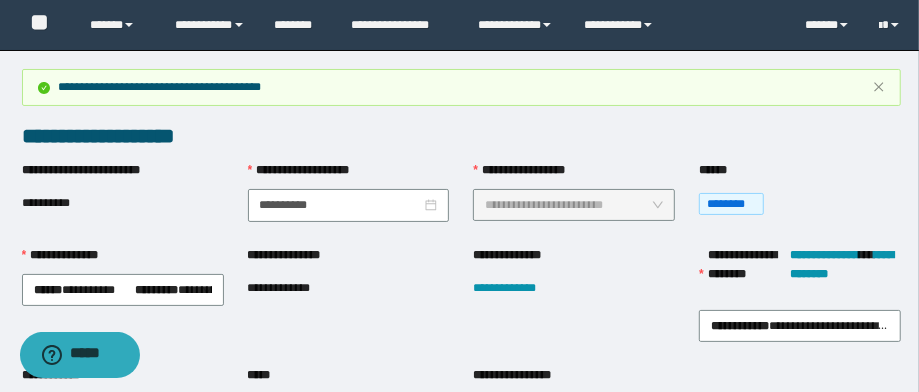 scroll, scrollTop: 80, scrollLeft: 0, axis: vertical 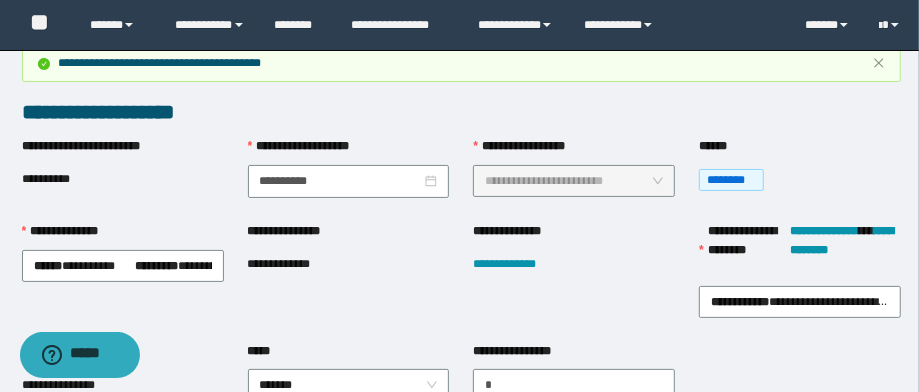 click on "**********" at bounding box center (294, 264) 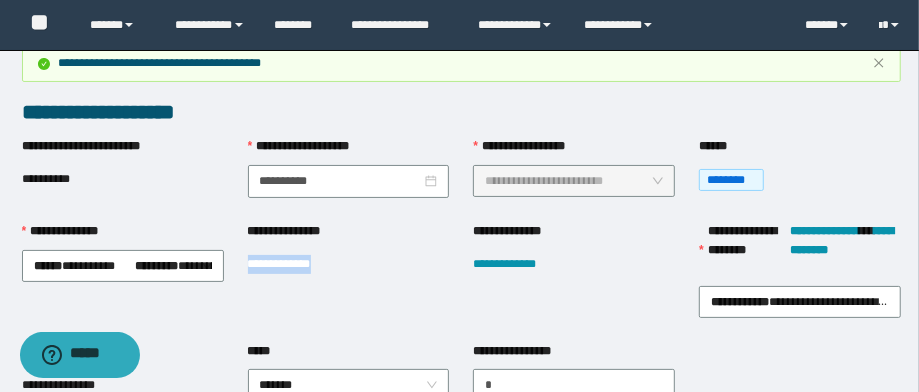 click on "**********" at bounding box center [294, 264] 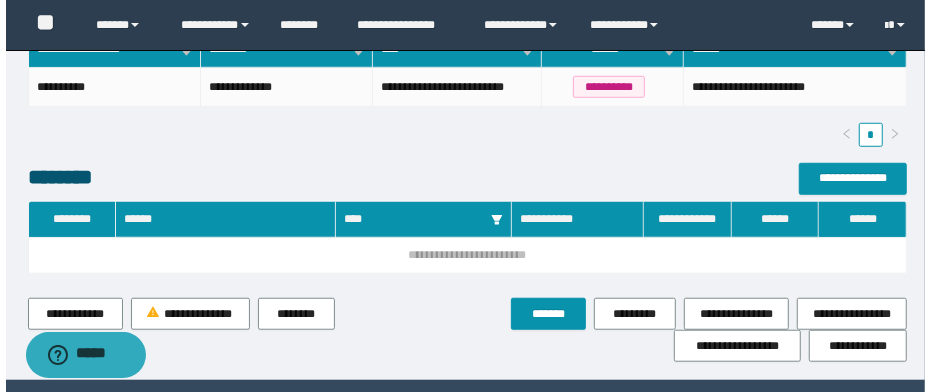 scroll, scrollTop: 640, scrollLeft: 0, axis: vertical 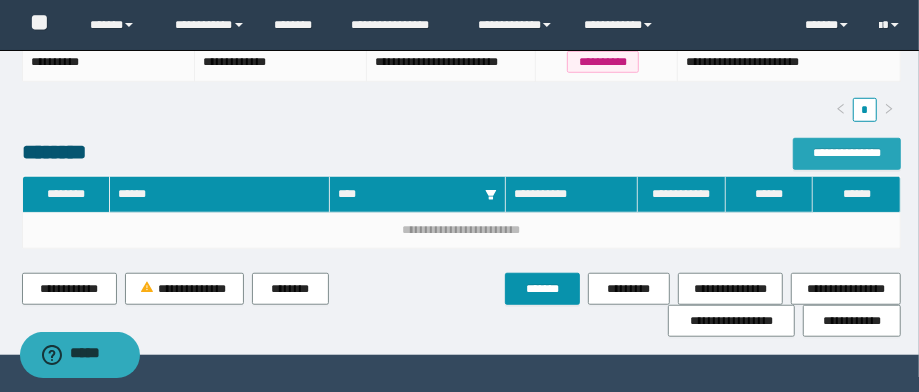 click on "**********" at bounding box center (847, 153) 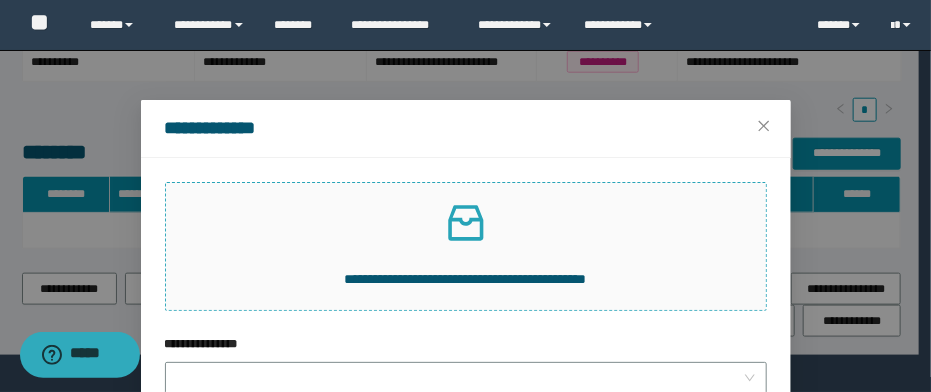 click 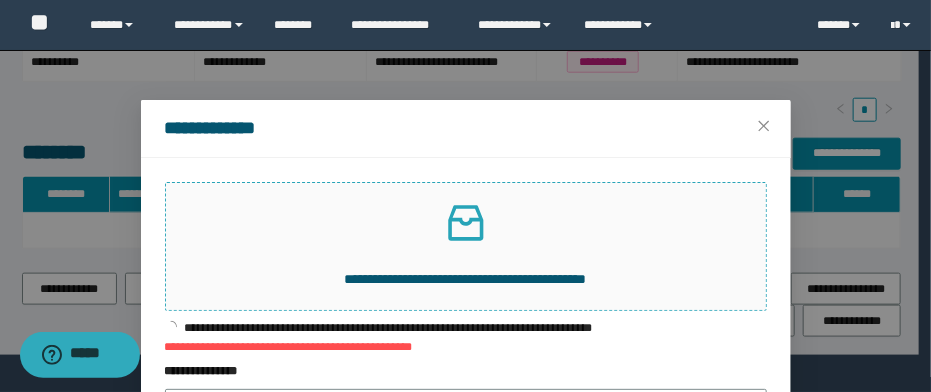 scroll, scrollTop: 80, scrollLeft: 0, axis: vertical 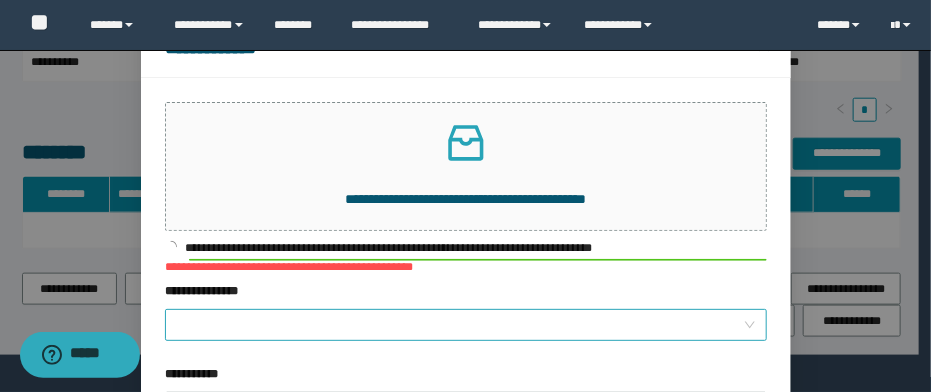 click on "**********" at bounding box center (460, 325) 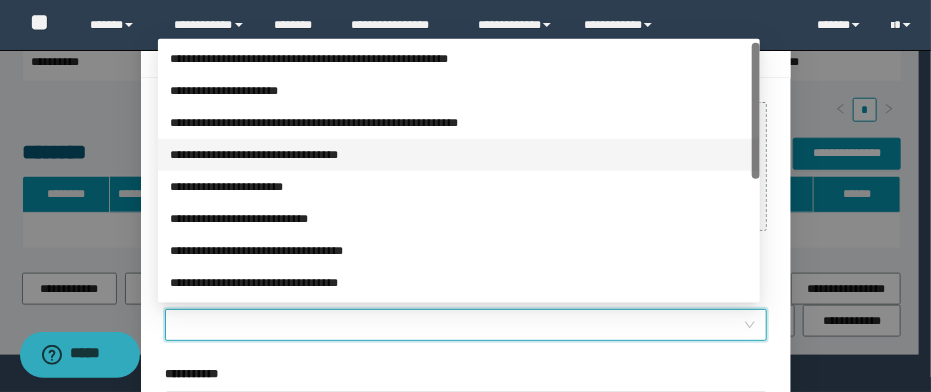 click on "**********" at bounding box center (459, 123) 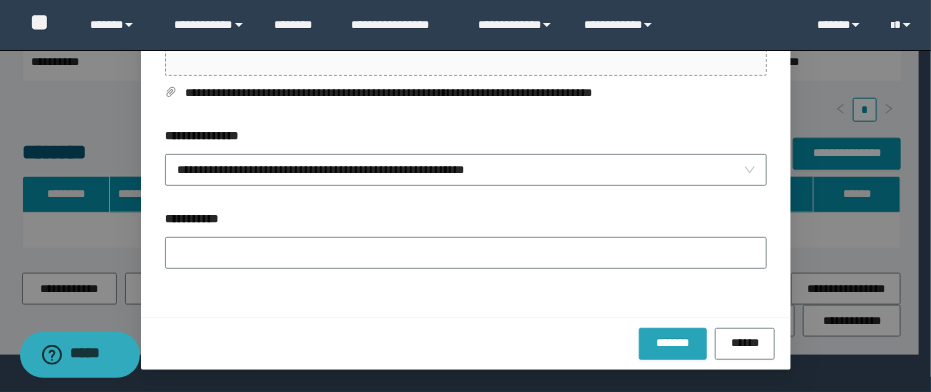 click on "*******" at bounding box center (673, 344) 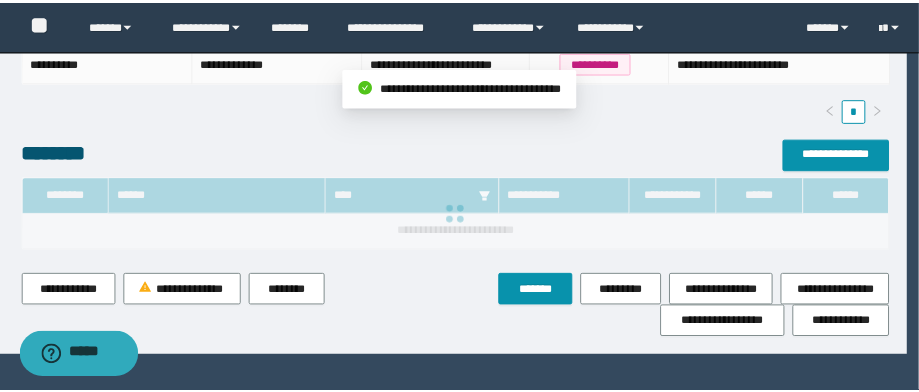scroll, scrollTop: 108, scrollLeft: 0, axis: vertical 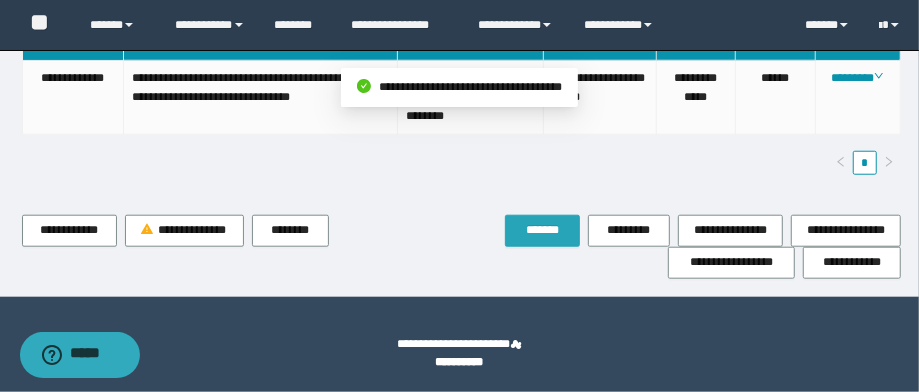 click on "*******" at bounding box center [542, 231] 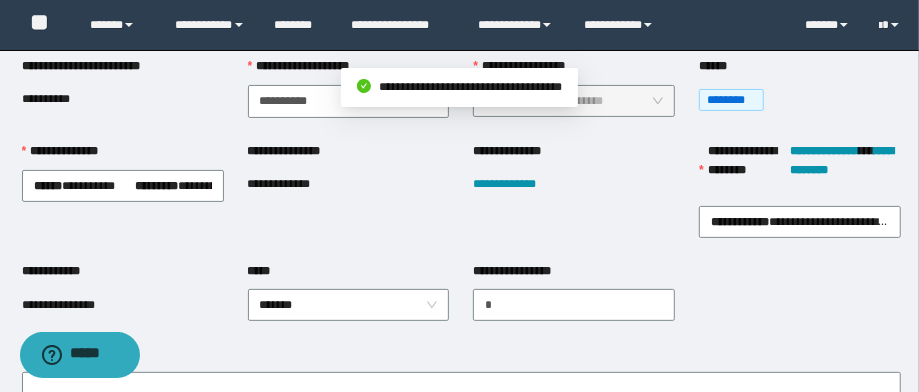 scroll, scrollTop: 0, scrollLeft: 0, axis: both 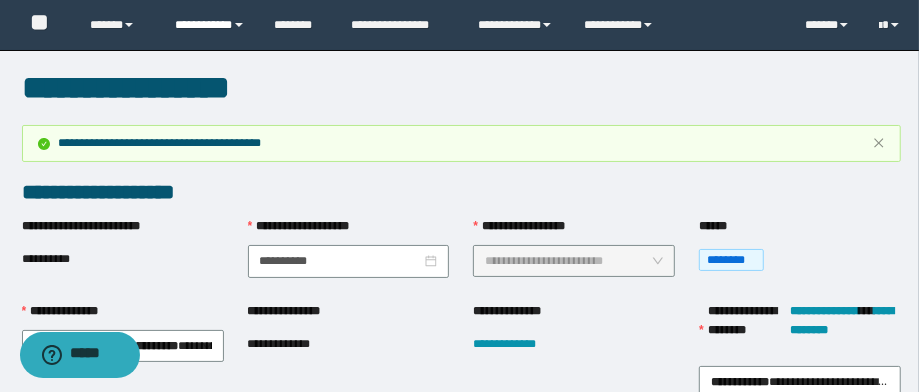 click on "**********" at bounding box center (210, 25) 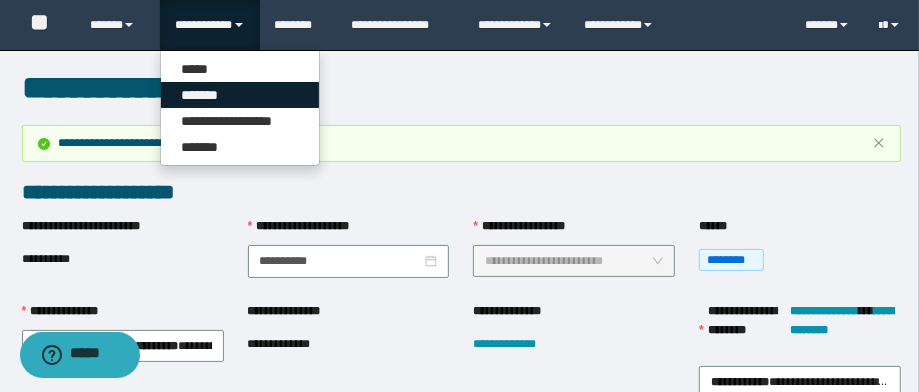 click on "*******" at bounding box center (240, 95) 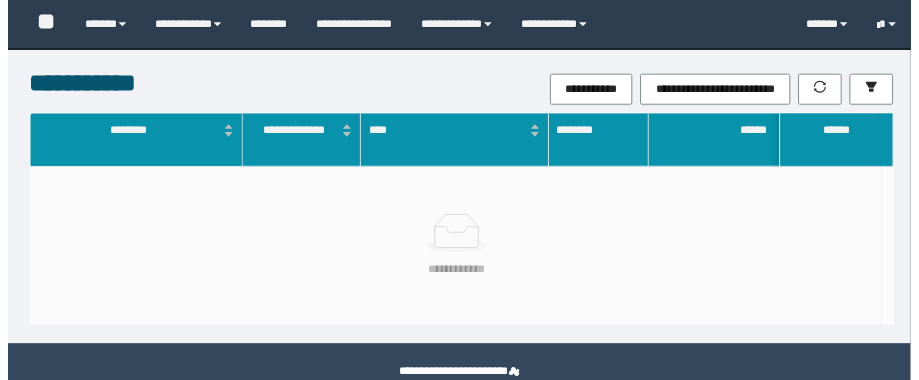 scroll, scrollTop: 0, scrollLeft: 0, axis: both 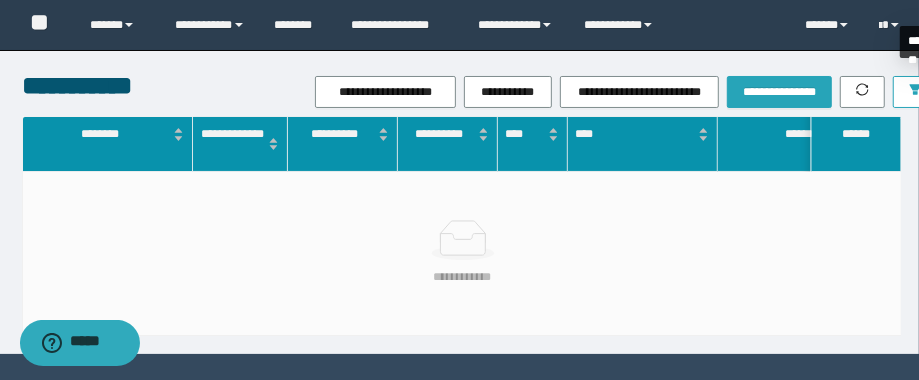 click at bounding box center (915, 92) 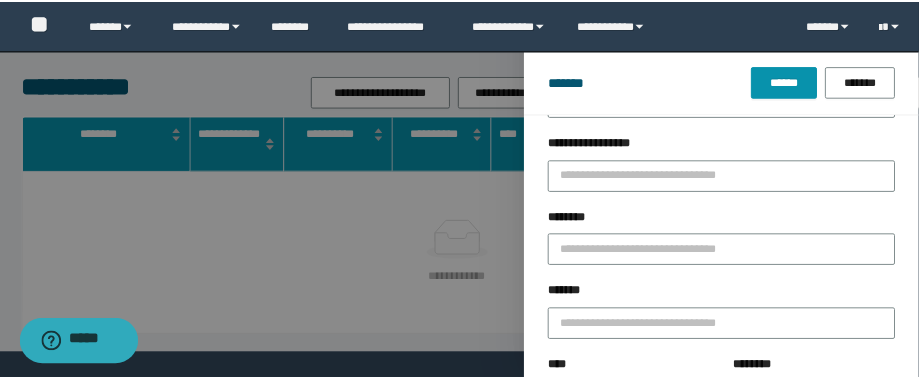 scroll, scrollTop: 160, scrollLeft: 0, axis: vertical 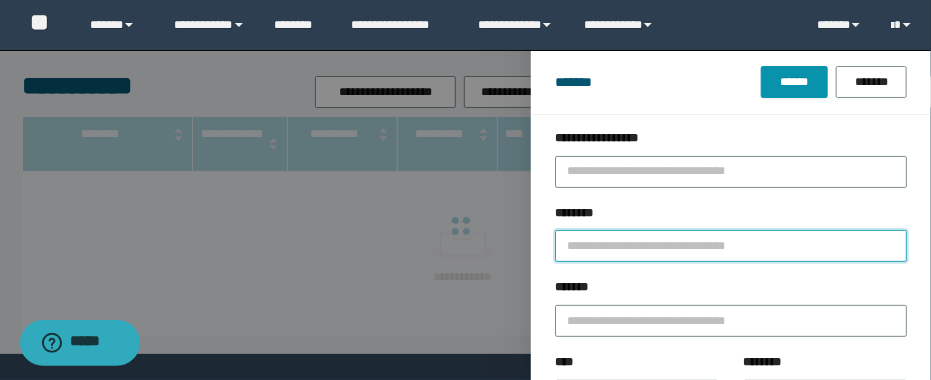 click on "********" at bounding box center (731, 246) 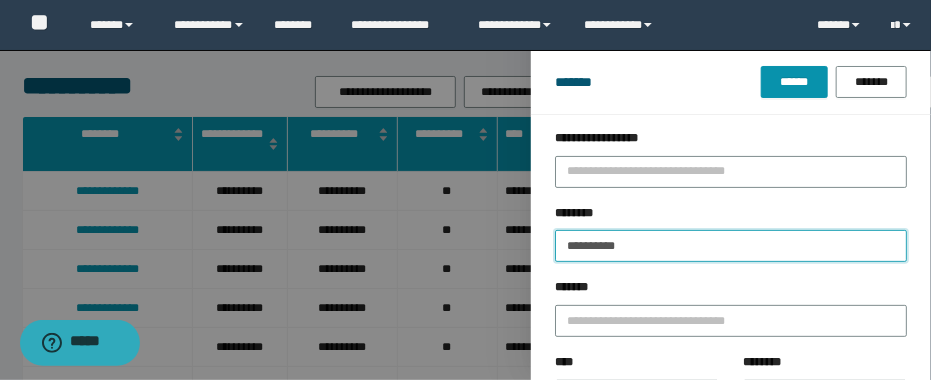 type 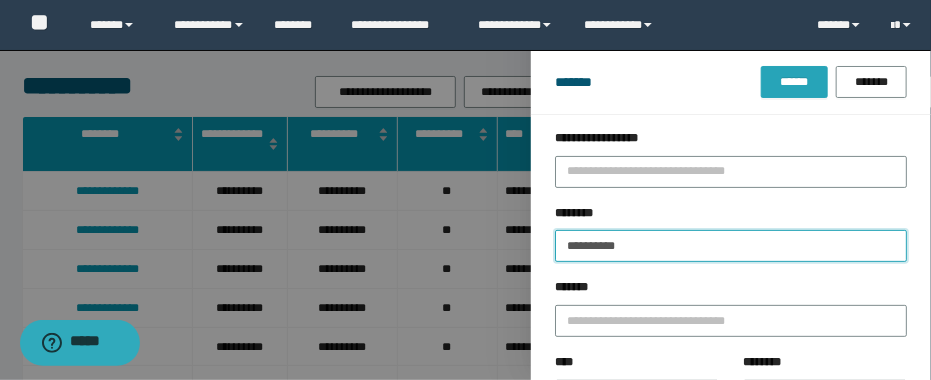 type on "**********" 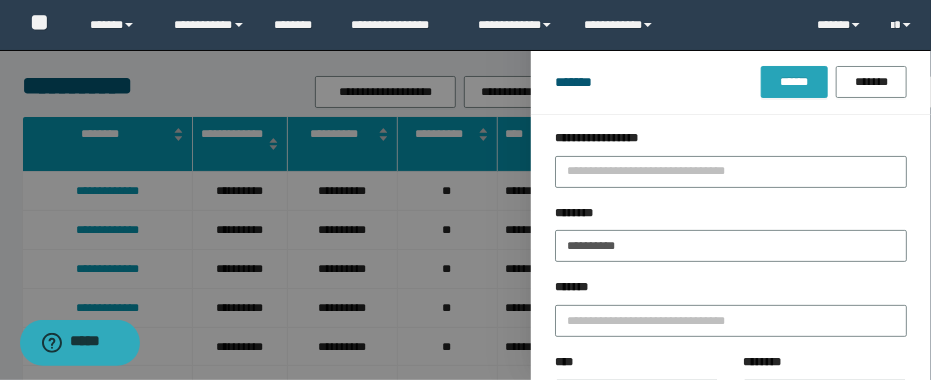 click on "******" at bounding box center (794, 82) 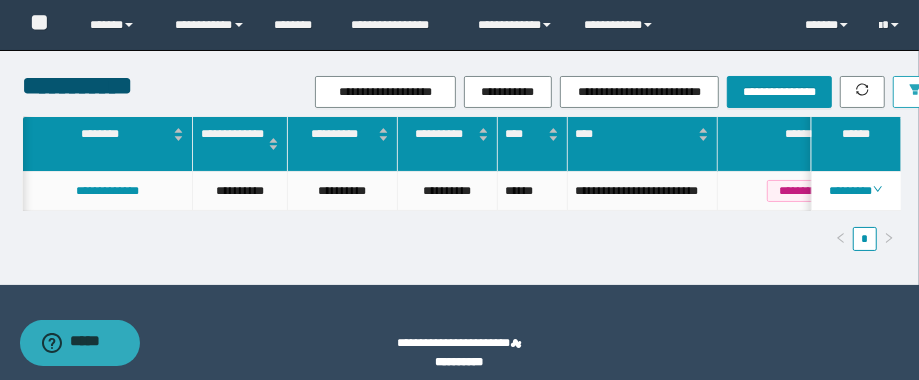 scroll, scrollTop: 0, scrollLeft: 394, axis: horizontal 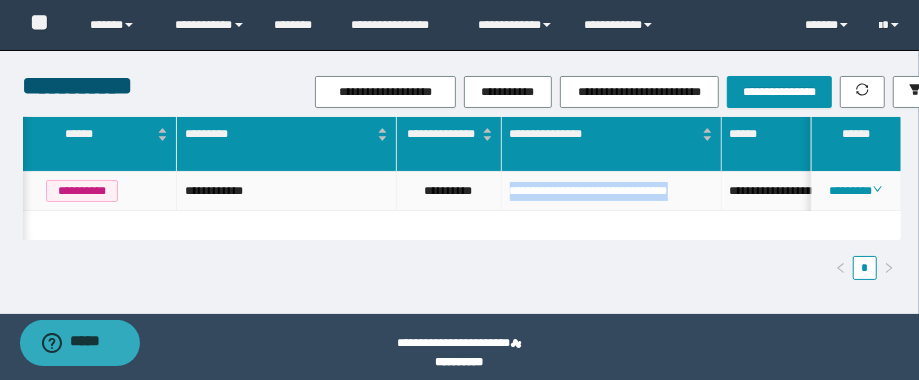 drag, startPoint x: 627, startPoint y: 215, endPoint x: 508, endPoint y: 185, distance: 122.72327 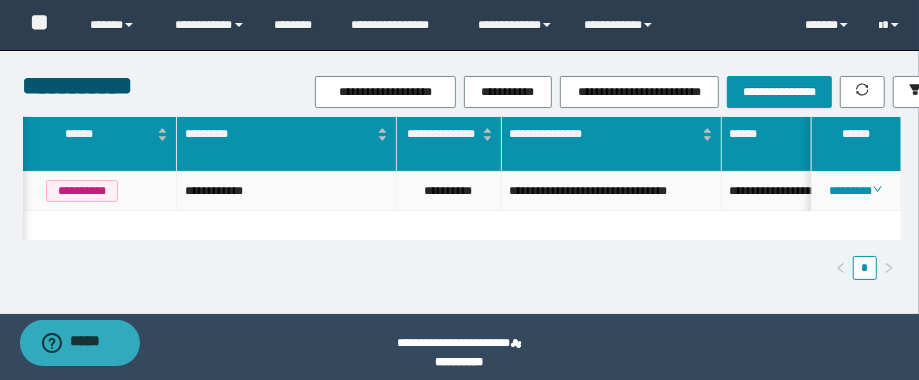 click on "**********" at bounding box center [449, 191] 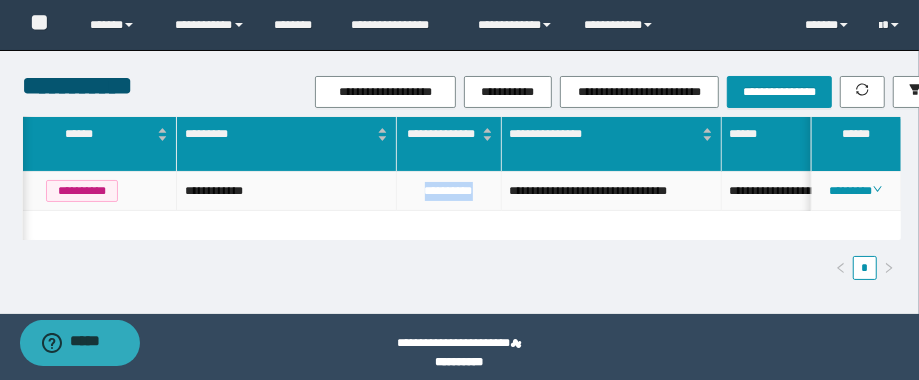 click on "**********" at bounding box center (449, 191) 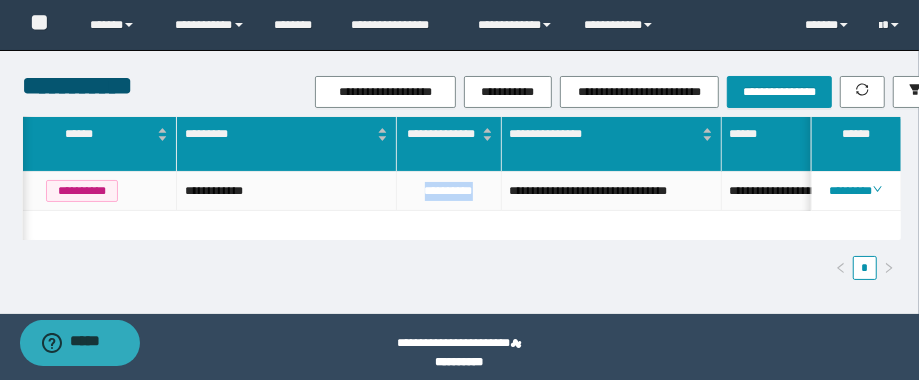 scroll, scrollTop: 0, scrollLeft: 351, axis: horizontal 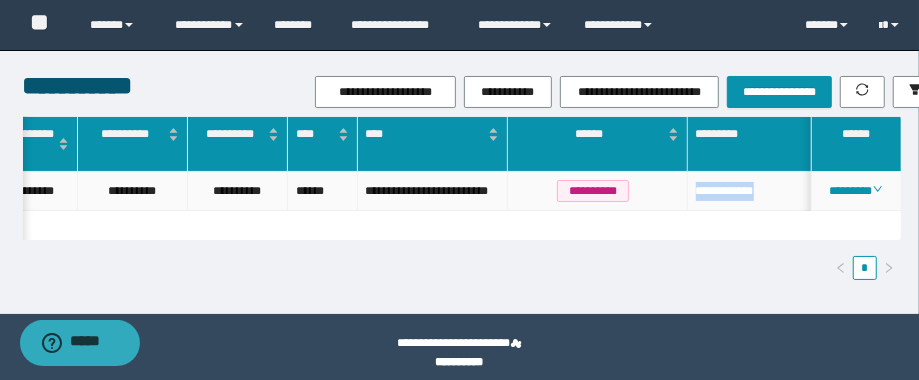 drag, startPoint x: 774, startPoint y: 195, endPoint x: 681, endPoint y: 191, distance: 93.08598 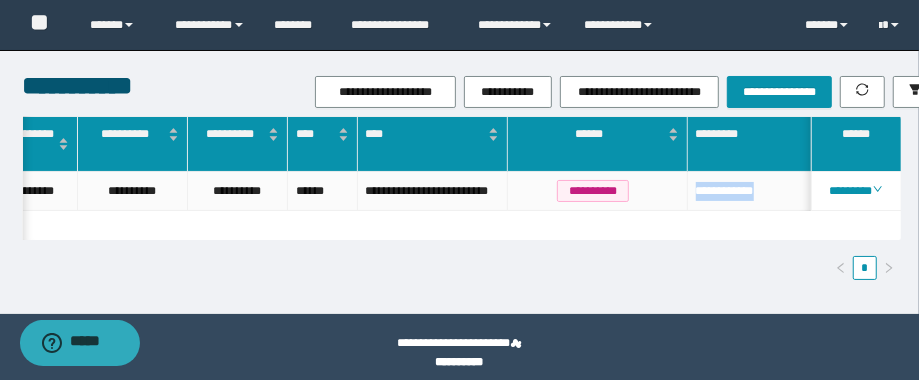 copy on "**********" 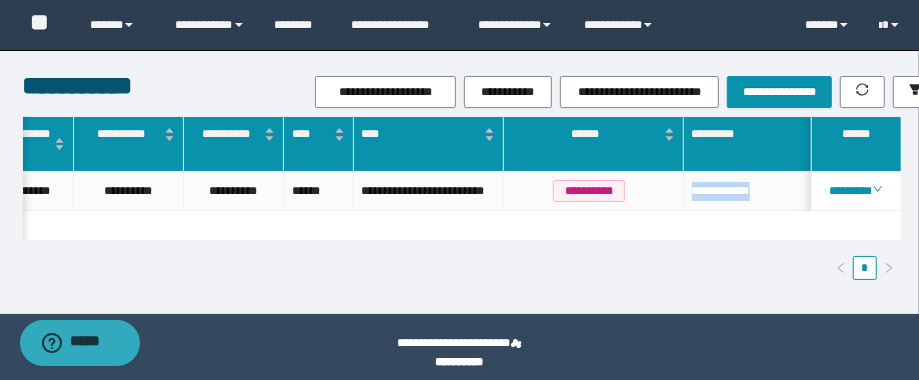 scroll, scrollTop: 0, scrollLeft: 436, axis: horizontal 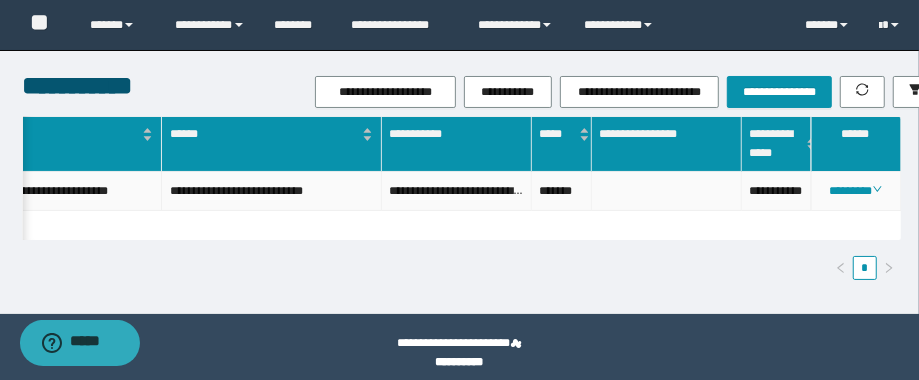 click on "**********" at bounding box center (777, 191) 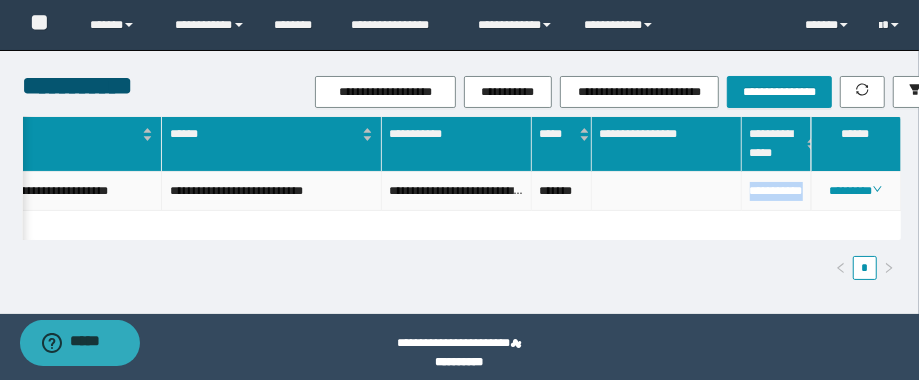 click on "**********" at bounding box center (777, 191) 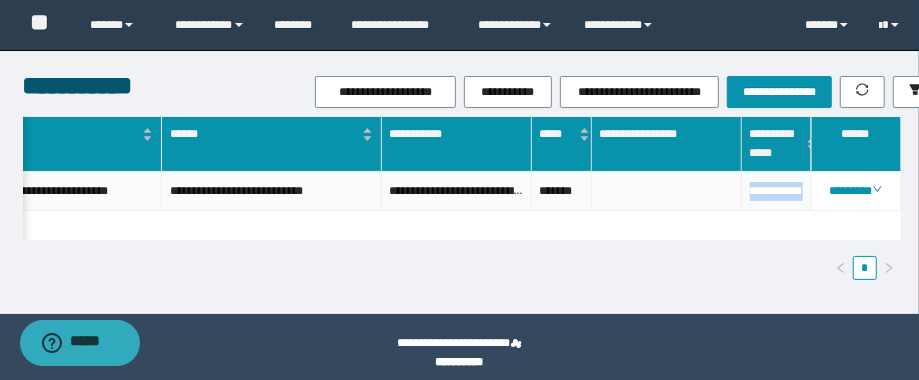 scroll, scrollTop: 0, scrollLeft: 875, axis: horizontal 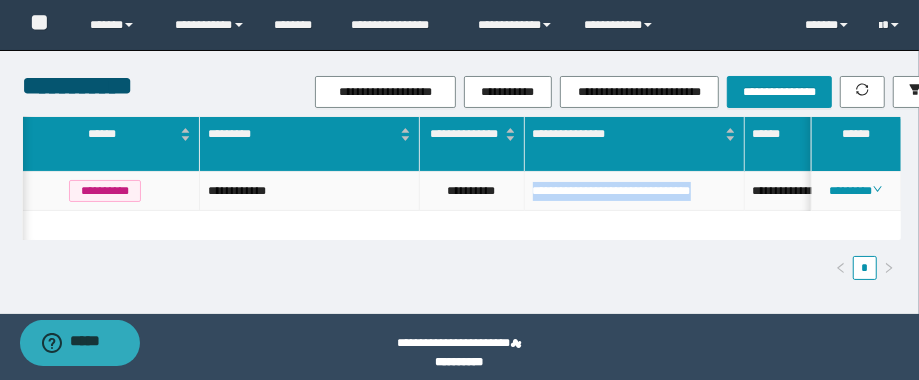 drag, startPoint x: 619, startPoint y: 206, endPoint x: 528, endPoint y: 184, distance: 93.62158 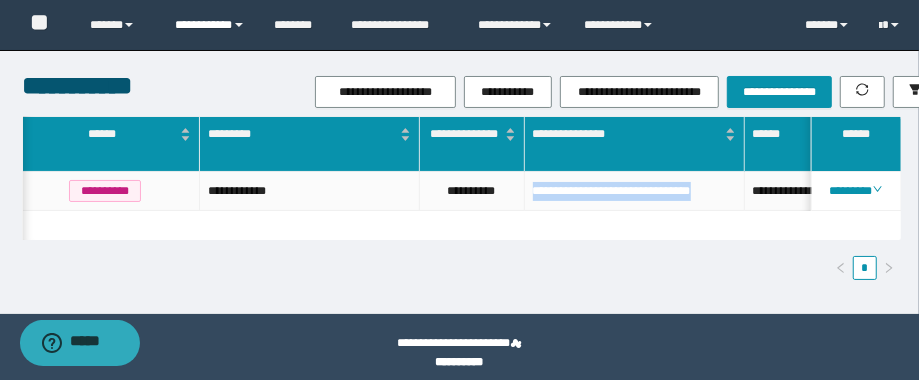 click on "**********" at bounding box center (210, 25) 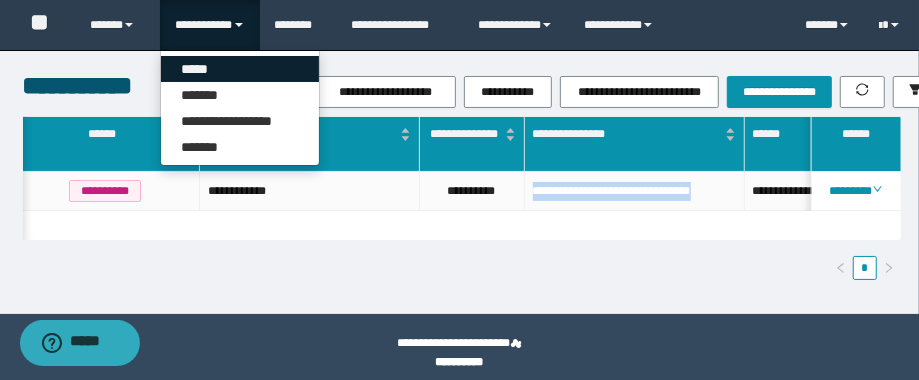 click on "*****" at bounding box center (240, 69) 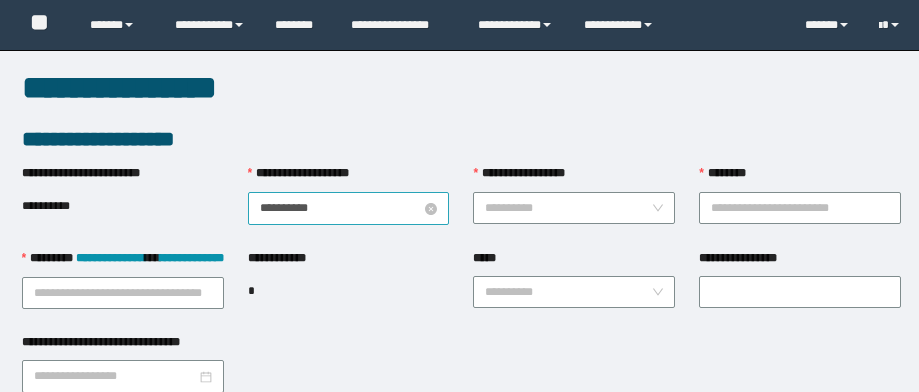 scroll, scrollTop: 0, scrollLeft: 0, axis: both 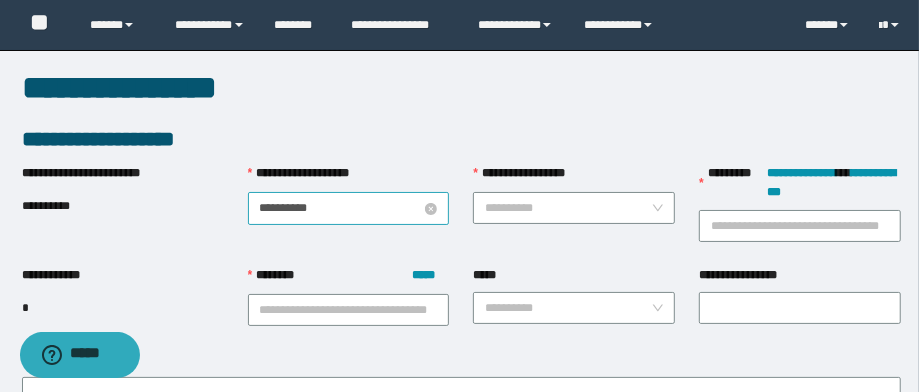 click on "**********" at bounding box center [341, 208] 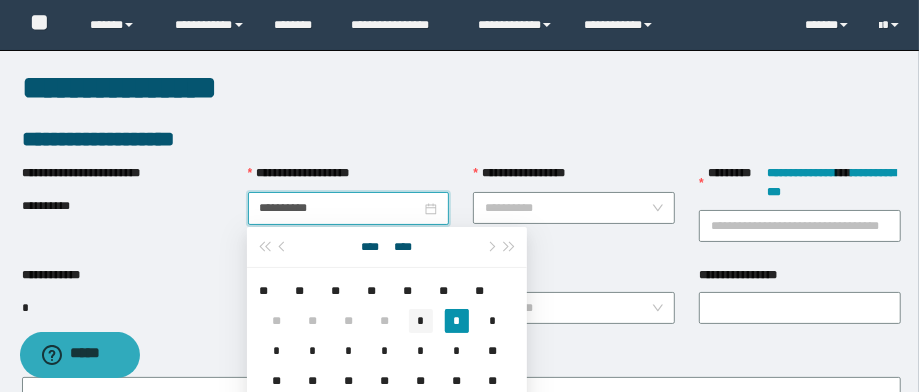 type on "**********" 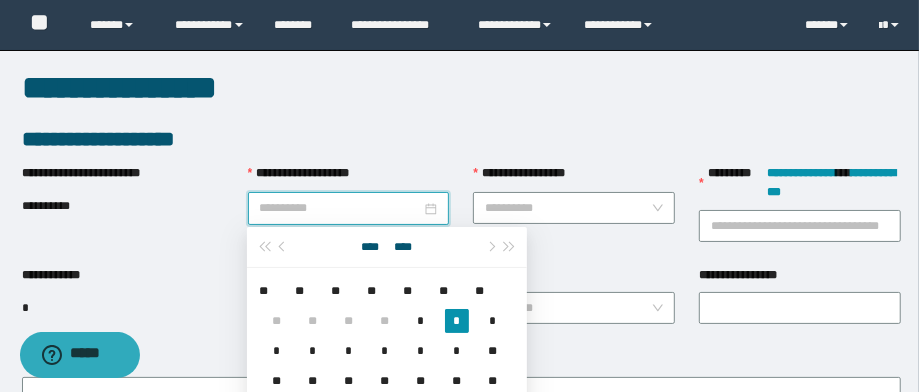 click on "*" at bounding box center (421, 321) 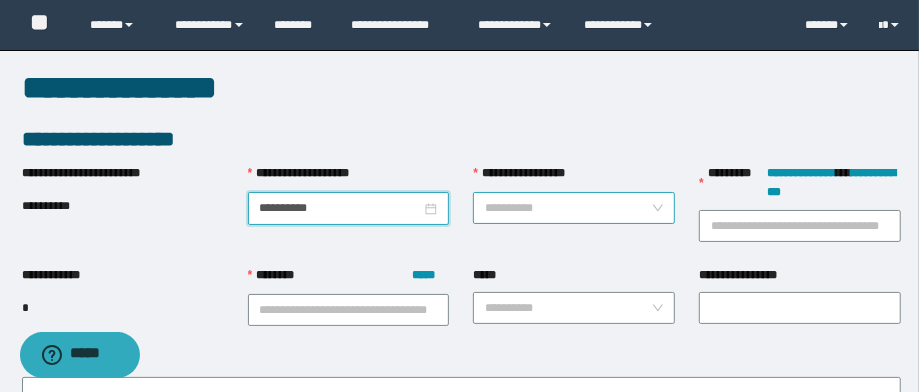 drag, startPoint x: 553, startPoint y: 214, endPoint x: 565, endPoint y: 215, distance: 12.0415945 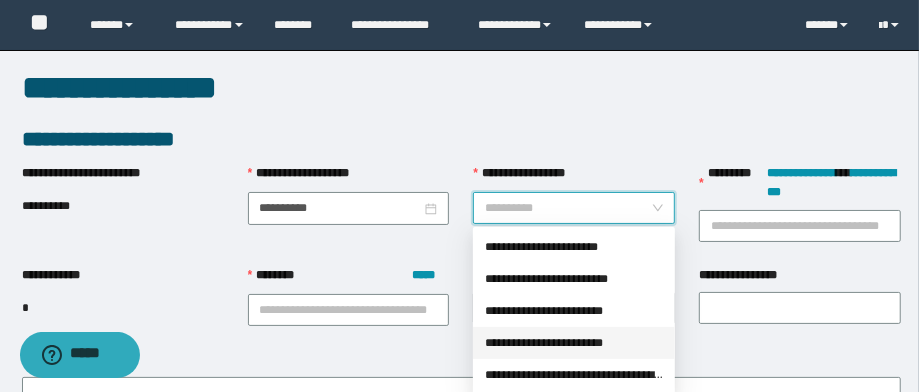 click on "**********" at bounding box center (574, 343) 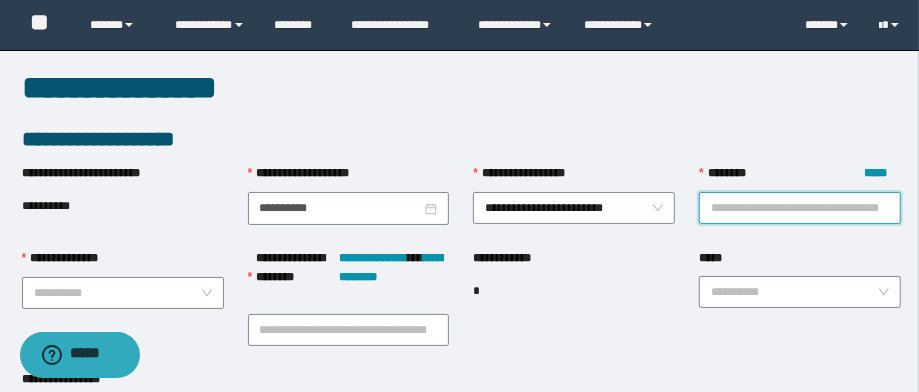 click on "******** *****" at bounding box center [800, 208] 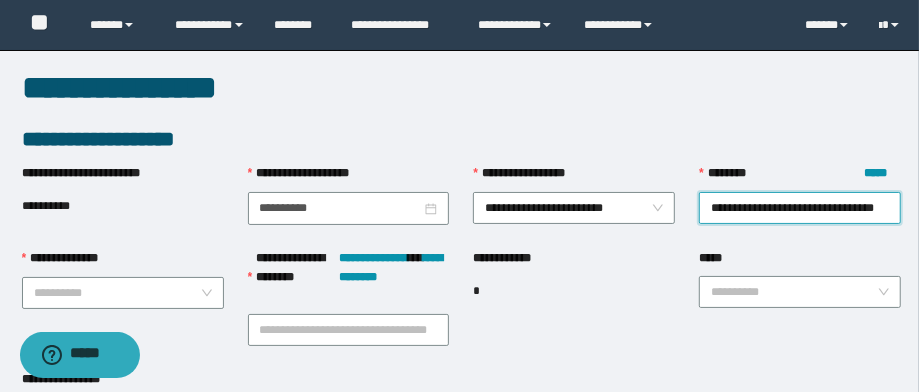 scroll, scrollTop: 0, scrollLeft: 67, axis: horizontal 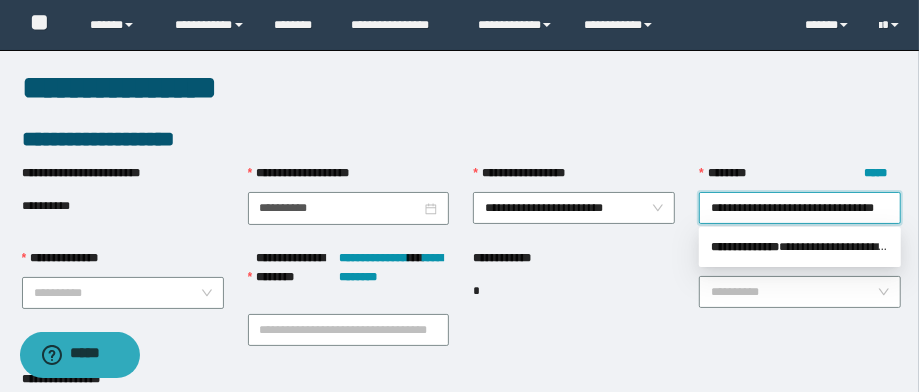 drag, startPoint x: 771, startPoint y: 251, endPoint x: 746, endPoint y: 264, distance: 28.178005 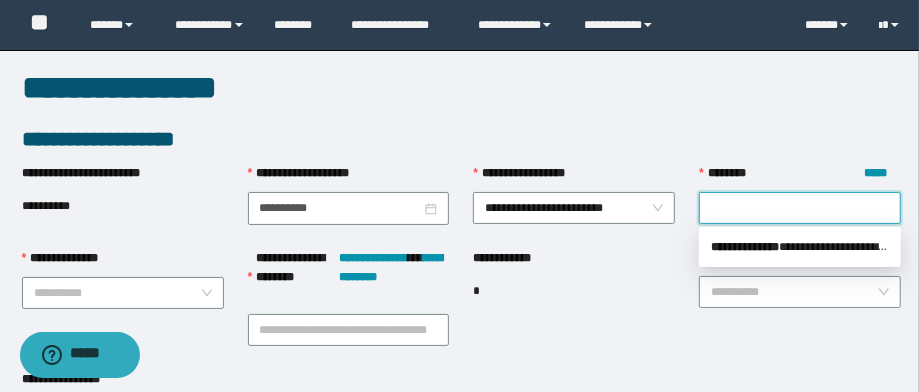 scroll, scrollTop: 0, scrollLeft: 0, axis: both 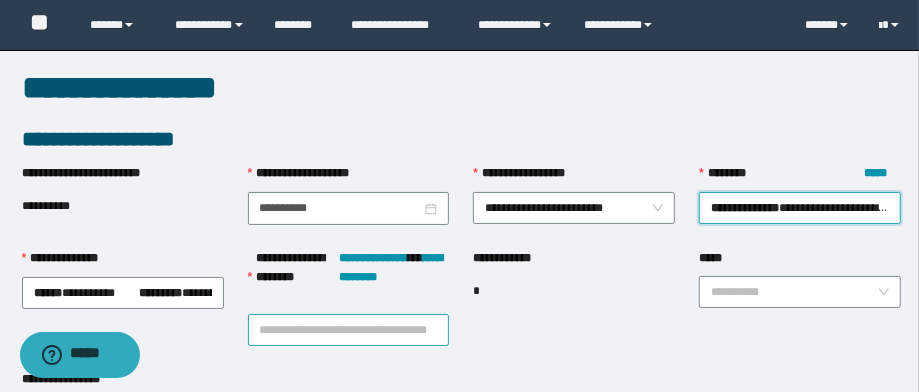 click on "**********" at bounding box center (349, 330) 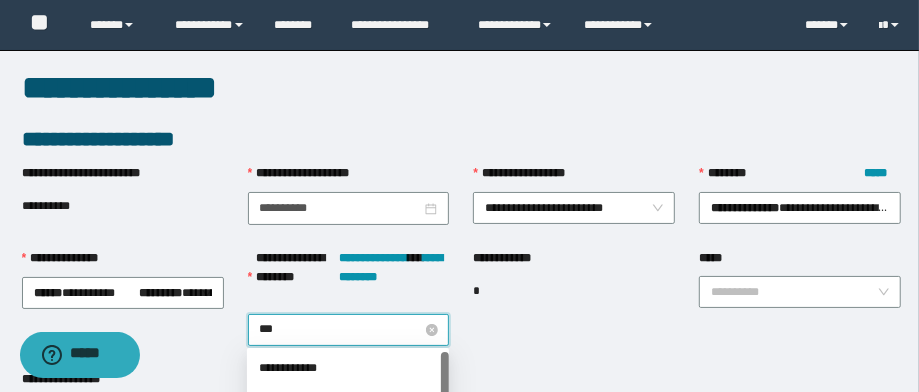 type on "****" 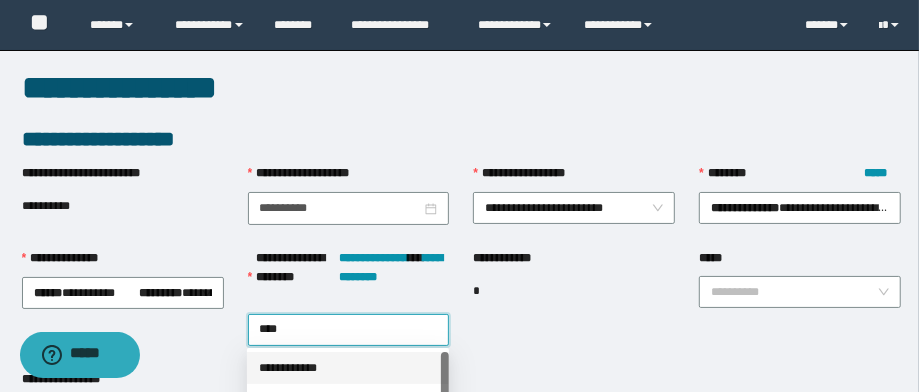 drag, startPoint x: 380, startPoint y: 370, endPoint x: 369, endPoint y: 356, distance: 17.804493 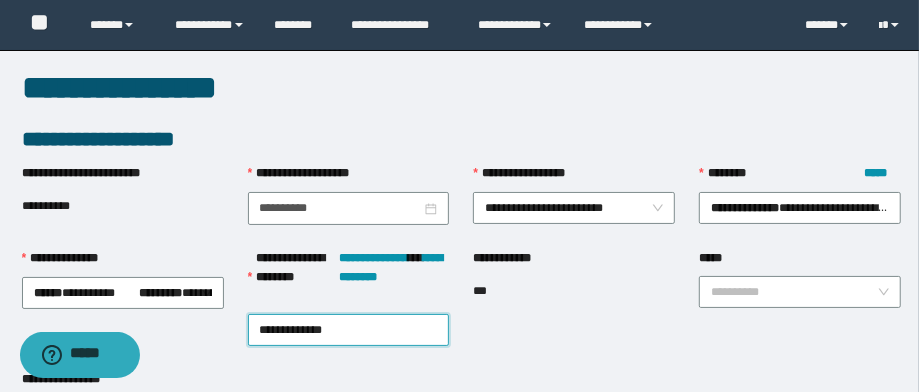 scroll, scrollTop: 80, scrollLeft: 0, axis: vertical 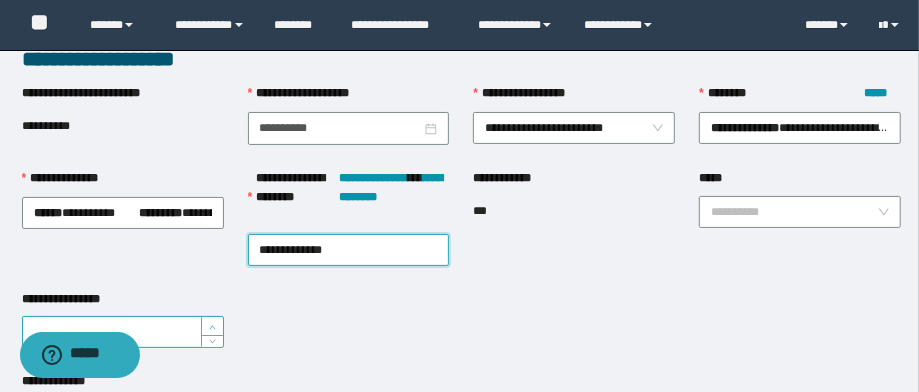 type on "*" 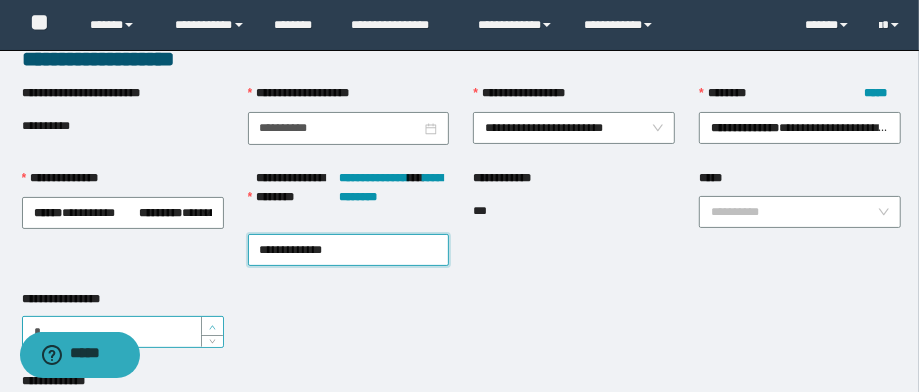 click at bounding box center [213, 327] 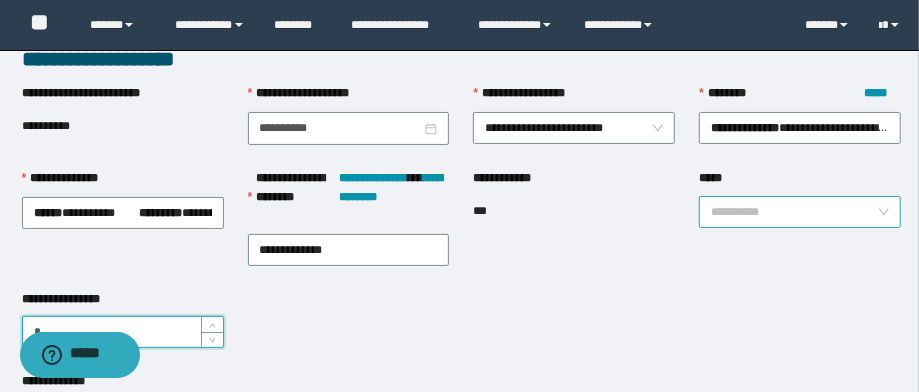 click on "*****" at bounding box center [794, 212] 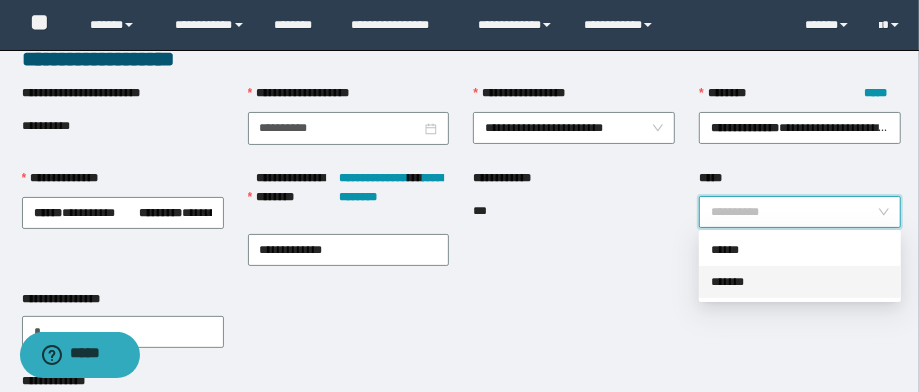click on "*******" at bounding box center (800, 282) 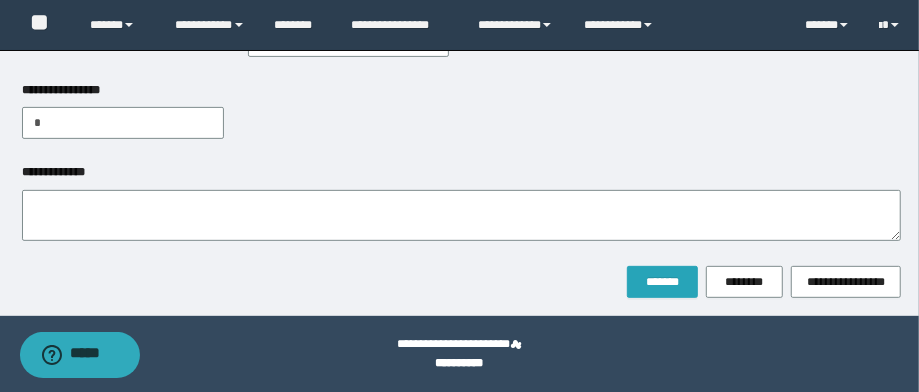 click on "*******" at bounding box center (662, 282) 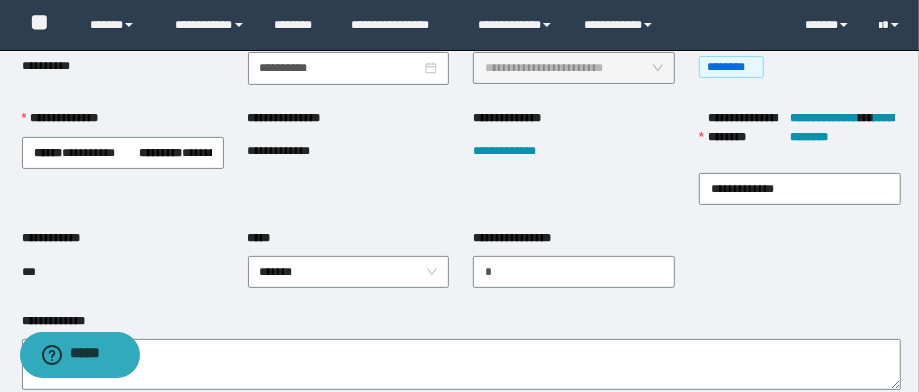 scroll, scrollTop: 160, scrollLeft: 0, axis: vertical 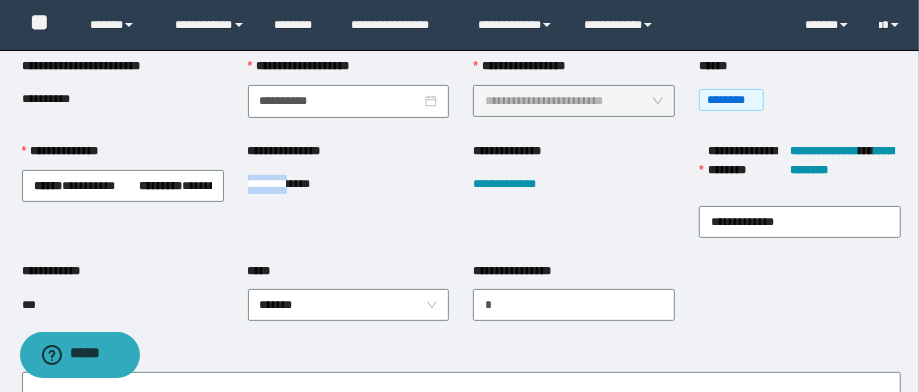 click on "**********" at bounding box center (294, 184) 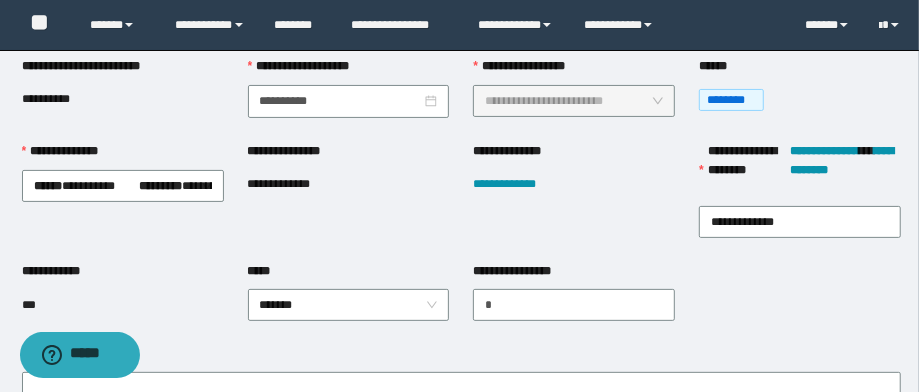 click on "**********" at bounding box center (294, 184) 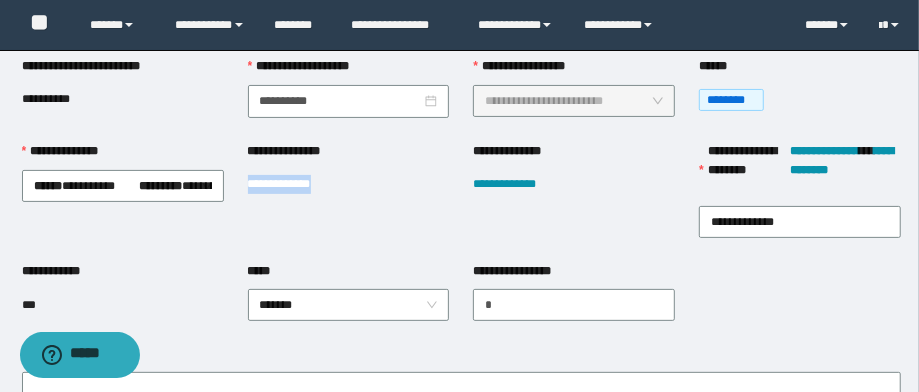 click on "**********" at bounding box center (294, 184) 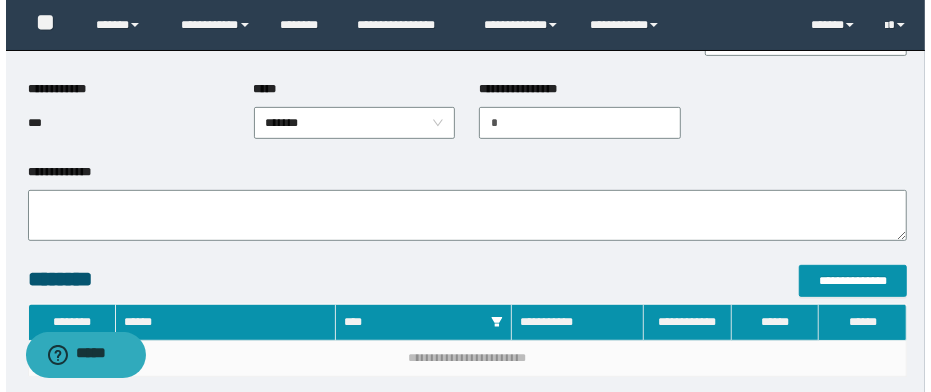 scroll, scrollTop: 400, scrollLeft: 0, axis: vertical 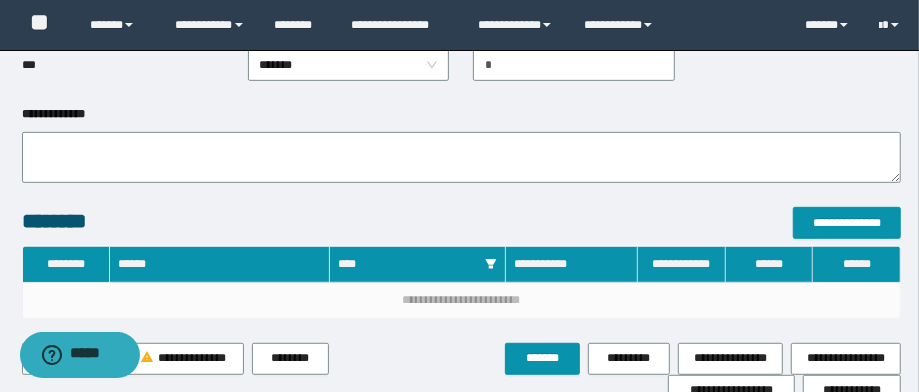 click on "**********" at bounding box center [462, 156] 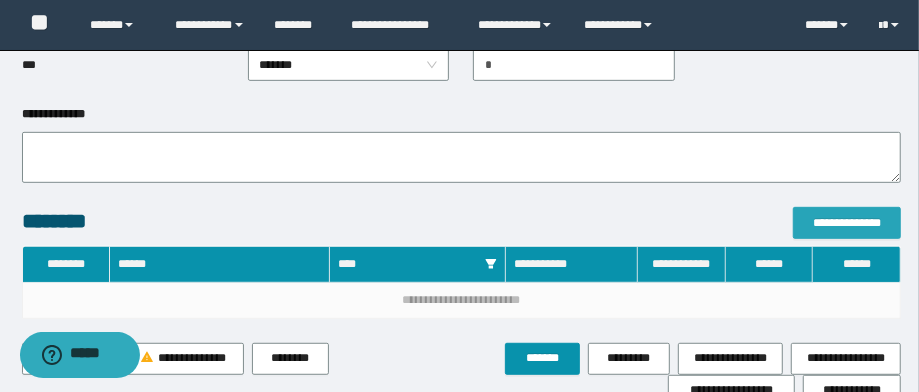 click on "**********" at bounding box center (847, 223) 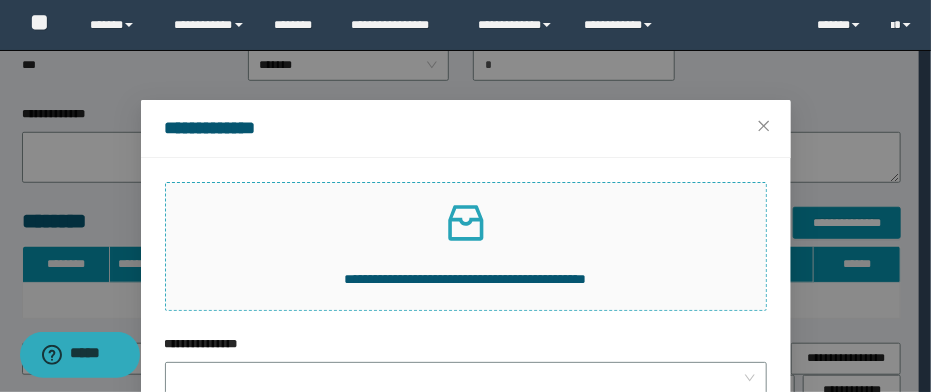 click 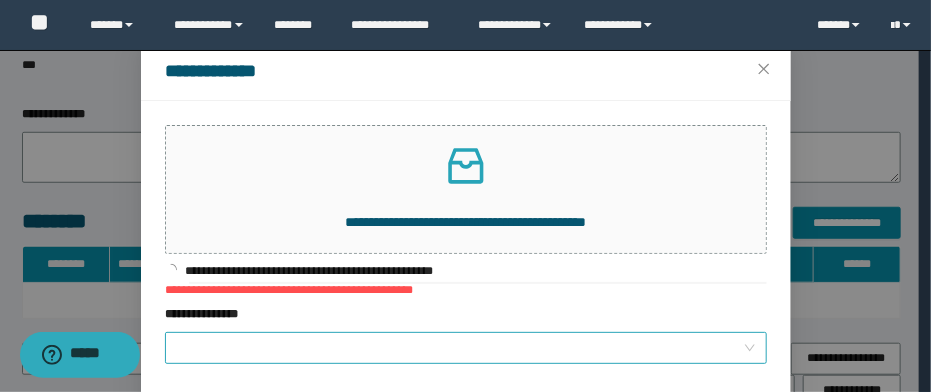 scroll, scrollTop: 80, scrollLeft: 0, axis: vertical 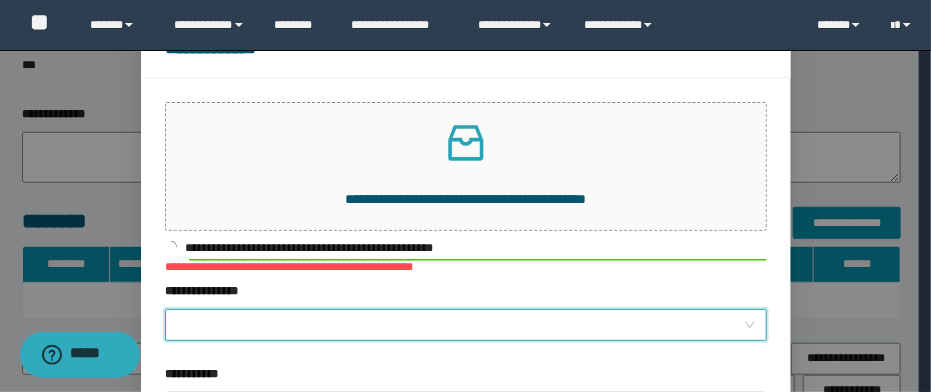 click on "**********" at bounding box center (460, 325) 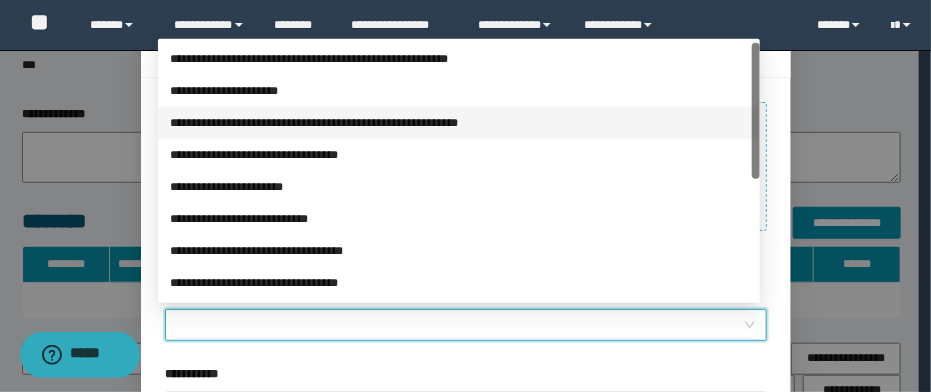 click on "**********" at bounding box center [459, 123] 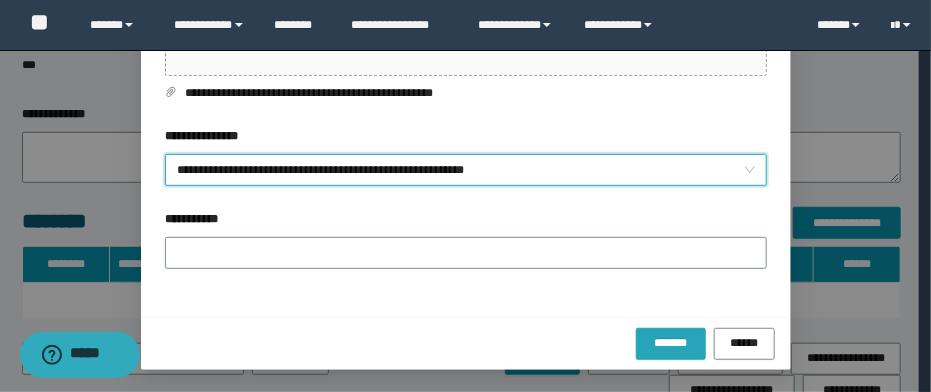 click on "*******" at bounding box center [671, 342] 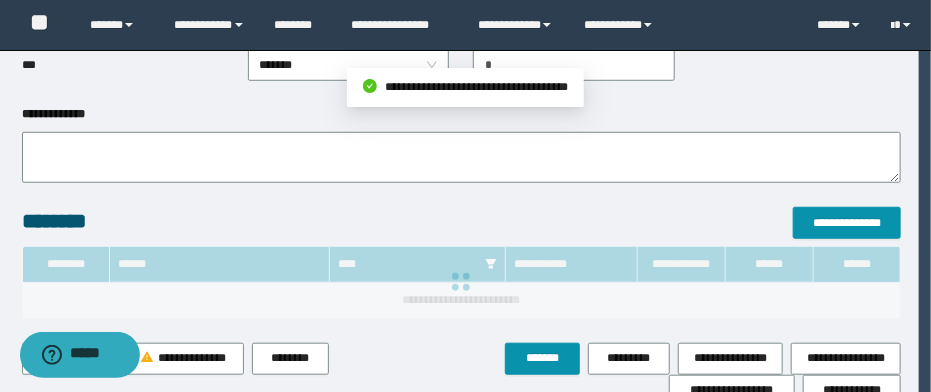 scroll, scrollTop: 108, scrollLeft: 0, axis: vertical 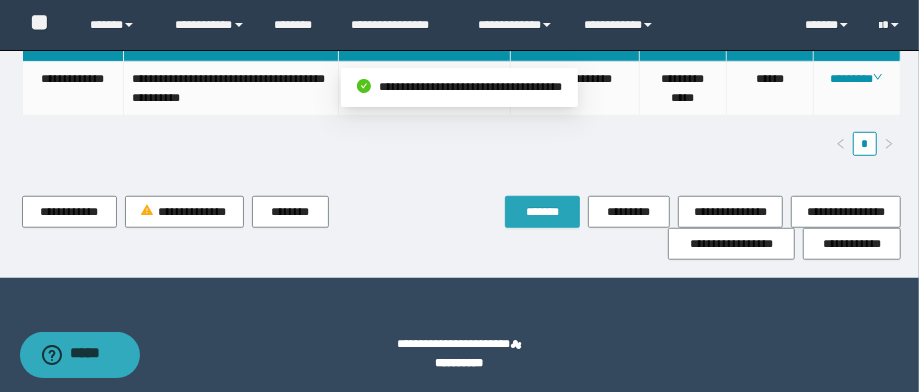 click on "*******" at bounding box center (542, 212) 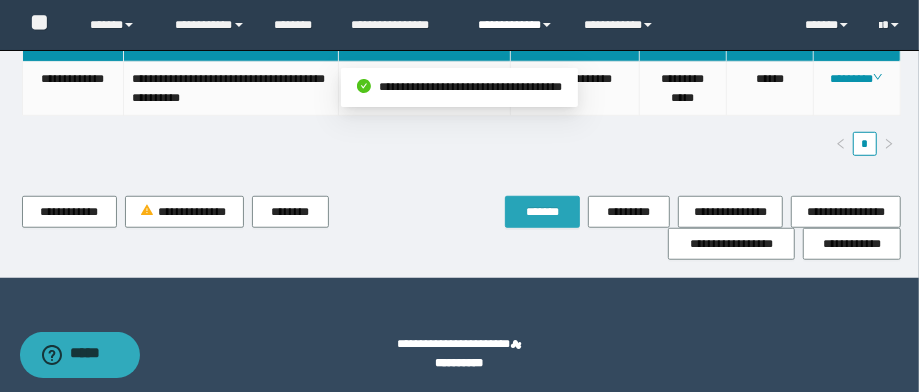 scroll, scrollTop: 381, scrollLeft: 0, axis: vertical 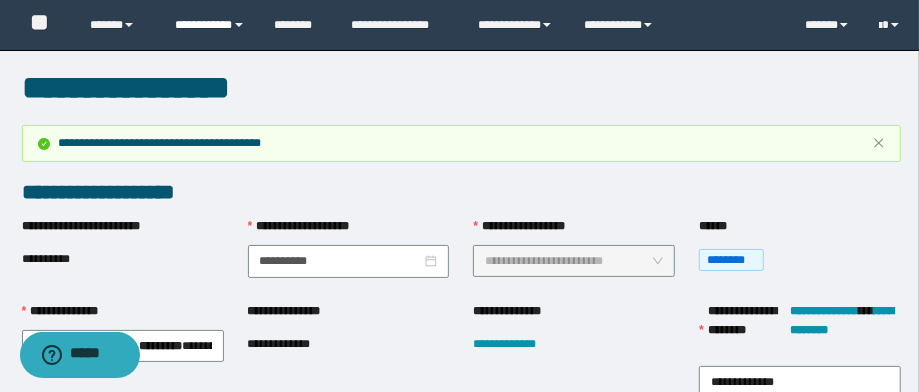 click on "**********" at bounding box center (210, 25) 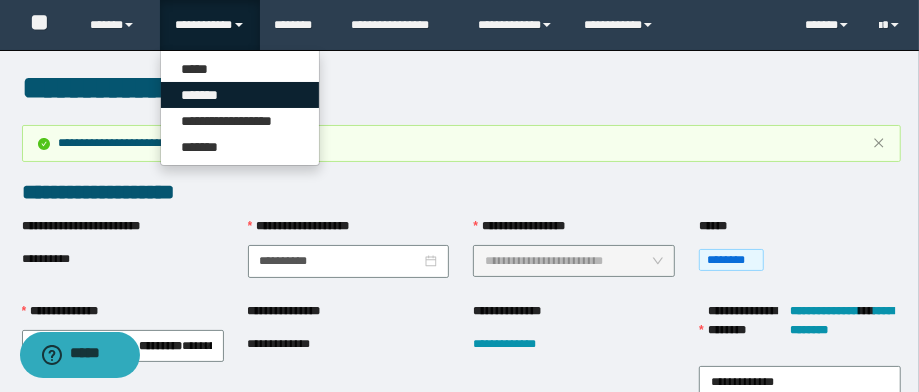 click on "*******" at bounding box center (240, 95) 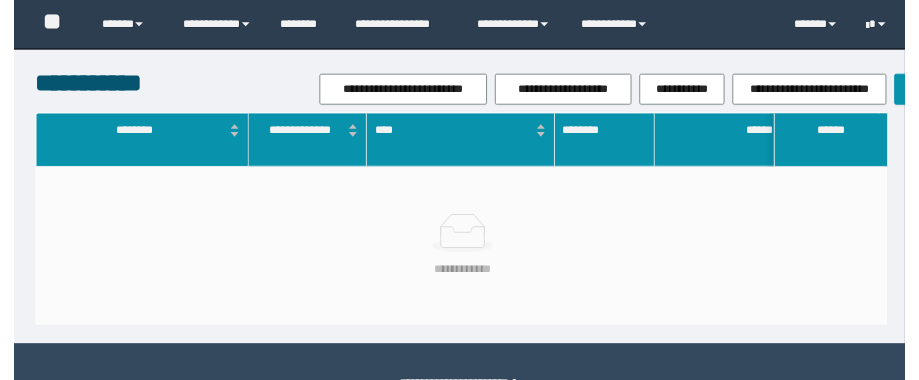 scroll, scrollTop: 0, scrollLeft: 0, axis: both 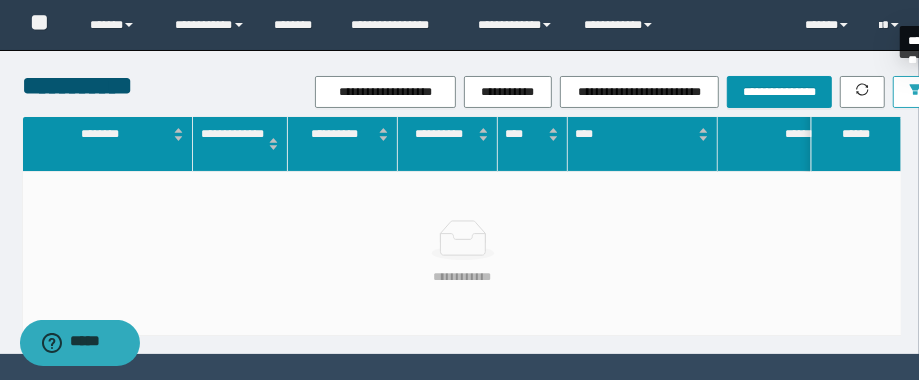 click at bounding box center (915, 92) 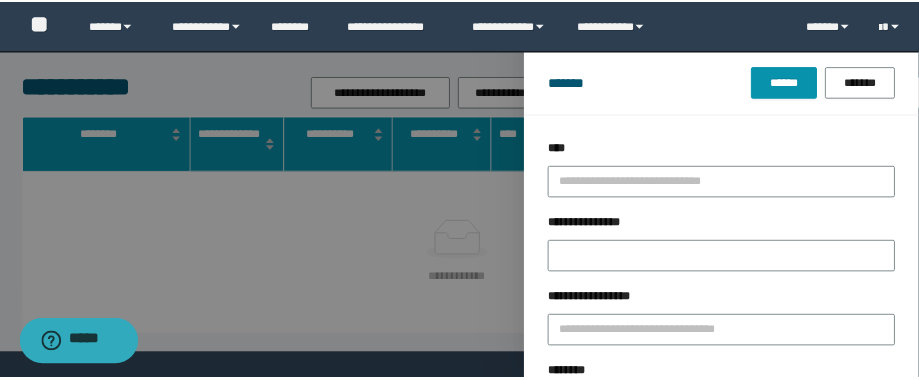 scroll, scrollTop: 80, scrollLeft: 0, axis: vertical 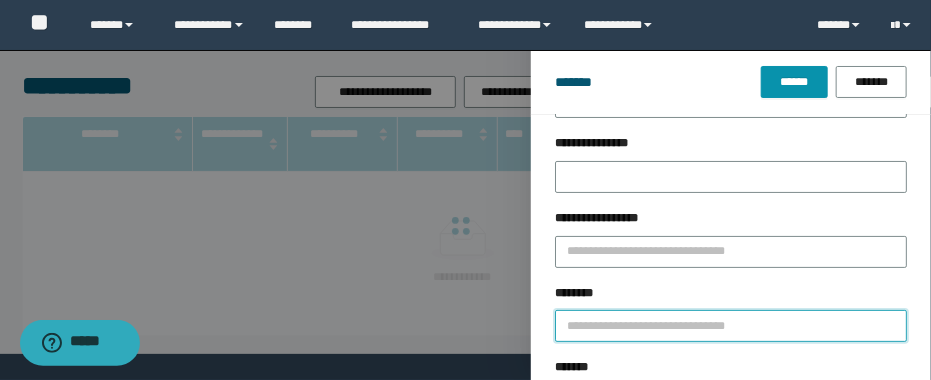 click on "********" at bounding box center [731, 326] 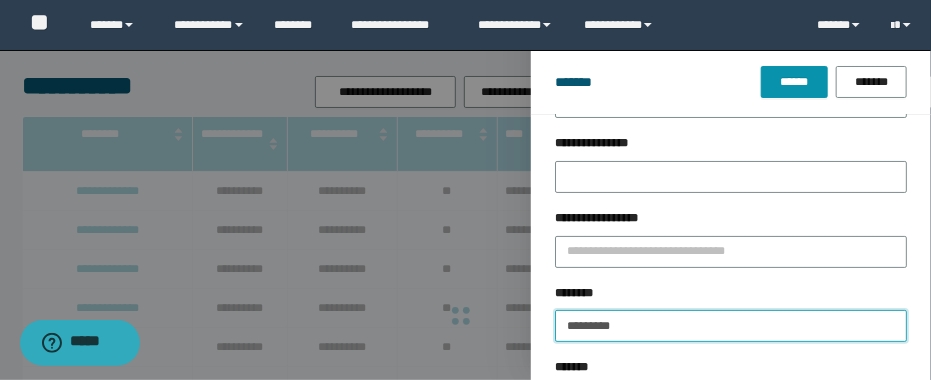 type on "********" 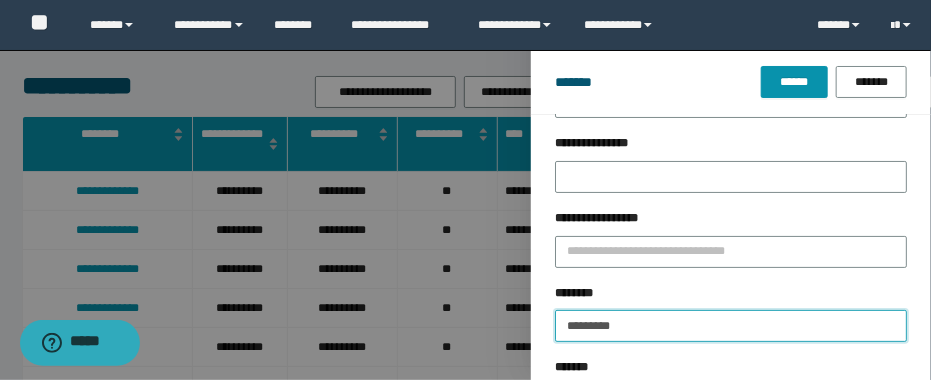 type 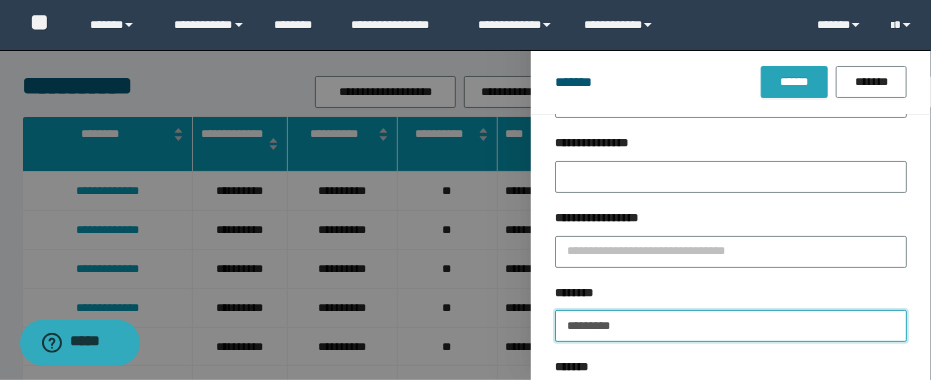 type on "********" 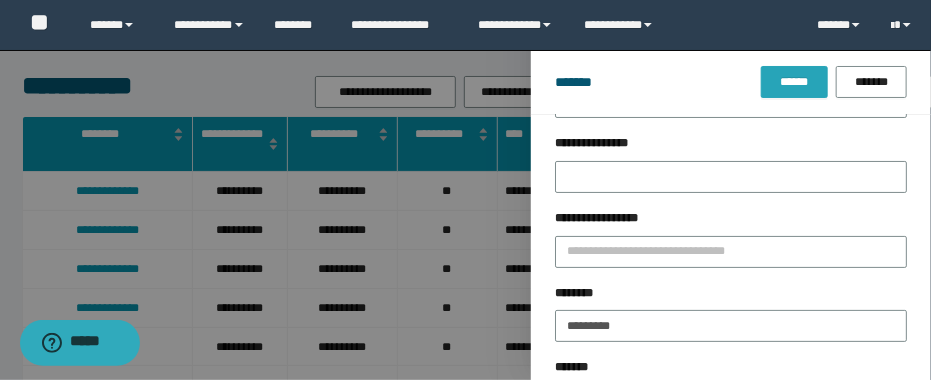 click on "******" at bounding box center [794, 82] 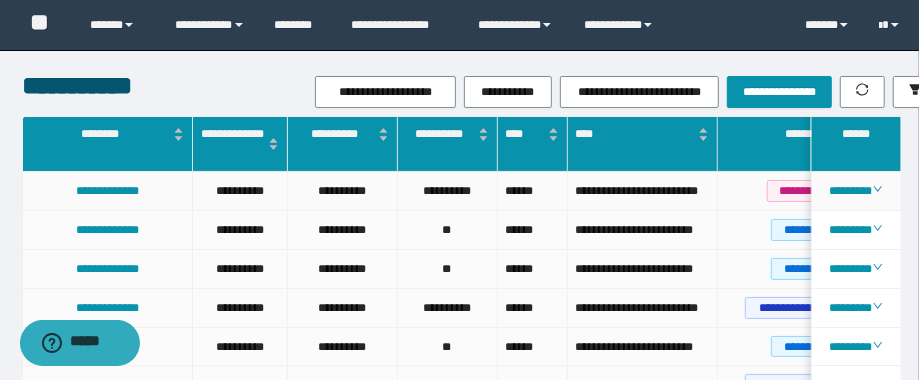 click on "**********" at bounding box center (642, 191) 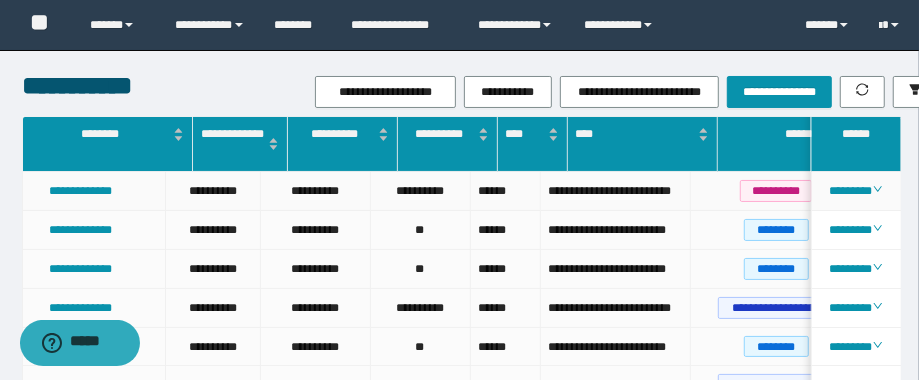 scroll, scrollTop: 0, scrollLeft: 32, axis: horizontal 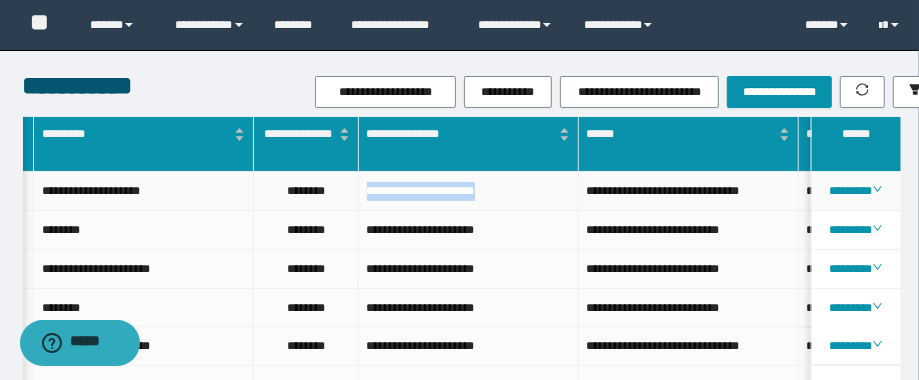 drag, startPoint x: 566, startPoint y: 191, endPoint x: 361, endPoint y: 201, distance: 205.24376 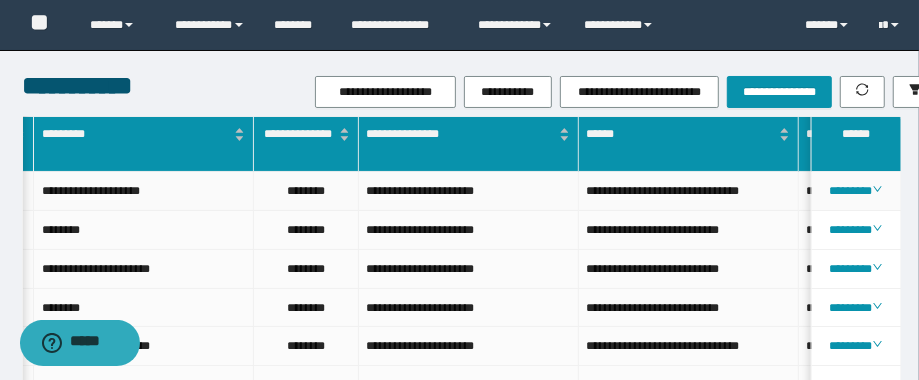 click on "********" at bounding box center [306, 191] 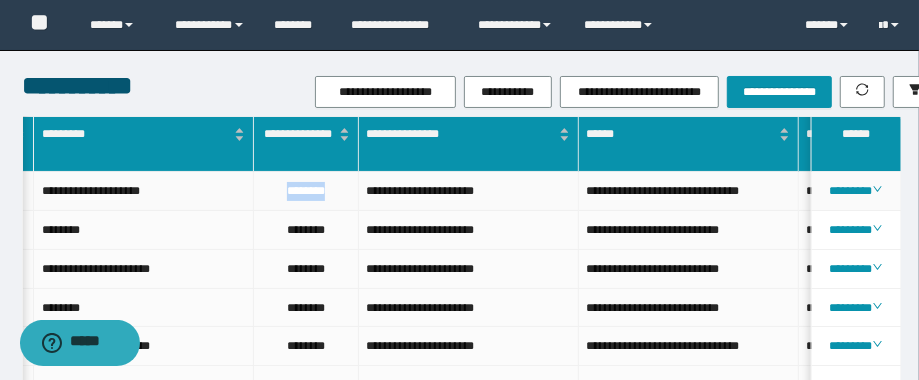 click on "********" at bounding box center (306, 191) 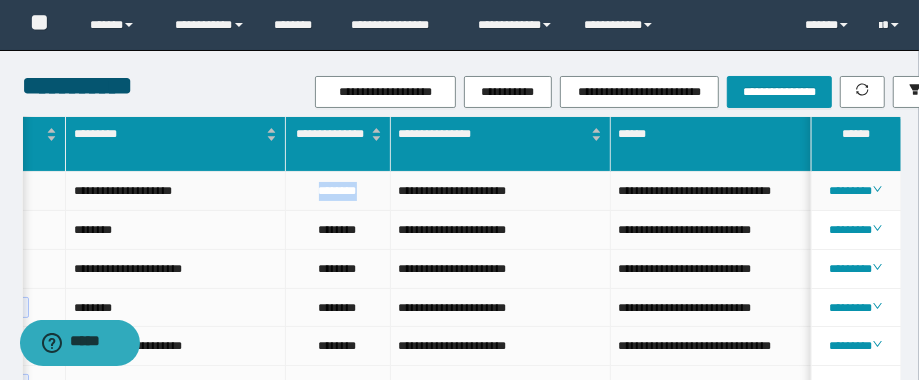 scroll, scrollTop: 0, scrollLeft: 668, axis: horizontal 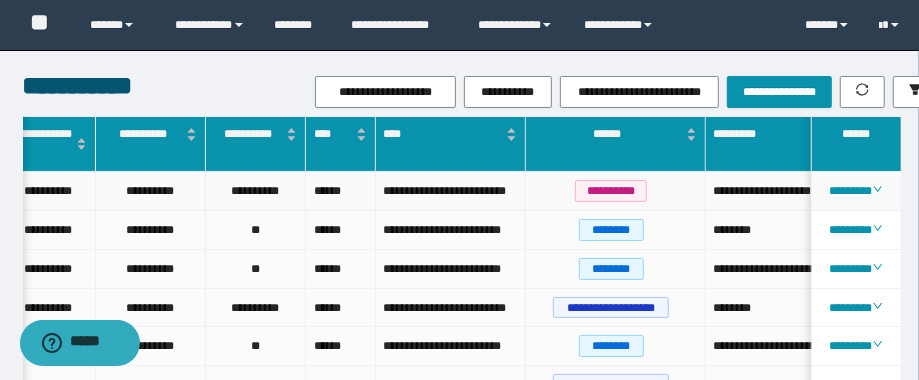 click on "**********" at bounding box center [816, 191] 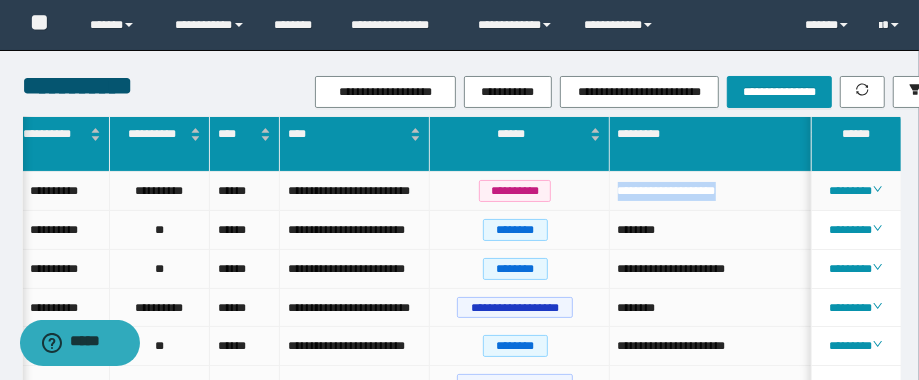 drag, startPoint x: 727, startPoint y: 191, endPoint x: 603, endPoint y: 192, distance: 124.004036 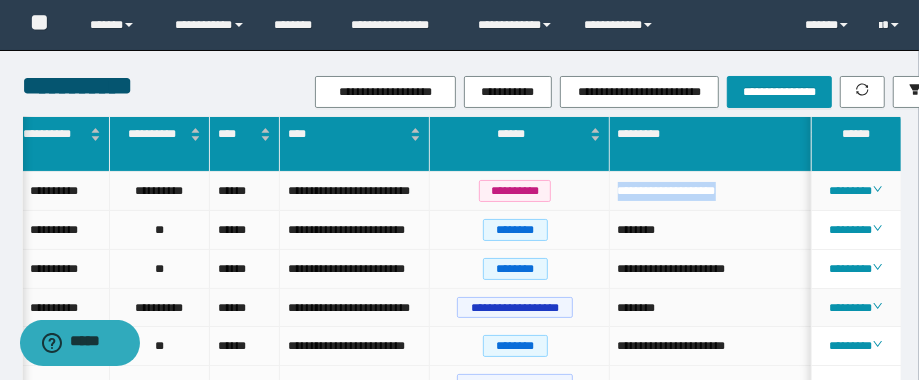 copy on "**********" 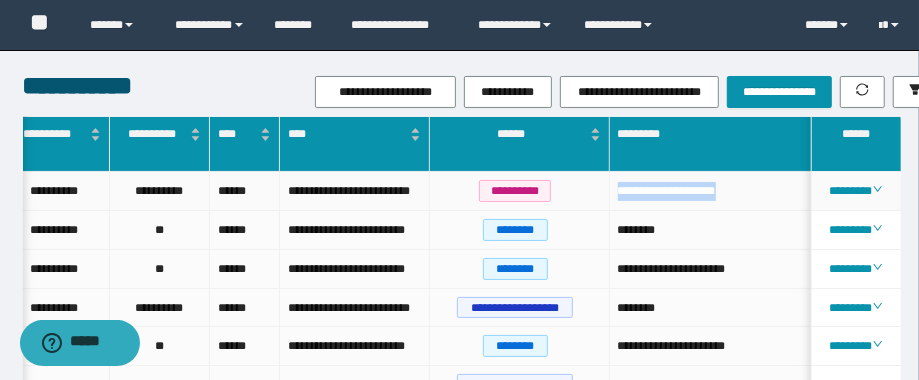 click on "**********" at bounding box center [720, 191] 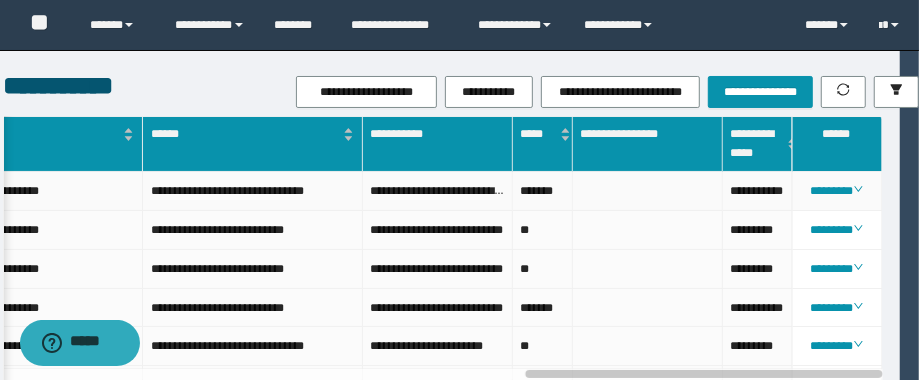 click on "**********" at bounding box center [758, 191] 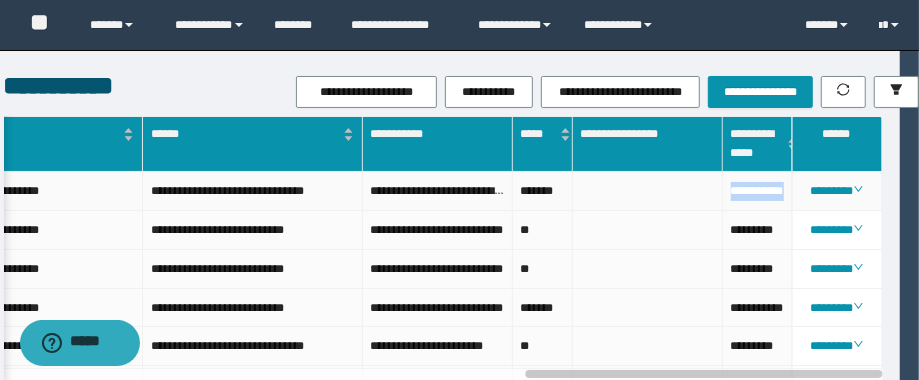 click on "**********" at bounding box center (758, 191) 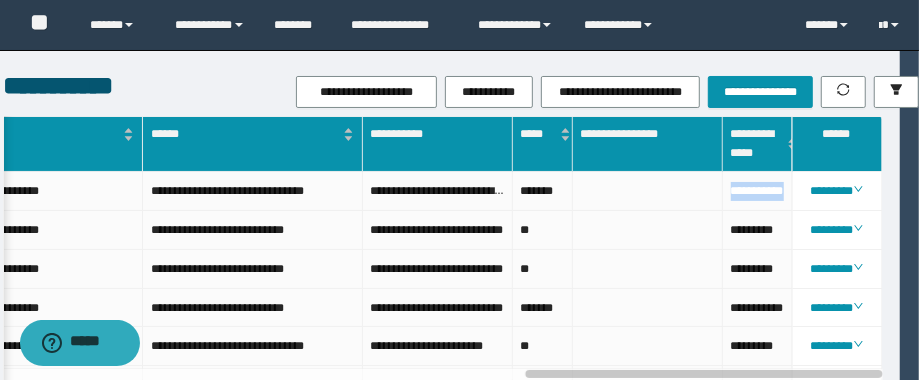 scroll, scrollTop: 0, scrollLeft: 1270, axis: horizontal 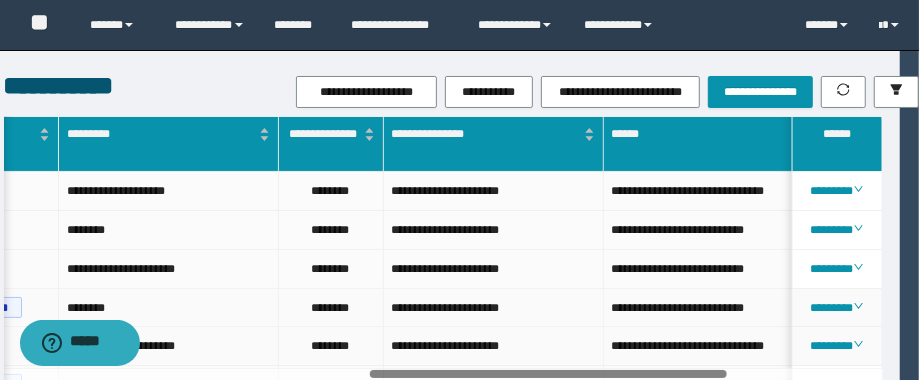 drag, startPoint x: 681, startPoint y: 373, endPoint x: 485, endPoint y: 318, distance: 203.57063 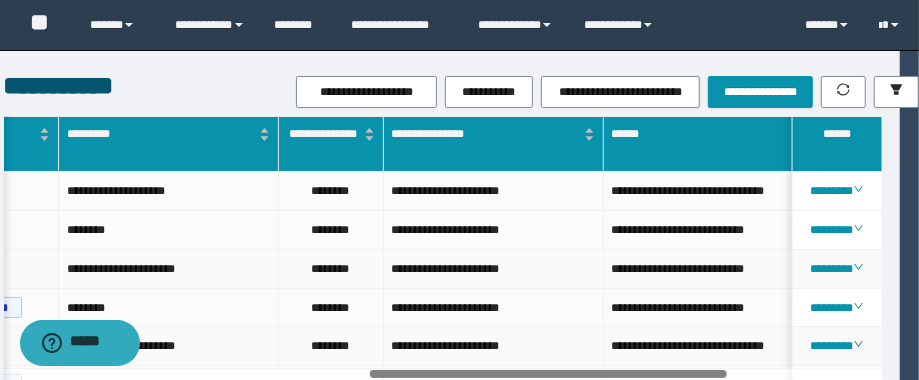 scroll, scrollTop: 0, scrollLeft: 800, axis: horizontal 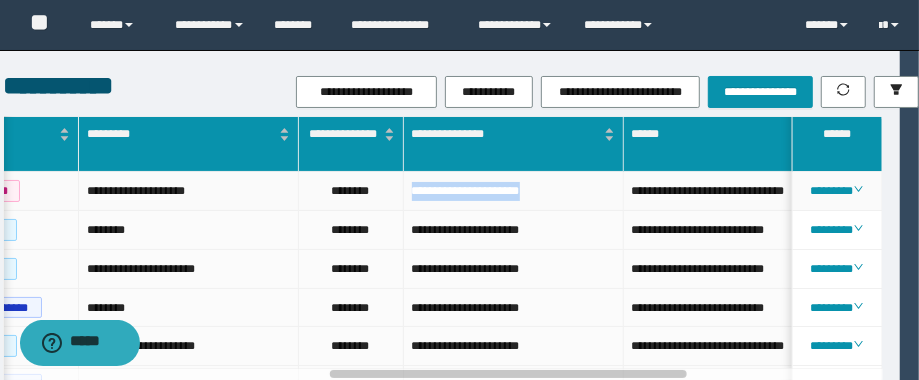 drag, startPoint x: 592, startPoint y: 187, endPoint x: 392, endPoint y: 206, distance: 200.90047 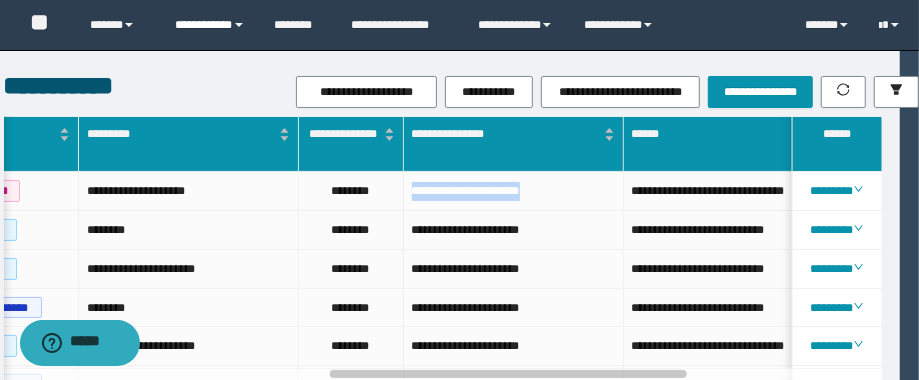copy on "**********" 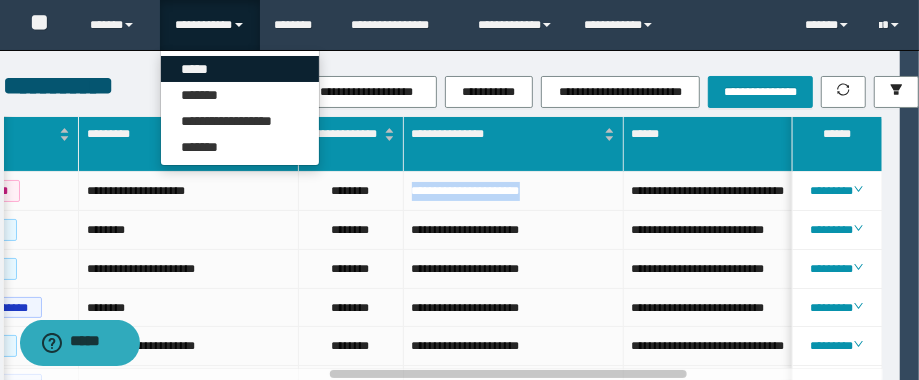 click on "*****" at bounding box center (240, 69) 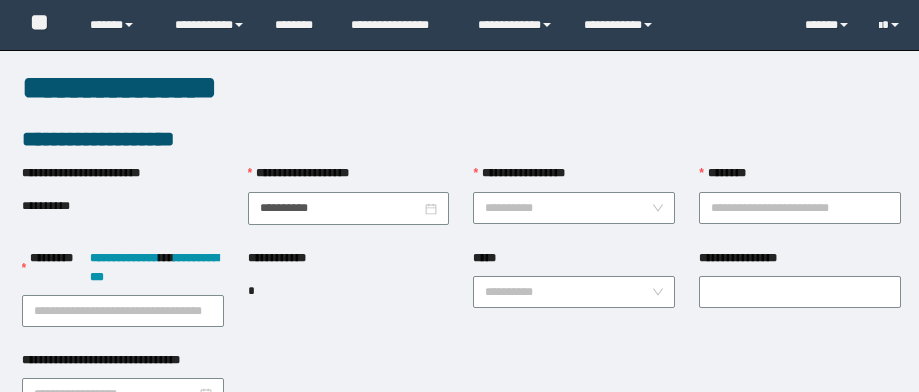 scroll, scrollTop: 0, scrollLeft: 0, axis: both 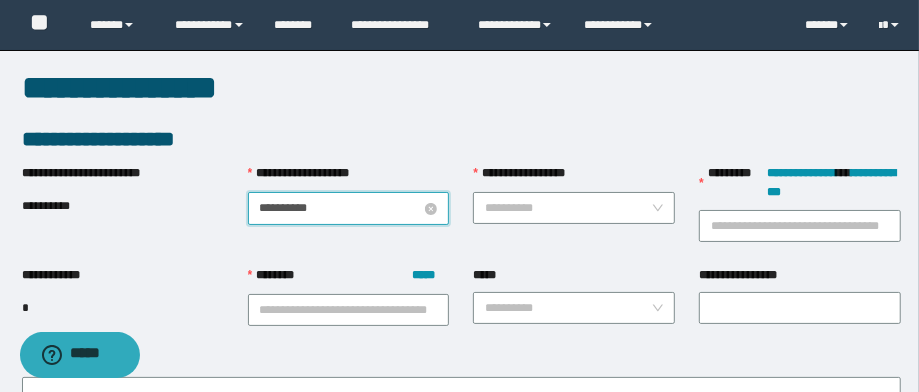click on "**********" at bounding box center (341, 208) 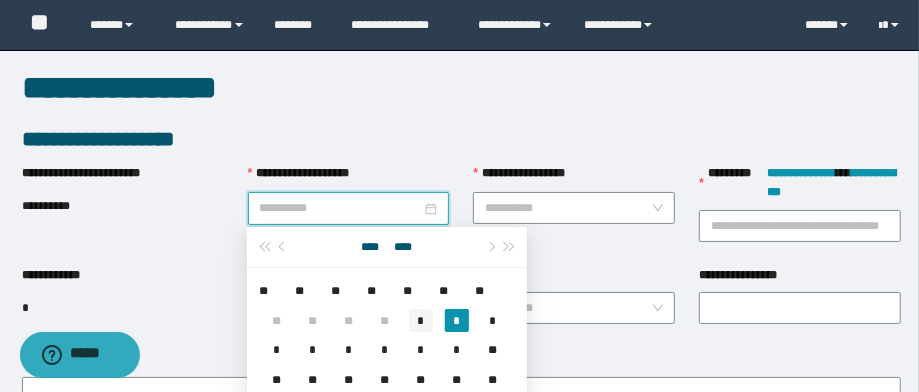 type on "**********" 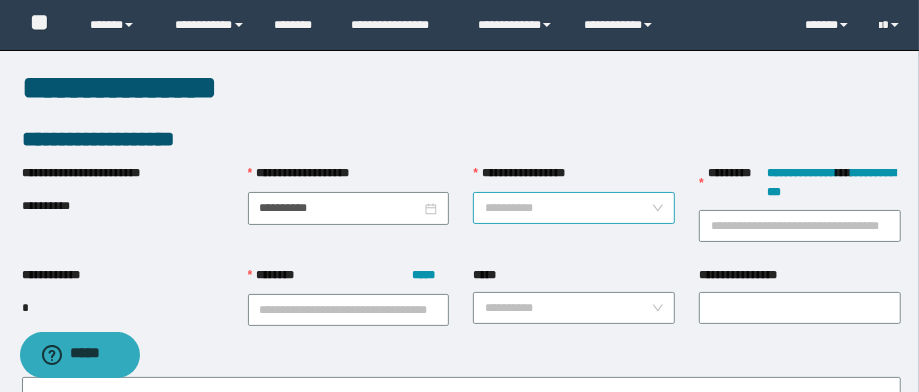 click on "**********" at bounding box center (568, 208) 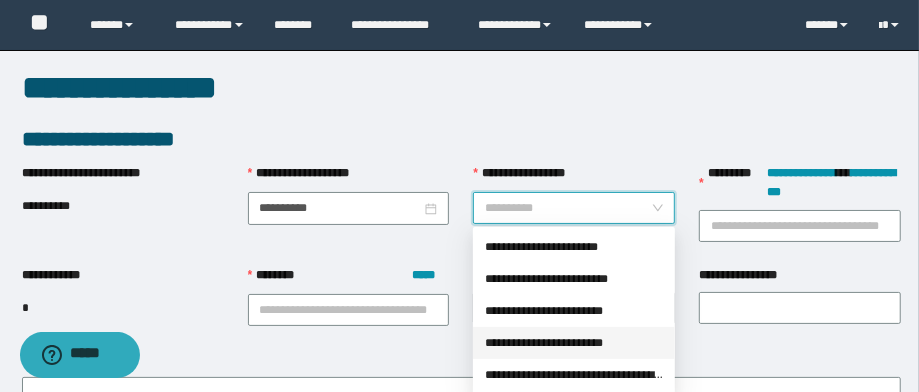 drag, startPoint x: 617, startPoint y: 346, endPoint x: 643, endPoint y: 286, distance: 65.39113 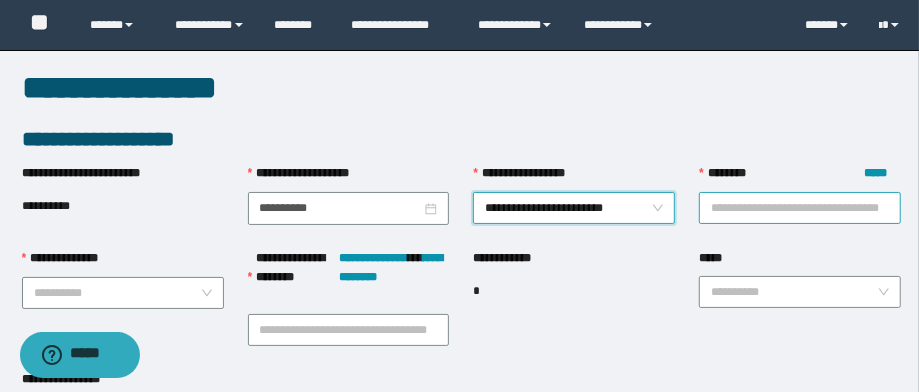 click on "******** *****" at bounding box center [800, 208] 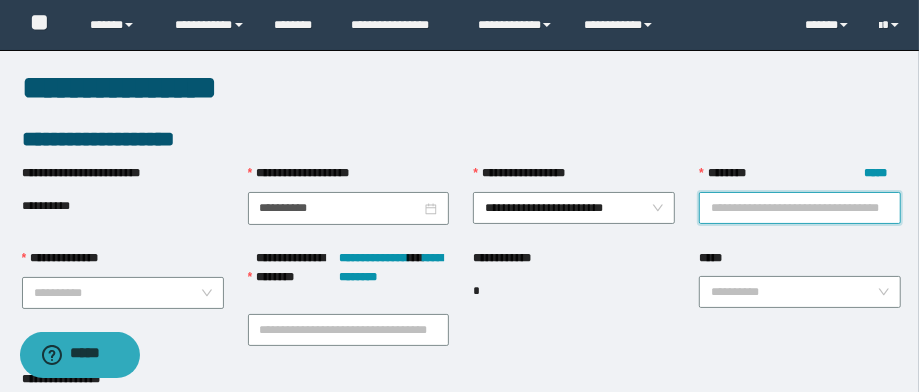paste on "**********" 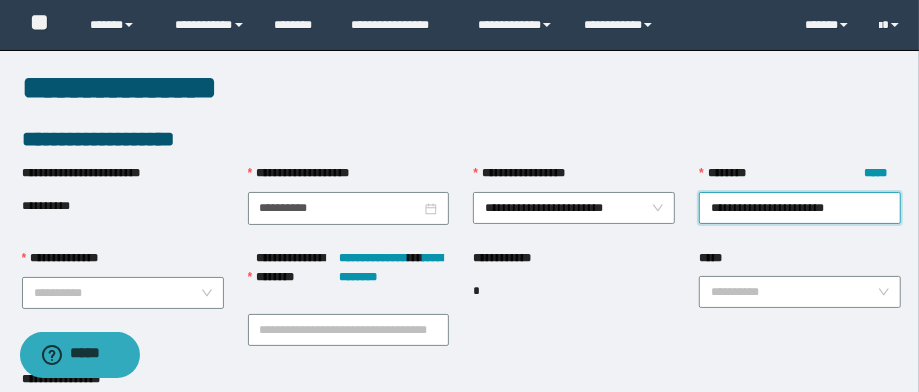 scroll, scrollTop: 0, scrollLeft: 4, axis: horizontal 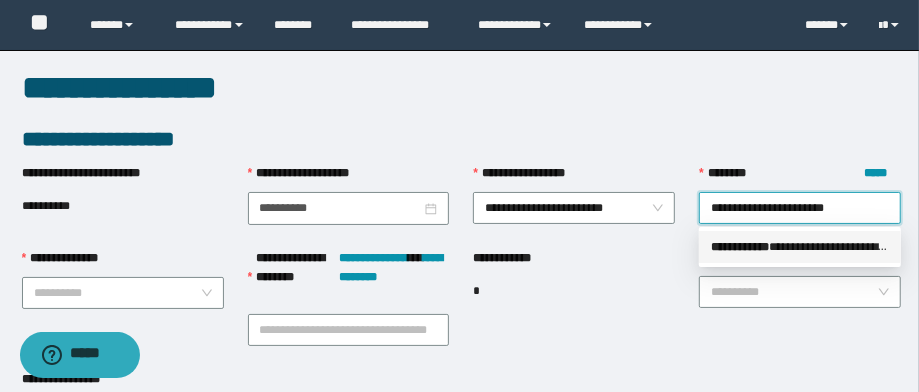 click on "**********" at bounding box center (800, 247) 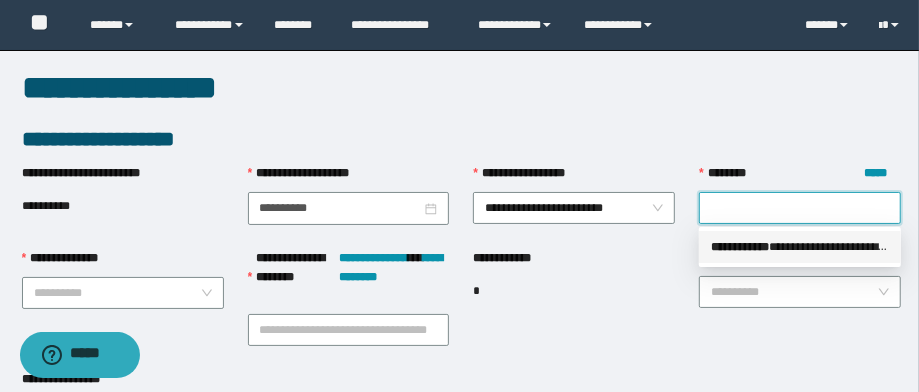 scroll, scrollTop: 0, scrollLeft: 0, axis: both 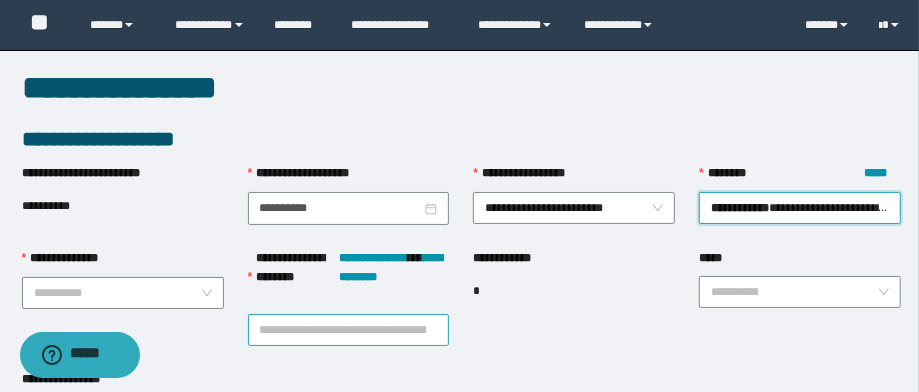 click on "**********" at bounding box center [349, 330] 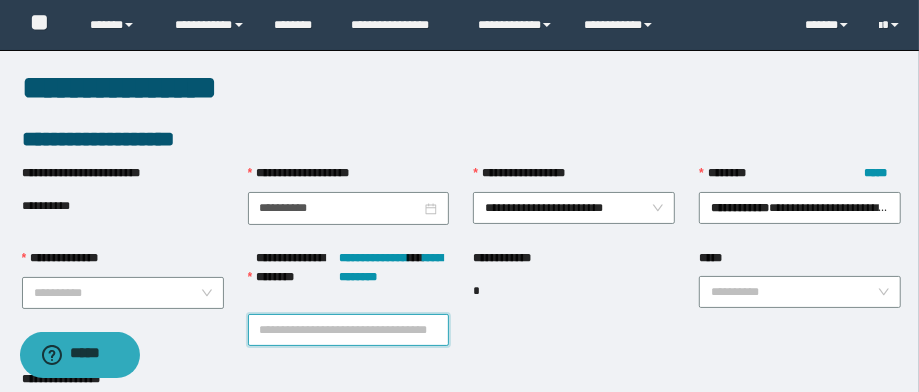 paste on "**********" 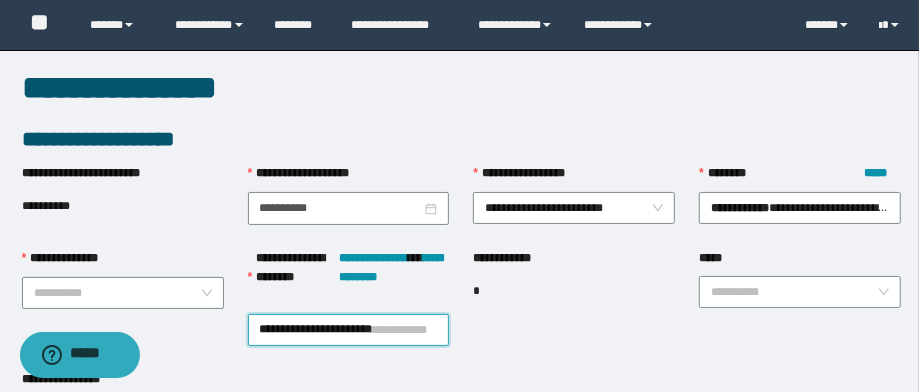 scroll, scrollTop: 0, scrollLeft: 4, axis: horizontal 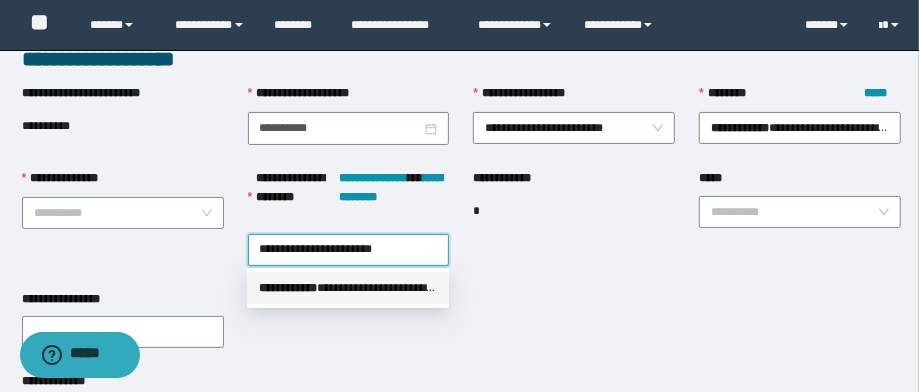 click on "**********" at bounding box center (348, 288) 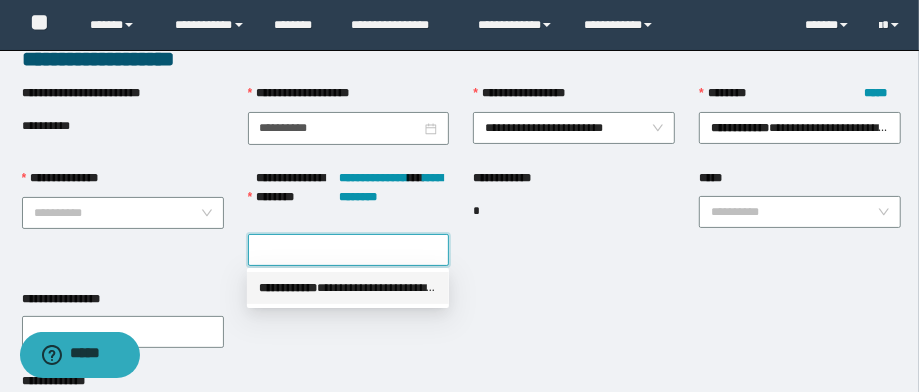 scroll, scrollTop: 0, scrollLeft: 0, axis: both 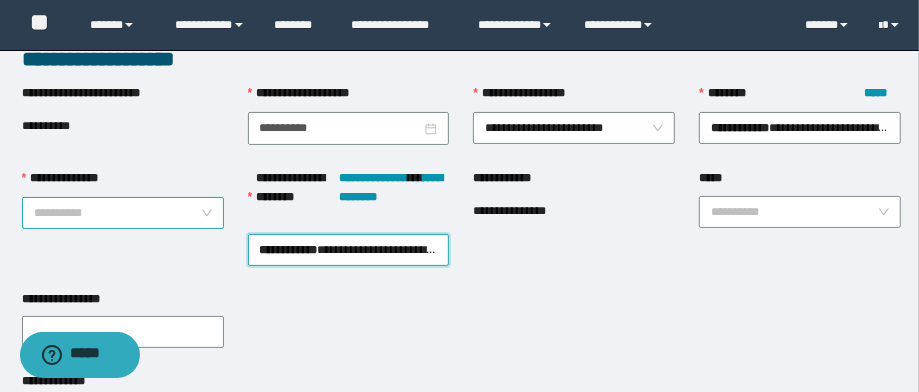 click on "**********" at bounding box center (117, 213) 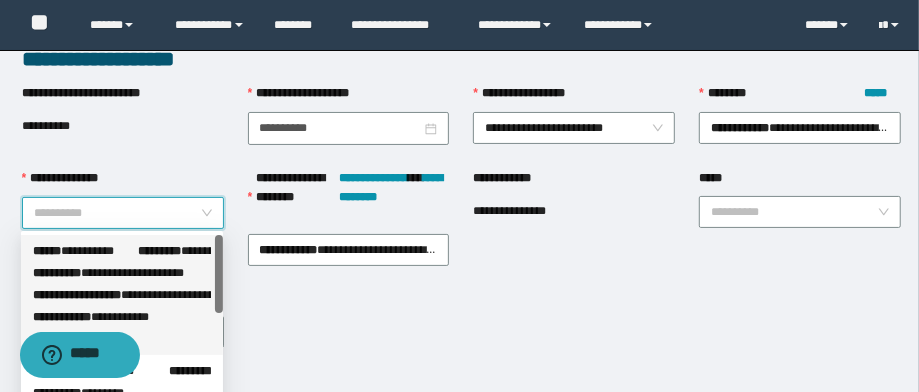 drag, startPoint x: 137, startPoint y: 251, endPoint x: 144, endPoint y: 263, distance: 13.892444 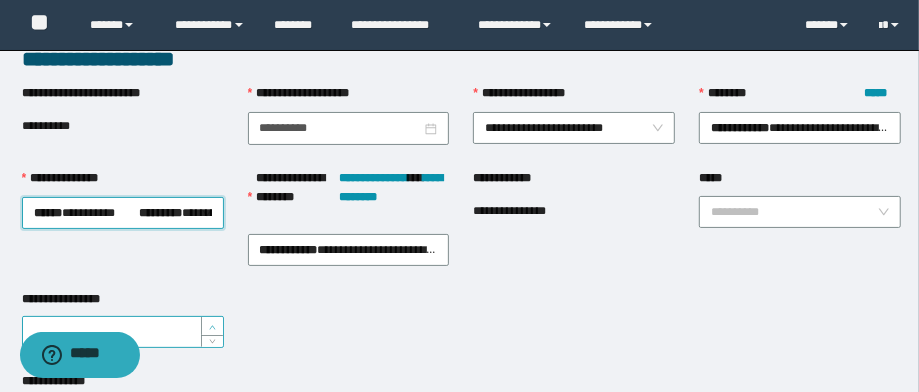 type on "*" 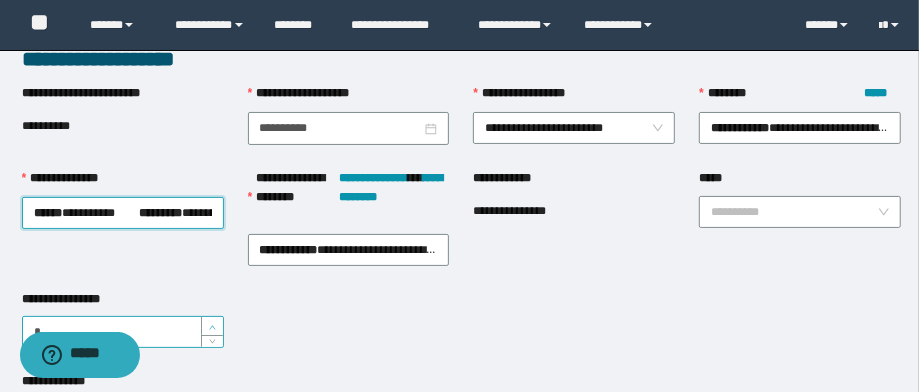 click 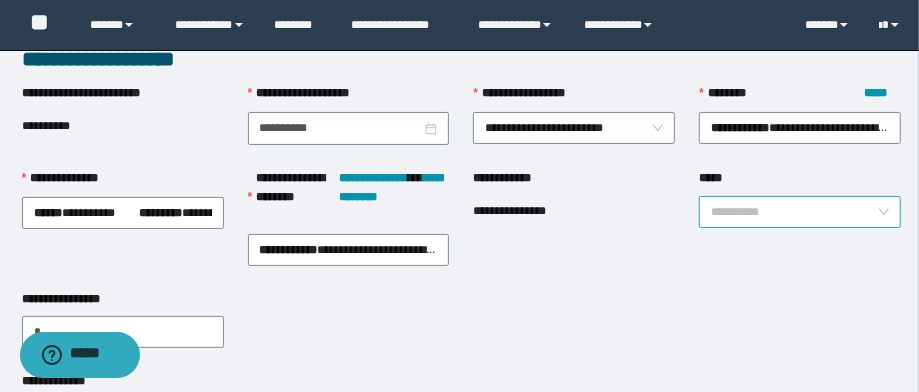 click on "*****" at bounding box center (794, 212) 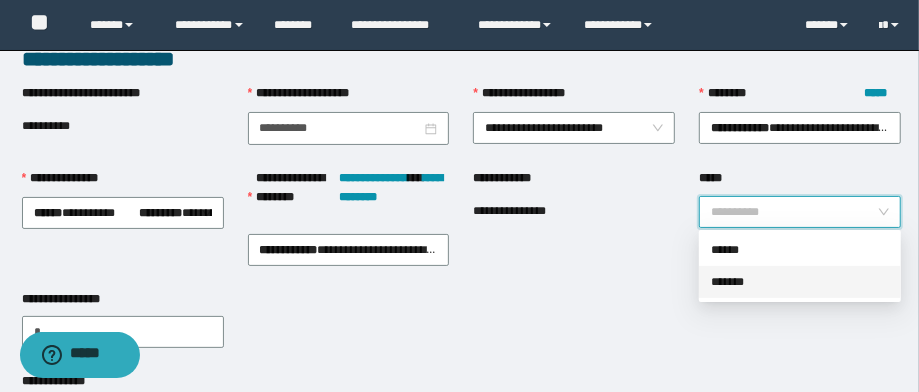click on "*******" at bounding box center [800, 282] 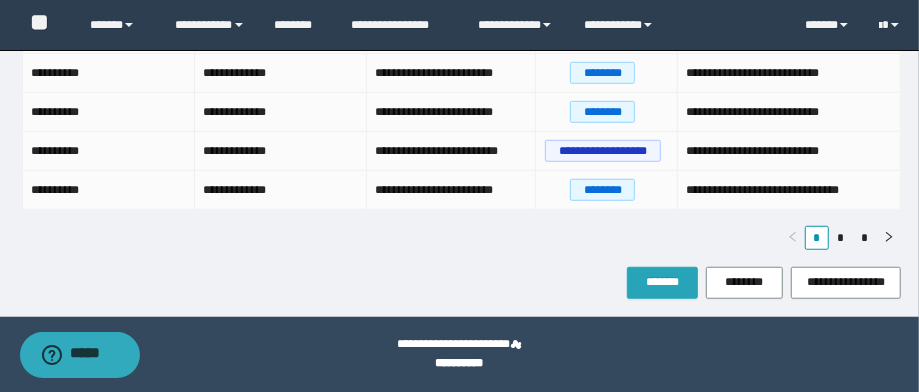 click on "*******" at bounding box center [662, 282] 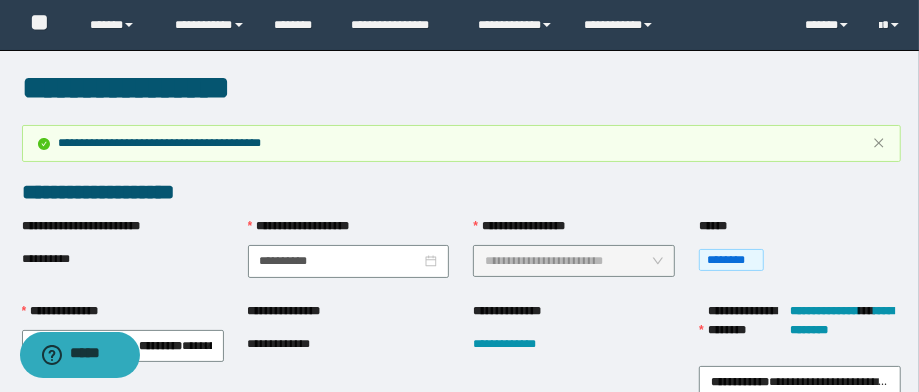 scroll, scrollTop: 80, scrollLeft: 0, axis: vertical 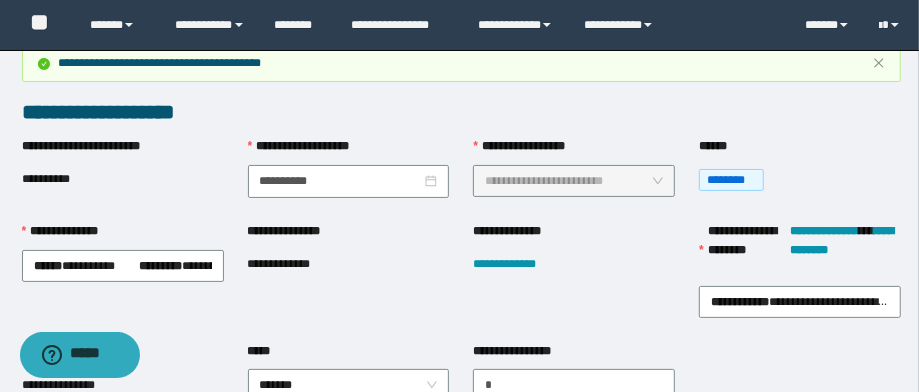 click on "**********" at bounding box center [294, 264] 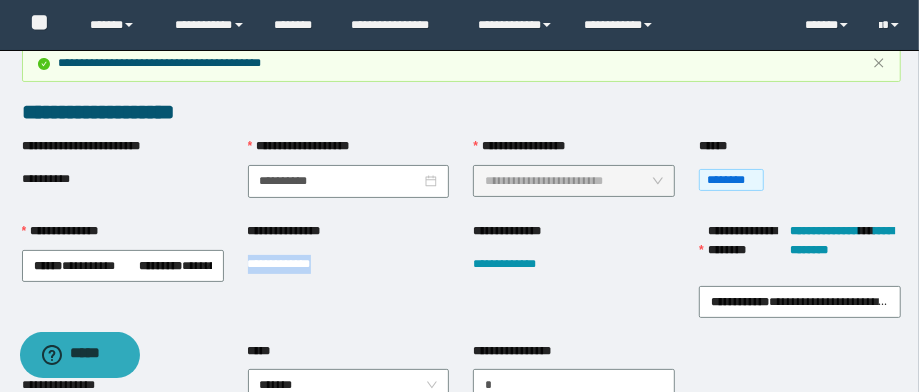 click on "**********" at bounding box center [294, 264] 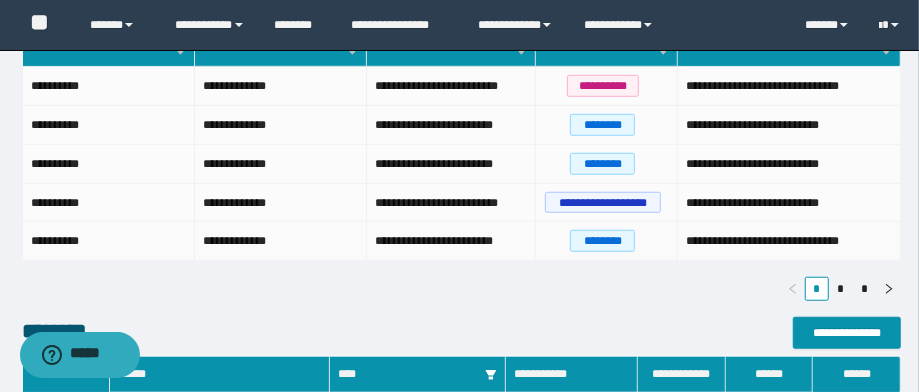 scroll, scrollTop: 640, scrollLeft: 0, axis: vertical 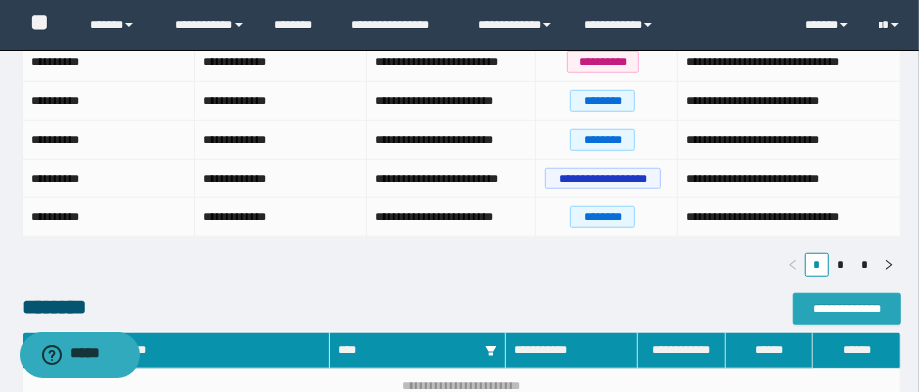 click on "**********" at bounding box center (847, 309) 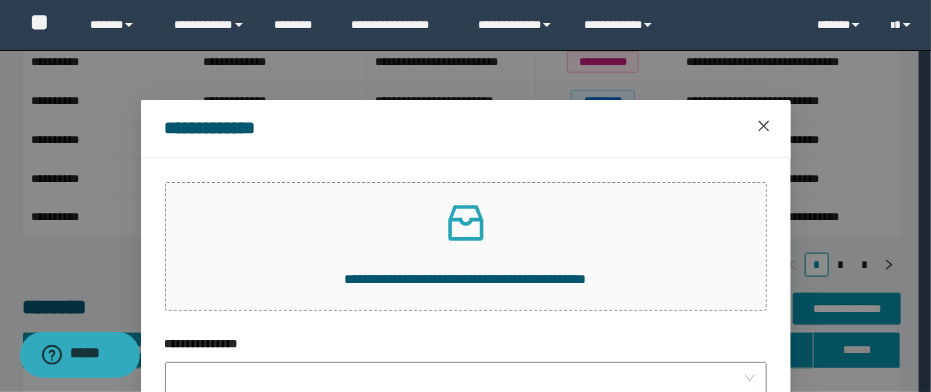 click 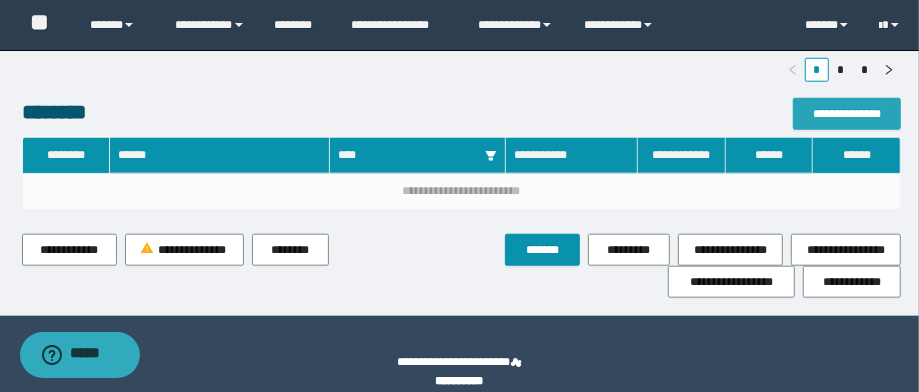 scroll, scrollTop: 853, scrollLeft: 0, axis: vertical 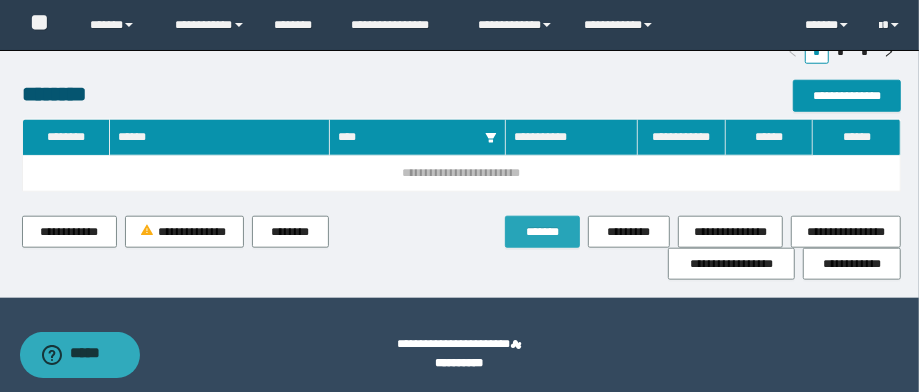 click on "*******" at bounding box center [542, 232] 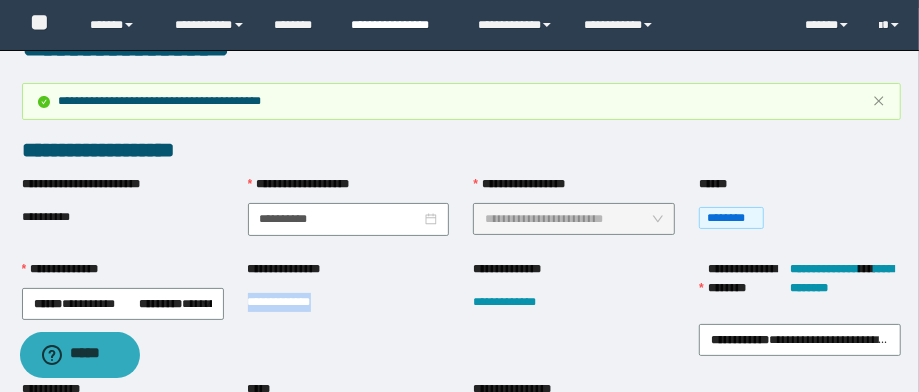 scroll, scrollTop: 0, scrollLeft: 0, axis: both 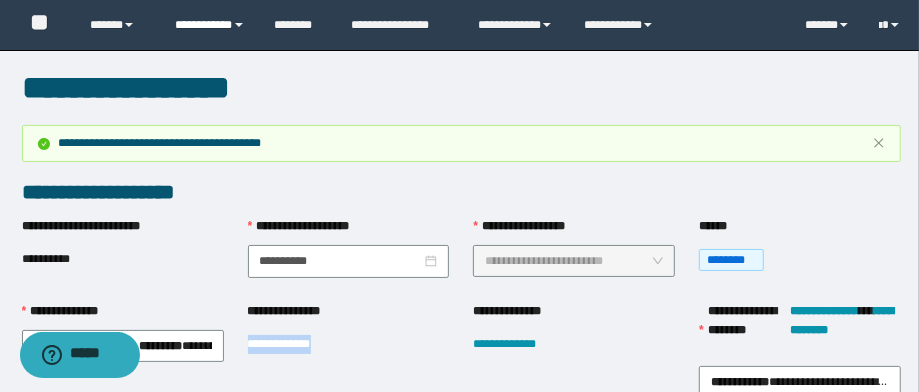click on "**********" at bounding box center [210, 25] 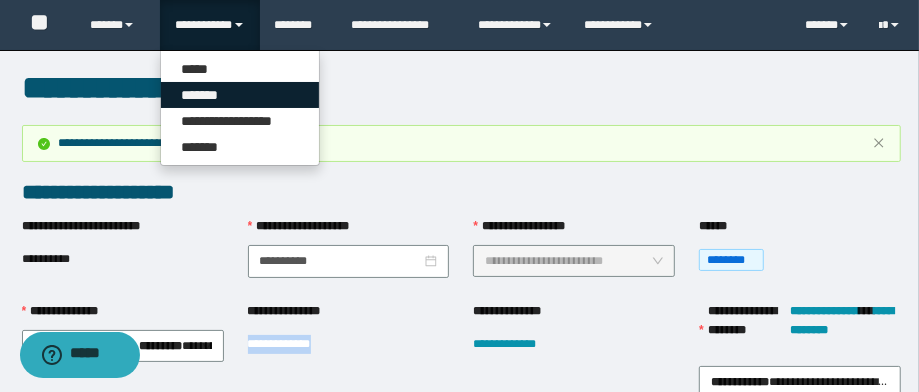 click on "*******" at bounding box center (240, 95) 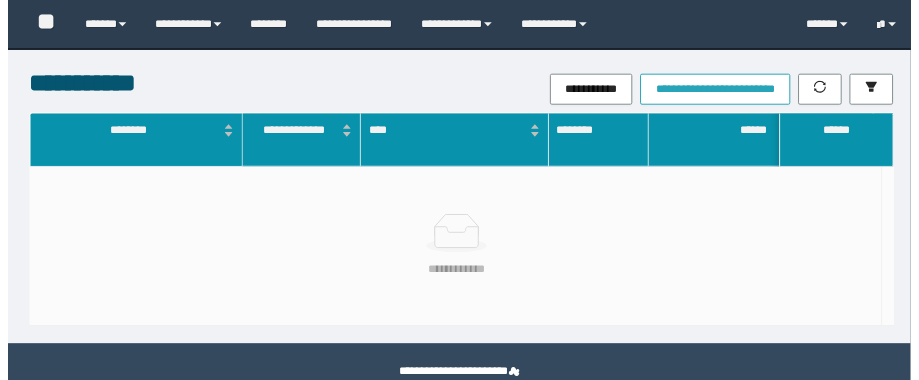 scroll, scrollTop: 0, scrollLeft: 0, axis: both 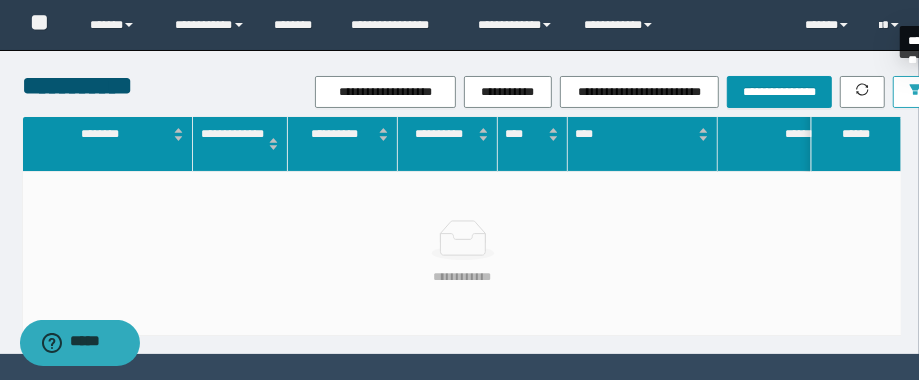 click at bounding box center [915, 92] 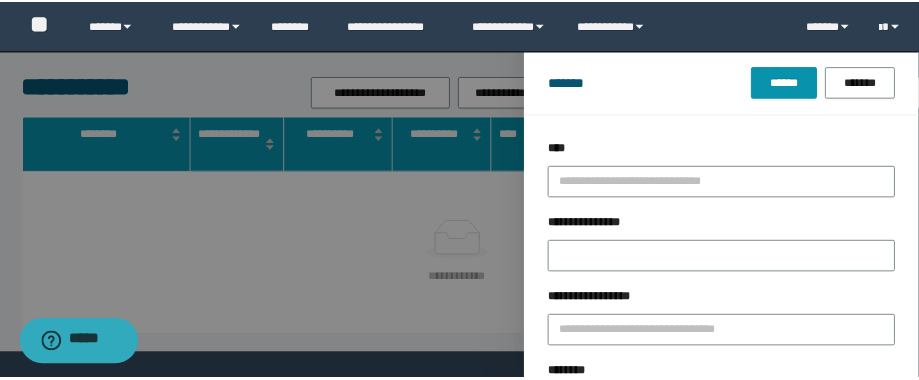 scroll, scrollTop: 240, scrollLeft: 0, axis: vertical 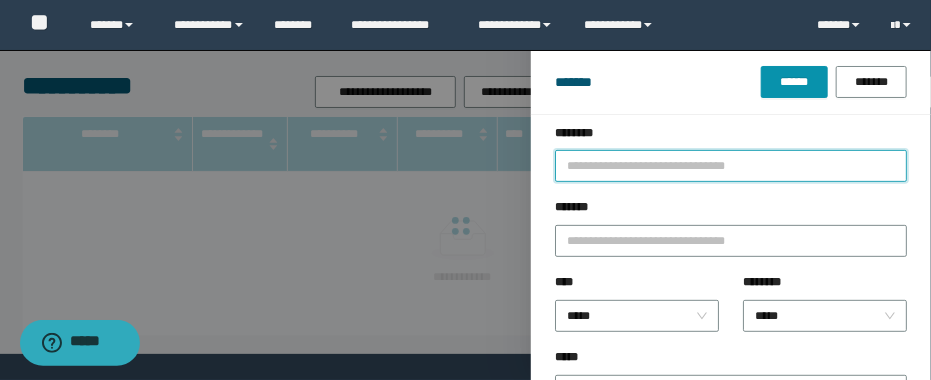click on "********" at bounding box center (731, 166) 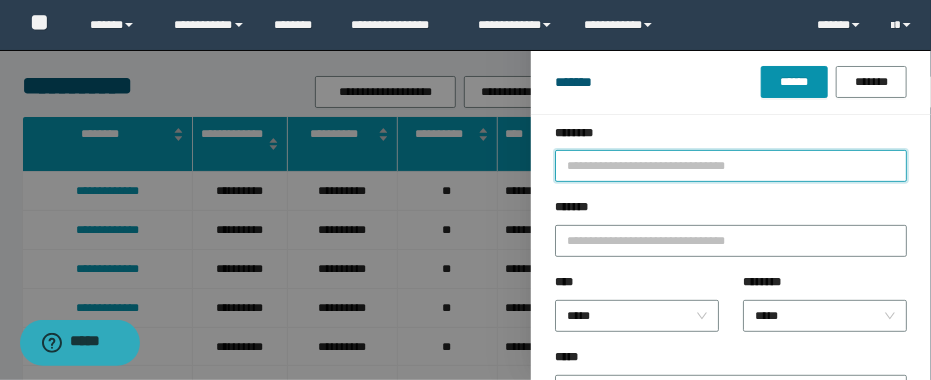 paste on "**********" 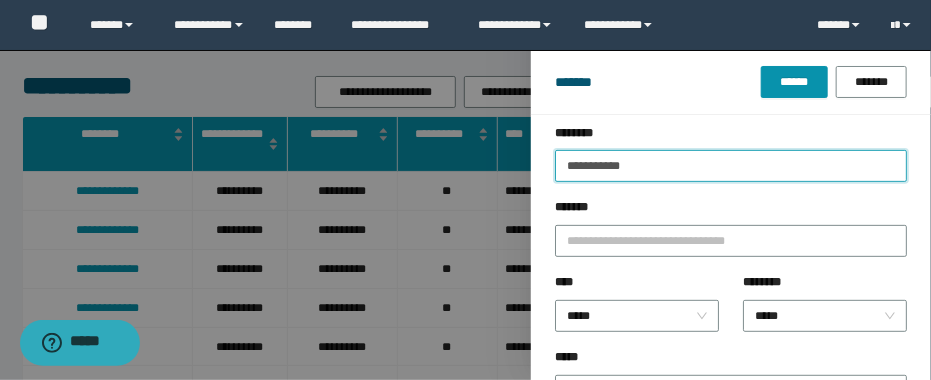 click on "******" at bounding box center (794, 82) 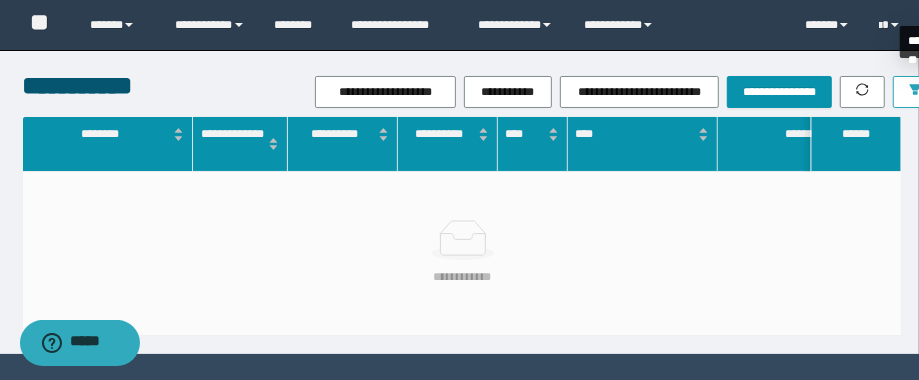 drag, startPoint x: 907, startPoint y: 85, endPoint x: 911, endPoint y: 109, distance: 24.33105 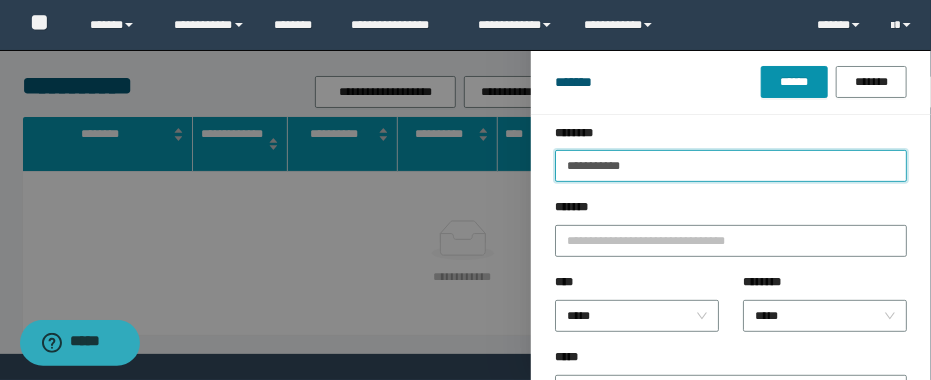 drag, startPoint x: 707, startPoint y: 169, endPoint x: 437, endPoint y: 147, distance: 270.8948 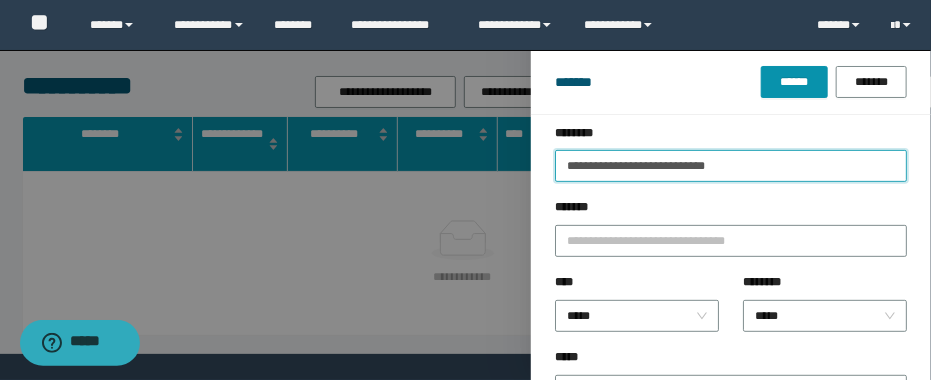 click on "******" at bounding box center (794, 82) 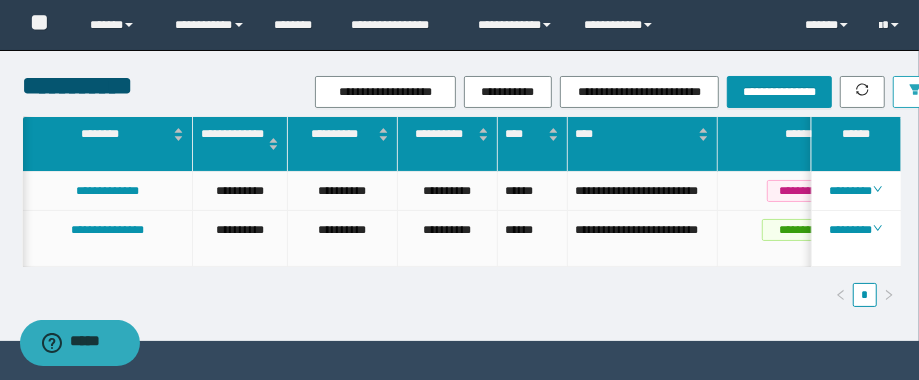 scroll, scrollTop: 0, scrollLeft: 185, axis: horizontal 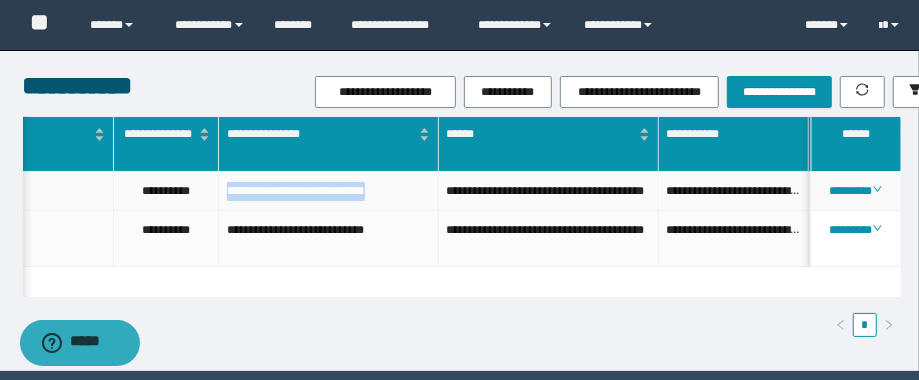 drag, startPoint x: 419, startPoint y: 193, endPoint x: 227, endPoint y: 201, distance: 192.1666 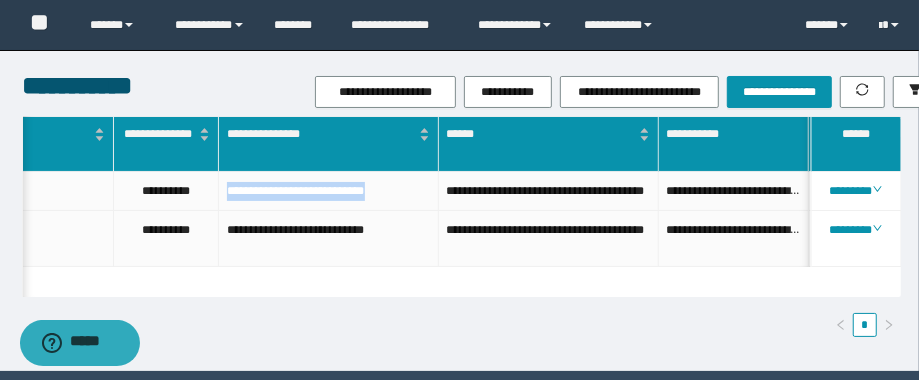 scroll, scrollTop: 0, scrollLeft: 1281, axis: horizontal 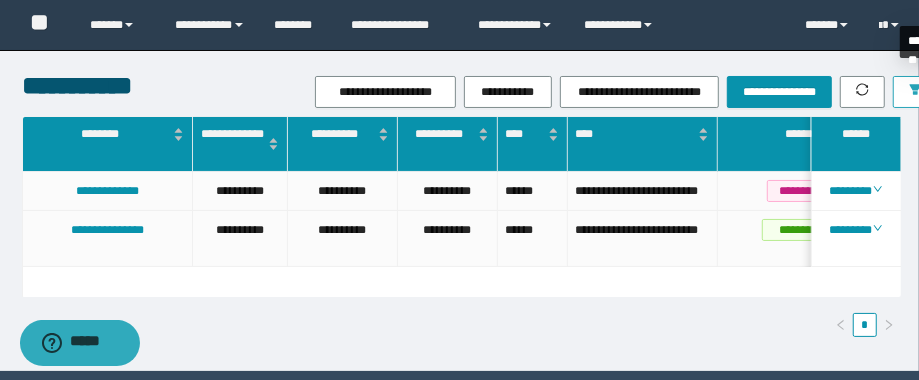 click at bounding box center [915, 92] 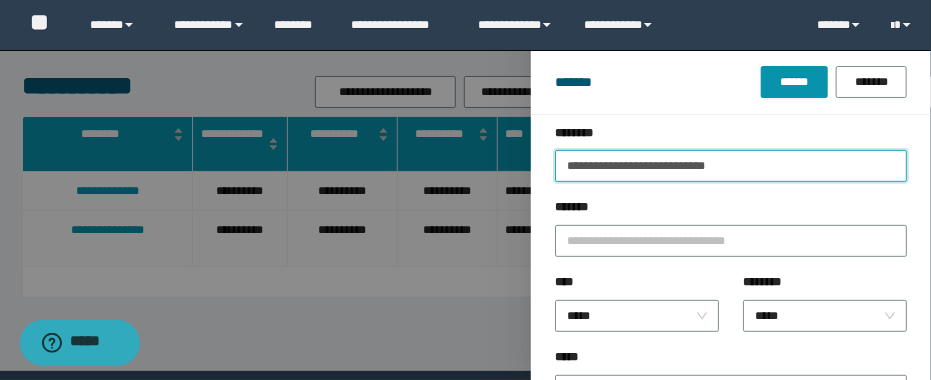drag, startPoint x: 785, startPoint y: 164, endPoint x: 531, endPoint y: 179, distance: 254.44254 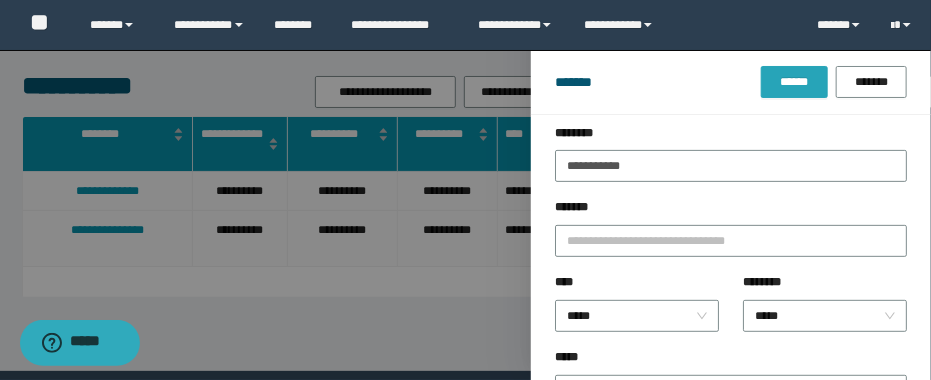 click on "******" at bounding box center [794, 82] 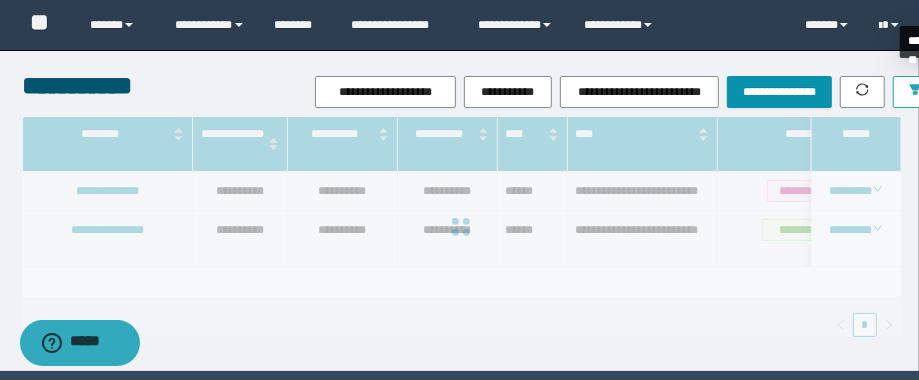 click at bounding box center (915, 92) 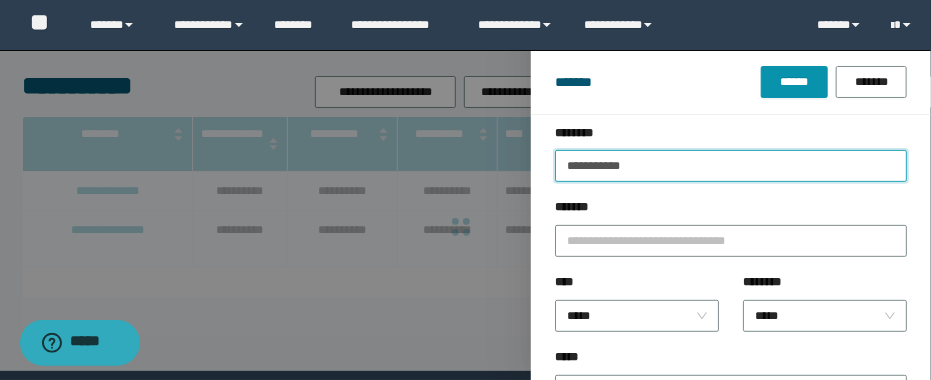 click on "**********" at bounding box center [731, 166] 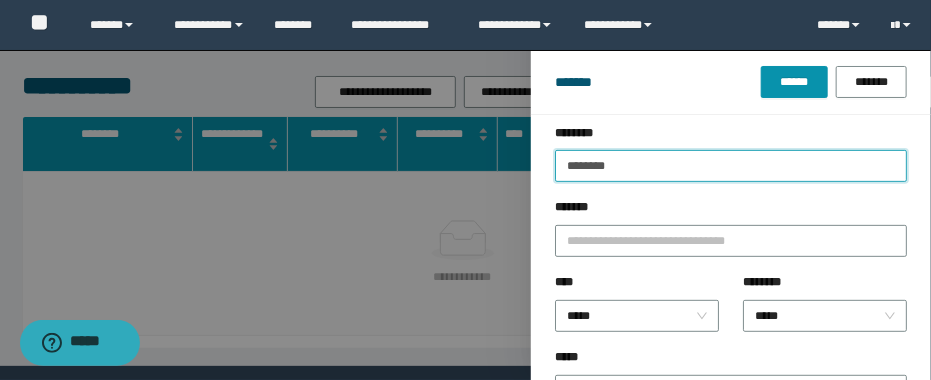 type on "********" 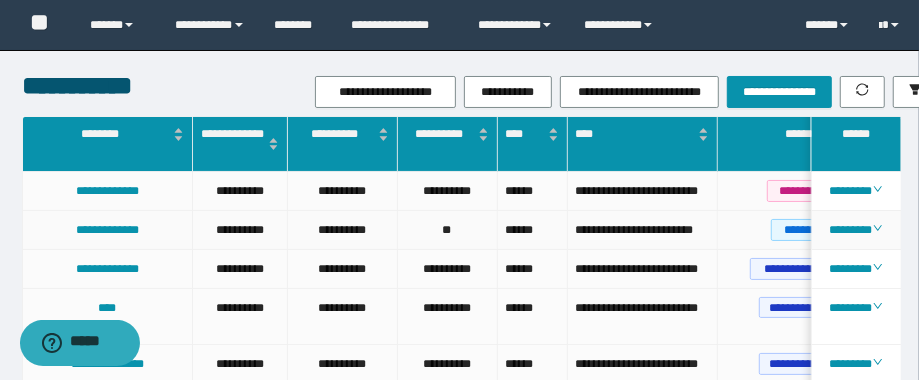 click on "**********" at bounding box center (643, 230) 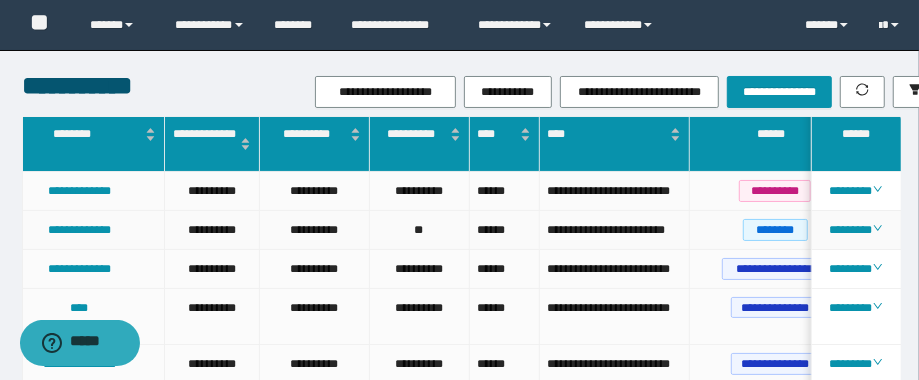 scroll, scrollTop: 0, scrollLeft: 32, axis: horizontal 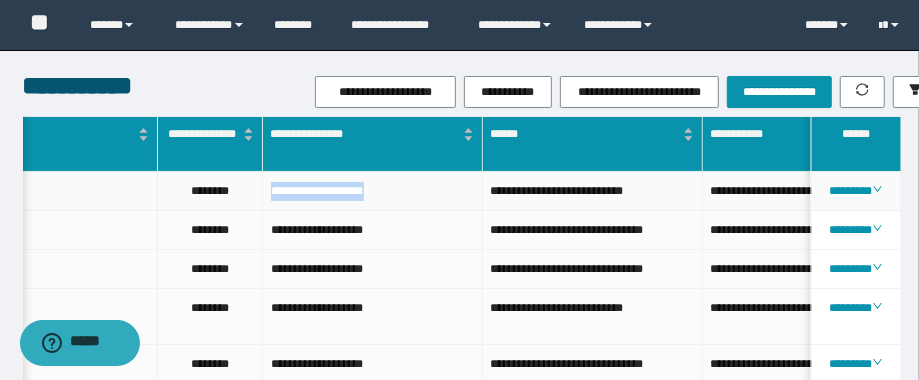 drag, startPoint x: 428, startPoint y: 190, endPoint x: 260, endPoint y: 192, distance: 168.0119 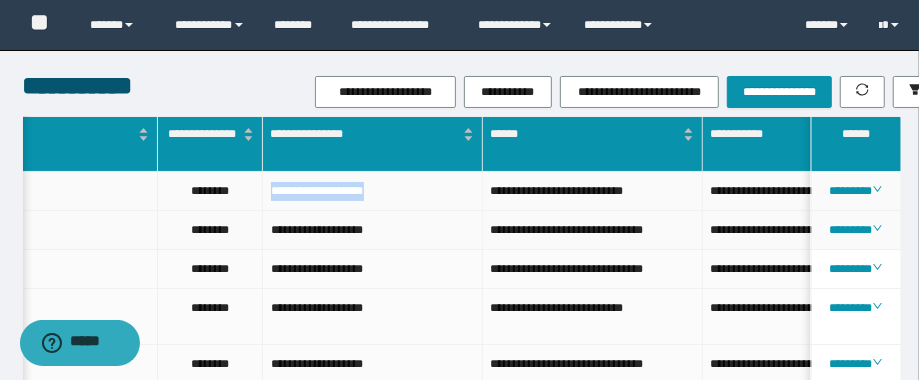 copy on "**********" 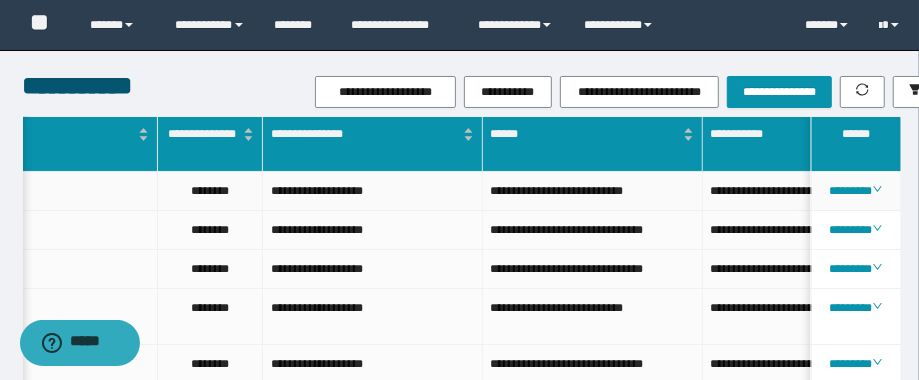 click on "********" at bounding box center [210, 191] 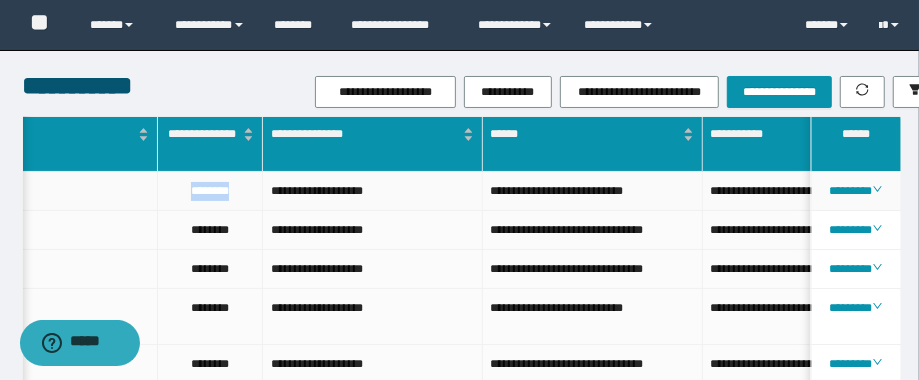 click on "********" at bounding box center (210, 191) 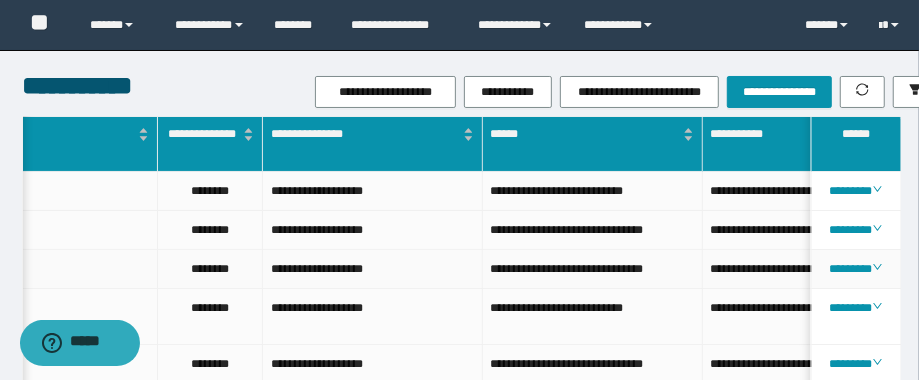 click on "**********" at bounding box center (373, 269) 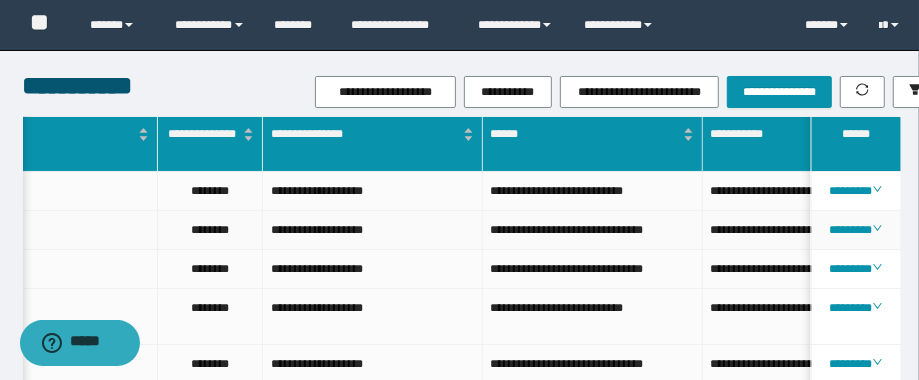 scroll, scrollTop: 0, scrollLeft: 928, axis: horizontal 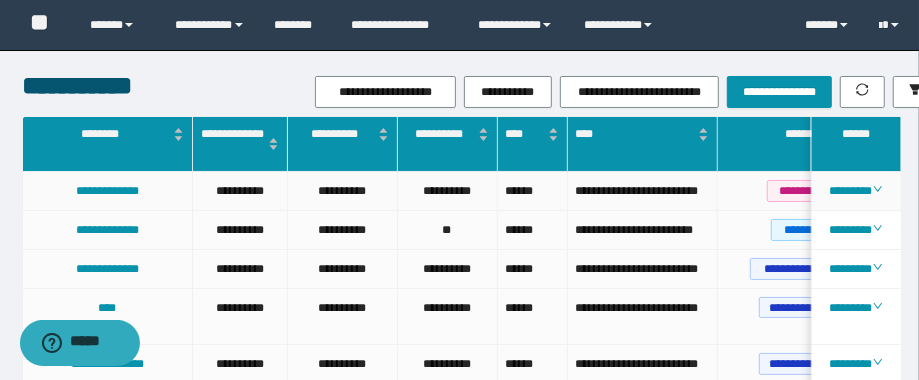click on "**********" at bounding box center [642, 191] 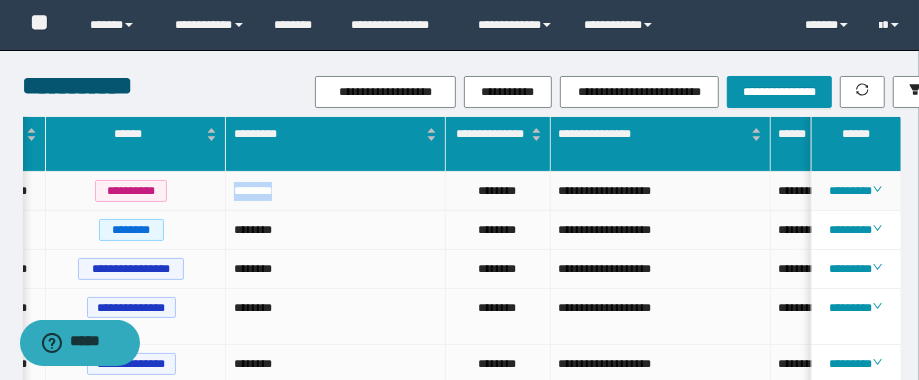 drag, startPoint x: 316, startPoint y: 197, endPoint x: 226, endPoint y: 202, distance: 90.13878 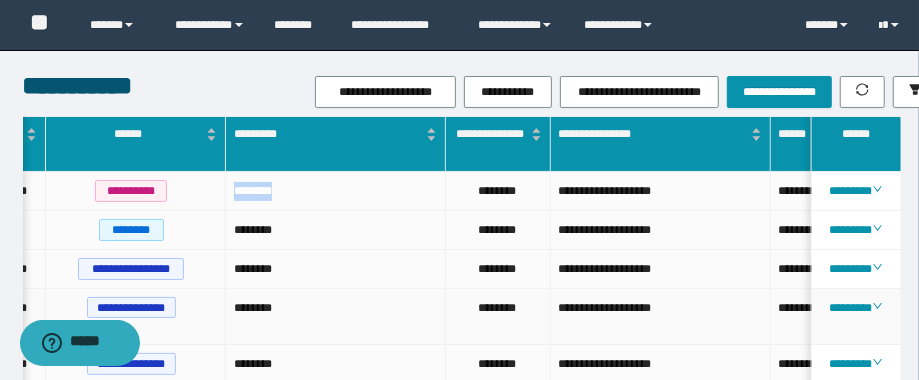 copy on "********" 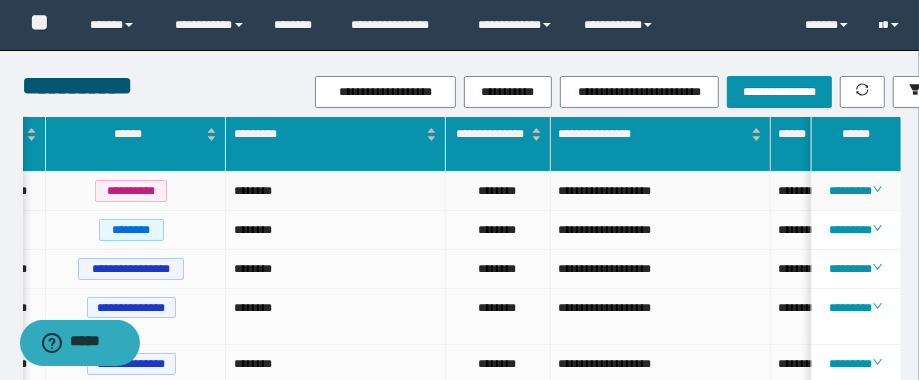 click on "**********" at bounding box center [661, 191] 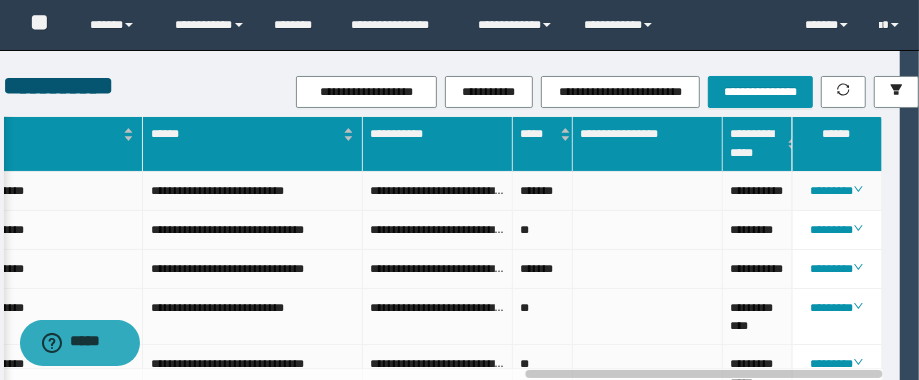 click on "**********" at bounding box center [758, 191] 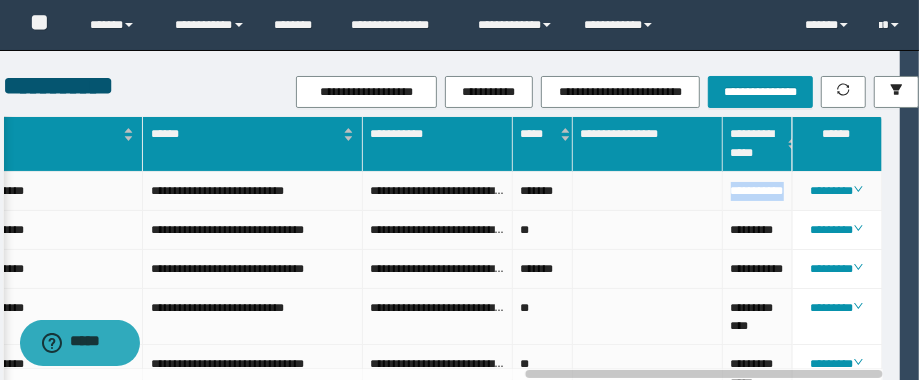 click on "**********" at bounding box center [758, 191] 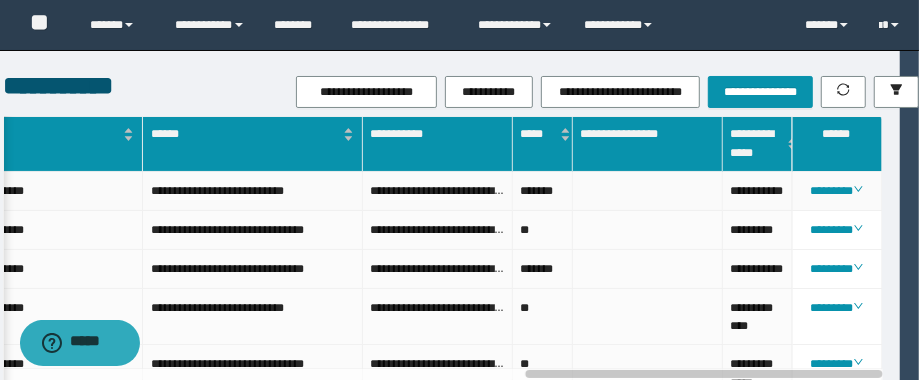 click on "**********" at bounding box center (253, 191) 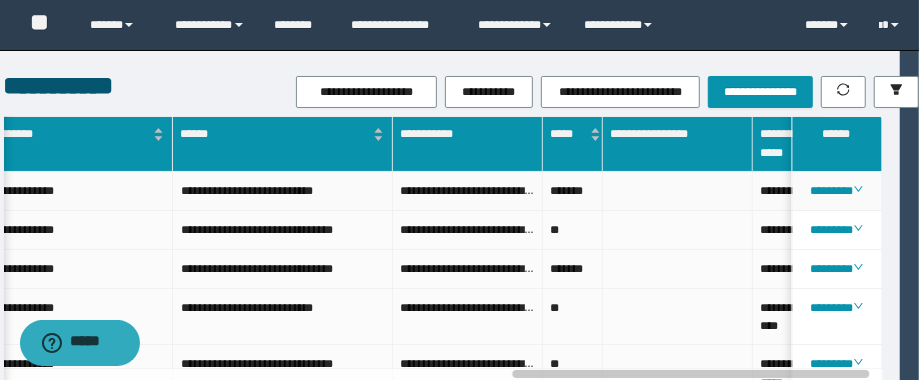 scroll, scrollTop: 0, scrollLeft: 1249, axis: horizontal 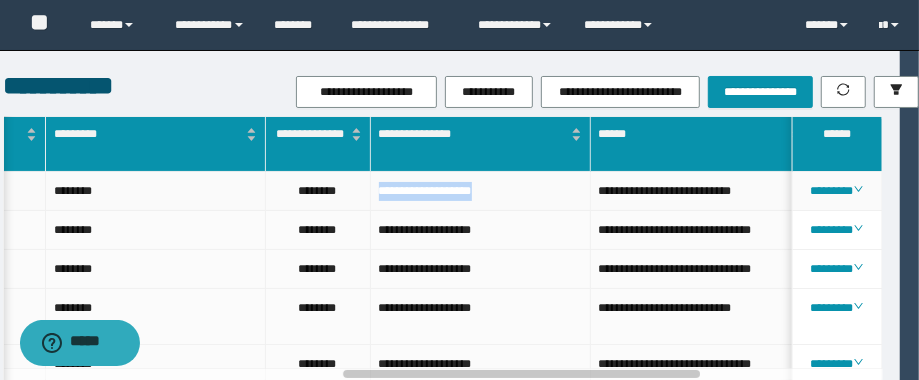 drag, startPoint x: 513, startPoint y: 188, endPoint x: 359, endPoint y: 197, distance: 154.26276 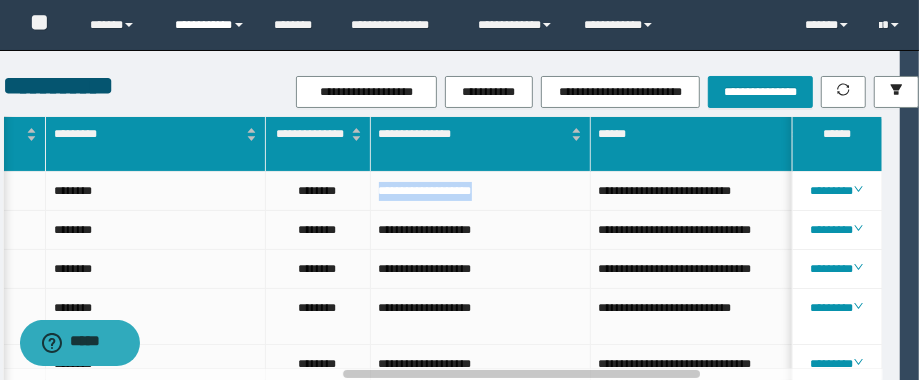 click on "**********" at bounding box center (210, 25) 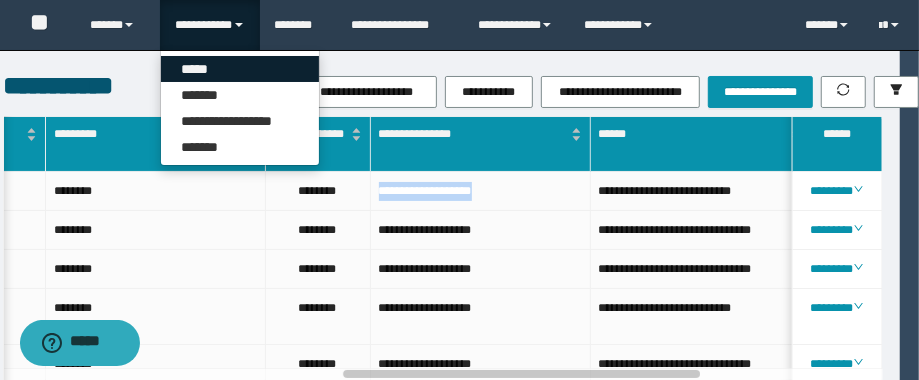 click on "*****" at bounding box center [240, 69] 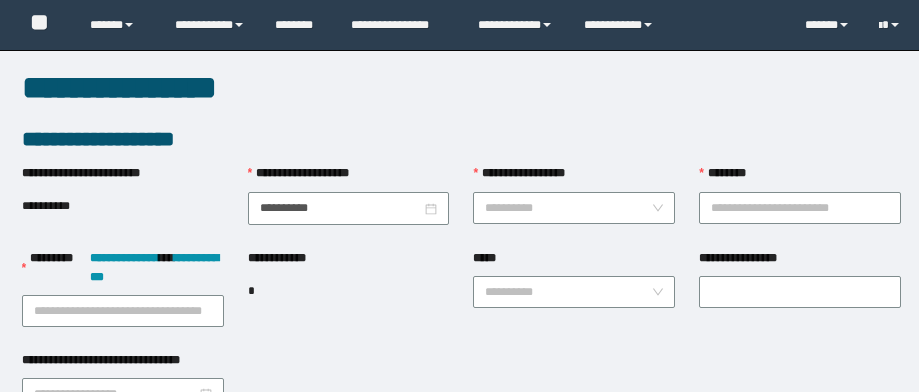 scroll, scrollTop: 0, scrollLeft: 0, axis: both 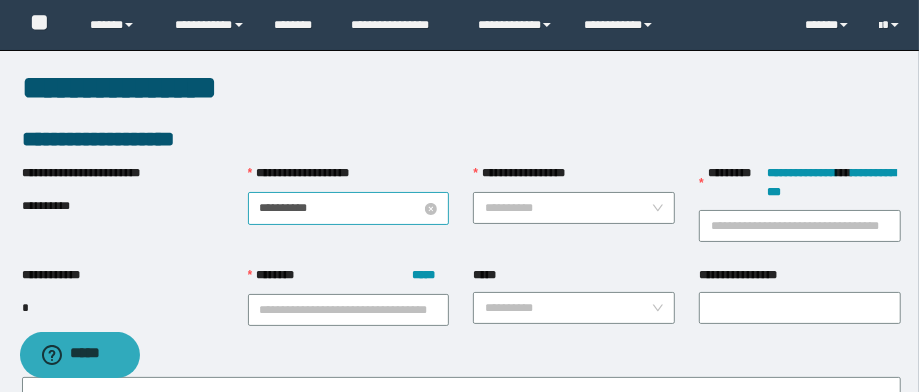 click on "**********" at bounding box center (341, 208) 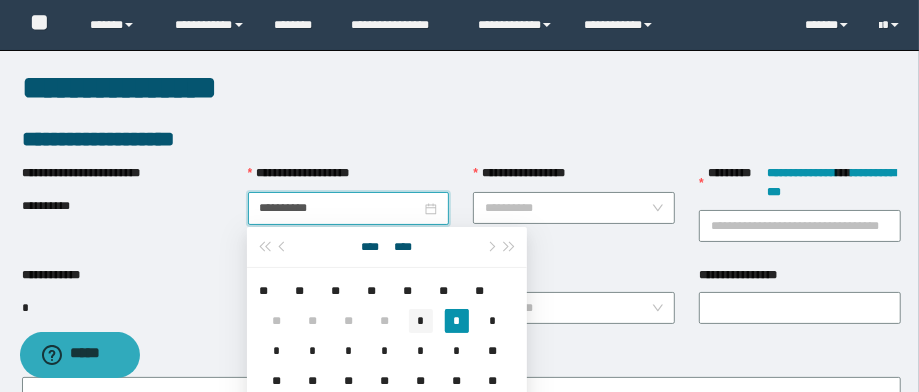 type on "**********" 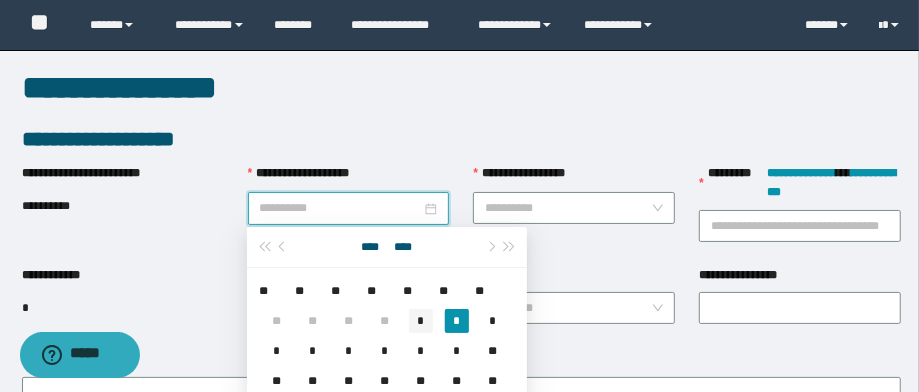 click on "*" at bounding box center [421, 321] 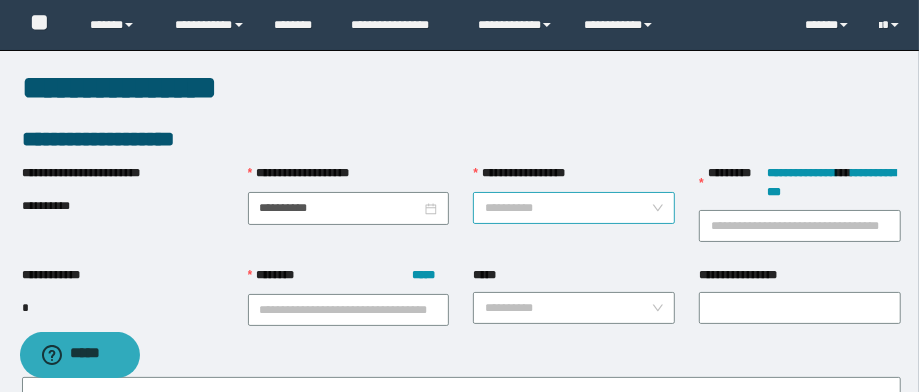 drag, startPoint x: 516, startPoint y: 195, endPoint x: 556, endPoint y: 252, distance: 69.63476 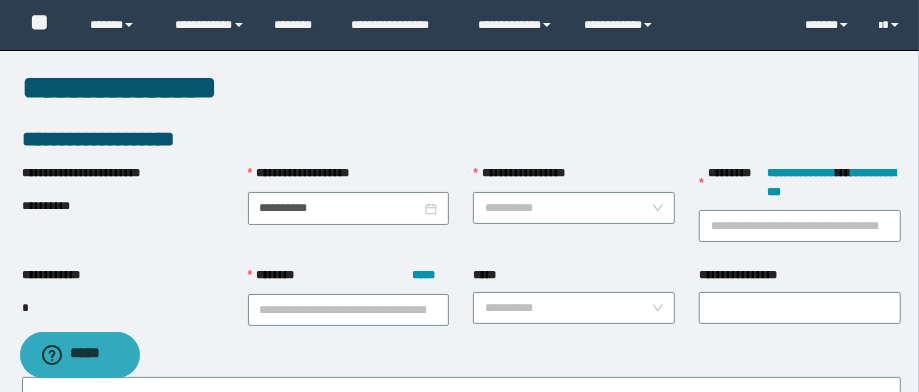 click on "**********" at bounding box center [568, 208] 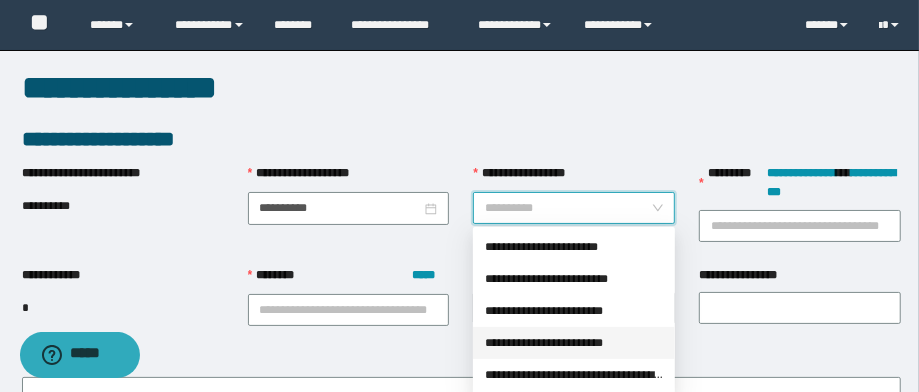 click on "**********" at bounding box center [574, 343] 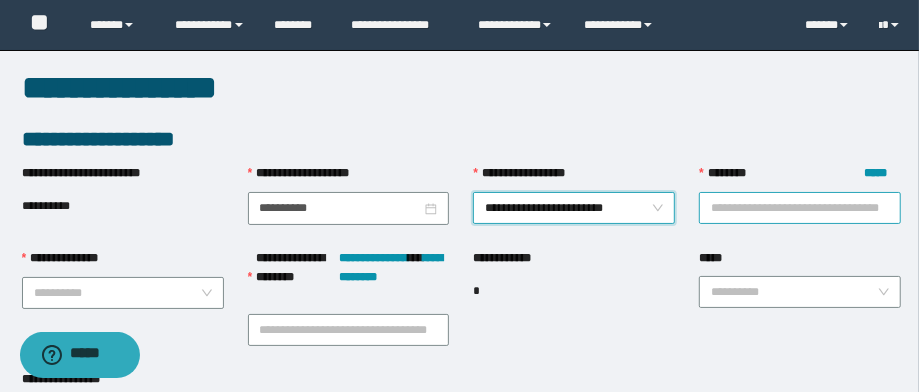 click on "******** *****" at bounding box center (800, 208) 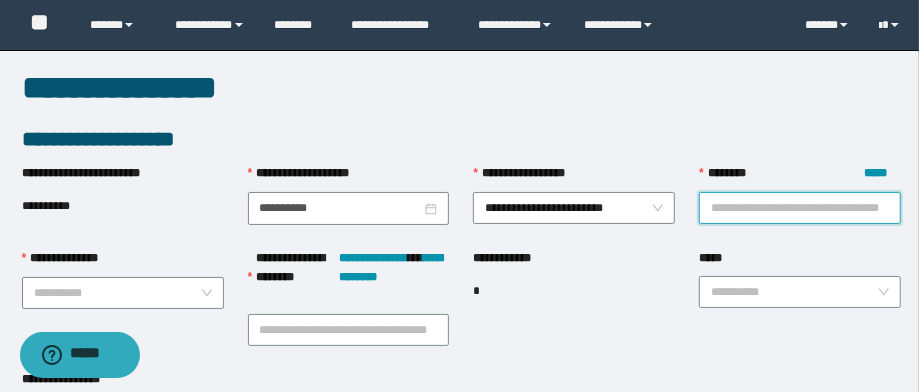 paste on "**********" 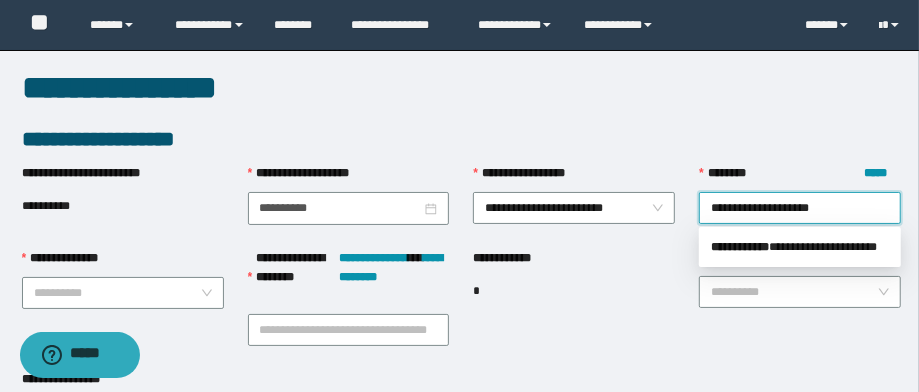click on "** * ********" at bounding box center (740, 247) 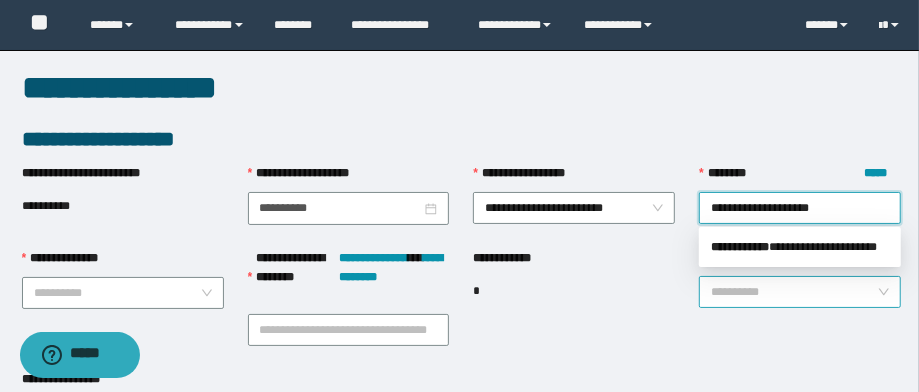type 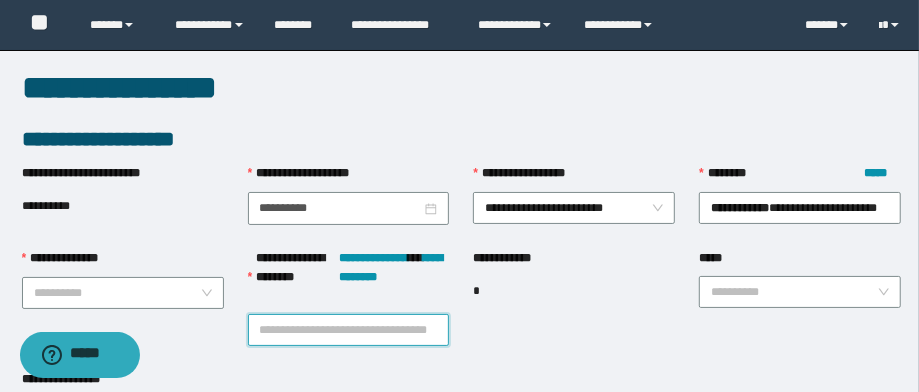click on "**********" at bounding box center (349, 330) 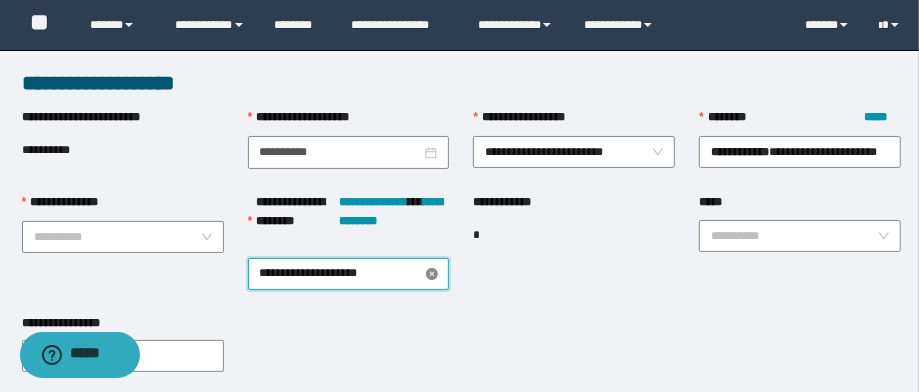 scroll, scrollTop: 80, scrollLeft: 0, axis: vertical 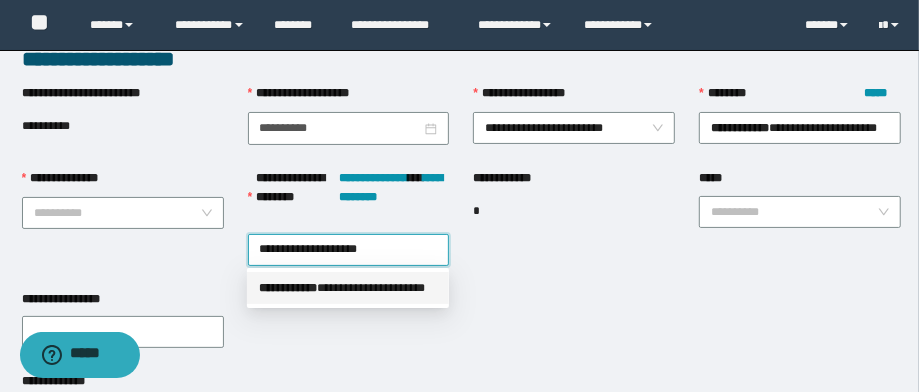 click on "**********" at bounding box center [348, 288] 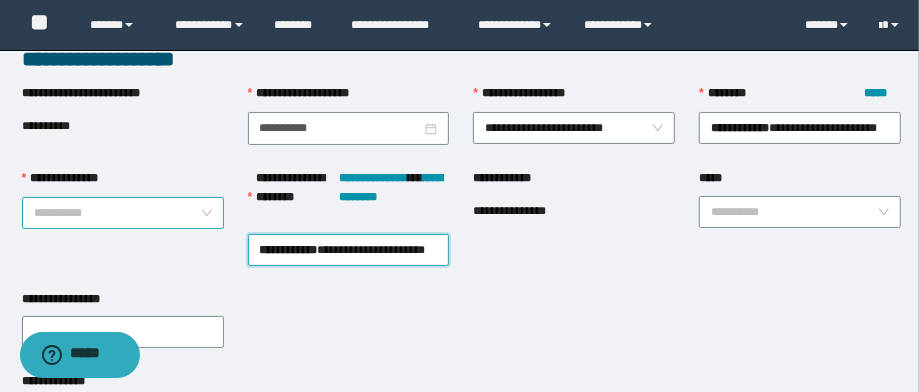 click on "**********" at bounding box center [117, 213] 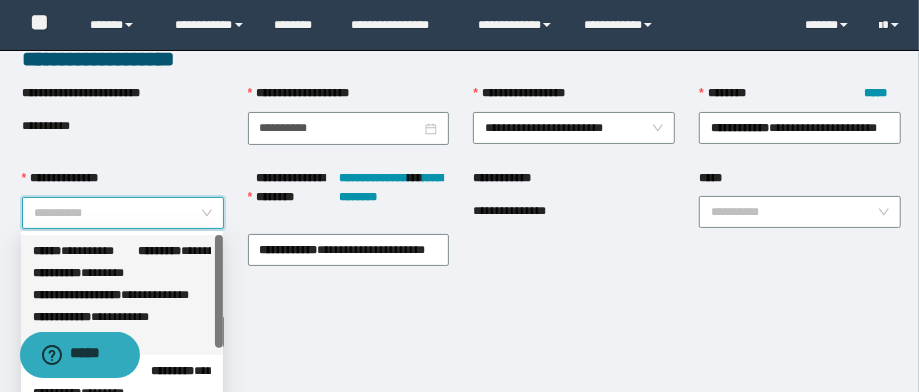 click on "*********" at bounding box center (159, 251) 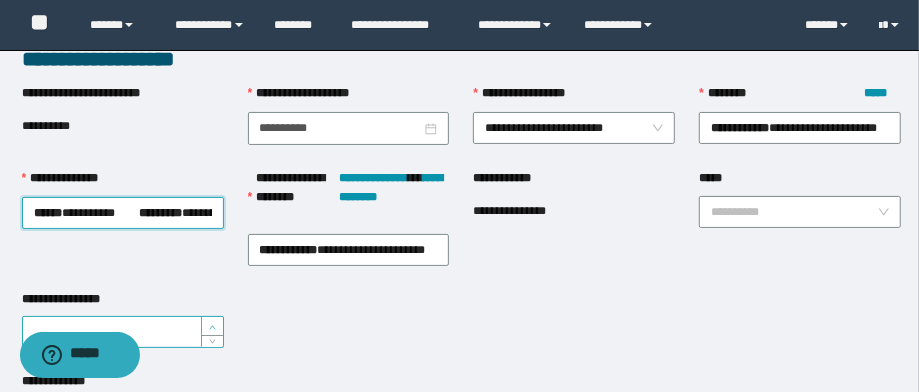 type on "*" 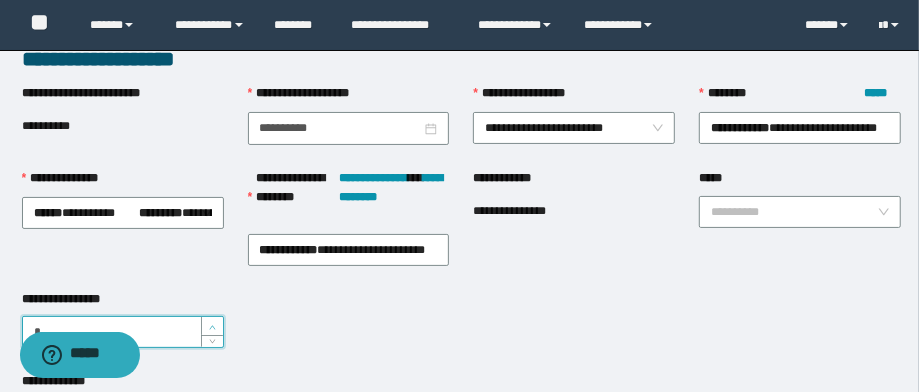 click at bounding box center [212, 326] 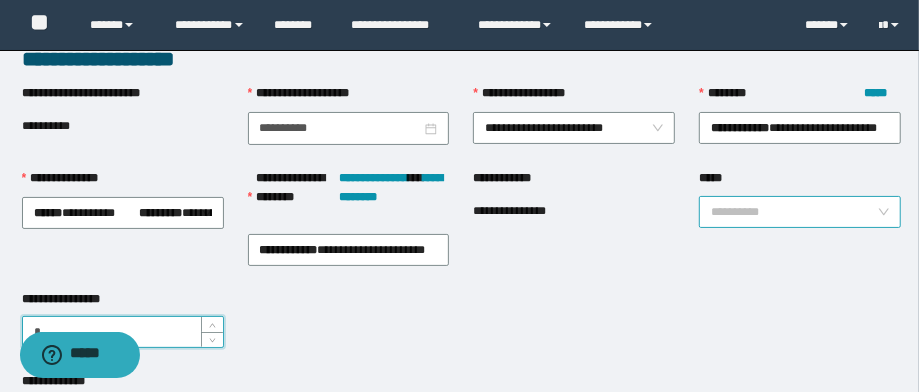drag, startPoint x: 761, startPoint y: 212, endPoint x: 769, endPoint y: 225, distance: 15.264338 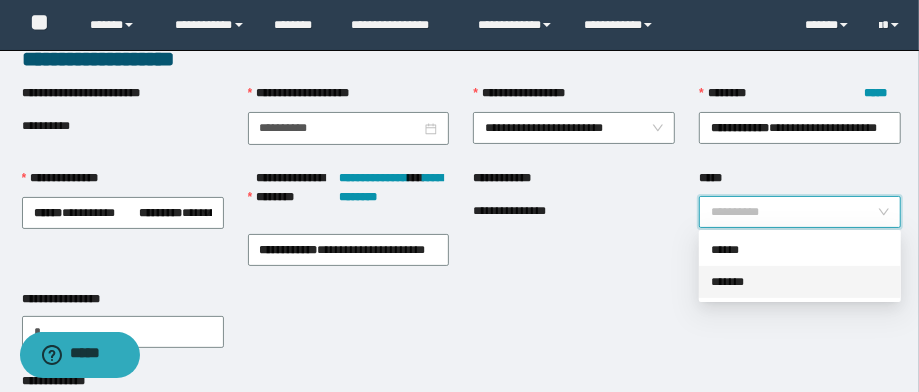 click on "*******" at bounding box center (800, 282) 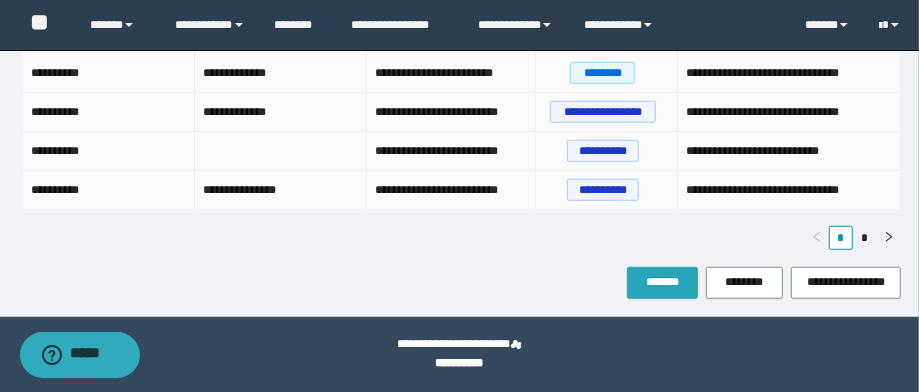 click on "*******" at bounding box center (662, 283) 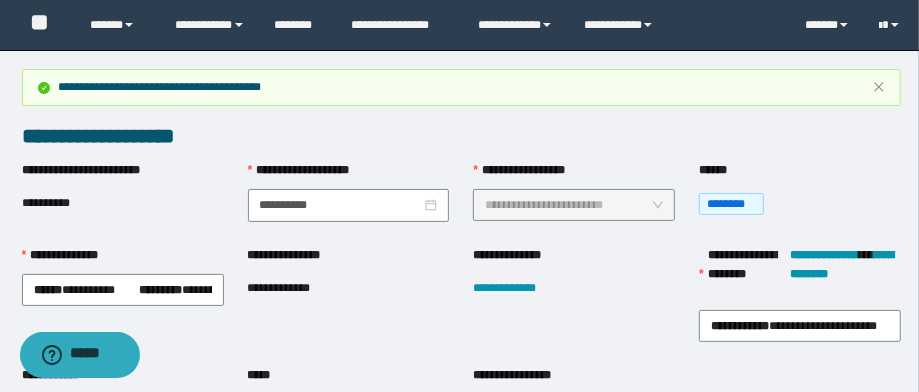 scroll, scrollTop: 80, scrollLeft: 0, axis: vertical 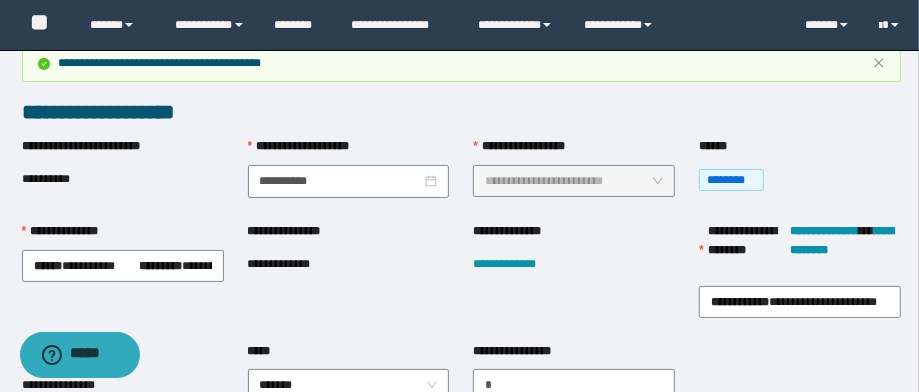 click on "**********" at bounding box center [294, 264] 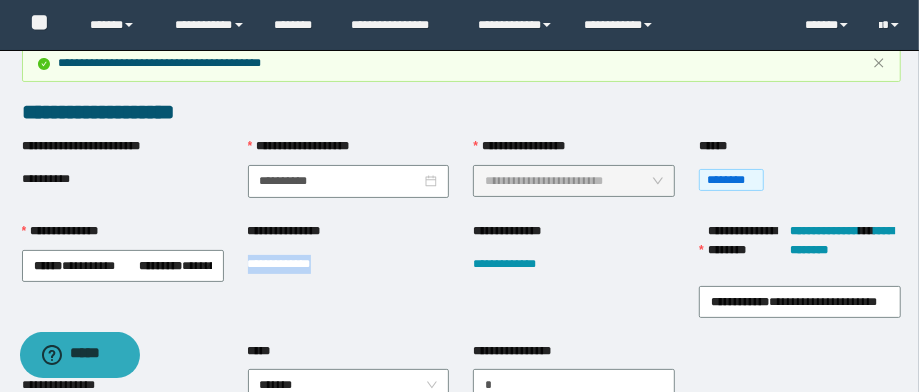 click on "**********" at bounding box center (294, 264) 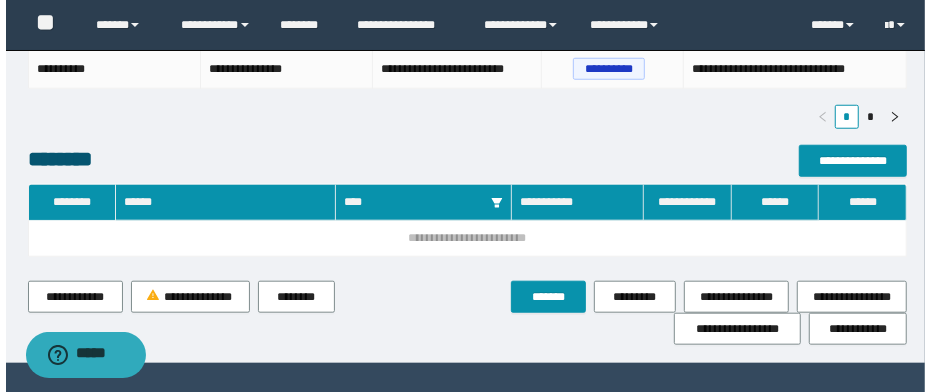 scroll, scrollTop: 800, scrollLeft: 0, axis: vertical 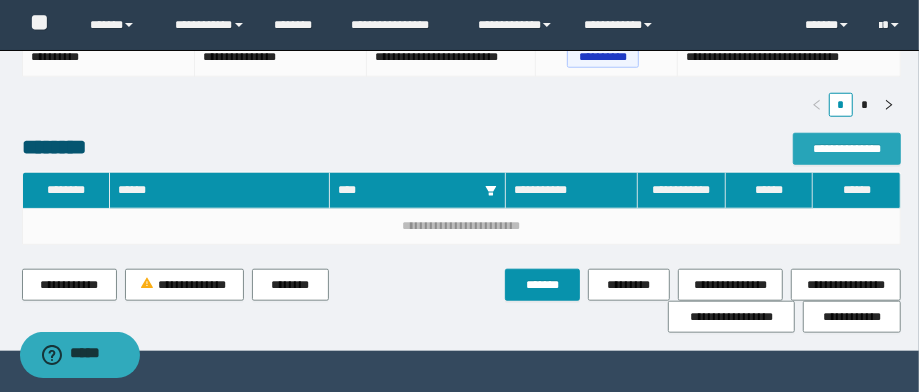 click on "**********" at bounding box center (847, 149) 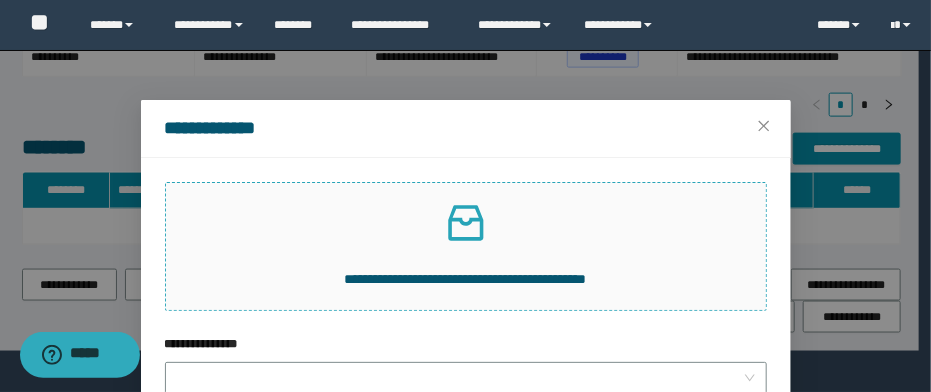 click 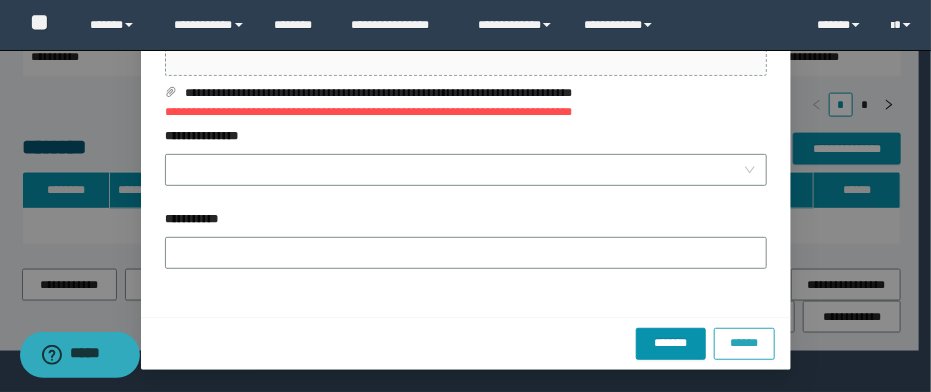click on "******" at bounding box center [744, 342] 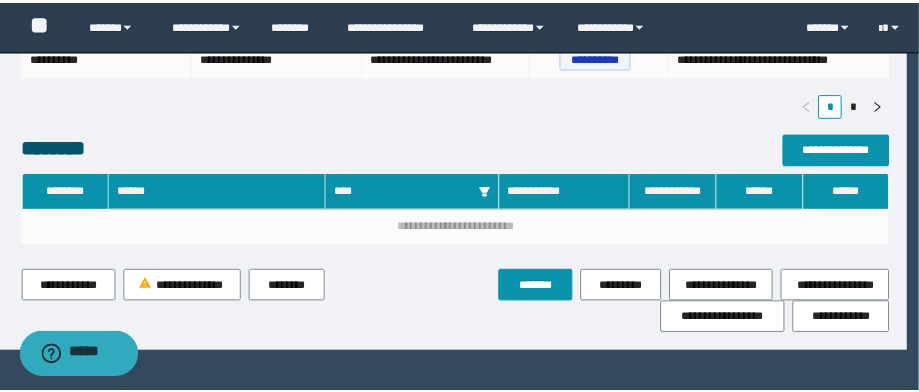 scroll, scrollTop: 108, scrollLeft: 0, axis: vertical 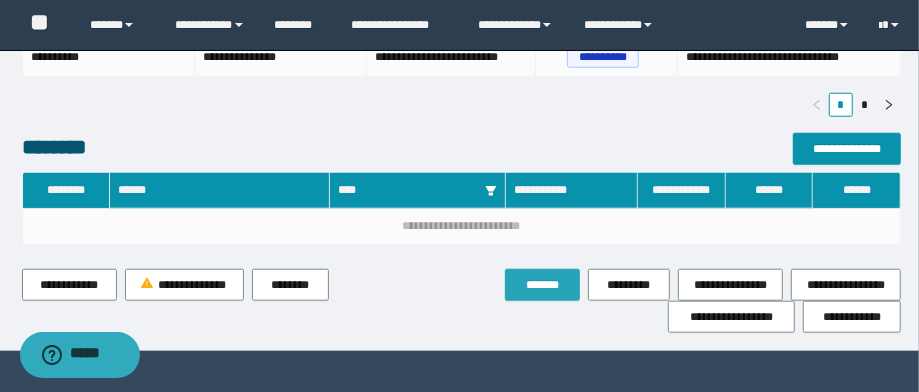 click on "*******" at bounding box center [542, 285] 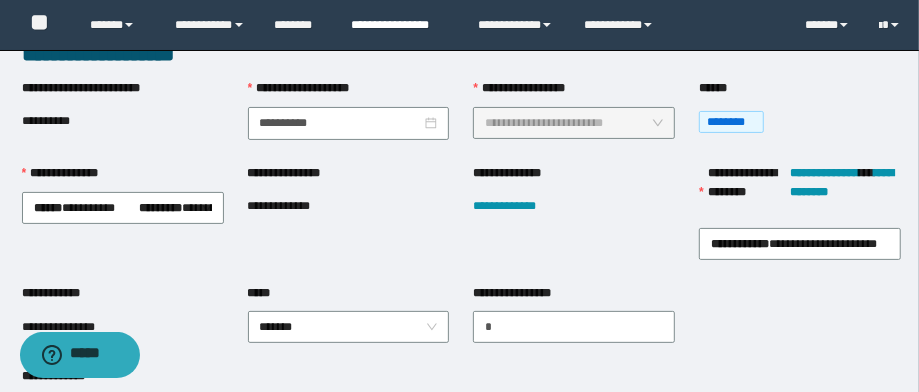 scroll, scrollTop: 0, scrollLeft: 0, axis: both 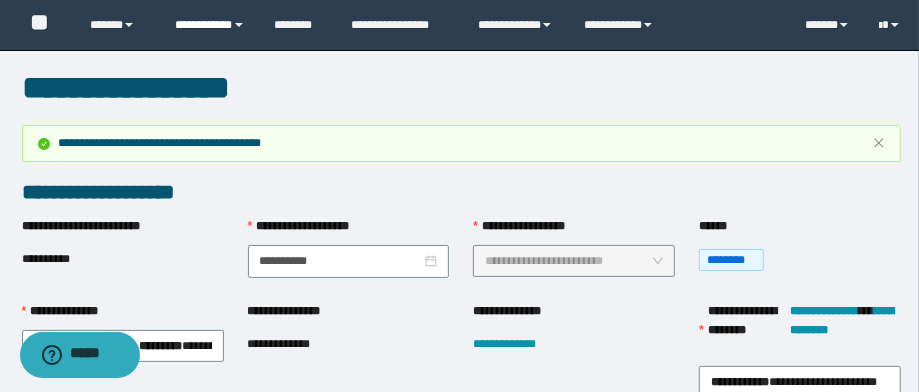 click on "**********" at bounding box center [210, 25] 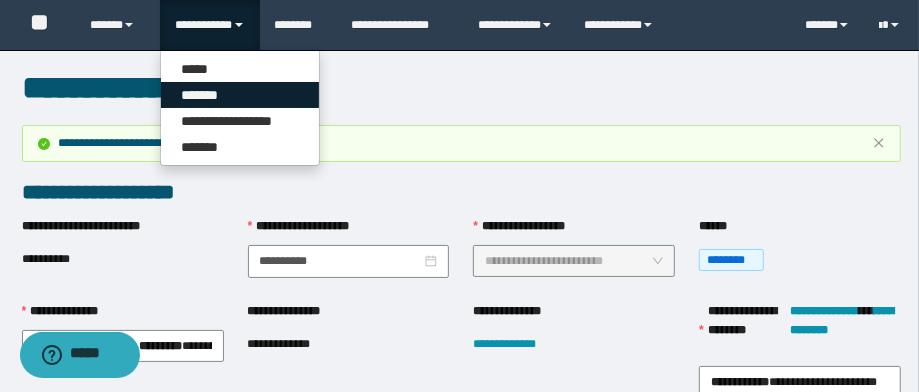 click on "*******" at bounding box center (240, 95) 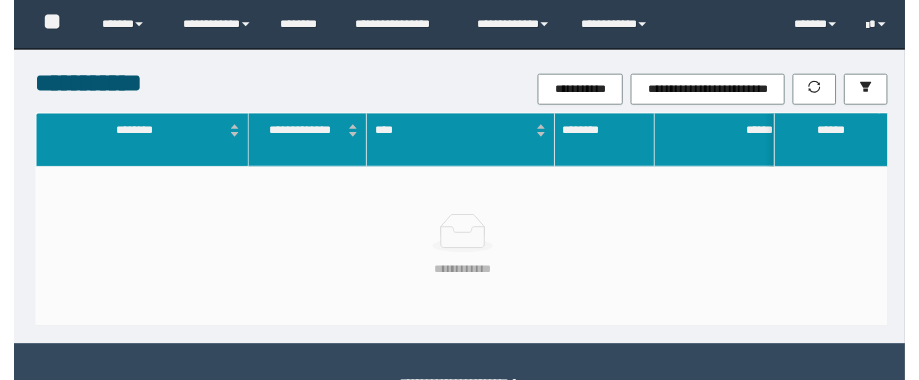 scroll, scrollTop: 0, scrollLeft: 0, axis: both 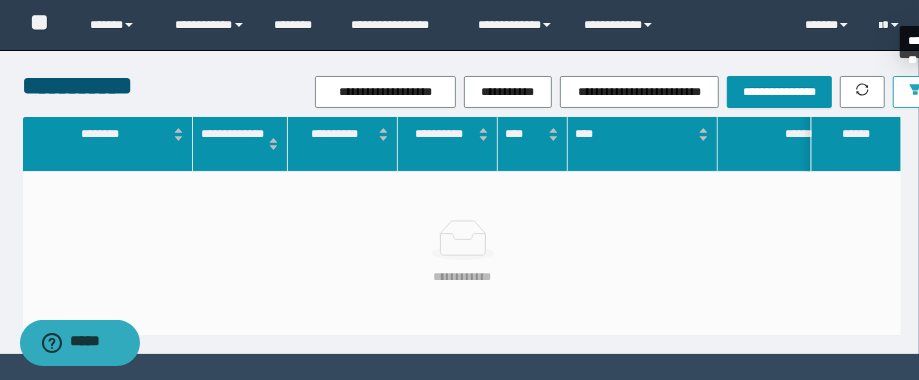 click at bounding box center [915, 92] 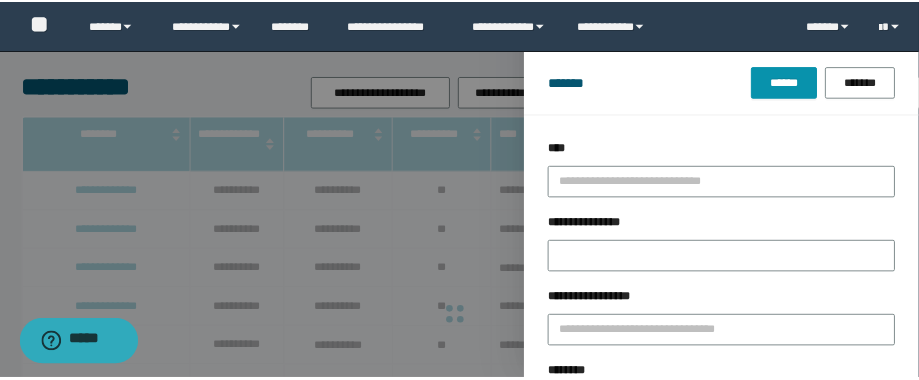scroll, scrollTop: 160, scrollLeft: 0, axis: vertical 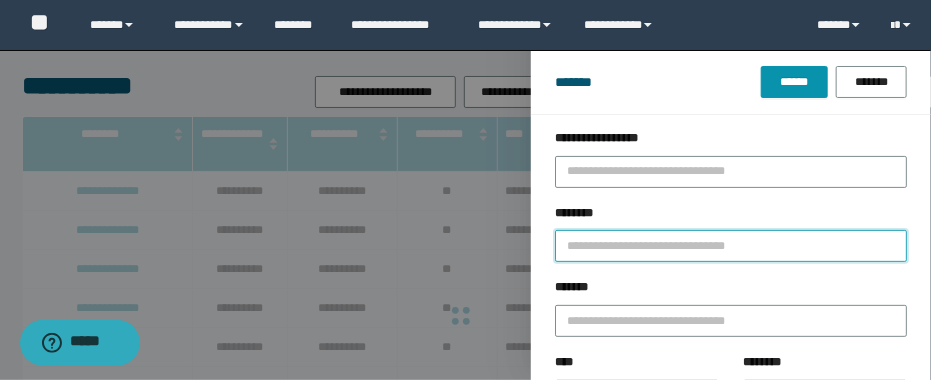 click on "********" at bounding box center [731, 246] 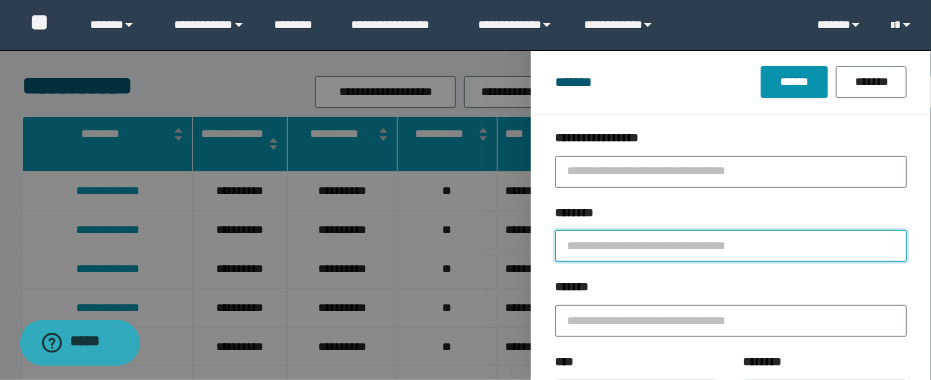 type on "*" 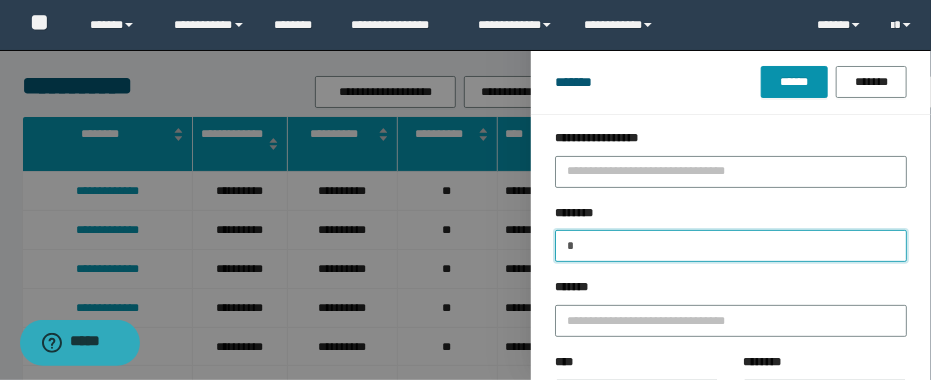 type 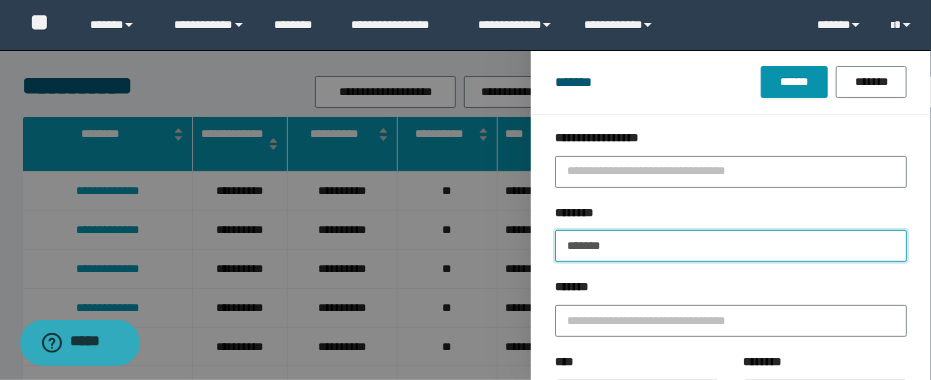 click on "******" at bounding box center [794, 82] 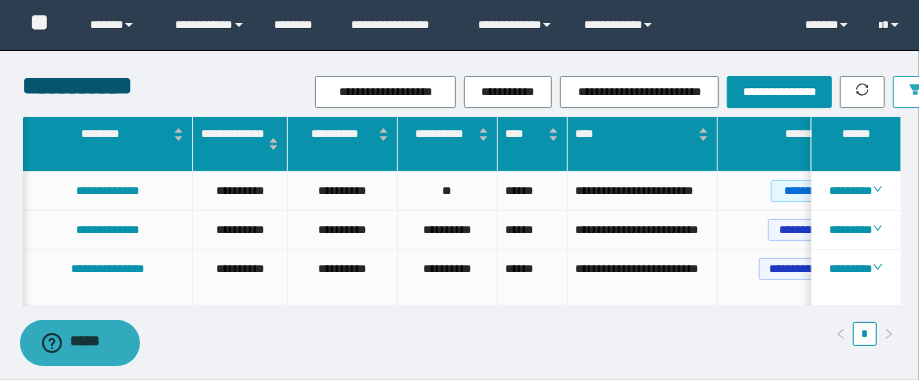 scroll, scrollTop: 0, scrollLeft: 6, axis: horizontal 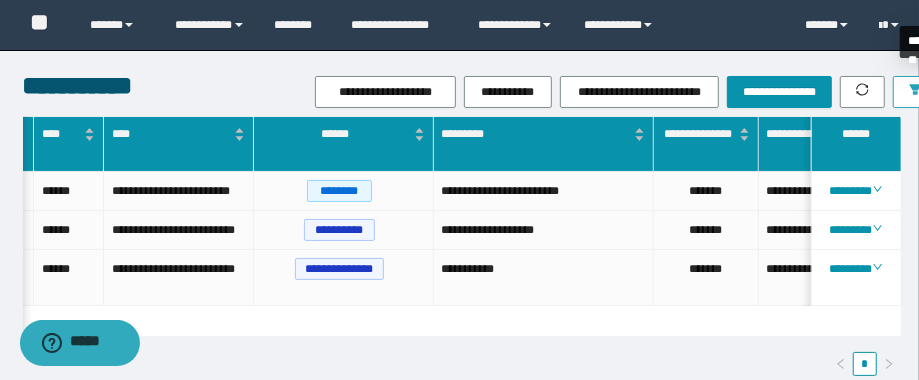 click 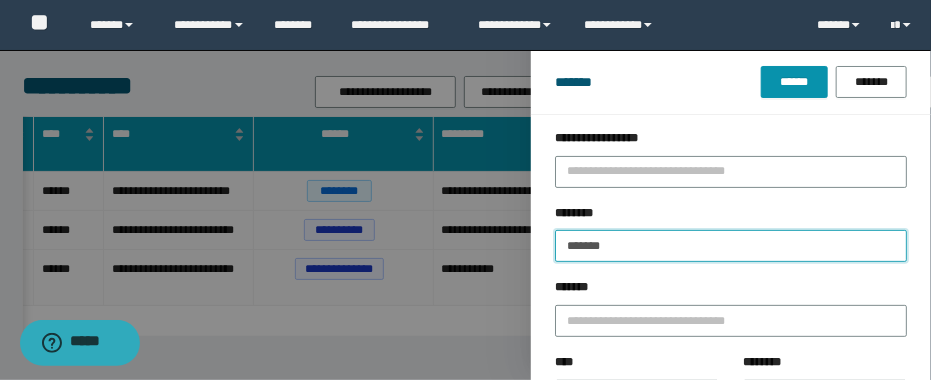 drag, startPoint x: 671, startPoint y: 243, endPoint x: 488, endPoint y: 229, distance: 183.53474 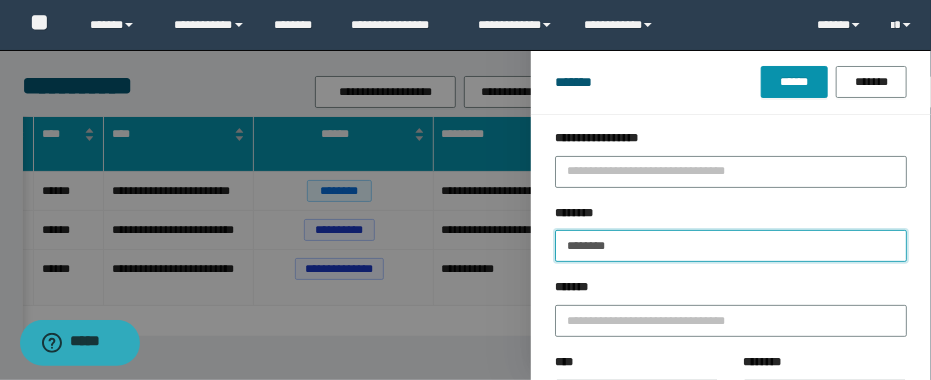 click on "******" at bounding box center (794, 82) 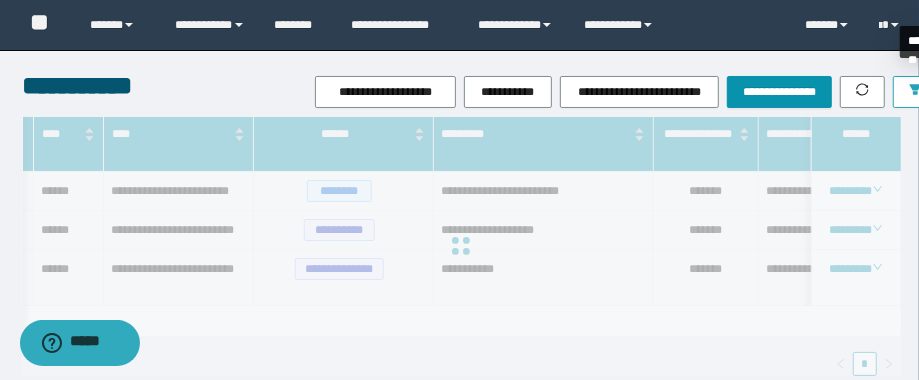 click at bounding box center [915, 92] 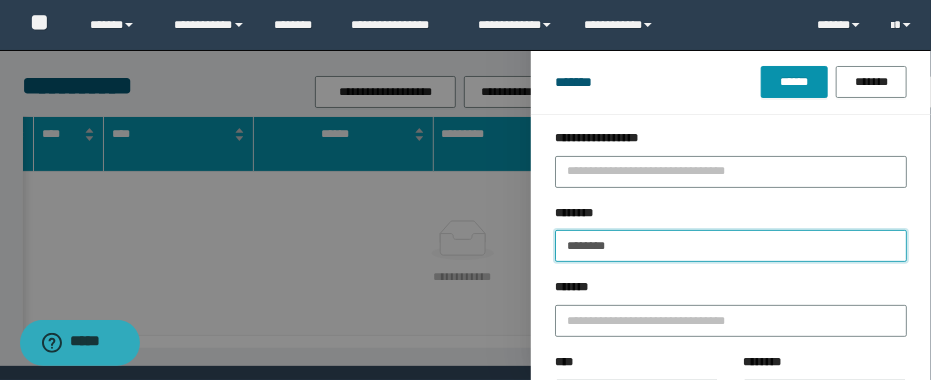 drag, startPoint x: 567, startPoint y: 246, endPoint x: 559, endPoint y: 302, distance: 56.568542 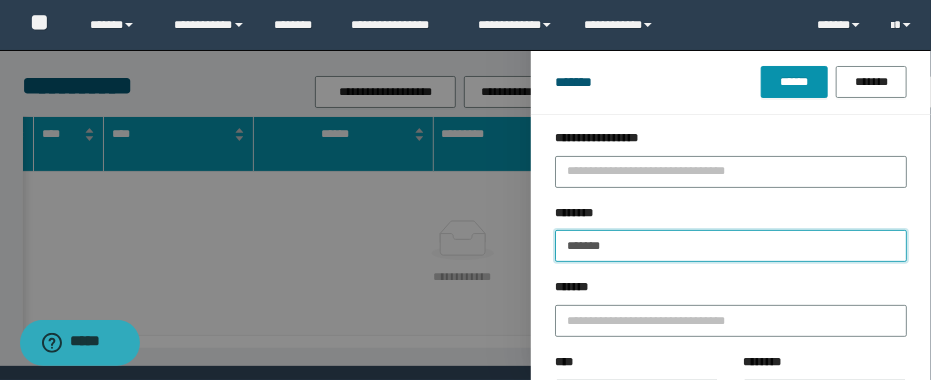type on "*******" 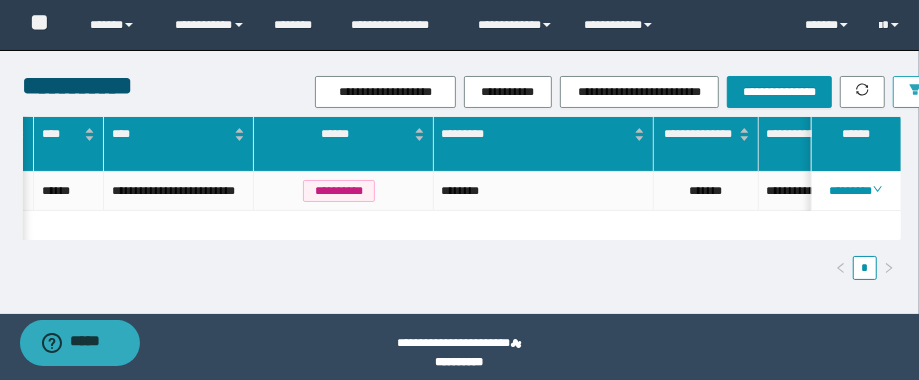 scroll, scrollTop: 0, scrollLeft: 267, axis: horizontal 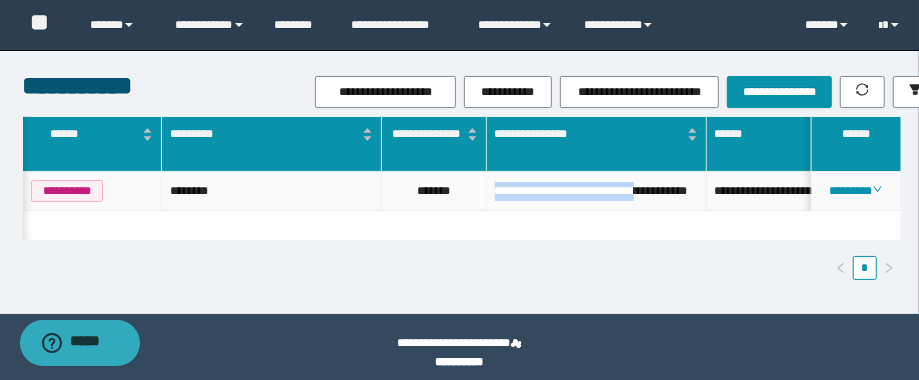 drag, startPoint x: 683, startPoint y: 186, endPoint x: 487, endPoint y: 184, distance: 196.01021 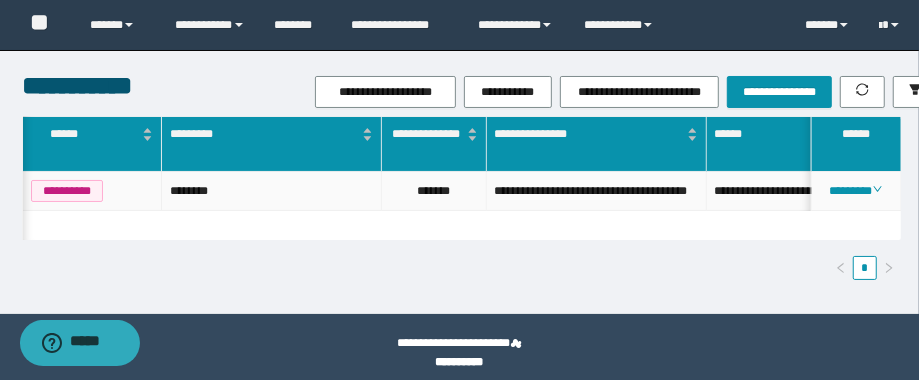 click on "*******" at bounding box center [434, 191] 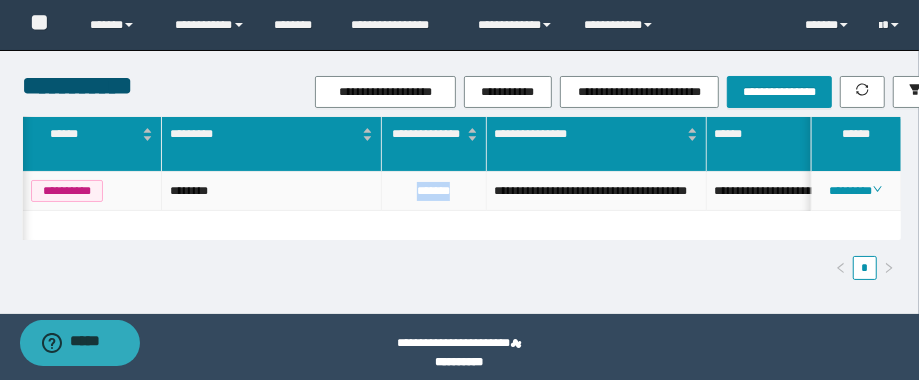 click on "*******" at bounding box center (434, 191) 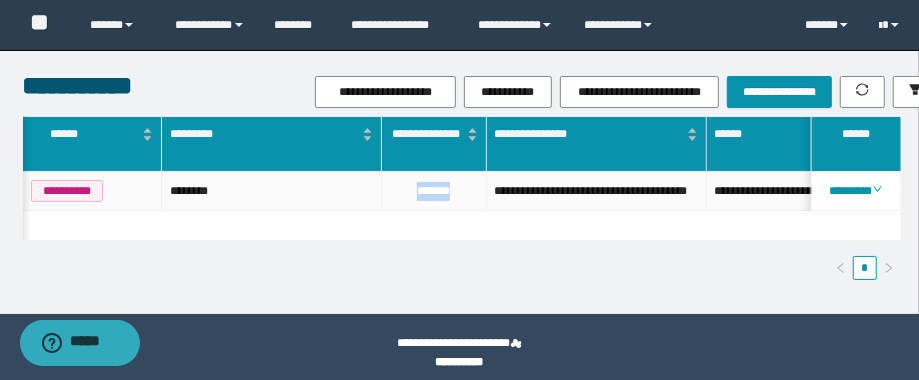 scroll, scrollTop: 0, scrollLeft: 302, axis: horizontal 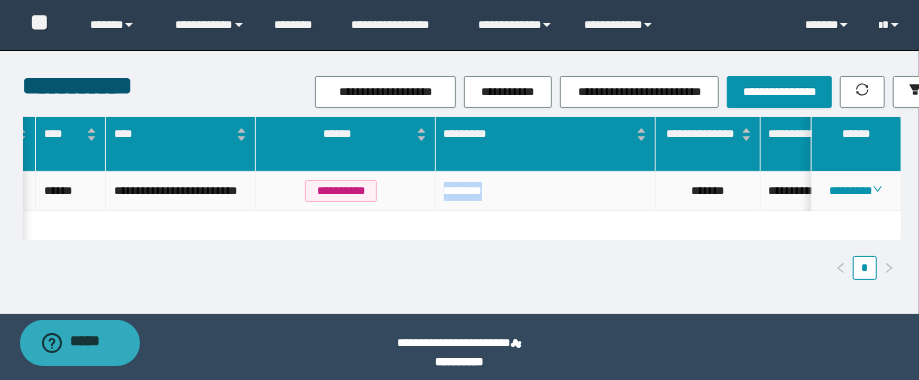drag, startPoint x: 516, startPoint y: 194, endPoint x: 431, endPoint y: 186, distance: 85.37564 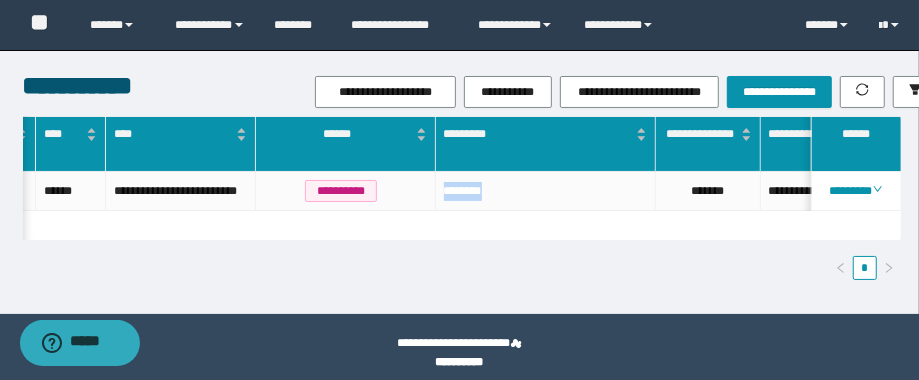 copy on "********" 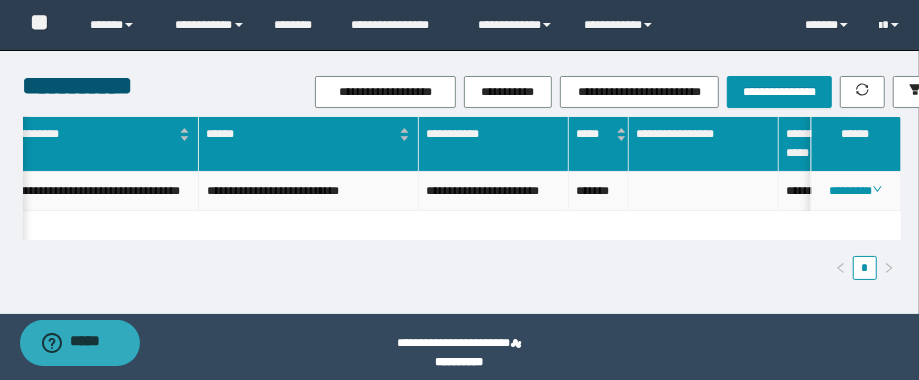 click on "**********" at bounding box center (814, 191) 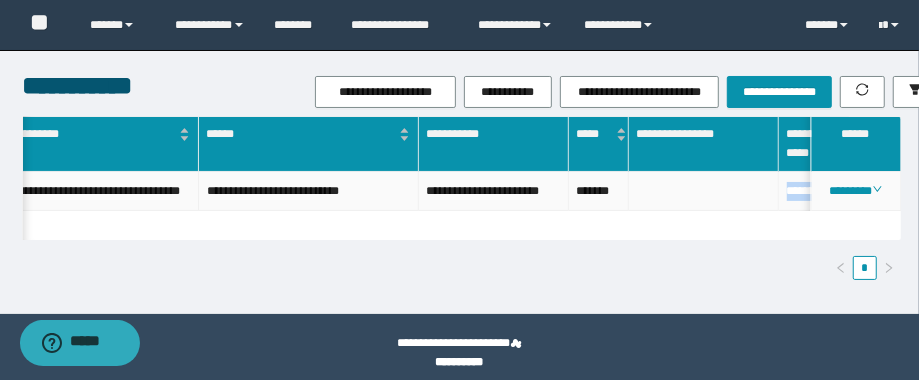 click on "**********" at bounding box center [814, 191] 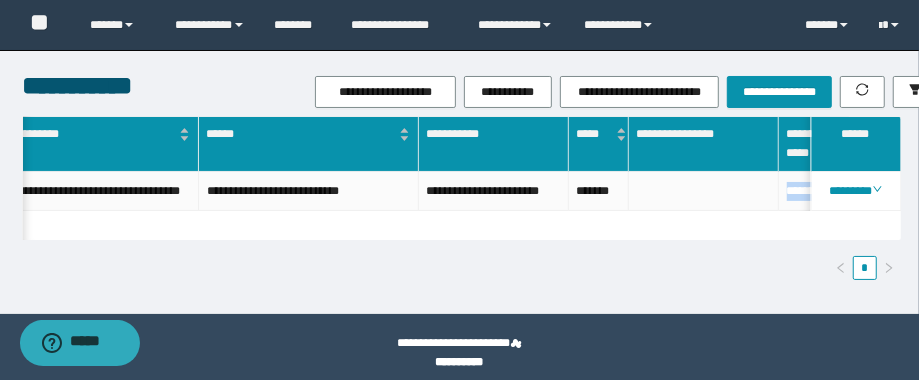 scroll, scrollTop: 0, scrollLeft: 912, axis: horizontal 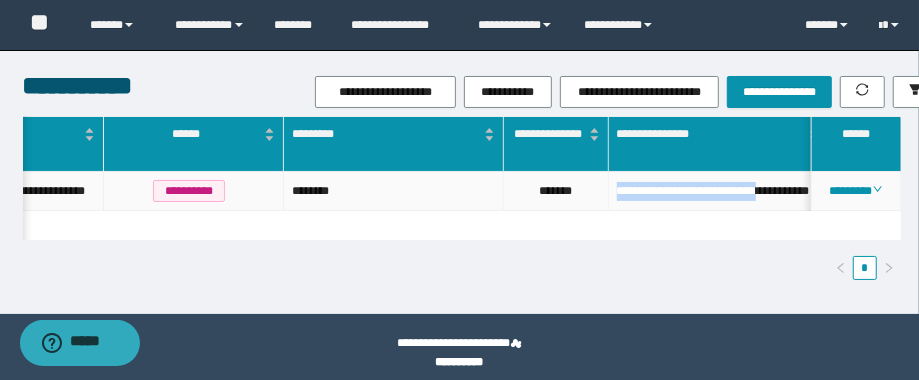 drag, startPoint x: 802, startPoint y: 185, endPoint x: 599, endPoint y: 180, distance: 203.06157 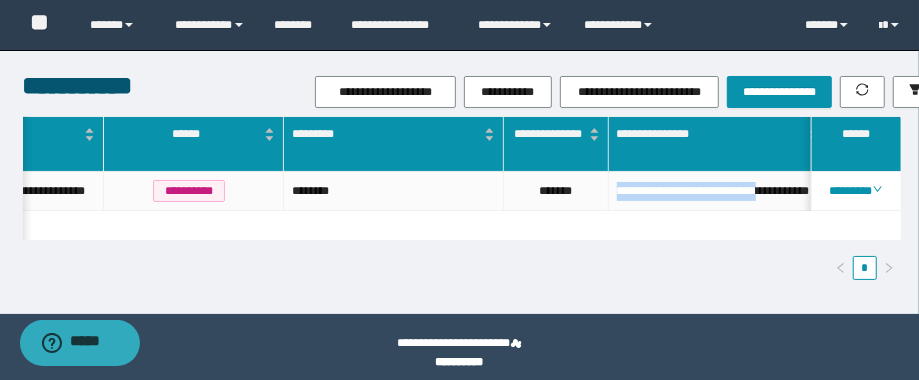 copy on "**********" 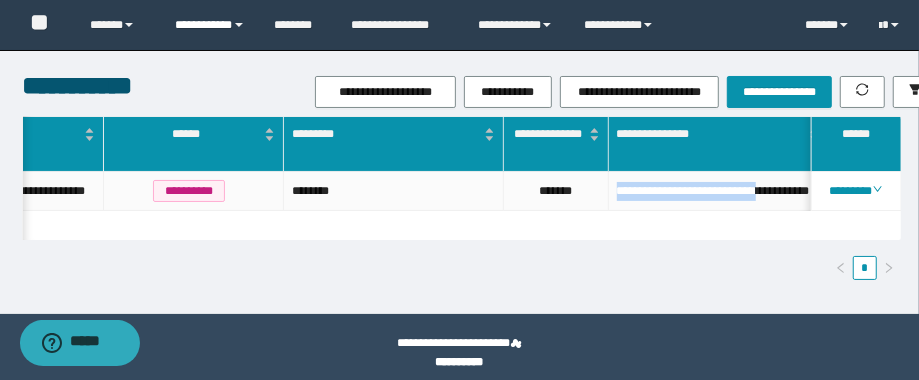 click on "**********" at bounding box center (210, 25) 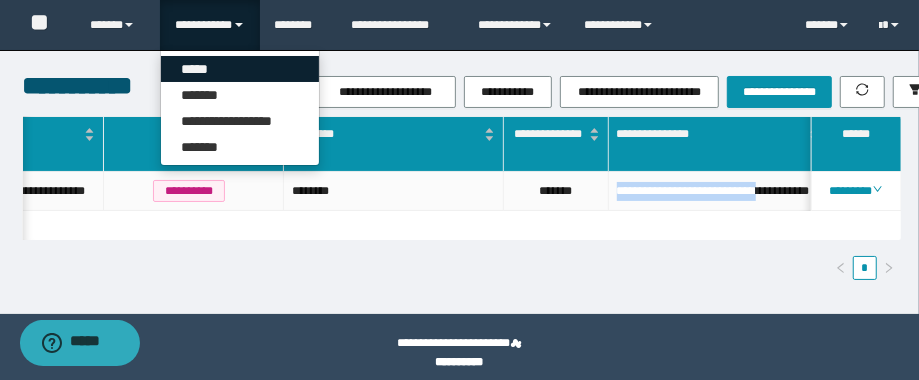 click on "*****" at bounding box center (240, 69) 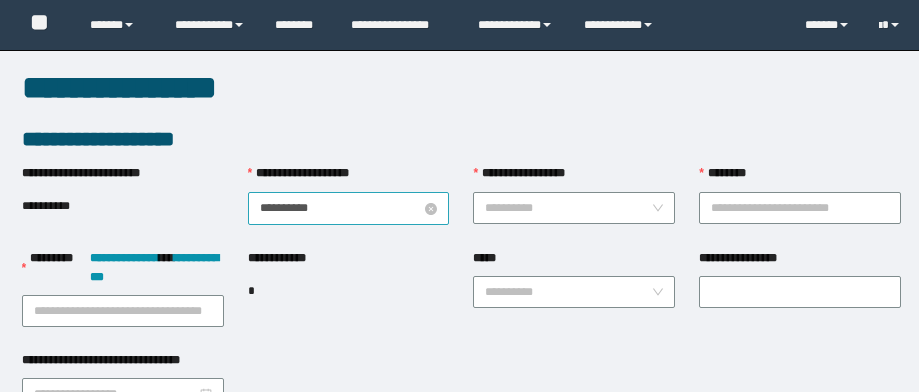 scroll, scrollTop: 0, scrollLeft: 0, axis: both 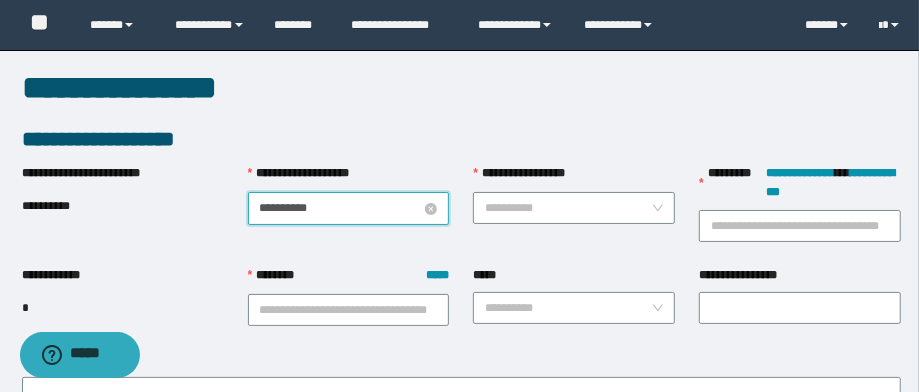 click on "**********" at bounding box center [341, 208] 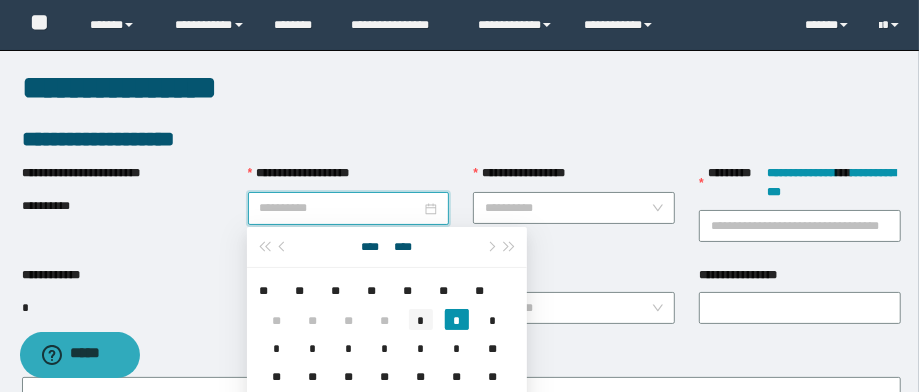 type on "**********" 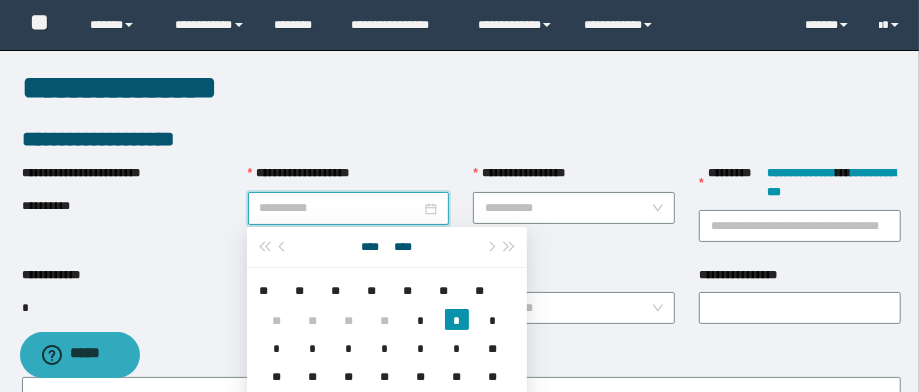 click on "*" at bounding box center [421, 319] 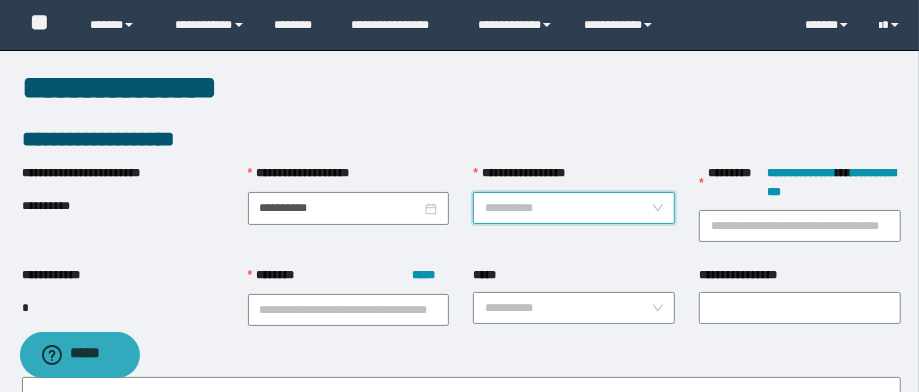 click on "**********" at bounding box center [568, 208] 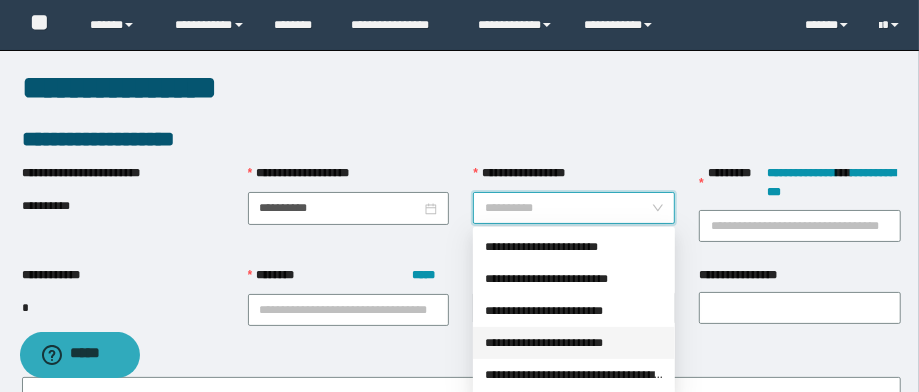 click on "**********" at bounding box center (574, 343) 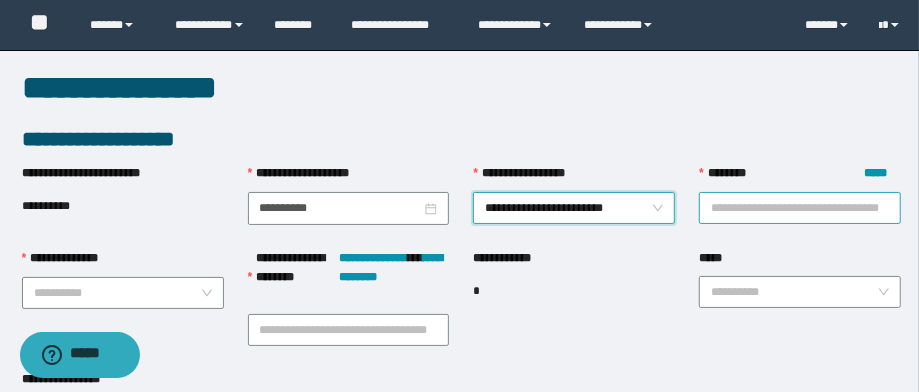 click on "******** *****" at bounding box center [800, 208] 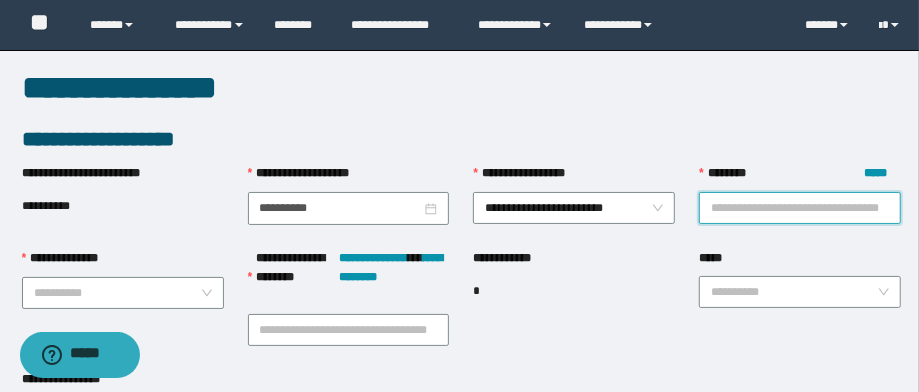 paste on "**********" 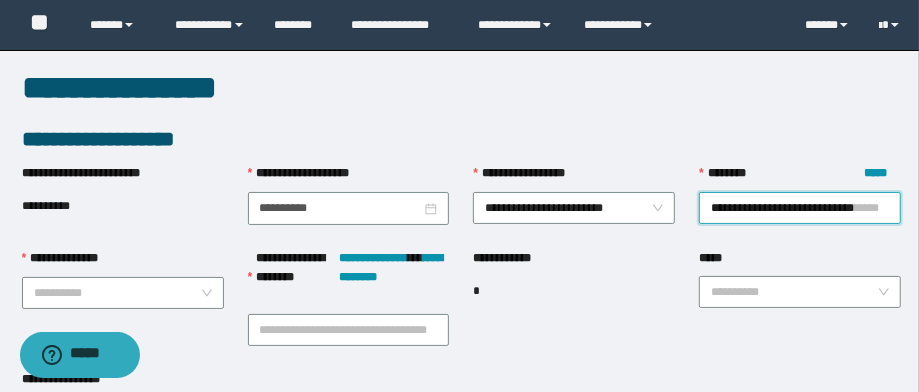 scroll, scrollTop: 0, scrollLeft: 33, axis: horizontal 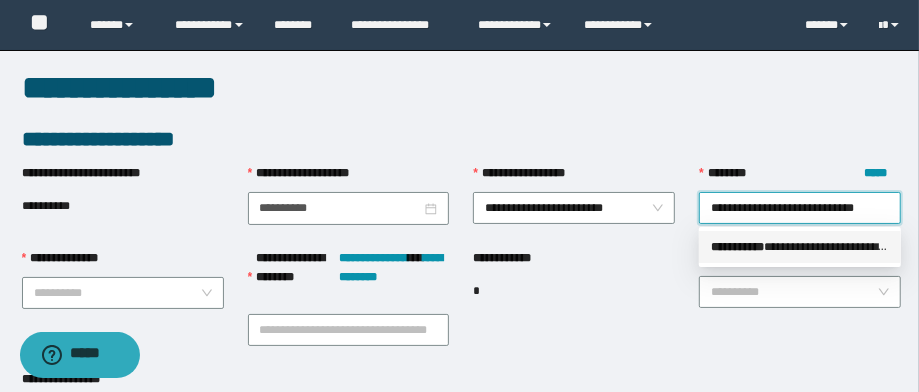 click on "**********" at bounding box center [800, 247] 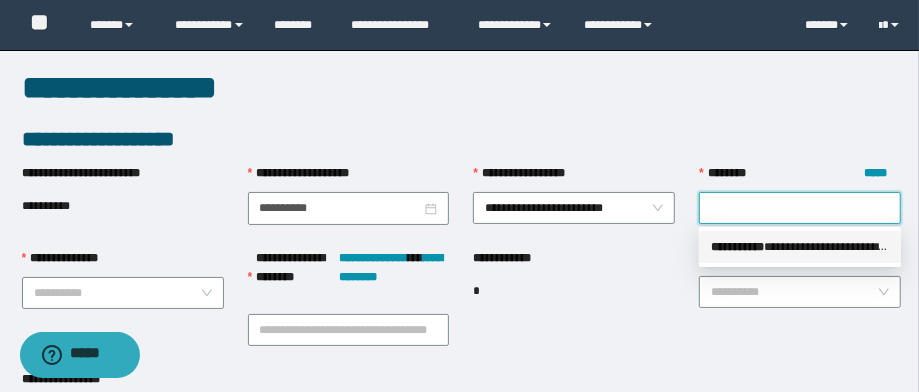 scroll, scrollTop: 0, scrollLeft: 0, axis: both 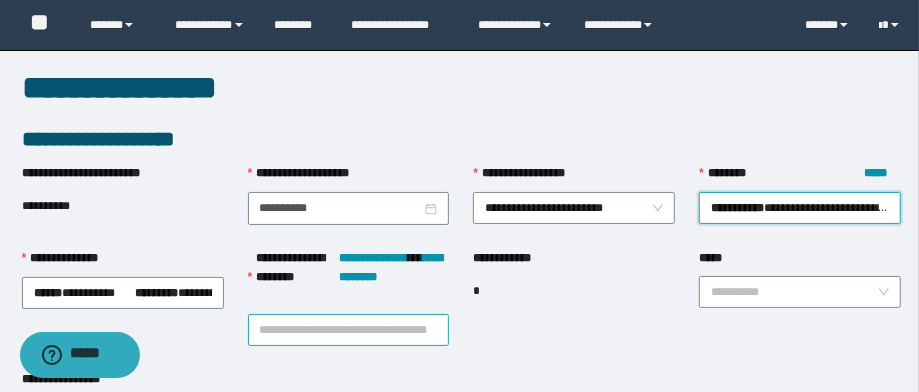click on "**********" at bounding box center (349, 330) 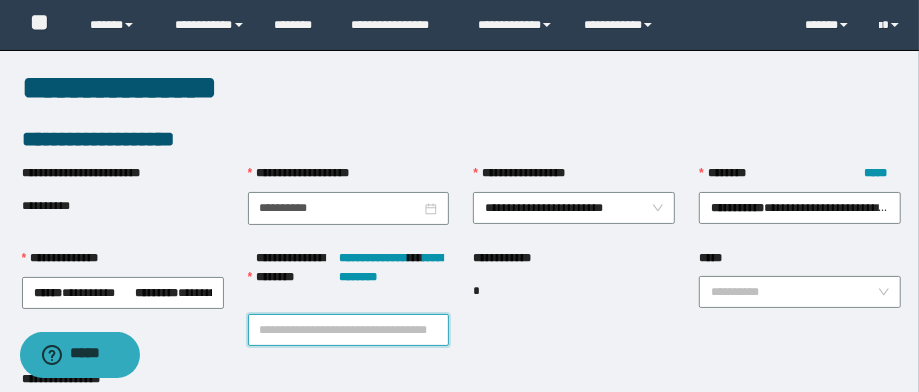 paste on "**********" 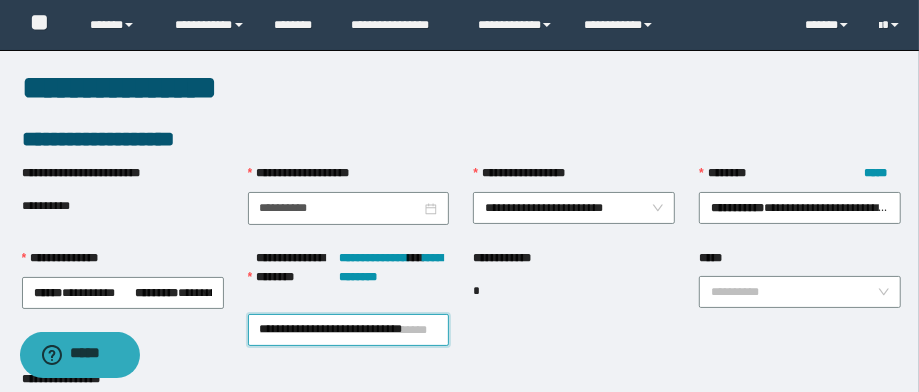 scroll, scrollTop: 0, scrollLeft: 33, axis: horizontal 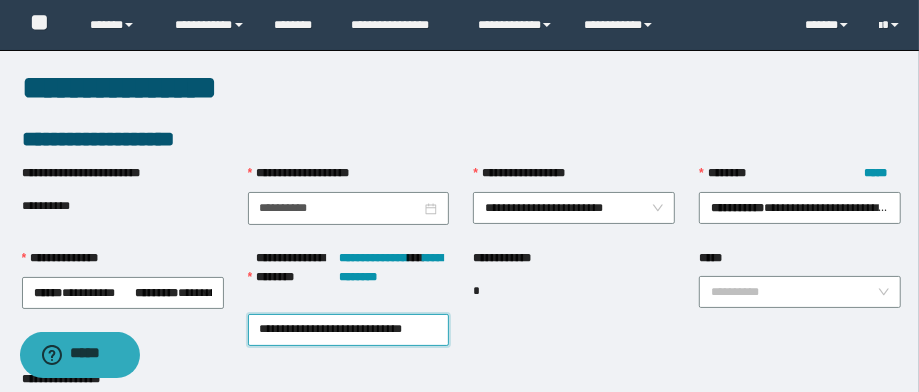 type 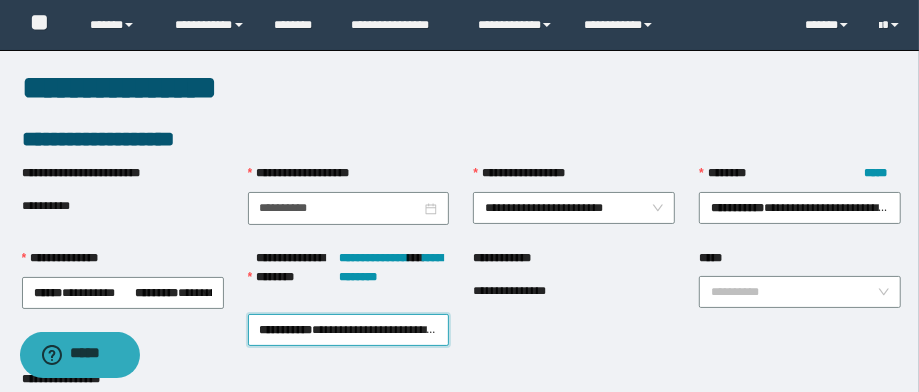 scroll, scrollTop: 0, scrollLeft: 0, axis: both 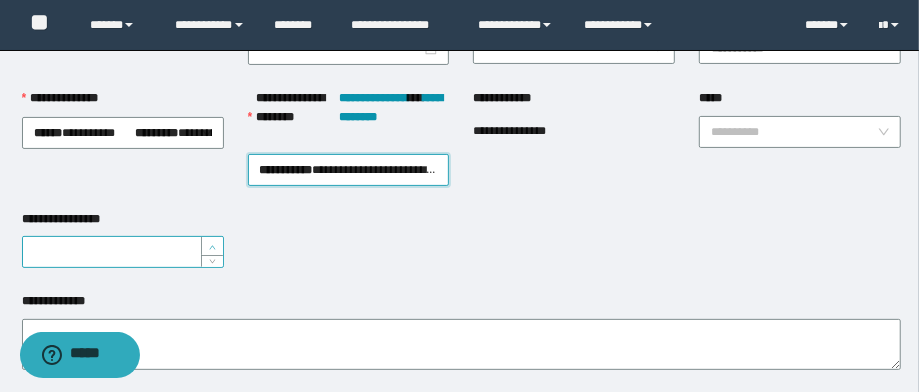 type on "*" 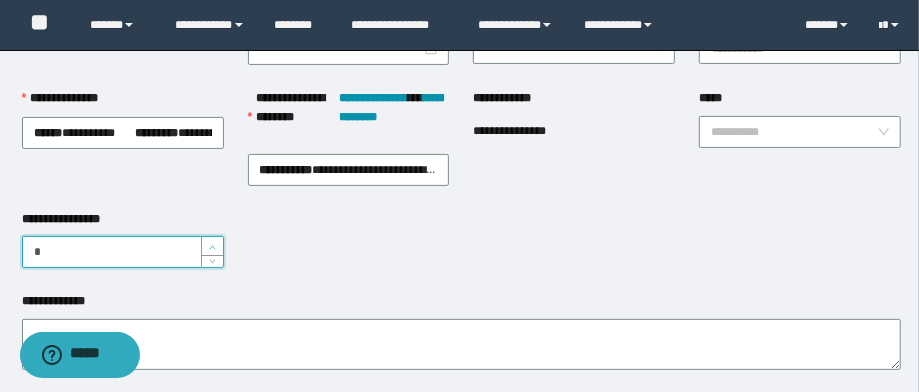 click 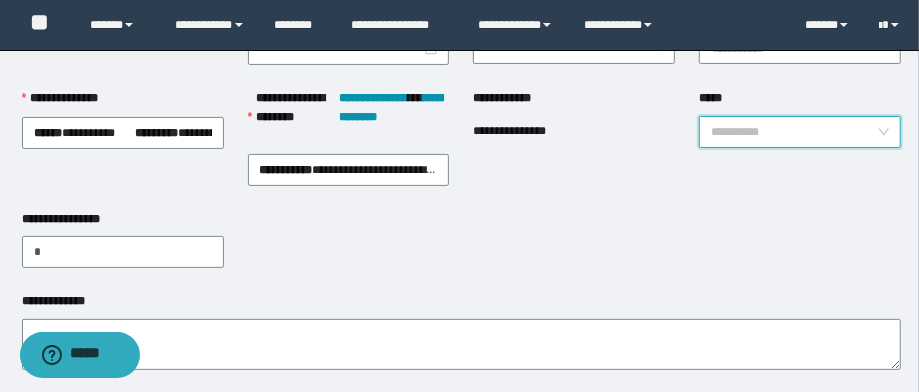 drag, startPoint x: 736, startPoint y: 124, endPoint x: 747, endPoint y: 164, distance: 41.484936 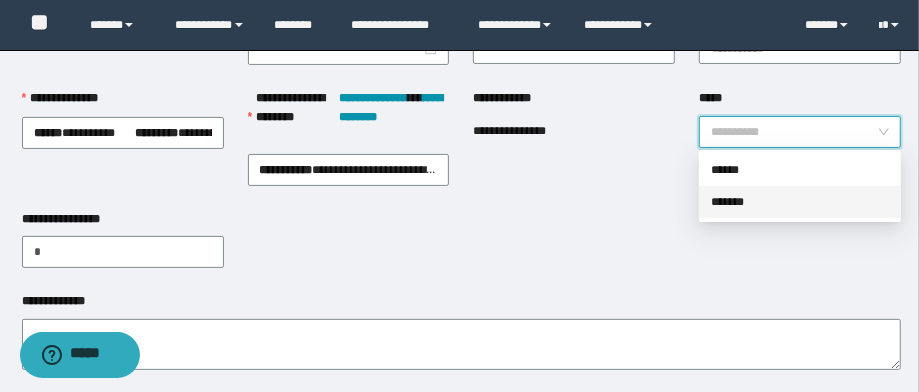 click on "*******" at bounding box center [800, 202] 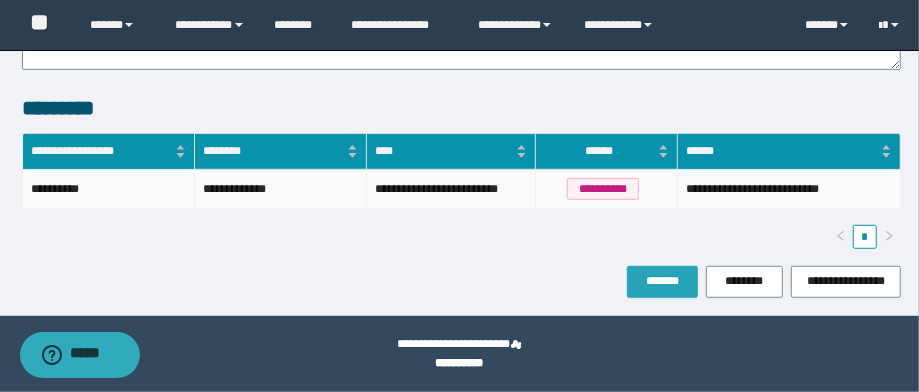 click on "*******" at bounding box center [662, 281] 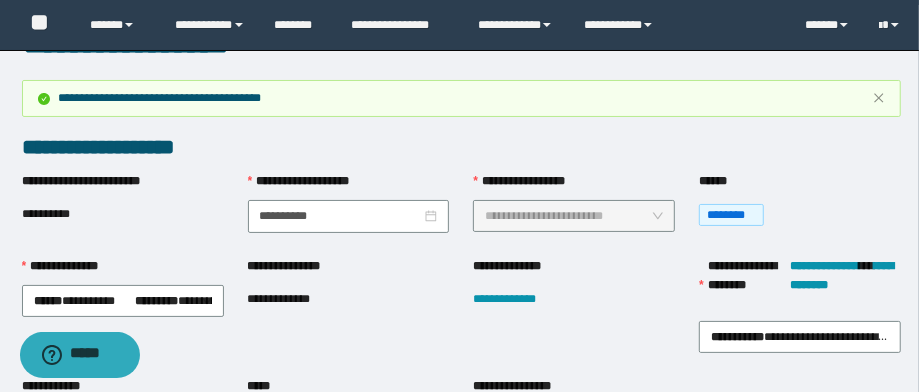 scroll, scrollTop: 80, scrollLeft: 0, axis: vertical 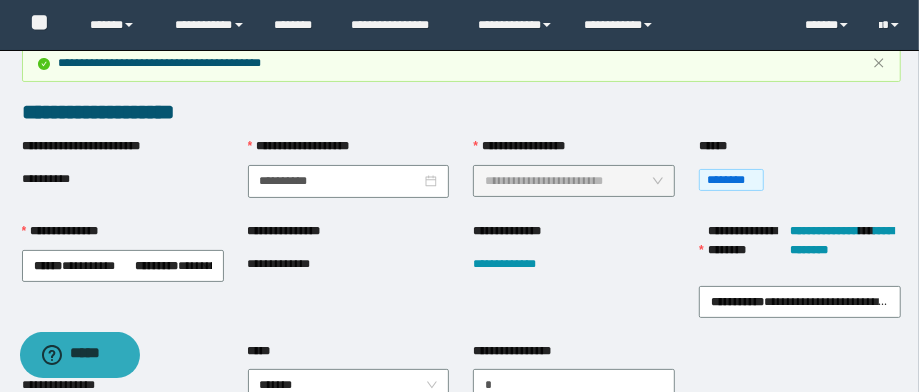 click on "**********" at bounding box center (294, 264) 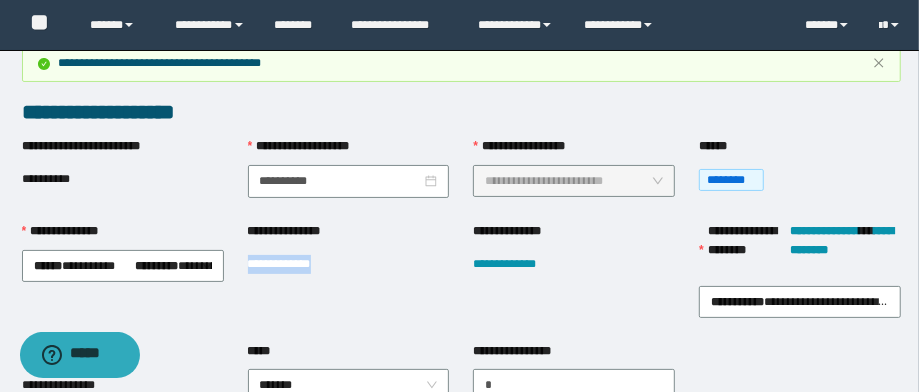 click on "**********" at bounding box center [294, 264] 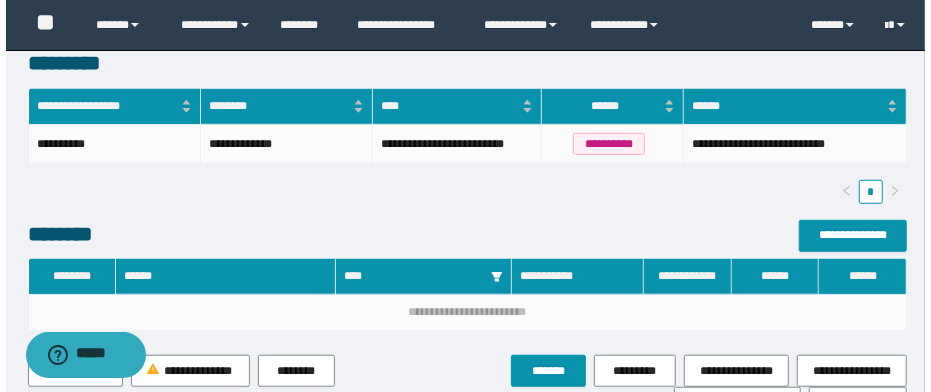 scroll, scrollTop: 560, scrollLeft: 0, axis: vertical 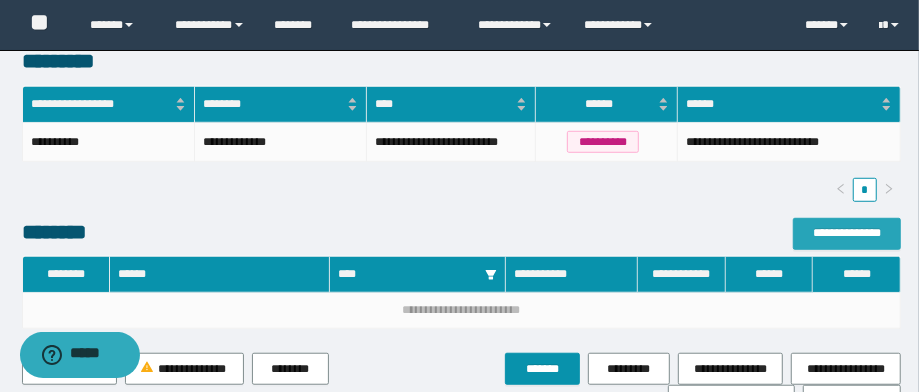click on "**********" at bounding box center (847, 233) 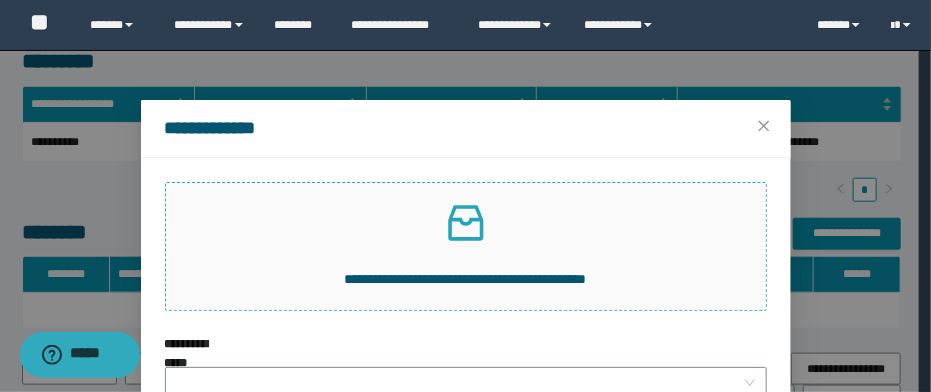 click 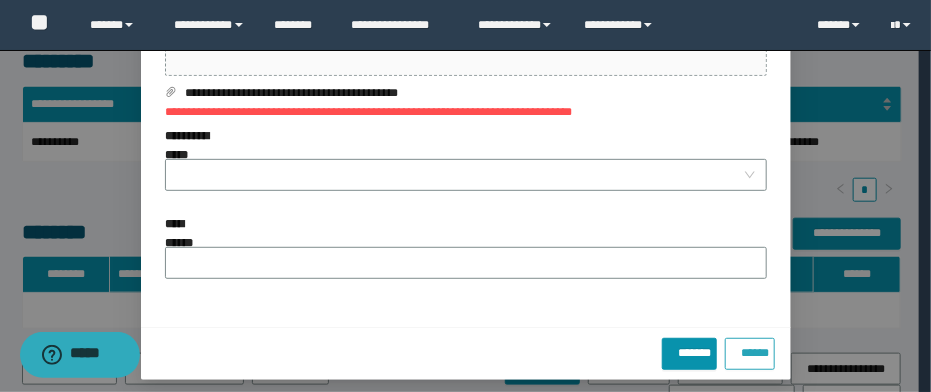 drag, startPoint x: 726, startPoint y: 343, endPoint x: 710, endPoint y: 351, distance: 17.888544 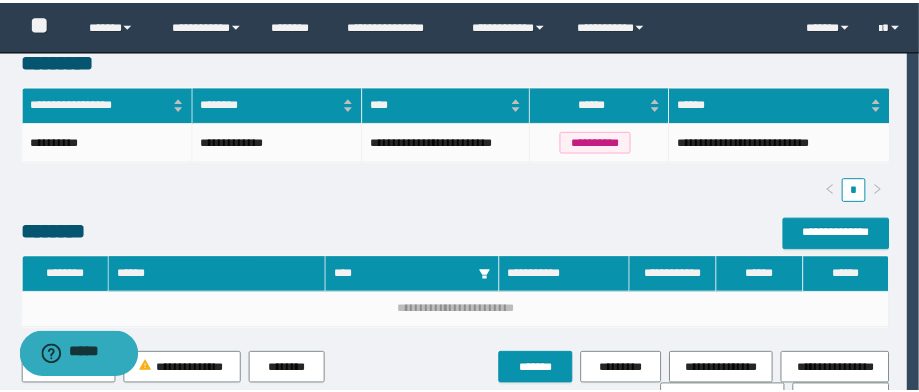 scroll, scrollTop: 108, scrollLeft: 0, axis: vertical 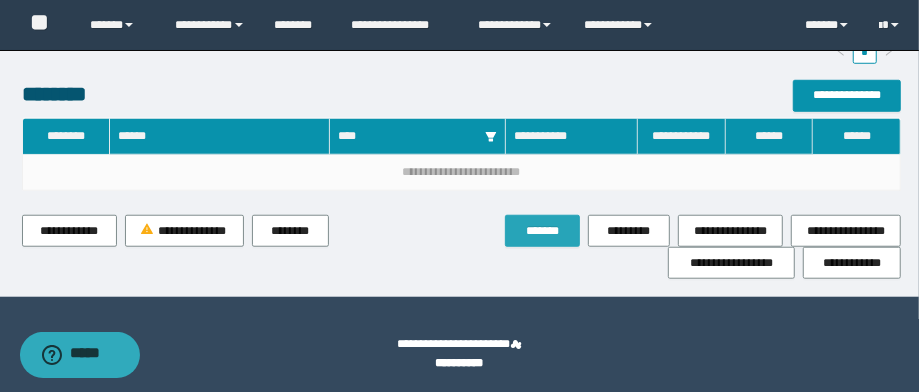 drag, startPoint x: 560, startPoint y: 252, endPoint x: 551, endPoint y: 242, distance: 13.453624 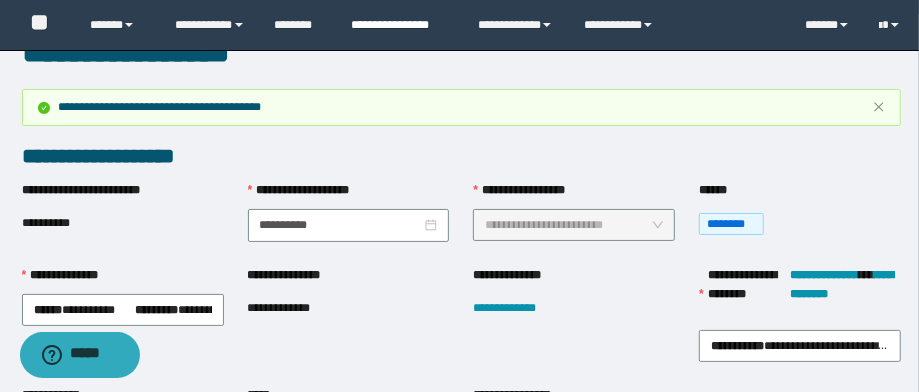 scroll, scrollTop: 0, scrollLeft: 0, axis: both 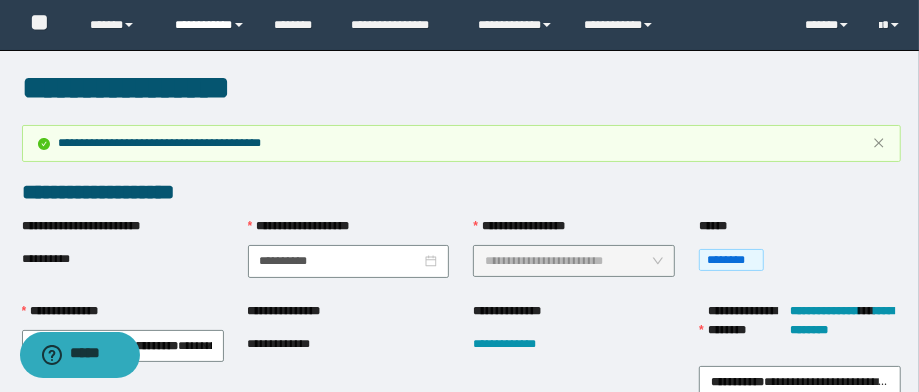 click on "**********" at bounding box center (210, 25) 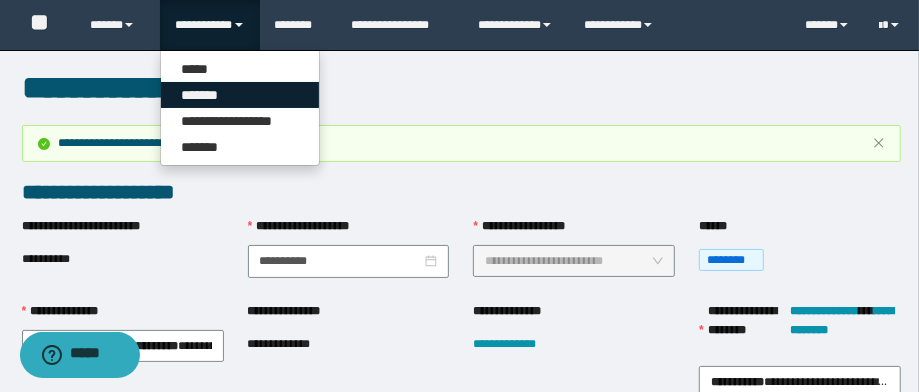 click on "*******" at bounding box center [240, 95] 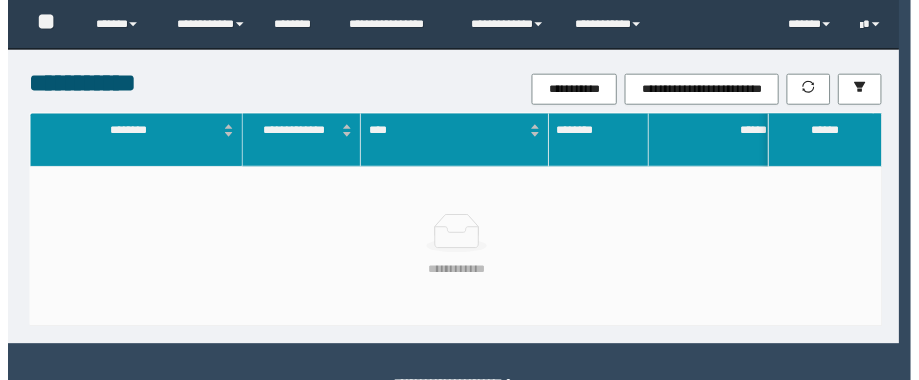 scroll, scrollTop: 0, scrollLeft: 0, axis: both 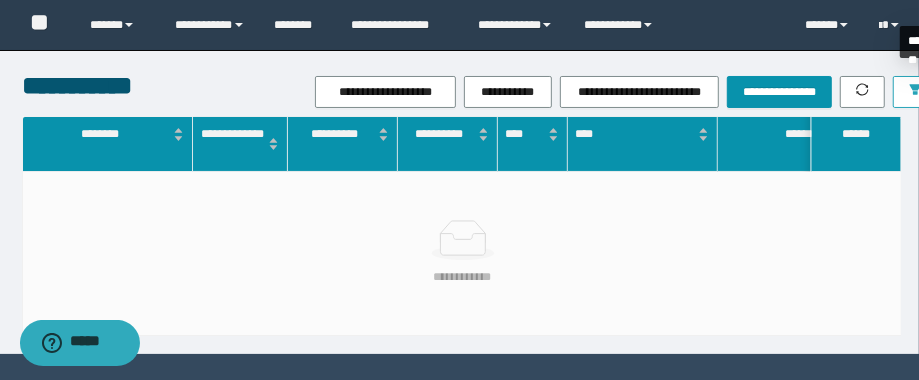 click at bounding box center [915, 92] 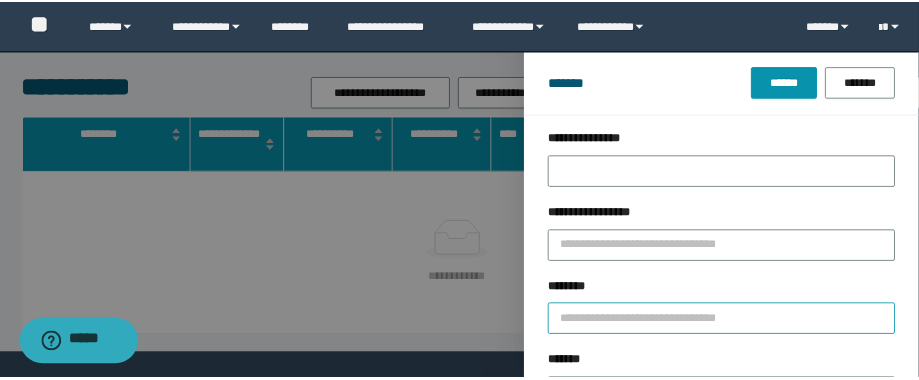 scroll, scrollTop: 160, scrollLeft: 0, axis: vertical 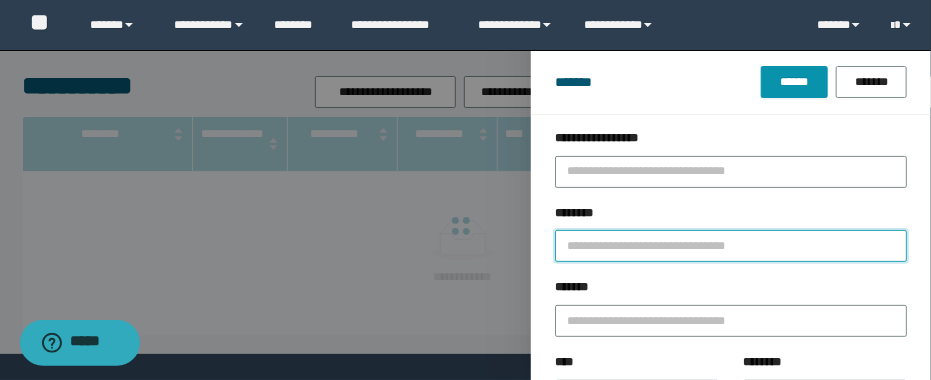 drag, startPoint x: 593, startPoint y: 249, endPoint x: 682, endPoint y: 245, distance: 89.08984 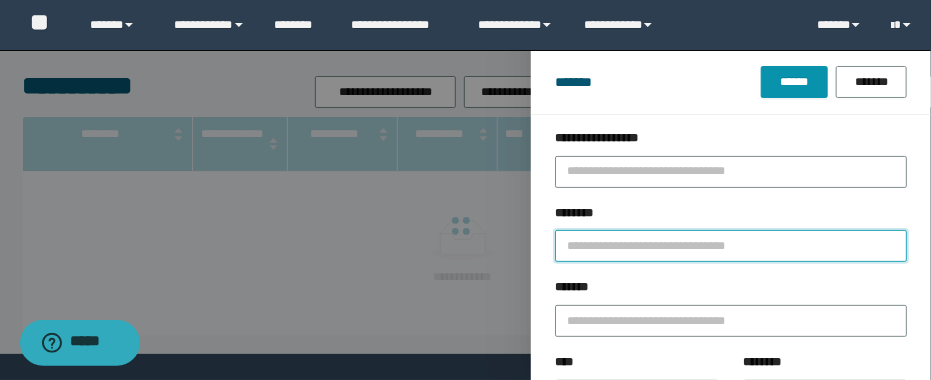 paste on "**********" 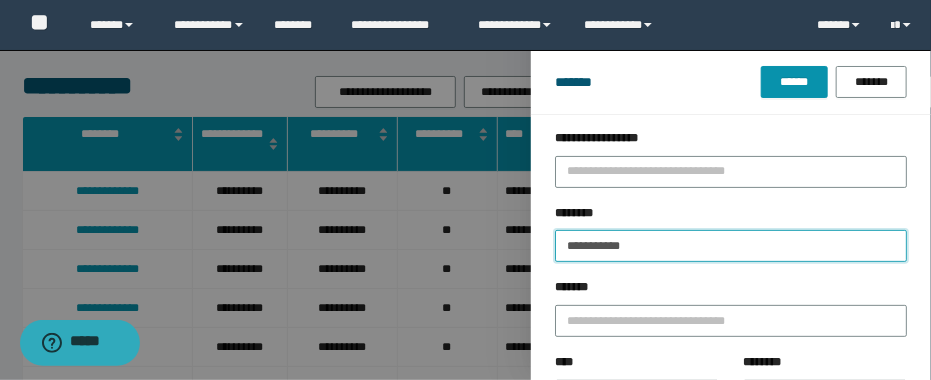 type on "**********" 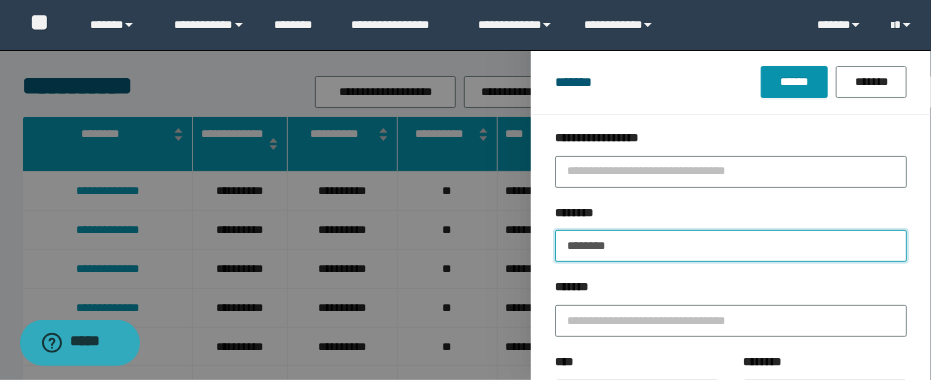 type on "********" 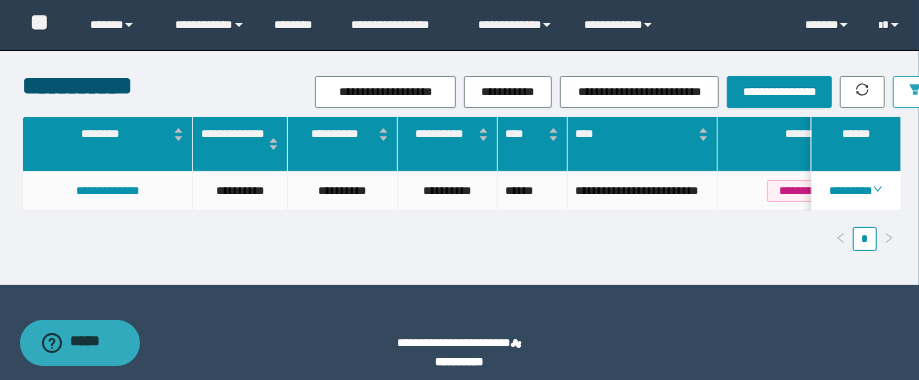 scroll, scrollTop: 0, scrollLeft: 535, axis: horizontal 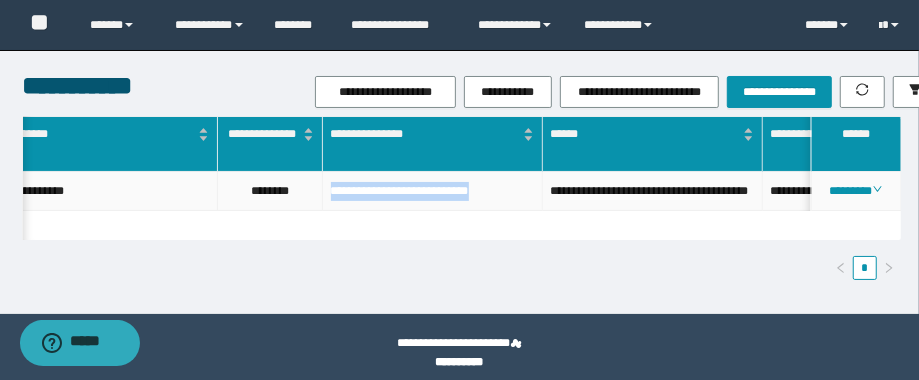 drag, startPoint x: 531, startPoint y: 190, endPoint x: 328, endPoint y: 196, distance: 203.08865 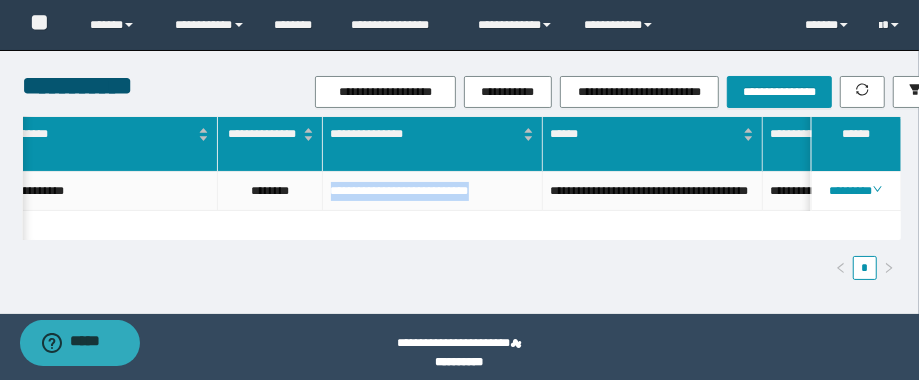 copy on "**********" 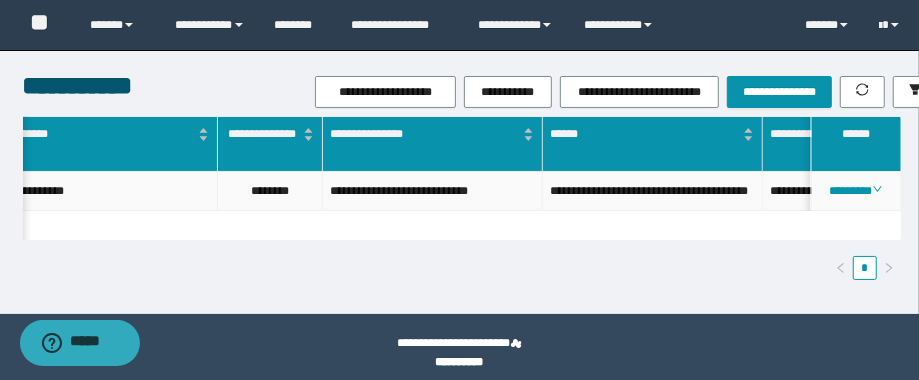 click on "********" at bounding box center (270, 191) 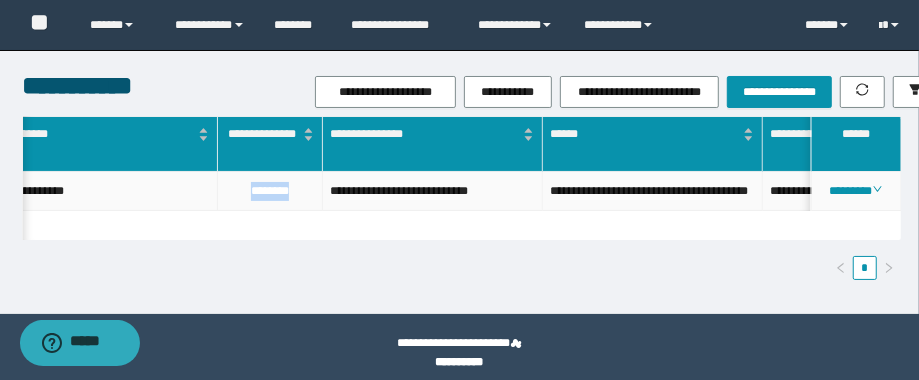 click on "********" at bounding box center (270, 191) 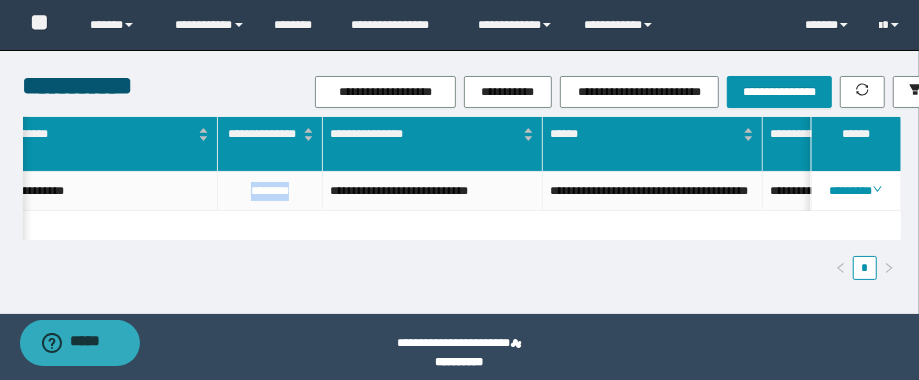 scroll, scrollTop: 0, scrollLeft: 407, axis: horizontal 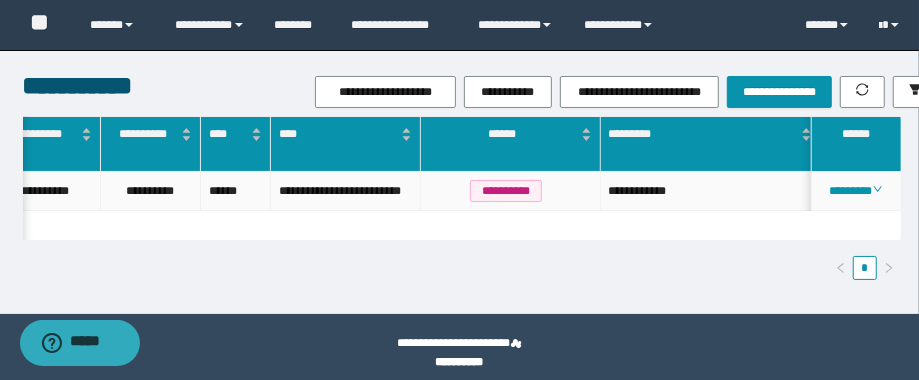 click on "**********" at bounding box center (711, 191) 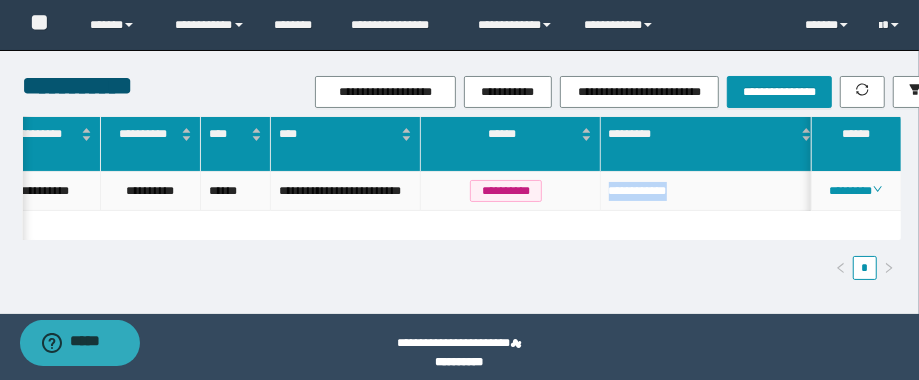 click on "**********" at bounding box center [711, 191] 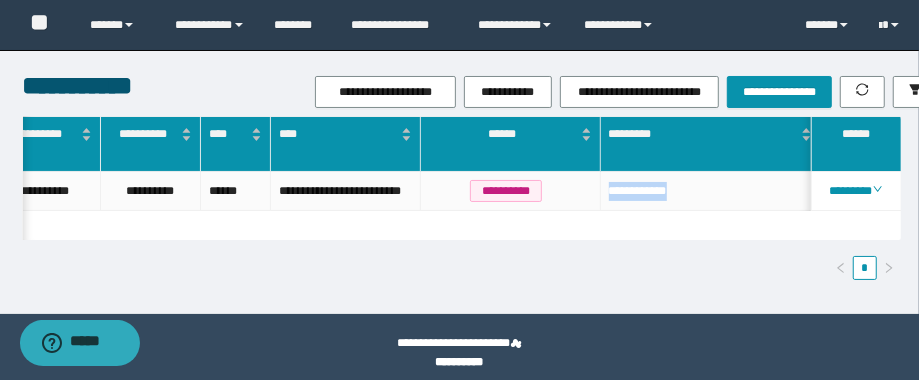 scroll, scrollTop: 0, scrollLeft: 1281, axis: horizontal 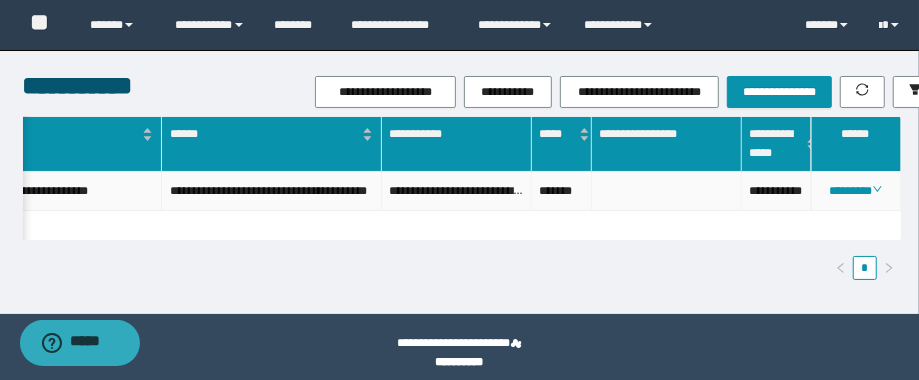 click on "**********" at bounding box center [777, 191] 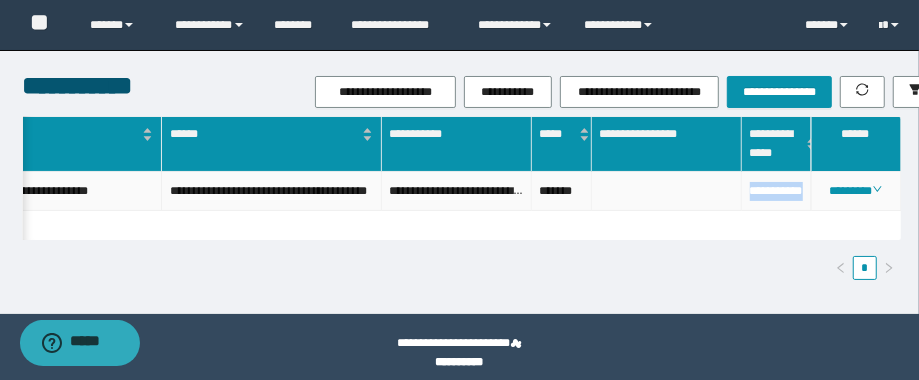 click on "**********" at bounding box center [777, 191] 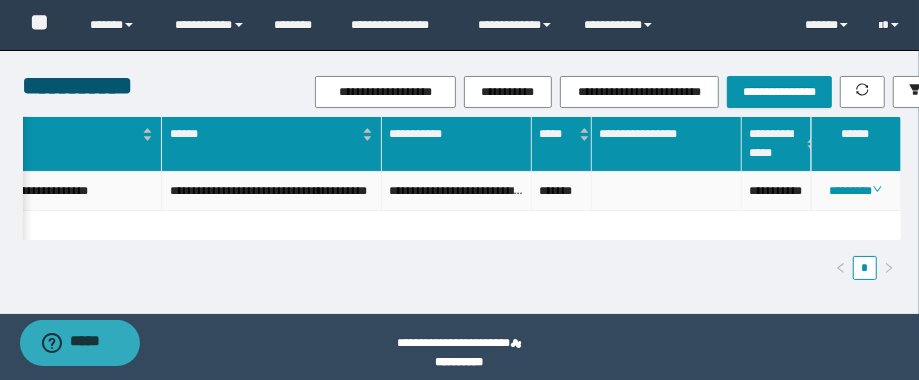 click on "**********" at bounding box center (272, 191) 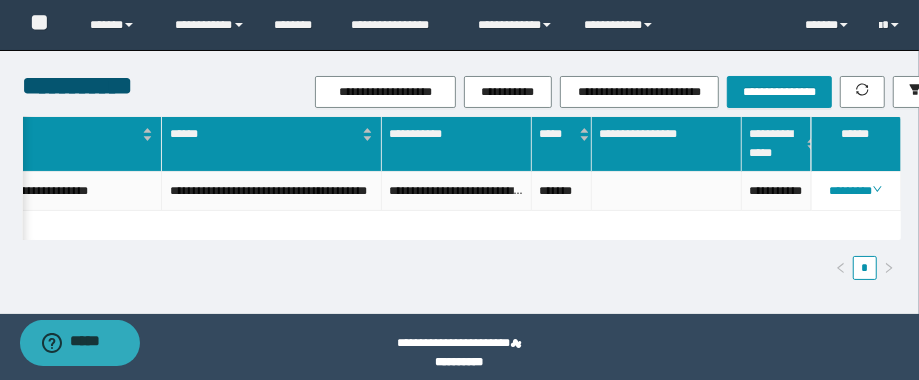 scroll, scrollTop: 0, scrollLeft: 1250, axis: horizontal 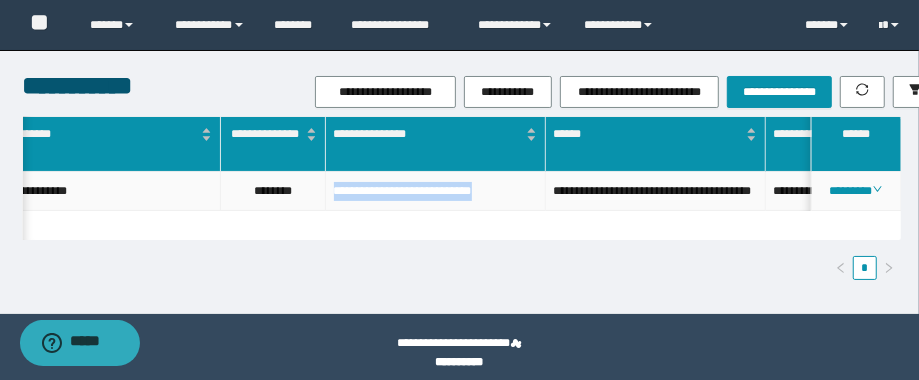 drag, startPoint x: 525, startPoint y: 185, endPoint x: 329, endPoint y: 181, distance: 196.04082 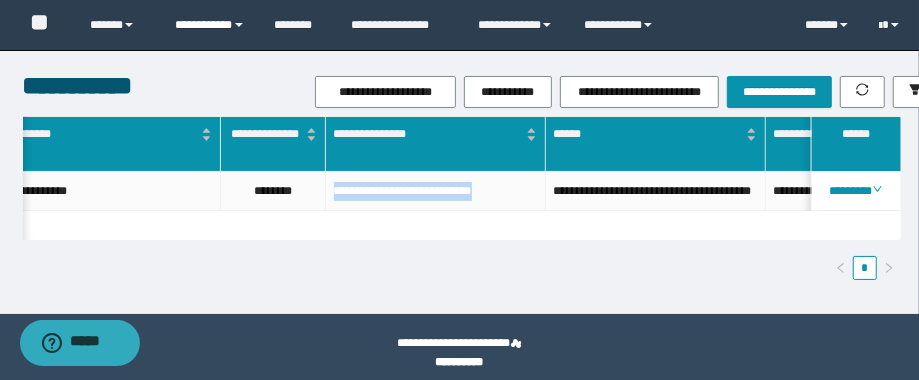 click on "**********" at bounding box center [210, 25] 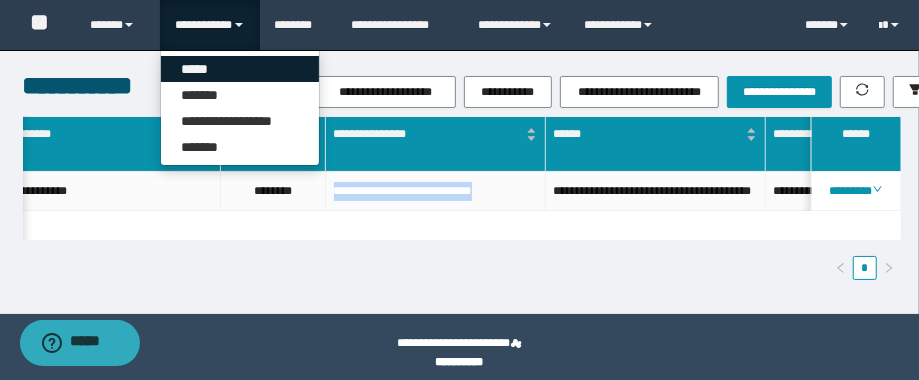 click on "*****" at bounding box center (240, 69) 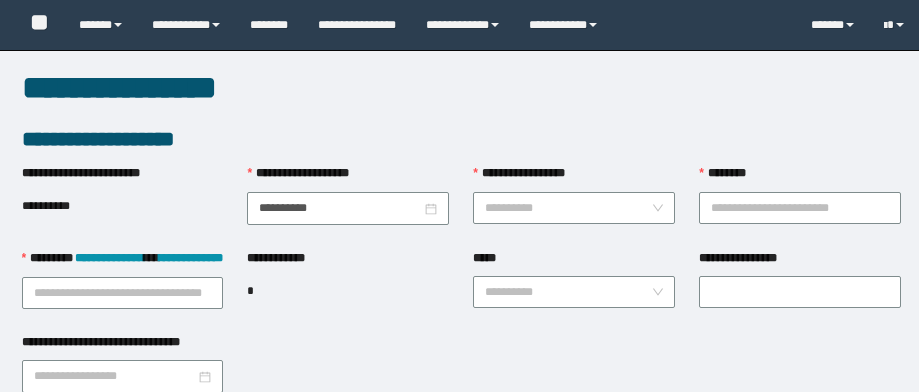 scroll, scrollTop: 0, scrollLeft: 0, axis: both 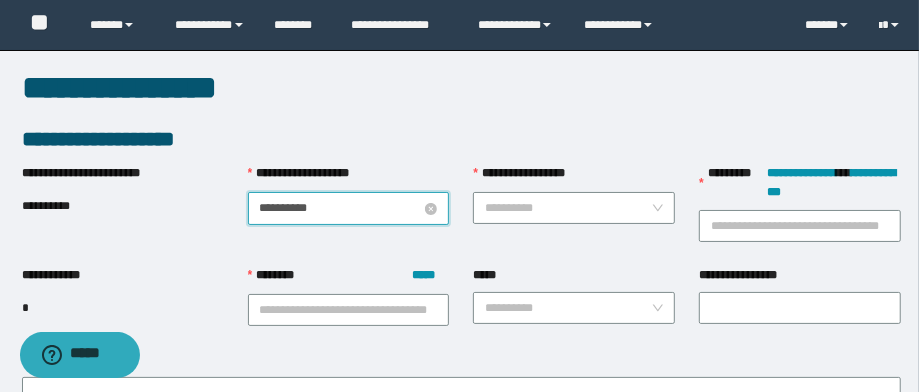 click on "**********" at bounding box center (341, 208) 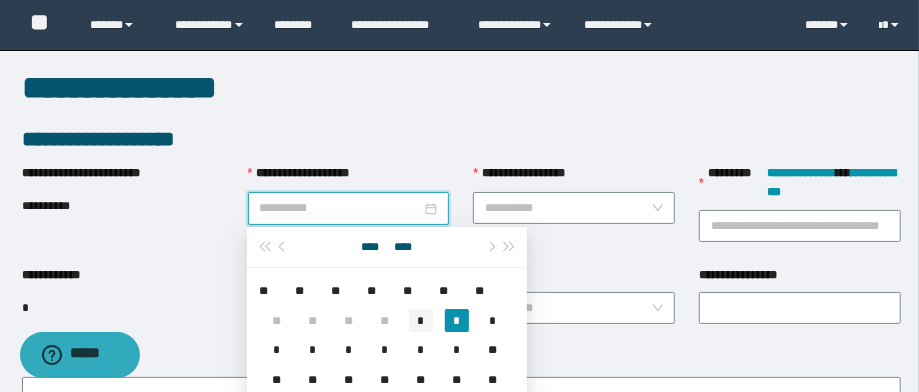 type on "**********" 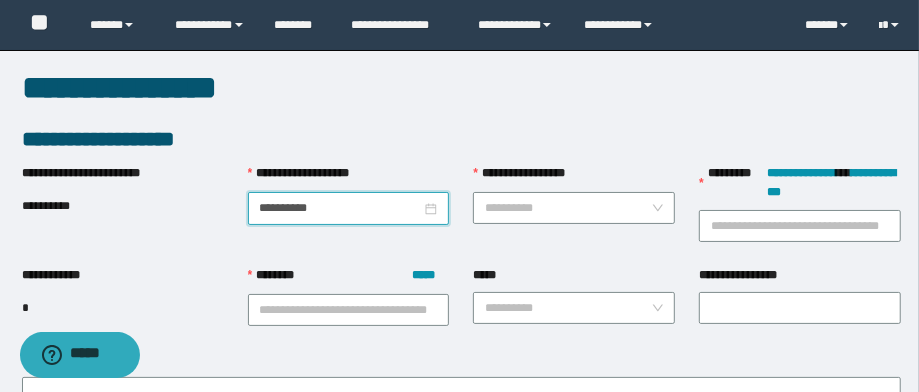click on "**********" at bounding box center (568, 208) 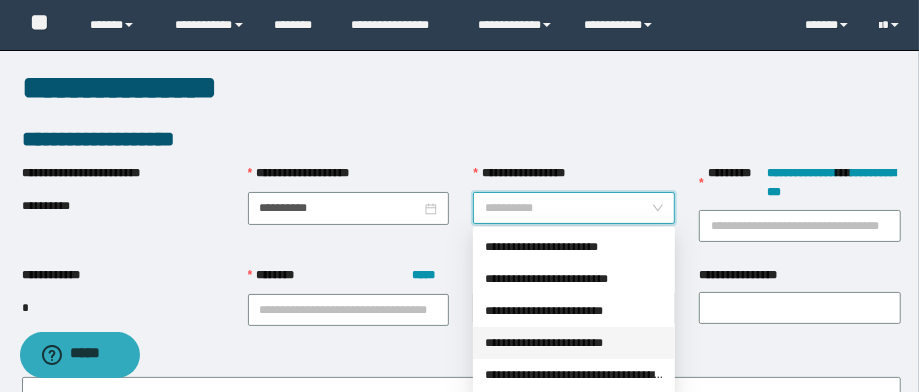 drag, startPoint x: 593, startPoint y: 342, endPoint x: 621, endPoint y: 302, distance: 48.82622 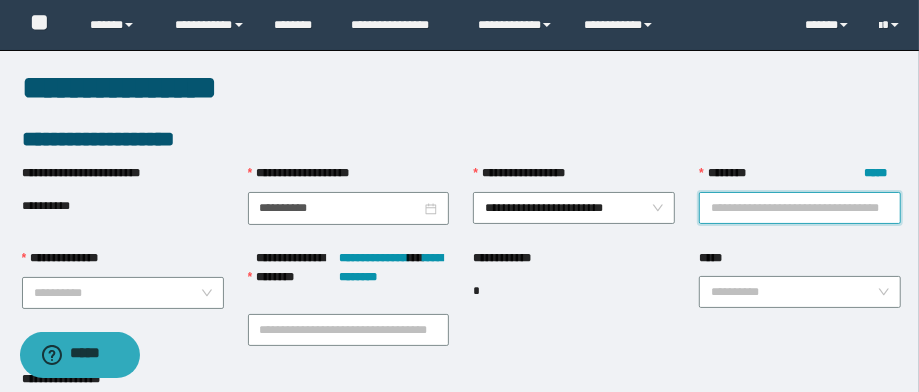 click on "******** *****" at bounding box center [800, 208] 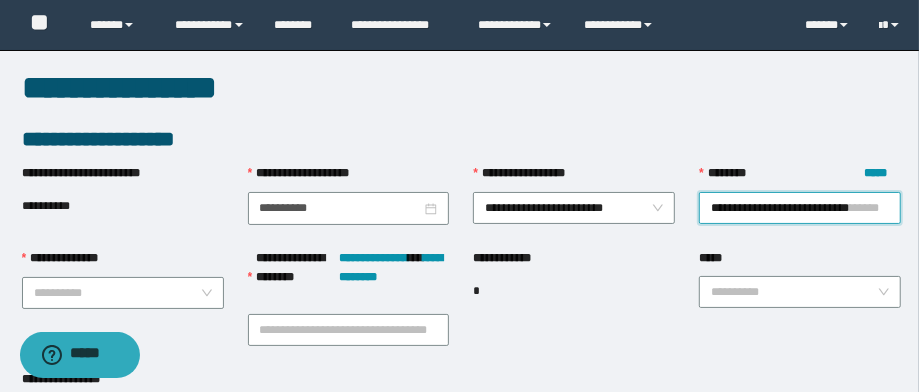 scroll, scrollTop: 0, scrollLeft: 10, axis: horizontal 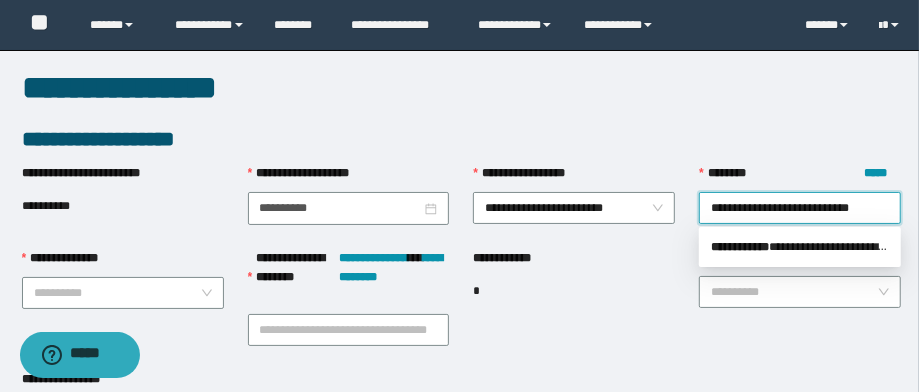 click on "** * ********" at bounding box center (740, 247) 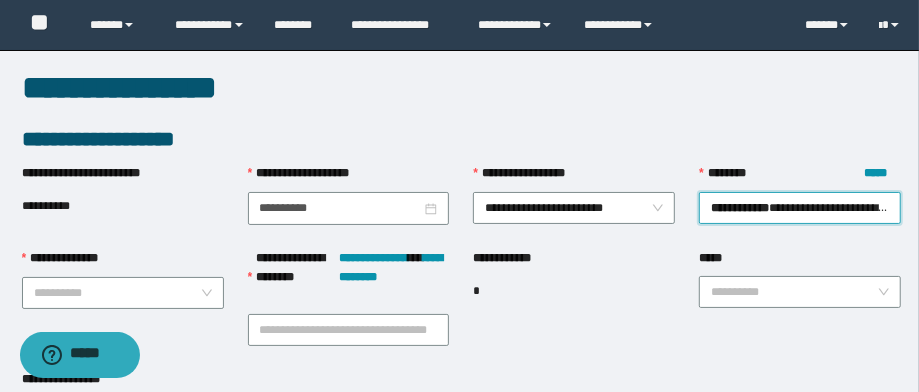 scroll, scrollTop: 0, scrollLeft: 0, axis: both 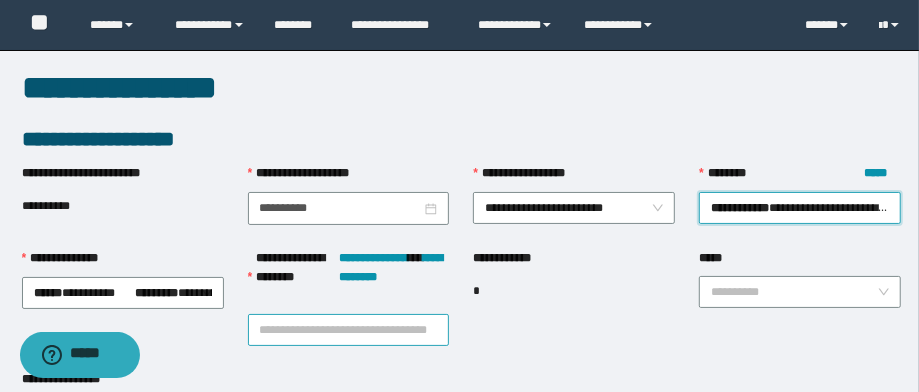 click on "**********" at bounding box center [349, 330] 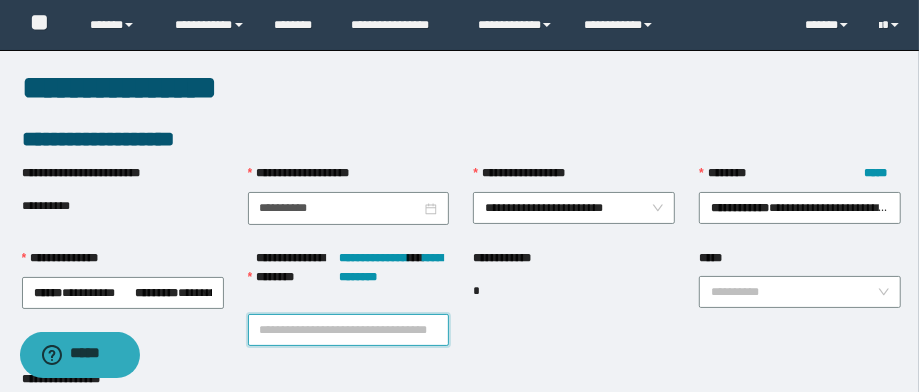 paste on "**********" 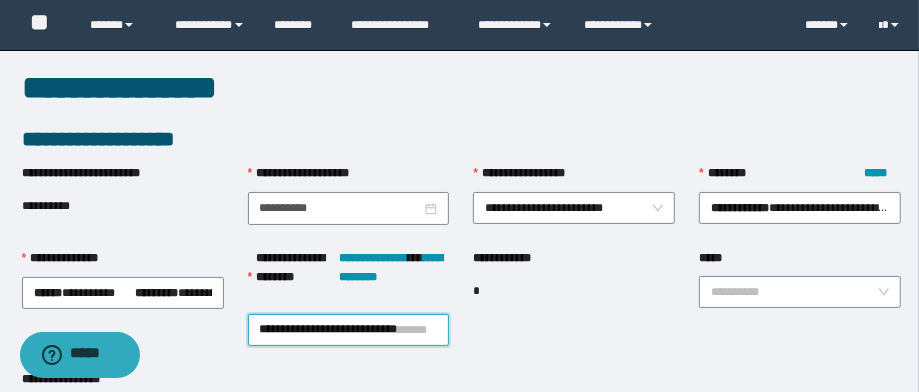 scroll, scrollTop: 0, scrollLeft: 10, axis: horizontal 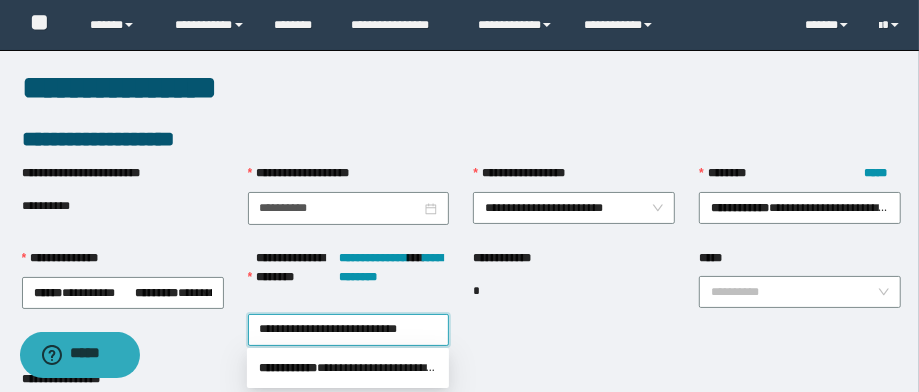 click on "**********" at bounding box center (348, 368) 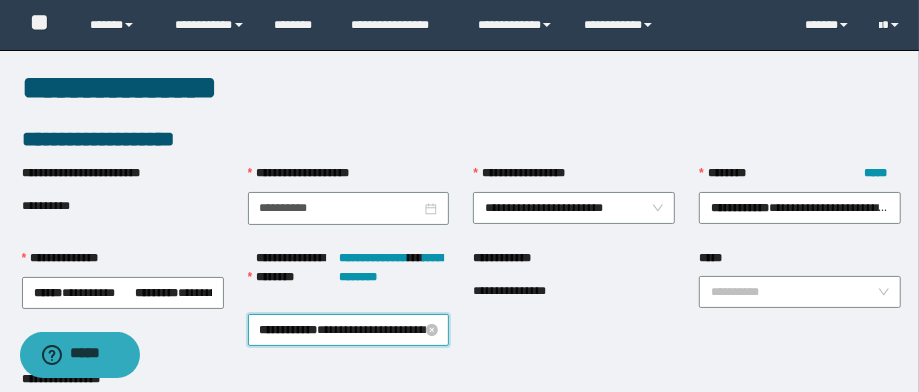 scroll, scrollTop: 0, scrollLeft: 0, axis: both 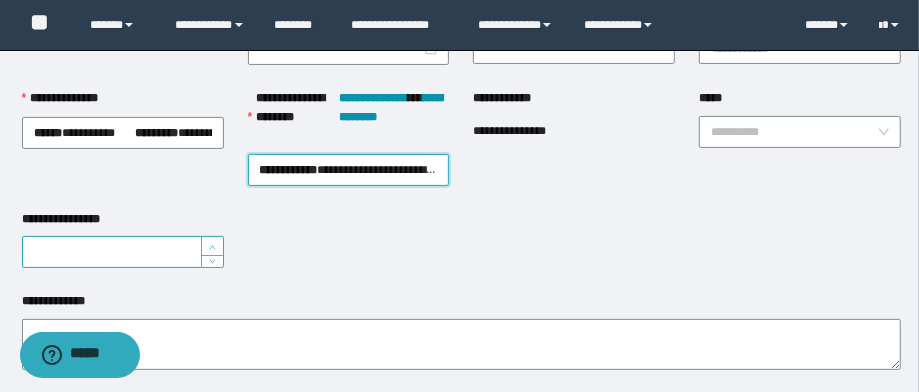 type on "*" 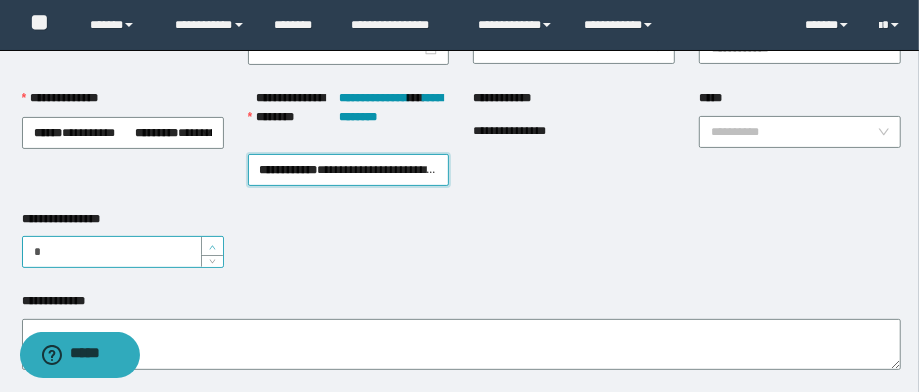 click 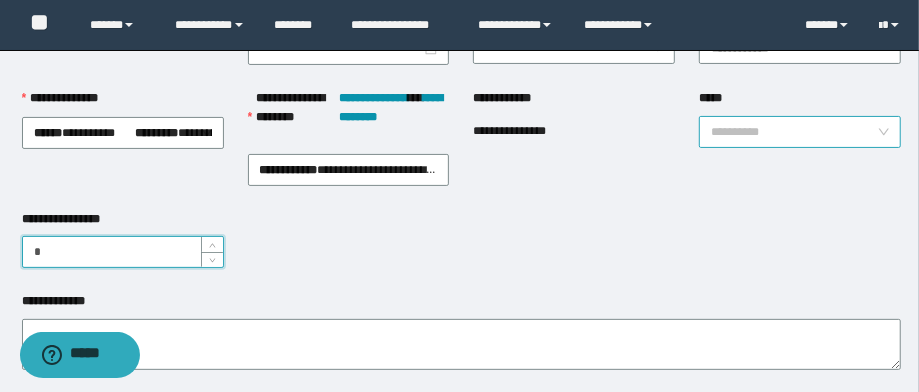 click on "*****" at bounding box center (794, 132) 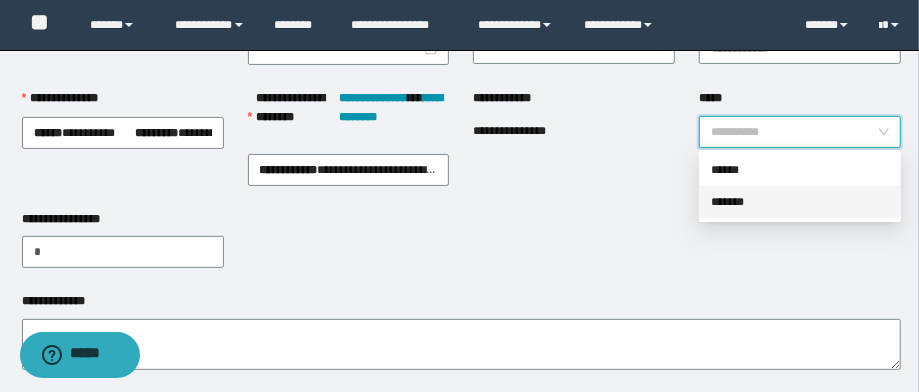 click on "*******" at bounding box center (800, 202) 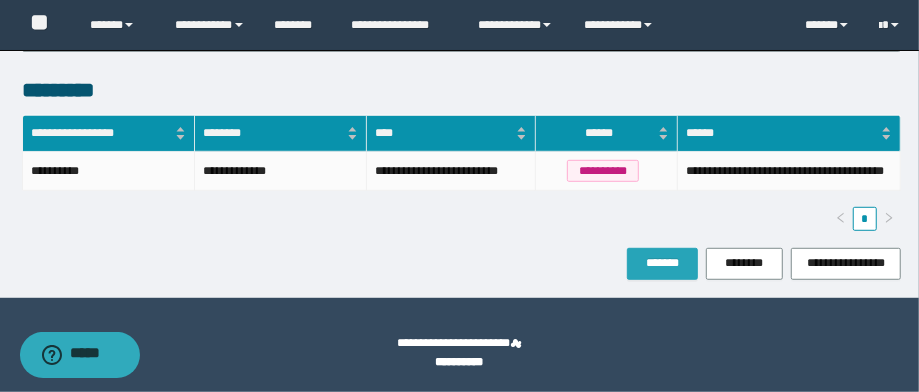 click on "*******" at bounding box center (662, 264) 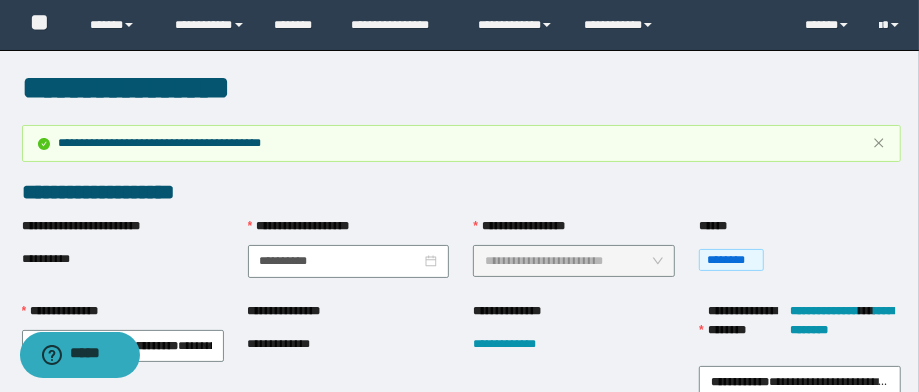 scroll, scrollTop: 80, scrollLeft: 0, axis: vertical 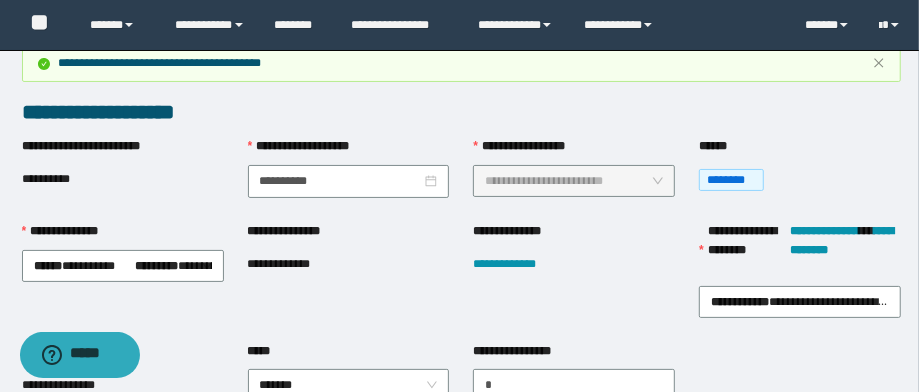 click on "**********" at bounding box center (294, 264) 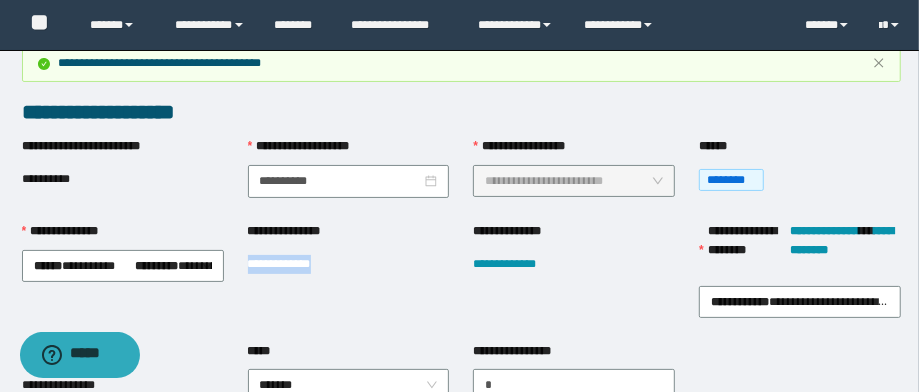click on "**********" at bounding box center [294, 264] 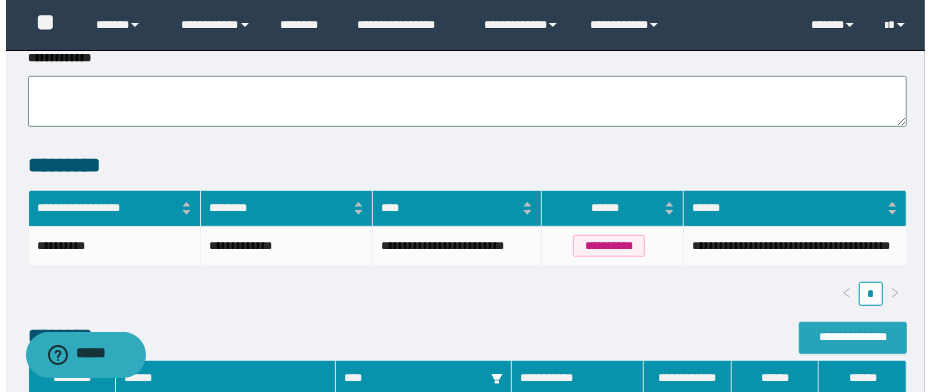 scroll, scrollTop: 480, scrollLeft: 0, axis: vertical 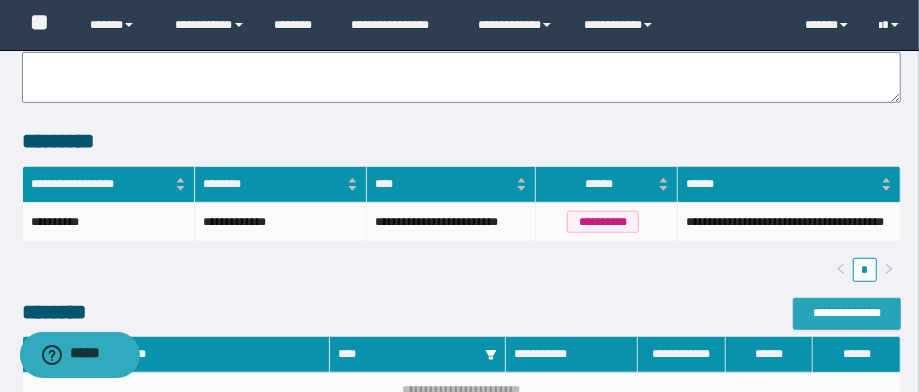 click on "**********" at bounding box center [847, 313] 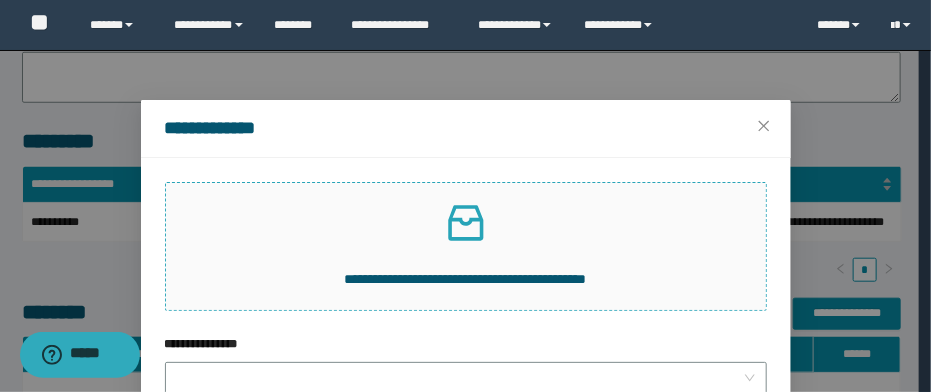click 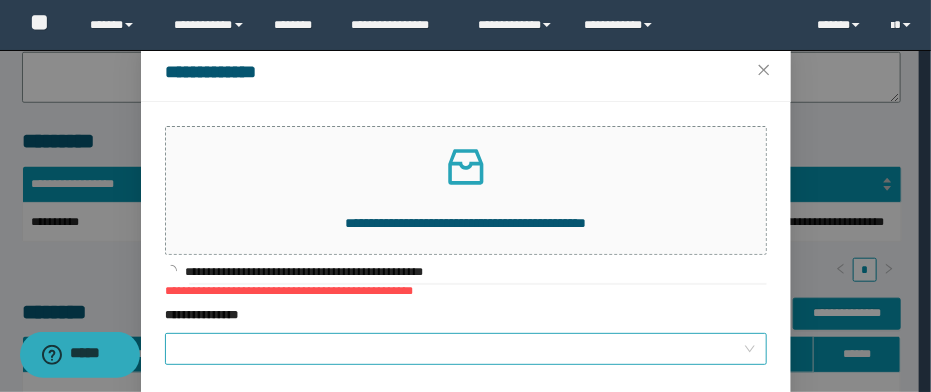 scroll, scrollTop: 80, scrollLeft: 0, axis: vertical 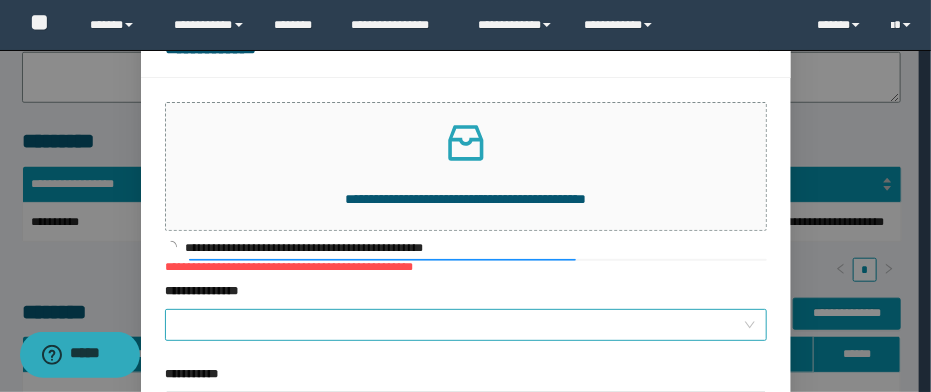 click on "**********" at bounding box center [460, 325] 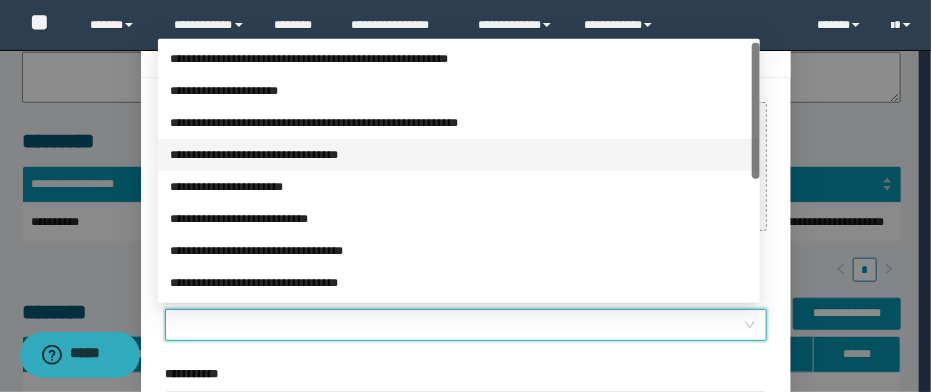 click on "**********" at bounding box center [459, 123] 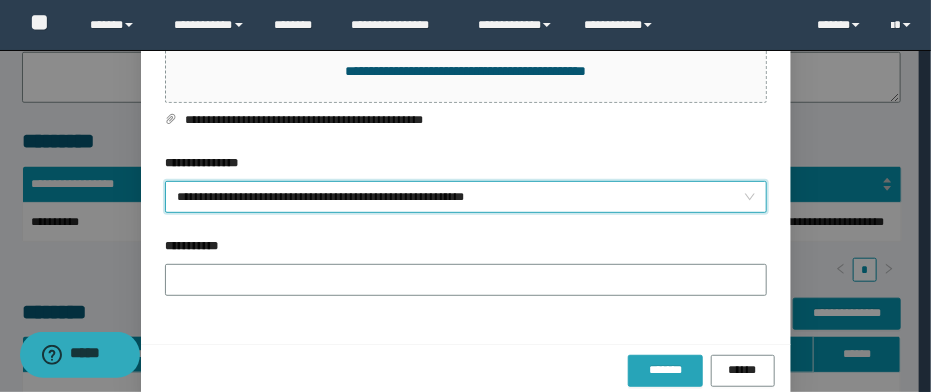 scroll, scrollTop: 235, scrollLeft: 0, axis: vertical 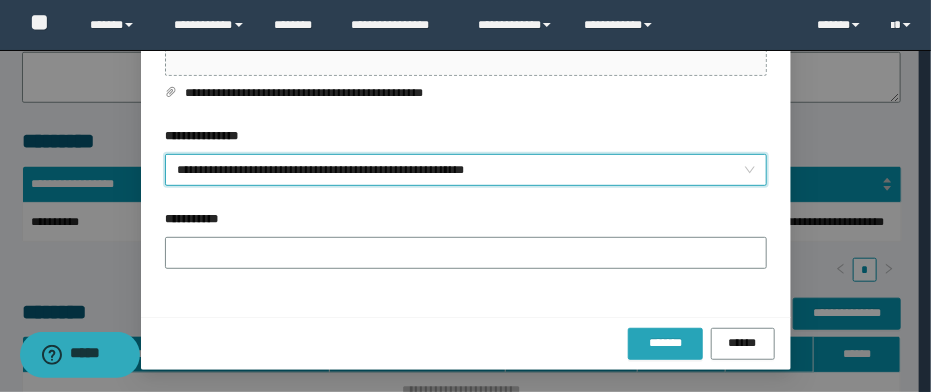 click on "*******" at bounding box center [665, 343] 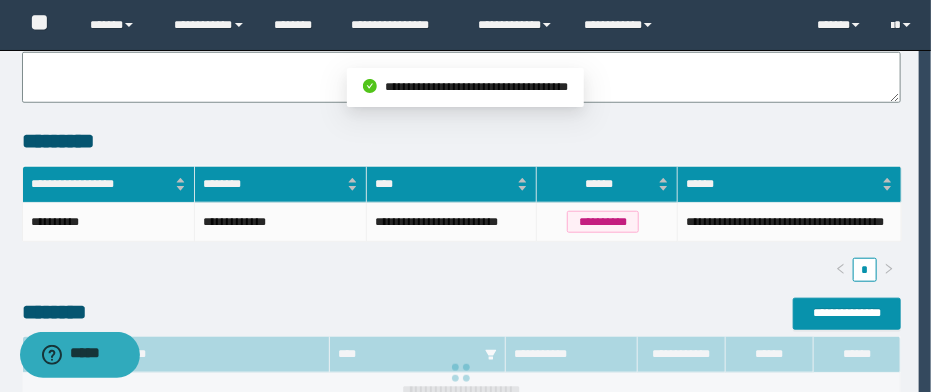 scroll, scrollTop: 143, scrollLeft: 0, axis: vertical 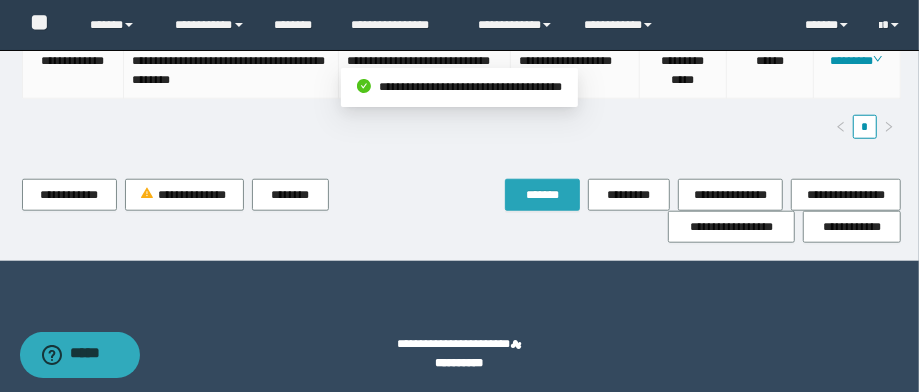 click on "*******" at bounding box center (542, 195) 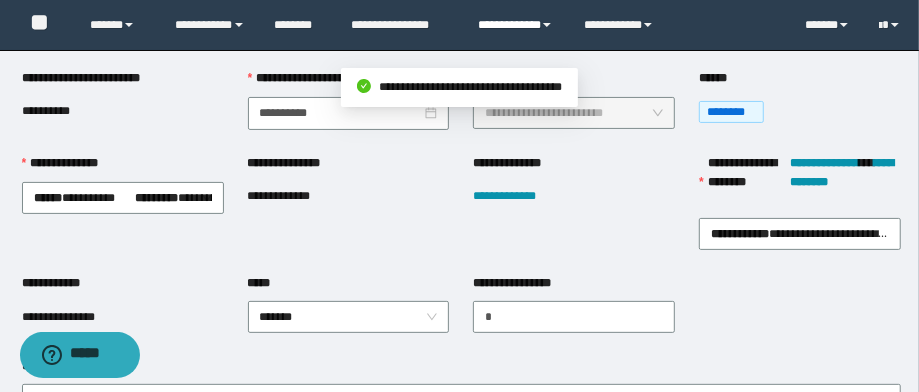 scroll, scrollTop: 0, scrollLeft: 0, axis: both 